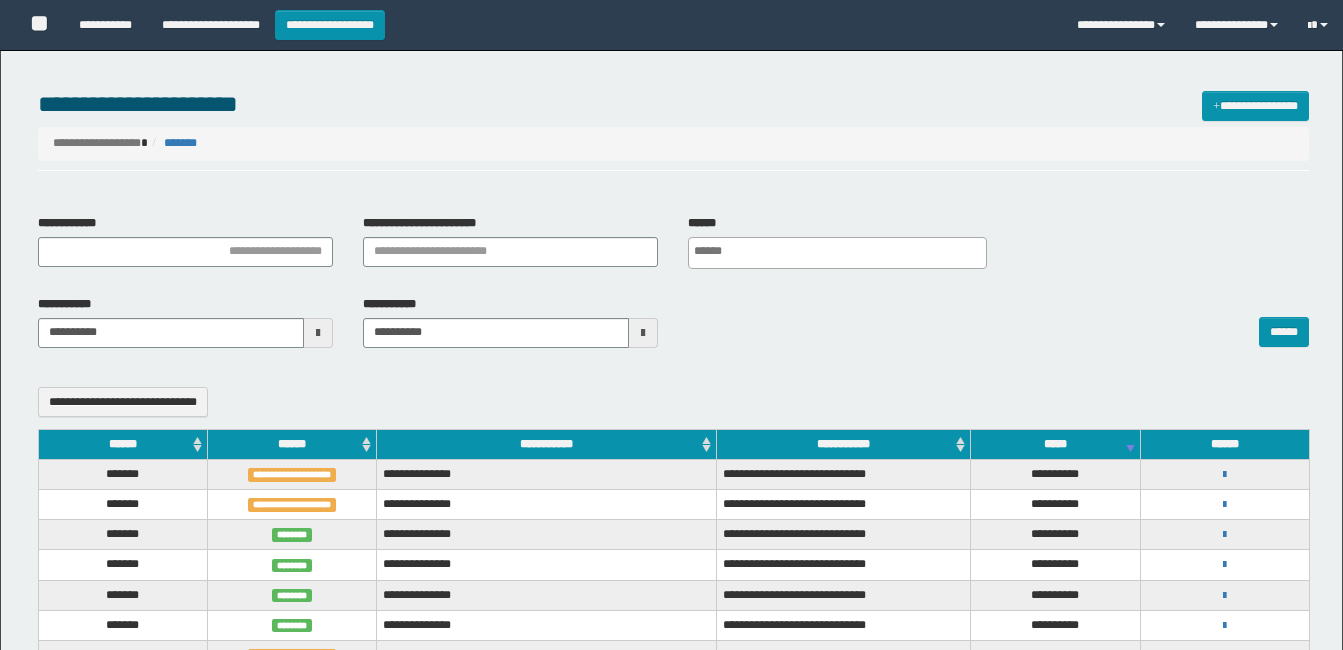 select 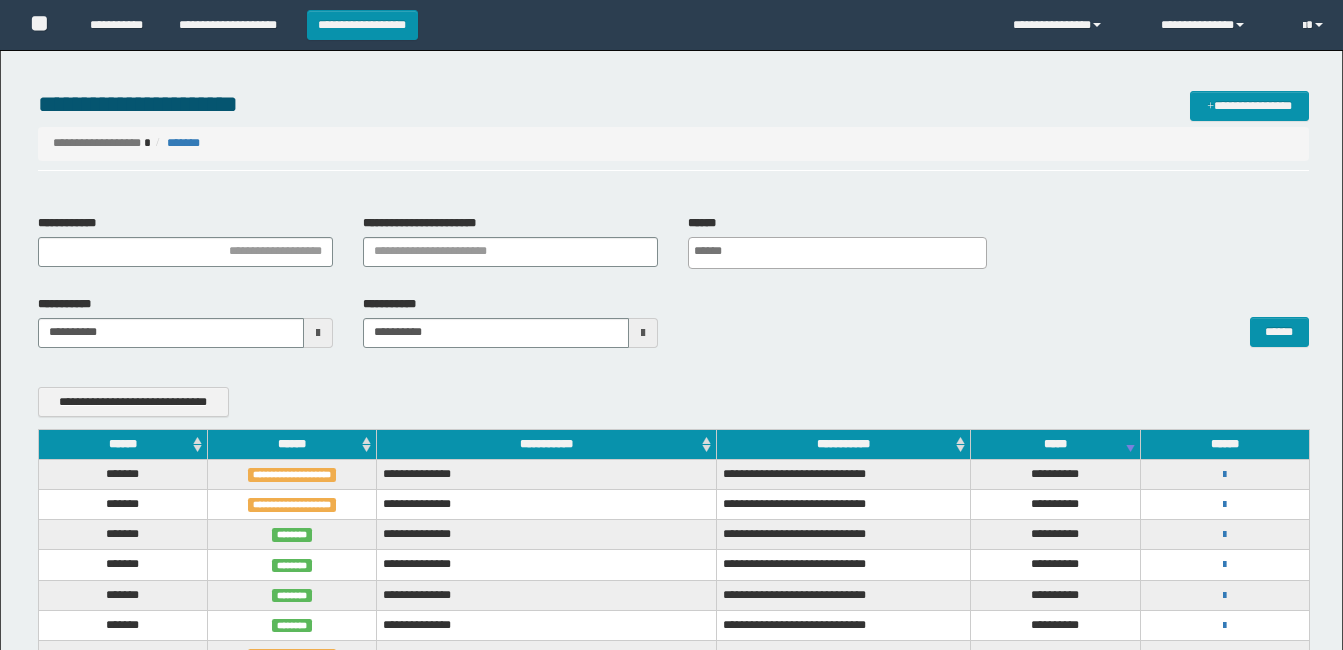 scroll, scrollTop: 0, scrollLeft: 0, axis: both 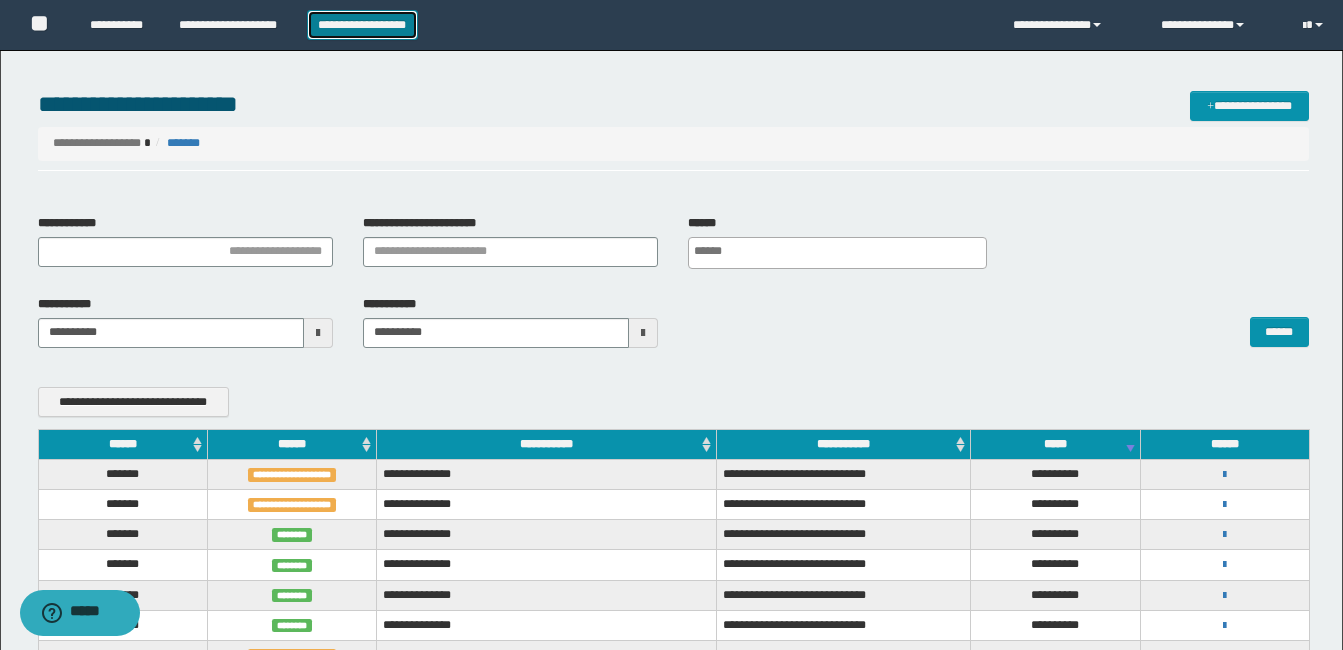 click on "**********" at bounding box center (362, 25) 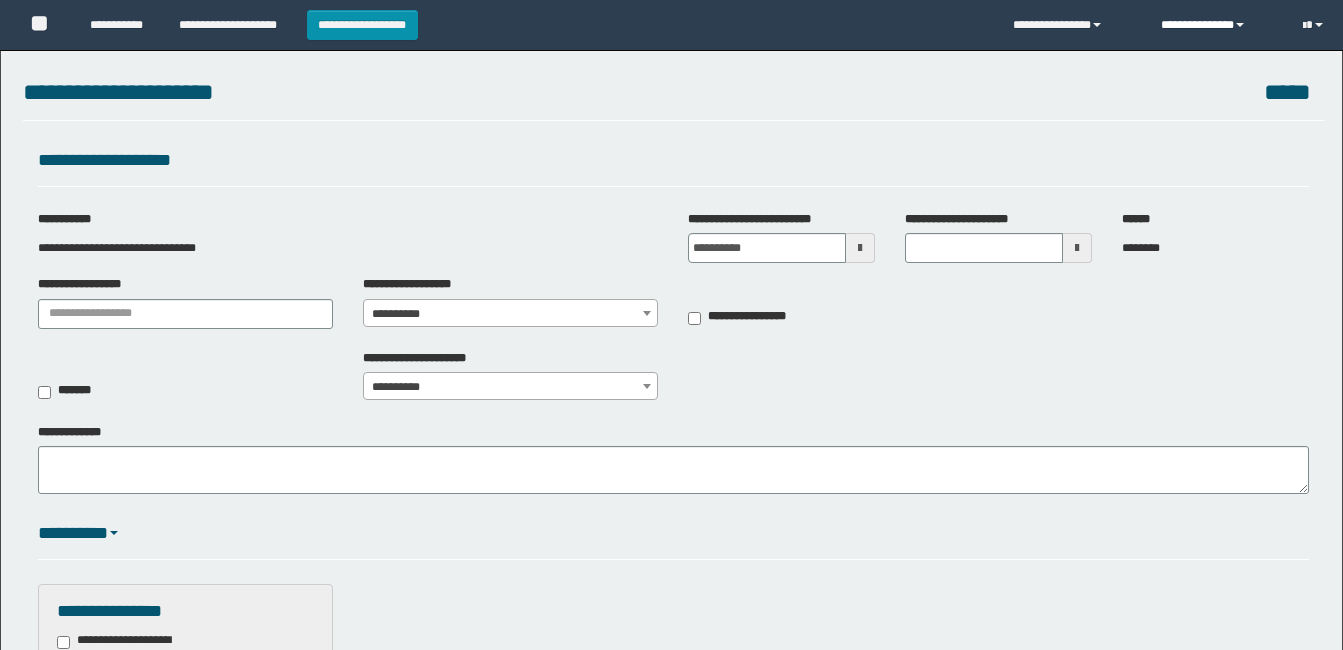 scroll, scrollTop: 0, scrollLeft: 0, axis: both 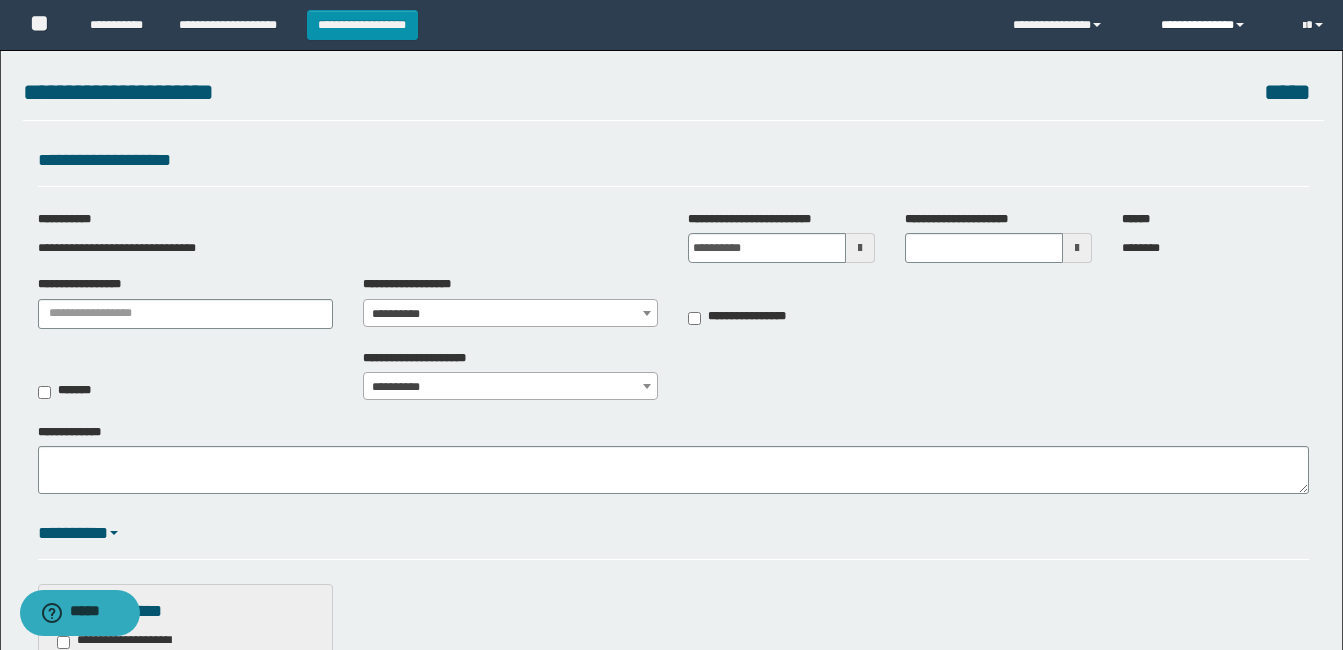 click on "**********" at bounding box center [1216, 25] 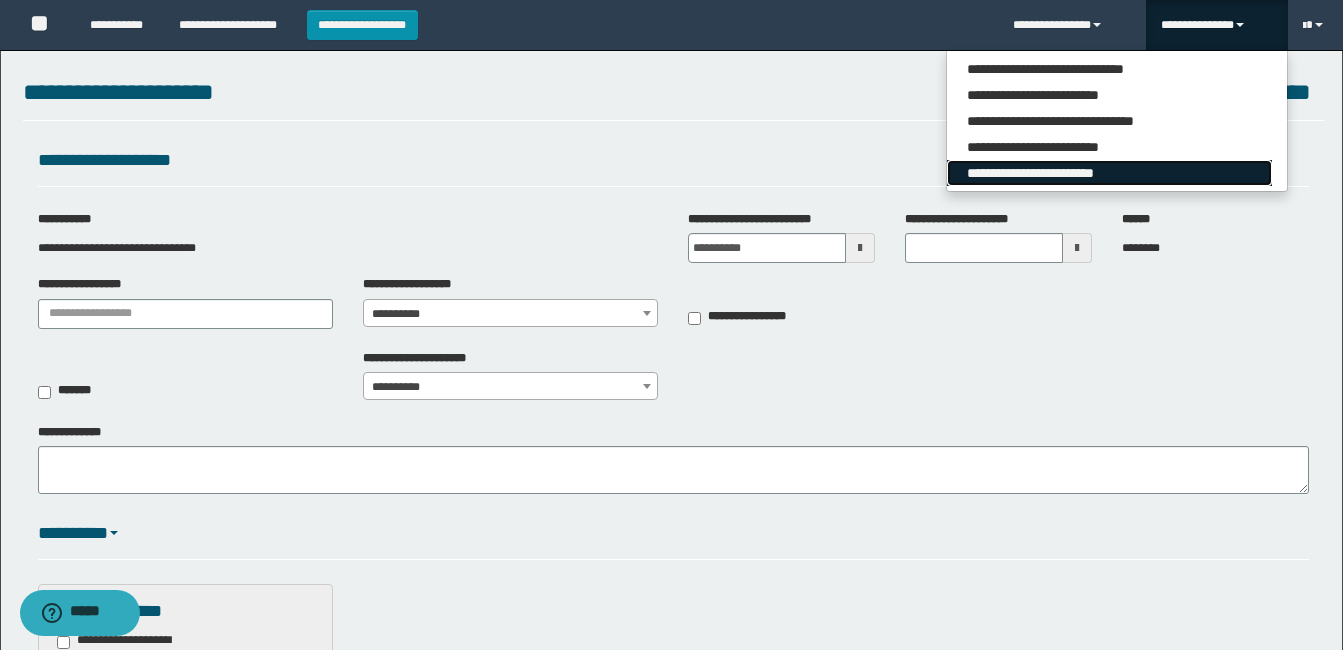 click on "**********" at bounding box center (1109, 173) 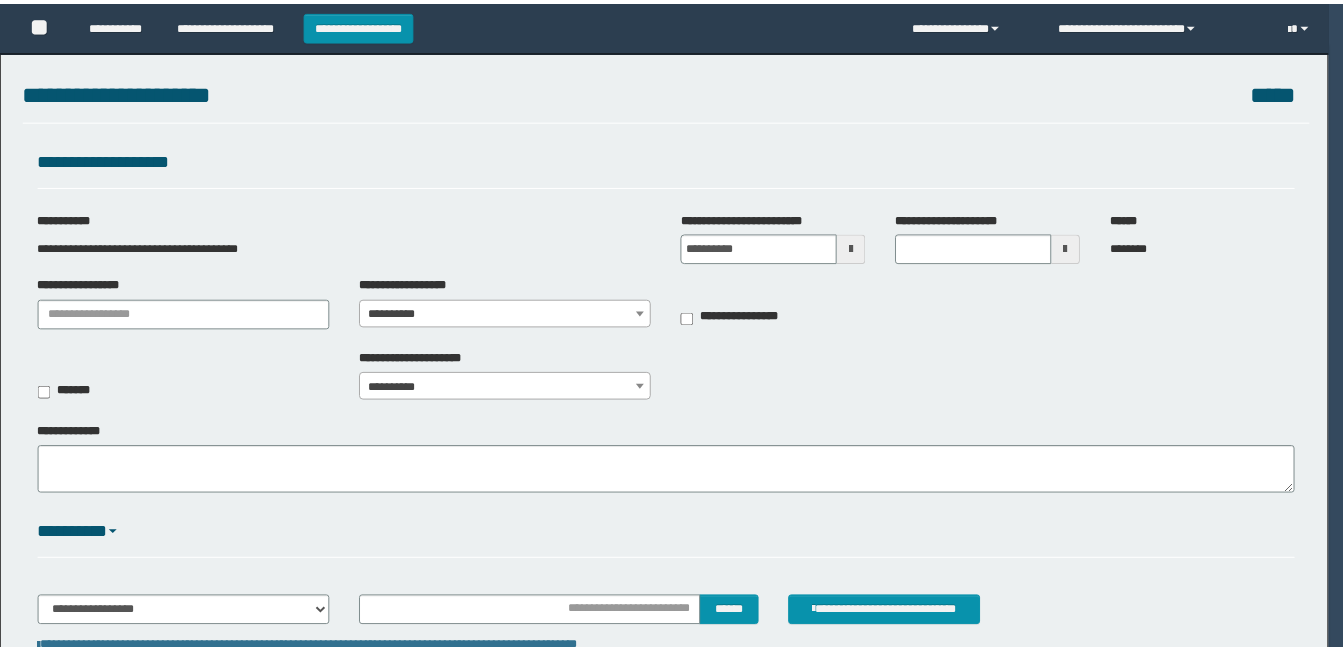 scroll, scrollTop: 0, scrollLeft: 0, axis: both 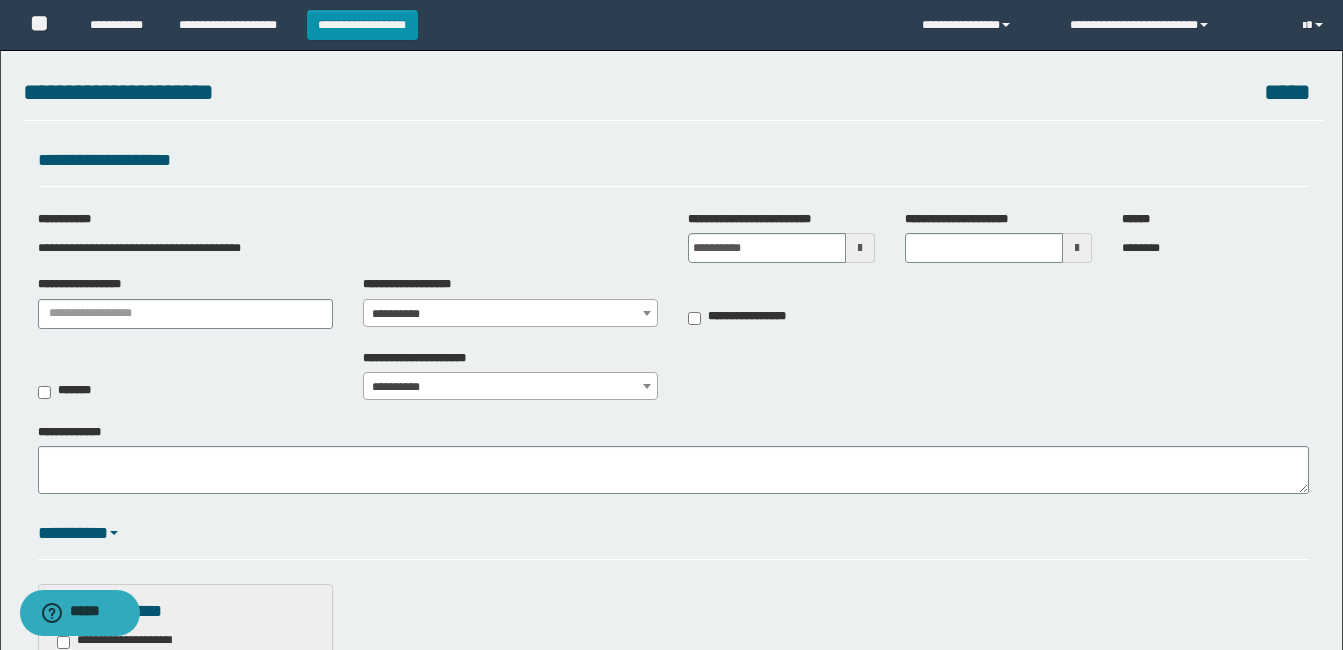 click on "**********" at bounding box center [510, 314] 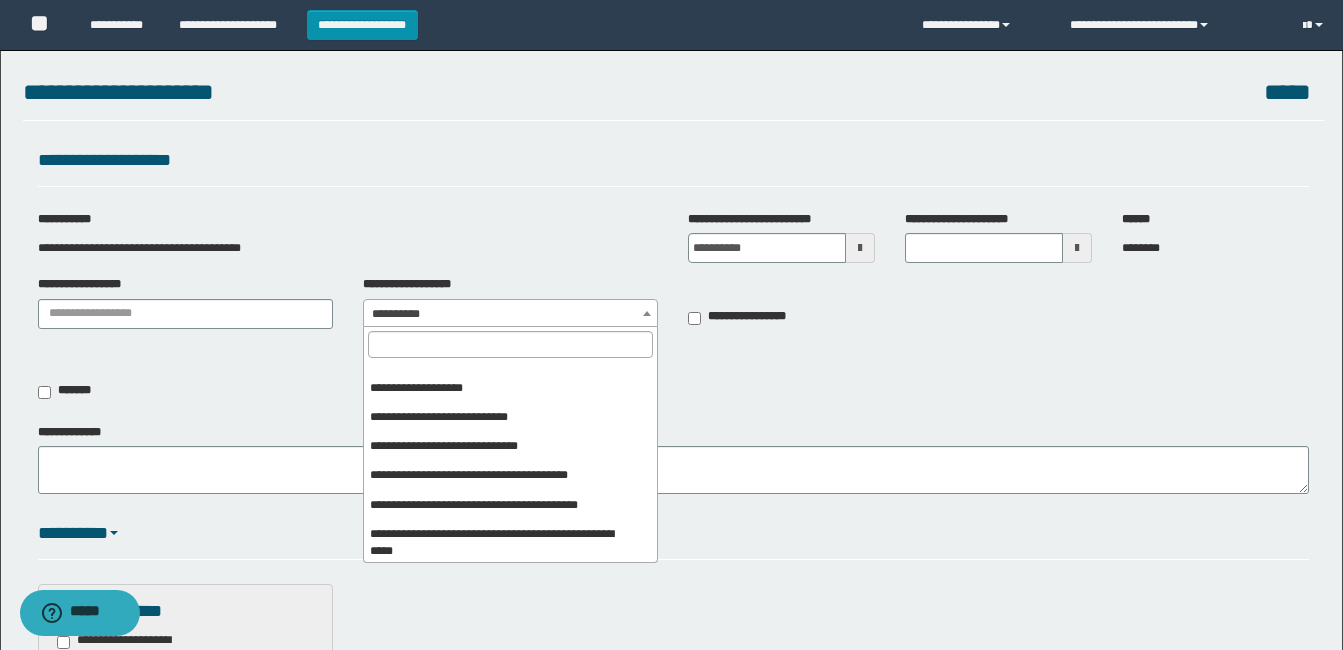 scroll, scrollTop: 671, scrollLeft: 0, axis: vertical 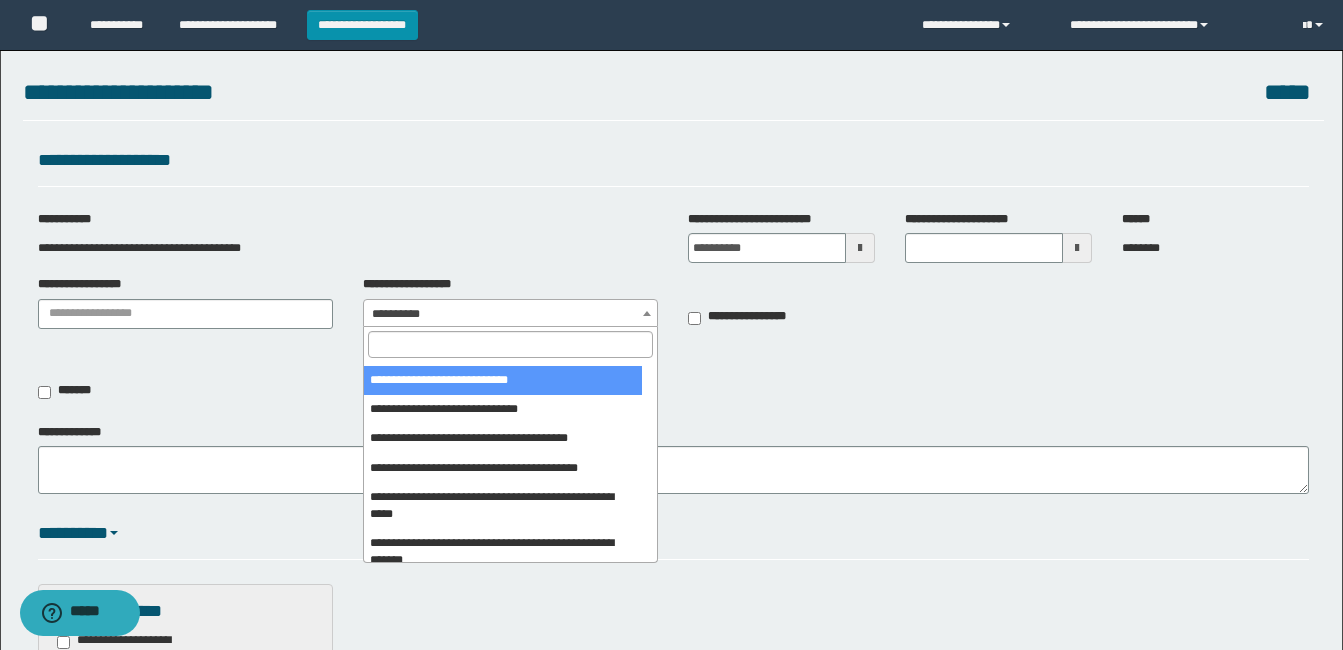 select on "***" 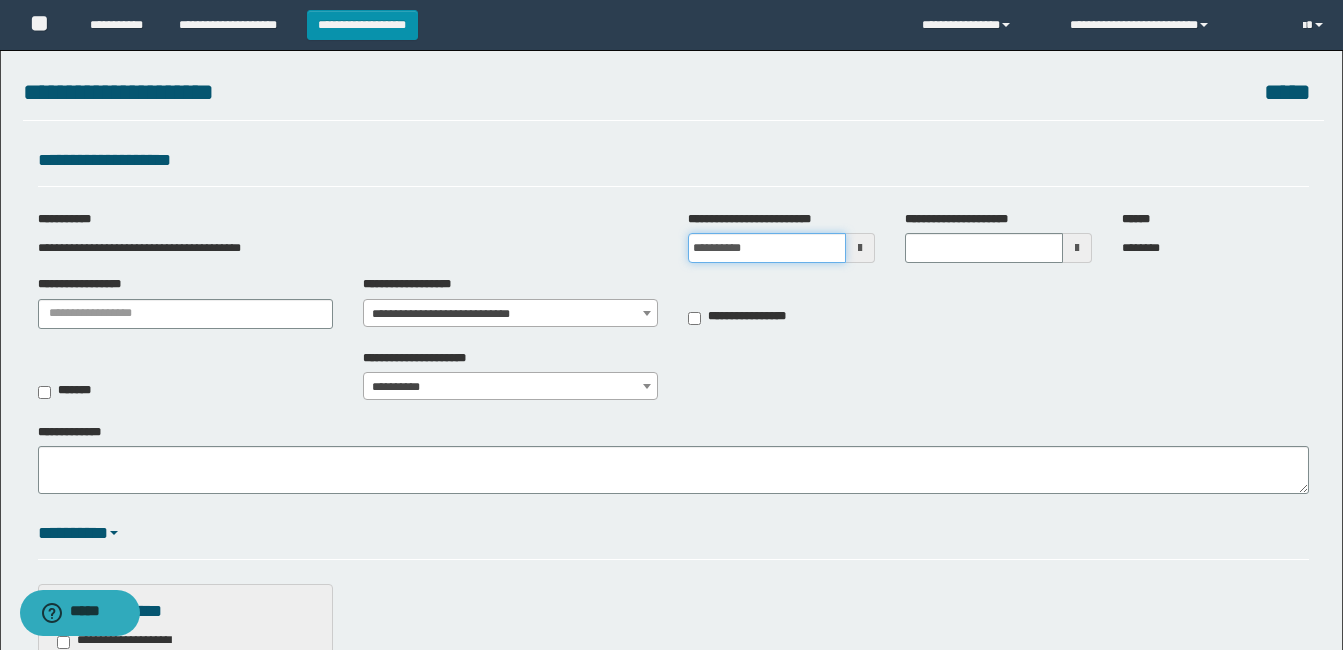 click on "**********" at bounding box center [767, 248] 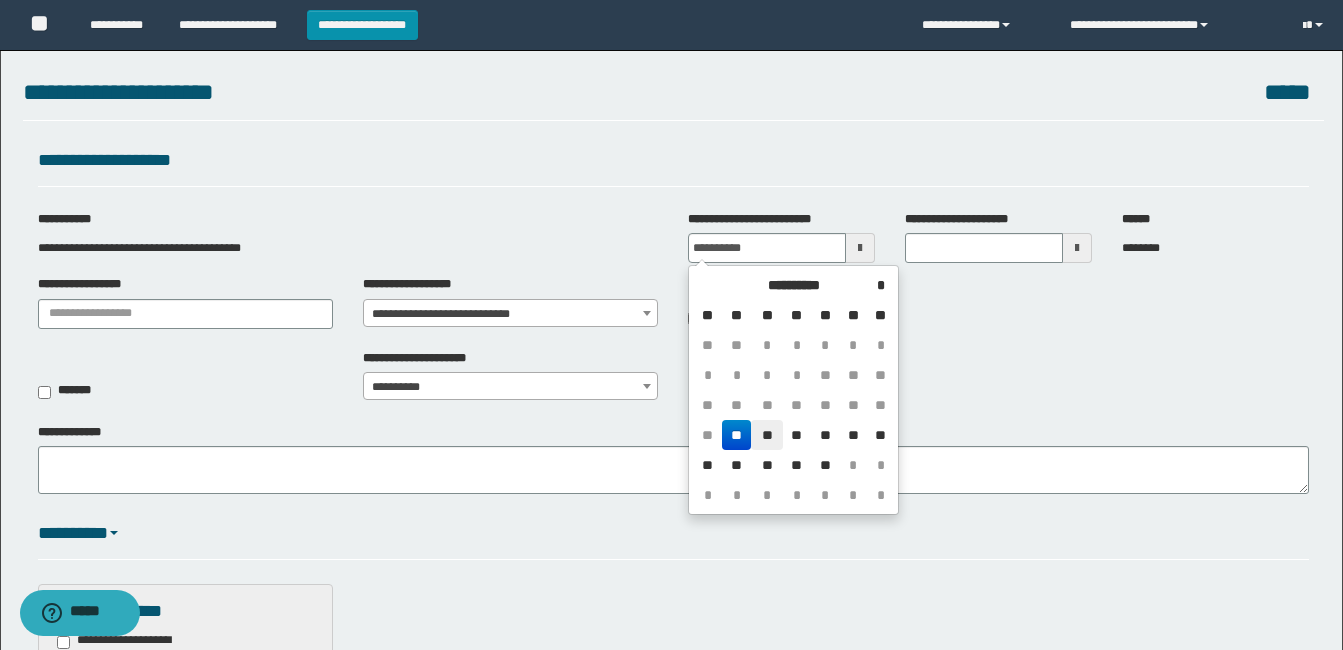 click on "**" at bounding box center (767, 435) 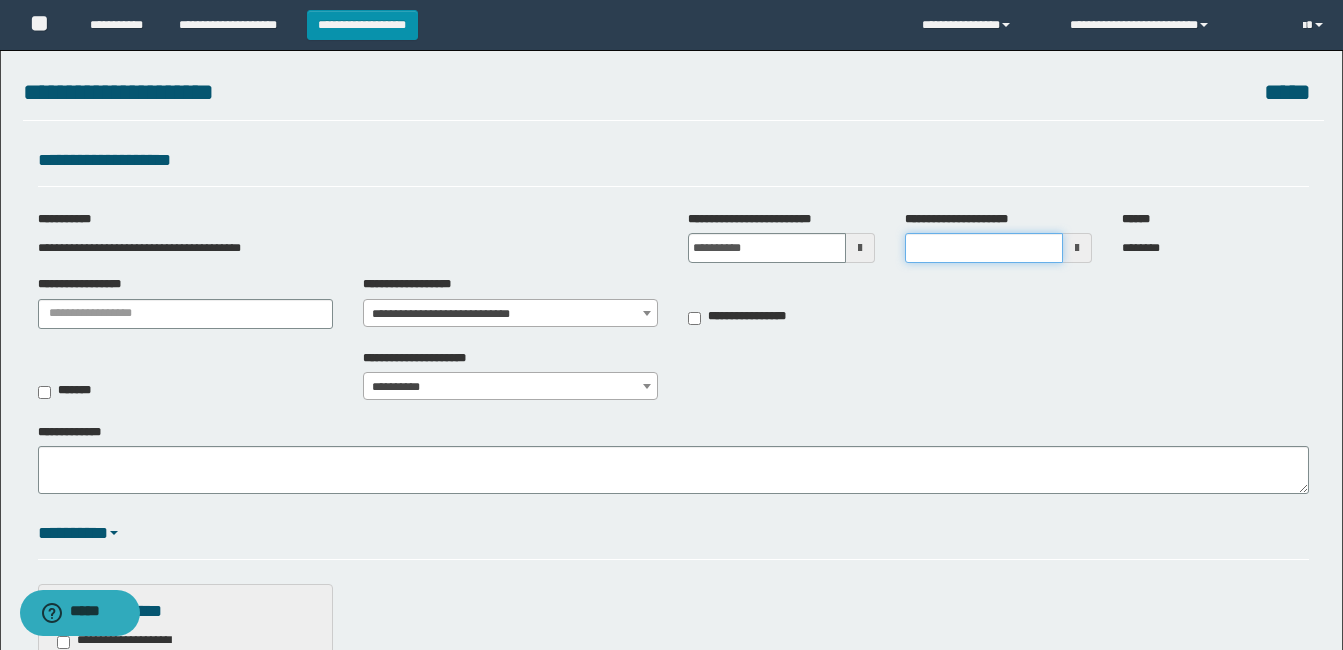click on "**********" at bounding box center [984, 248] 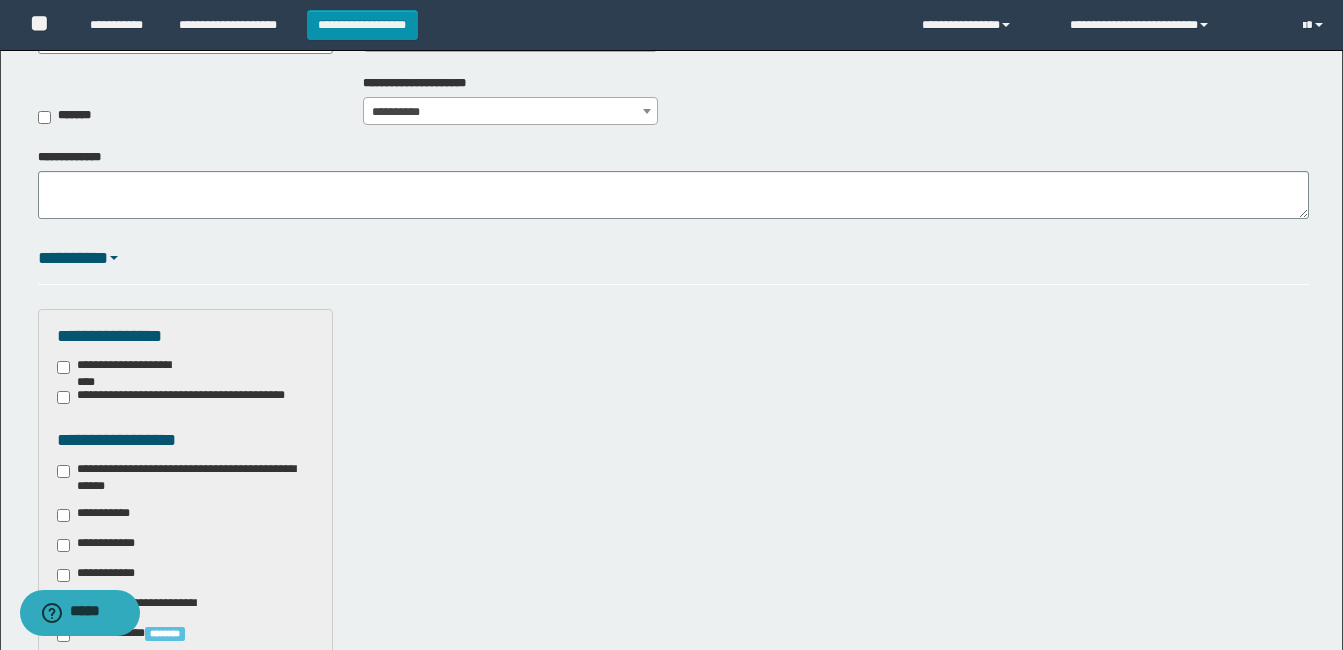 scroll, scrollTop: 300, scrollLeft: 0, axis: vertical 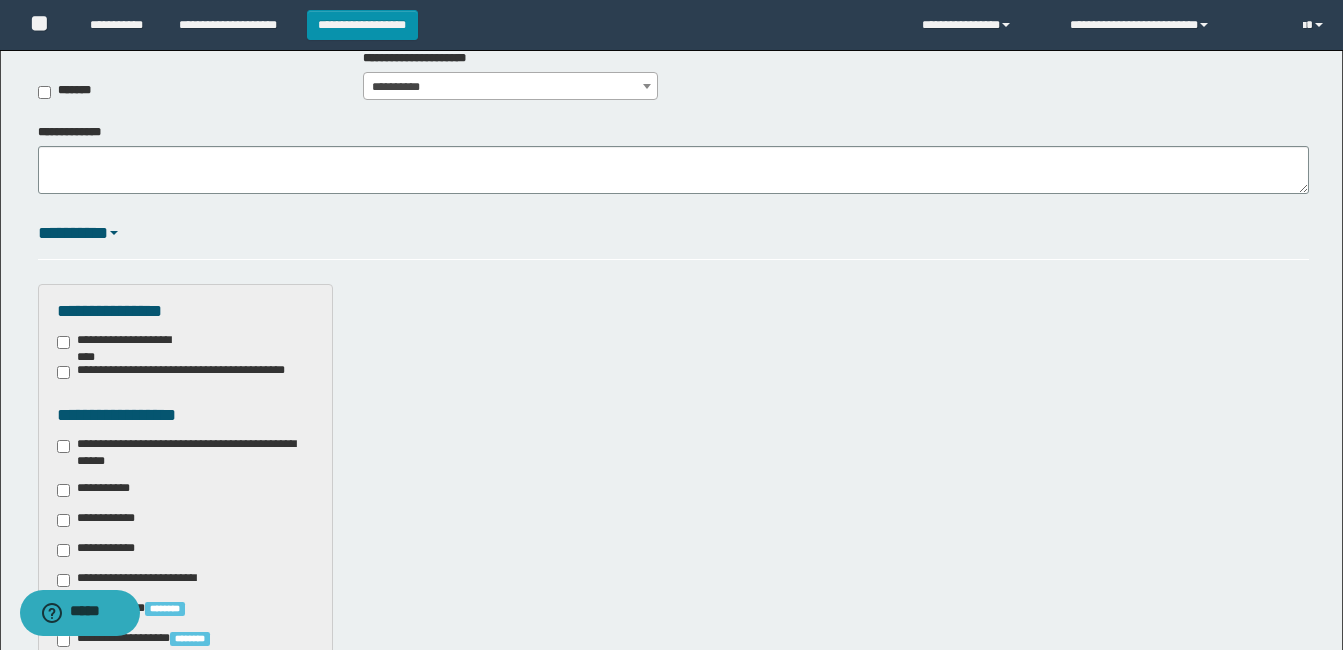 click on "**********" at bounding box center (185, 453) 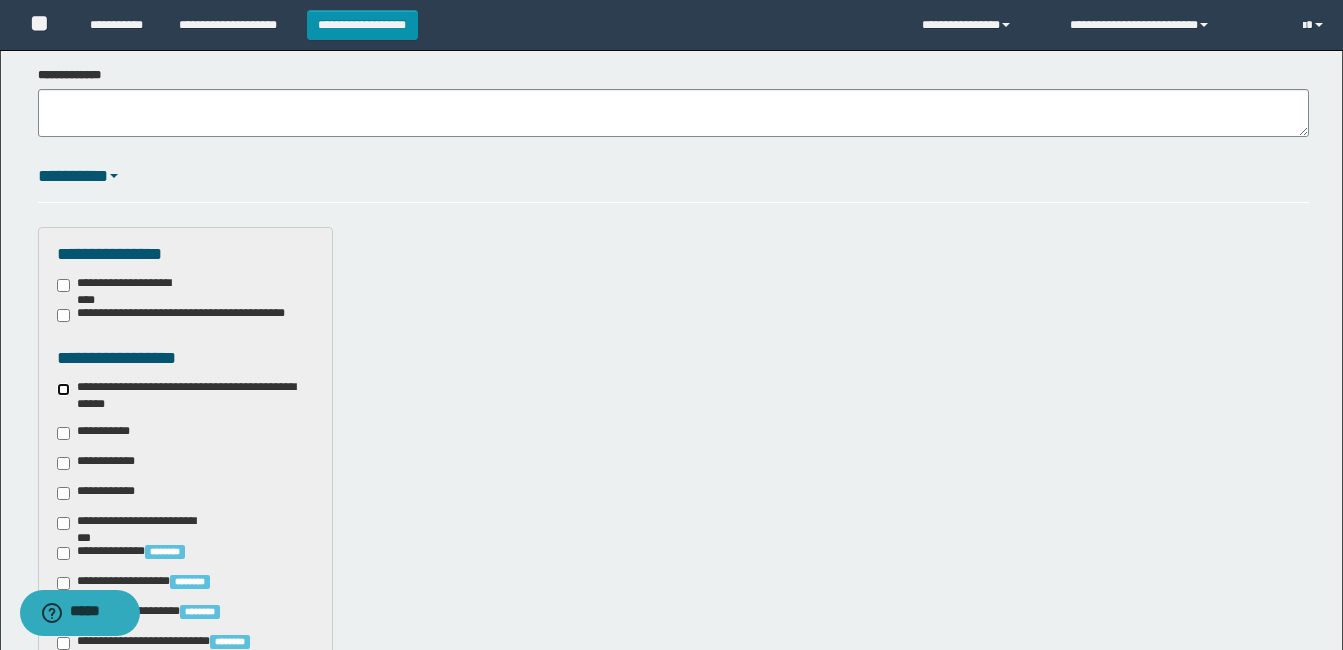 scroll, scrollTop: 400, scrollLeft: 0, axis: vertical 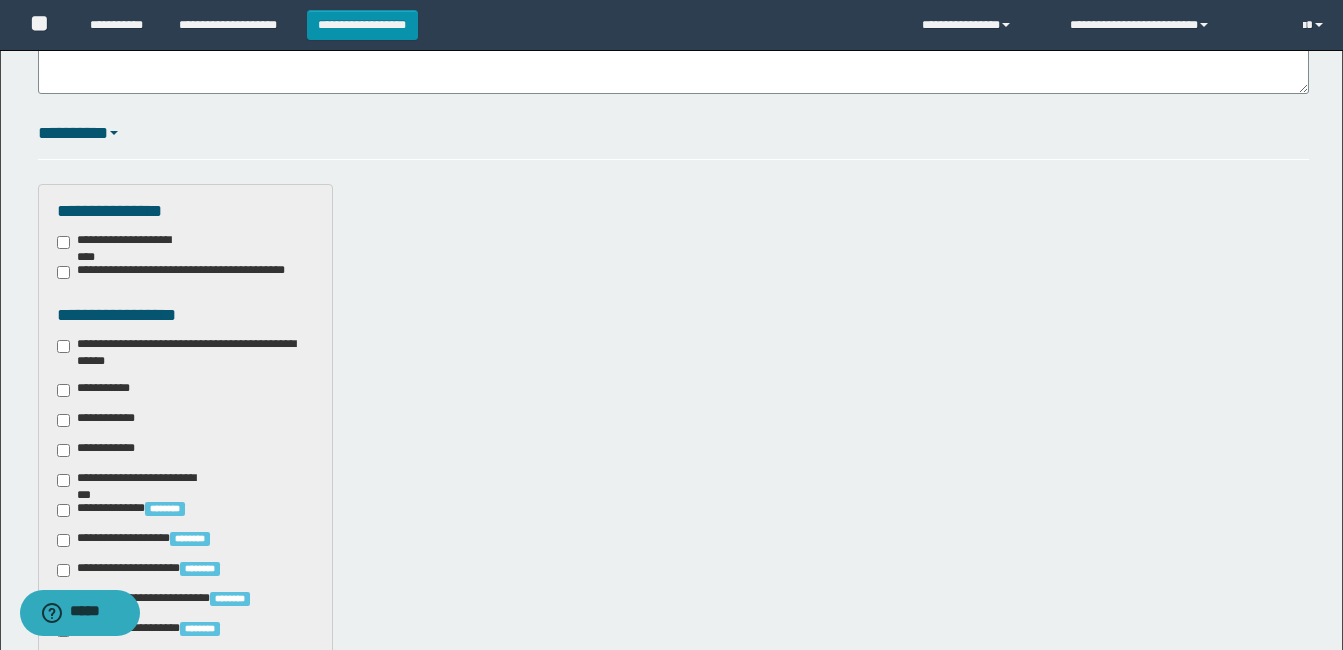 click on "**********" at bounding box center [97, 390] 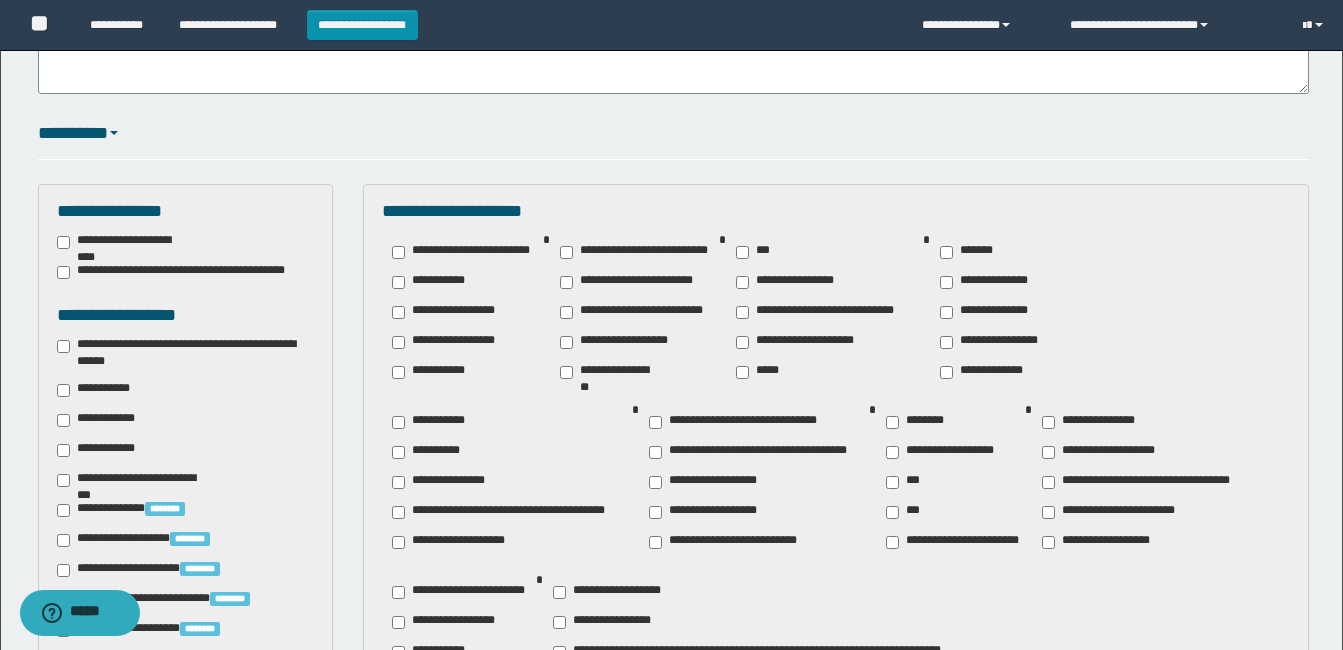 click on "**********" at bounding box center (990, 342) 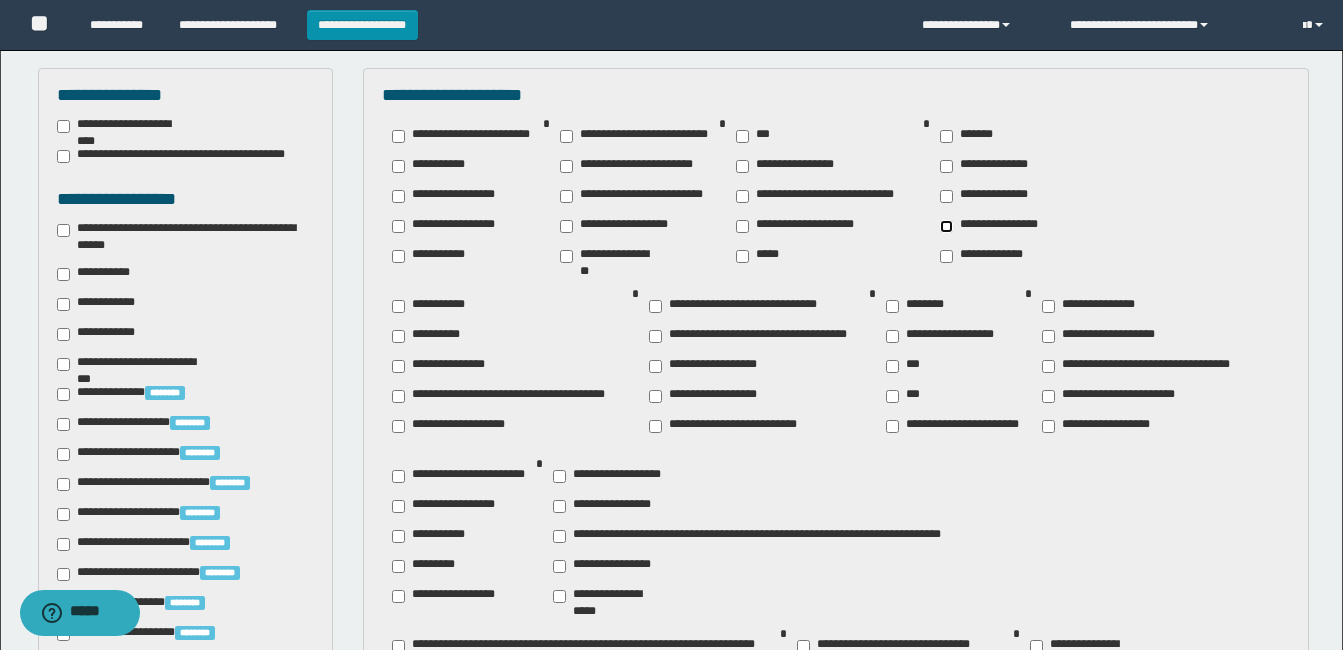 scroll, scrollTop: 700, scrollLeft: 0, axis: vertical 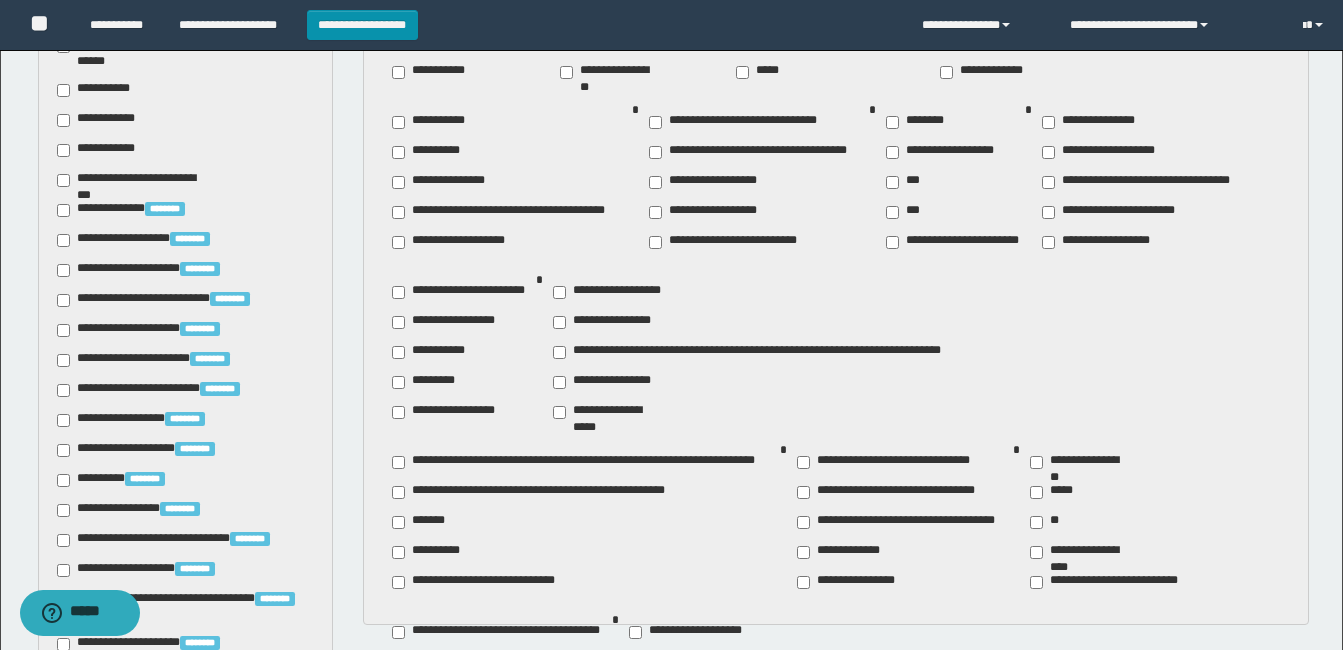 click on "**********" at bounding box center (434, 662) 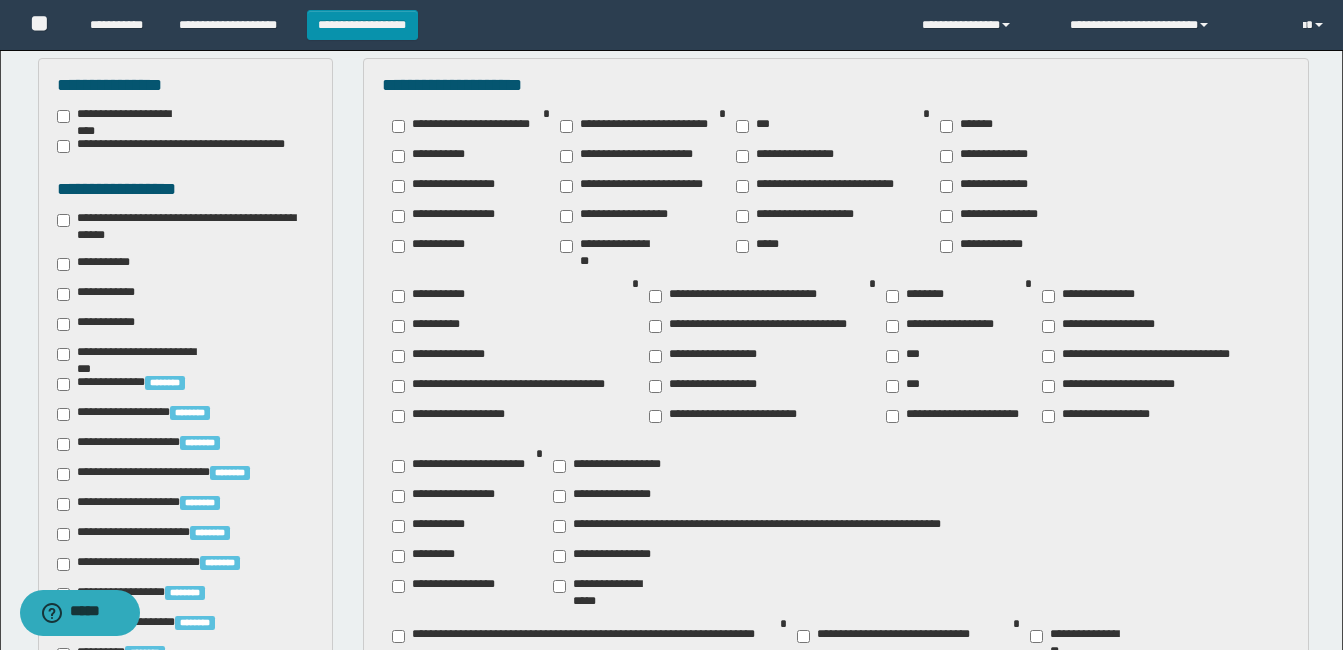 scroll, scrollTop: 500, scrollLeft: 0, axis: vertical 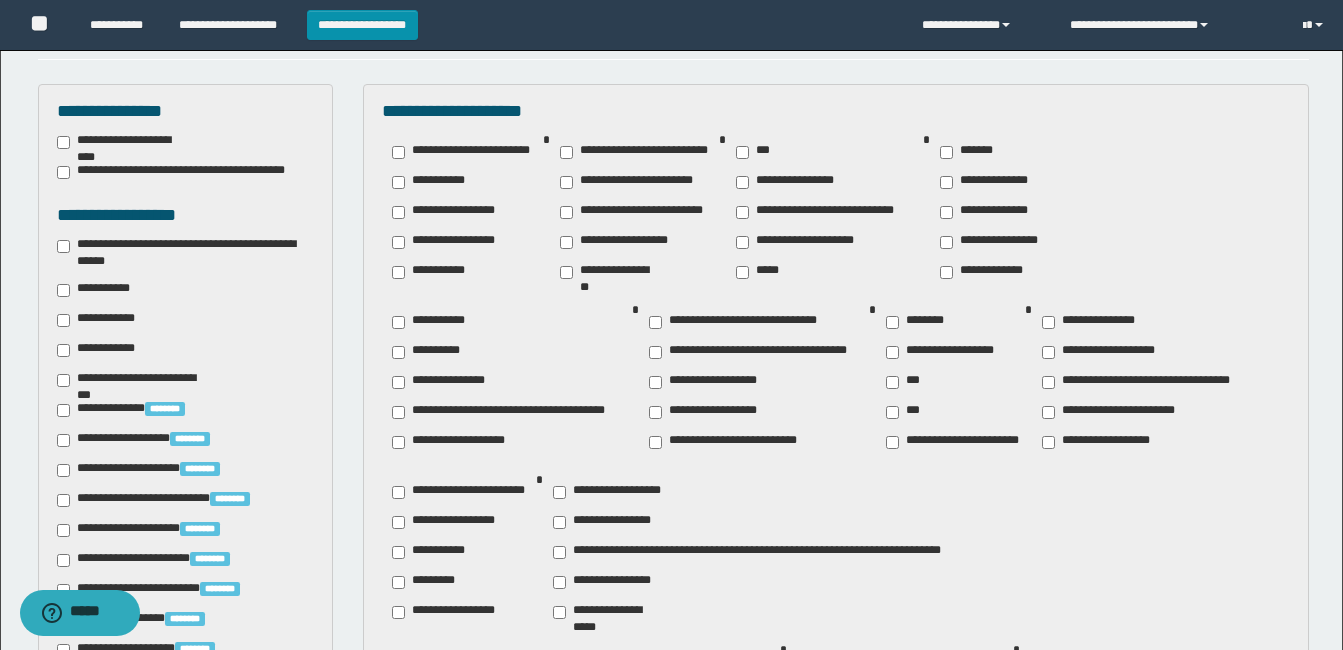 click on "********" at bounding box center (919, 322) 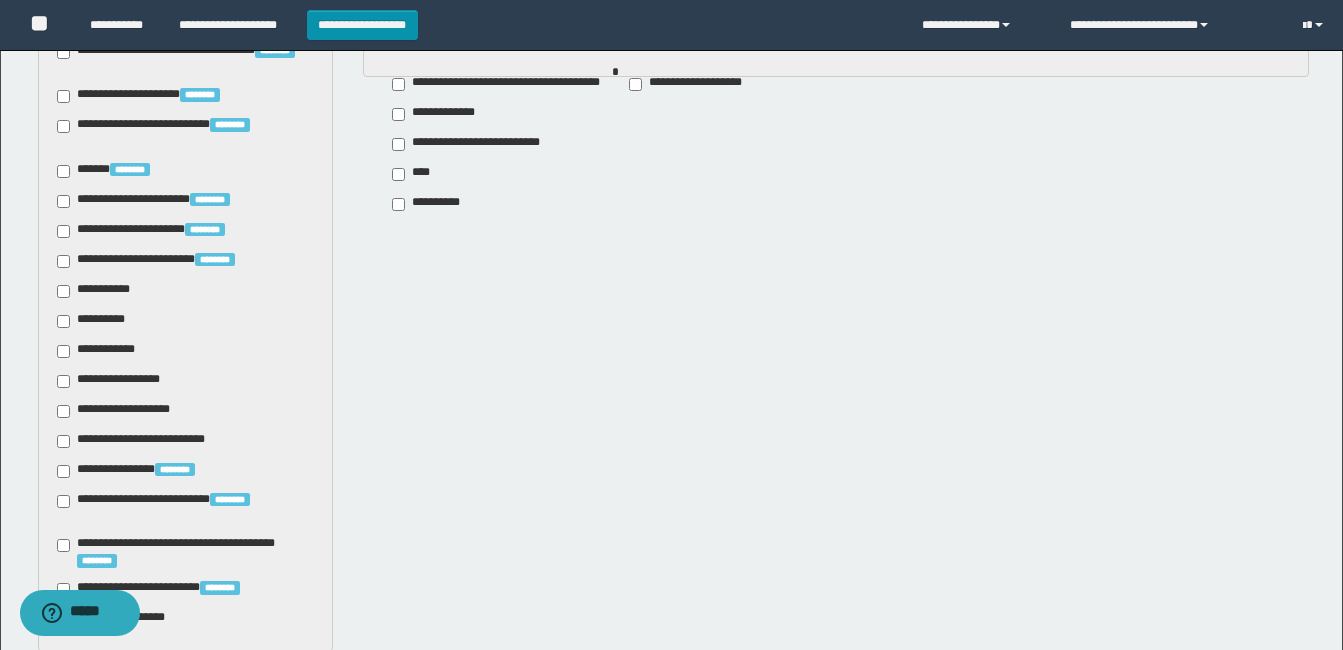 scroll, scrollTop: 1200, scrollLeft: 0, axis: vertical 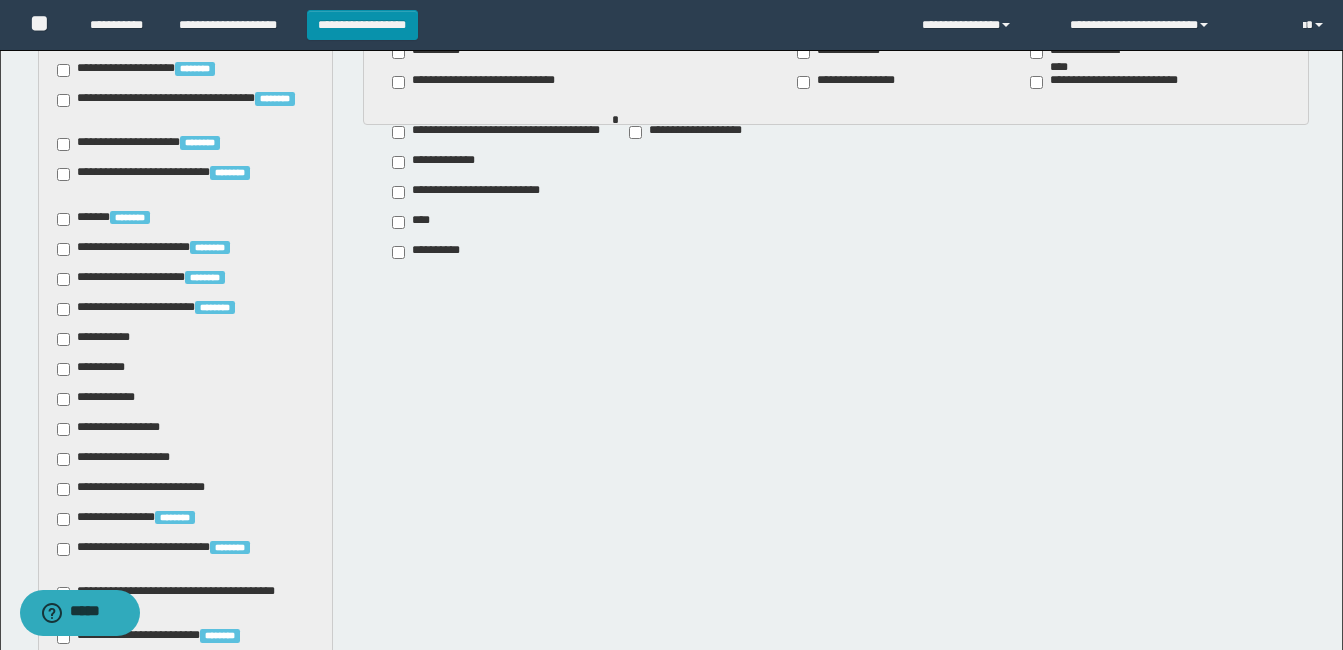 click on "**********" at bounding box center (97, 339) 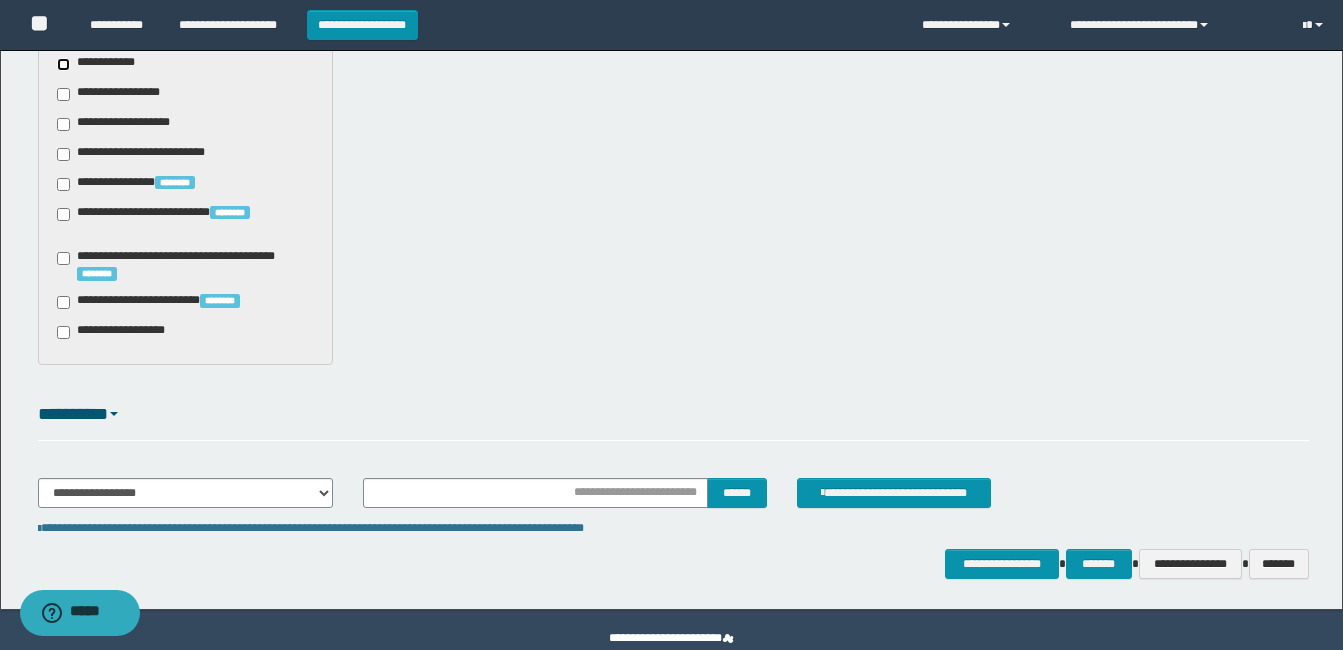 scroll, scrollTop: 1569, scrollLeft: 0, axis: vertical 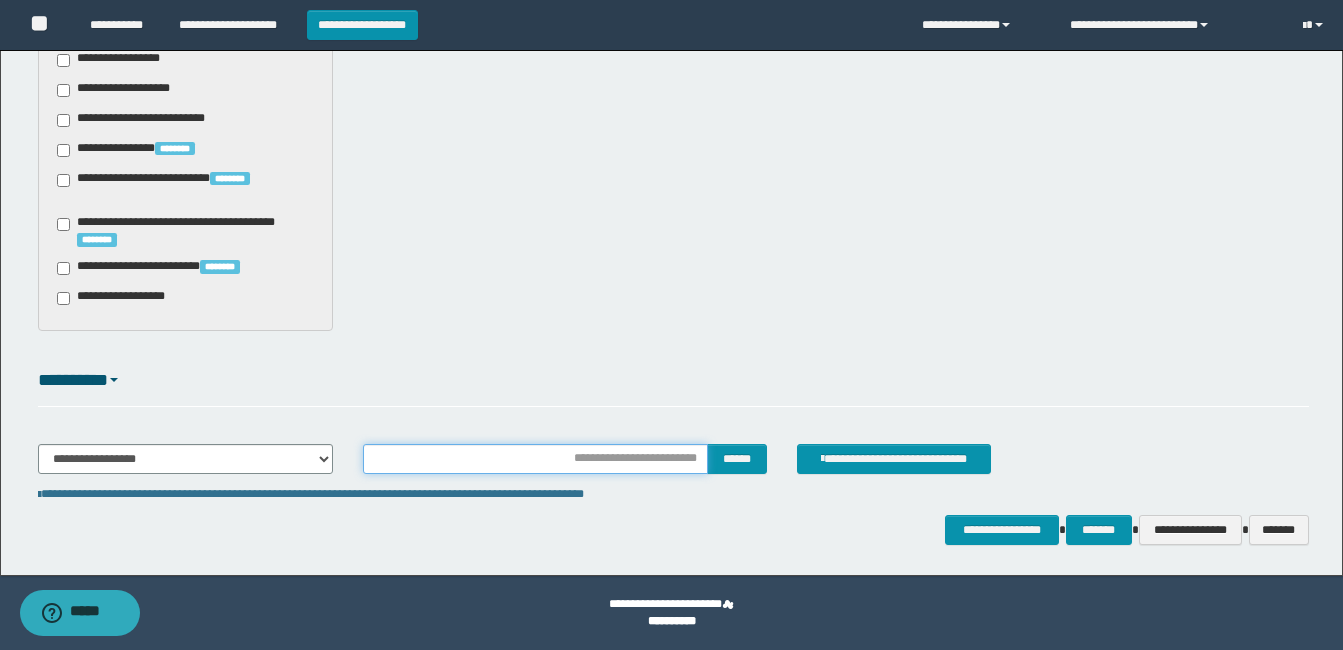 click at bounding box center [535, 459] 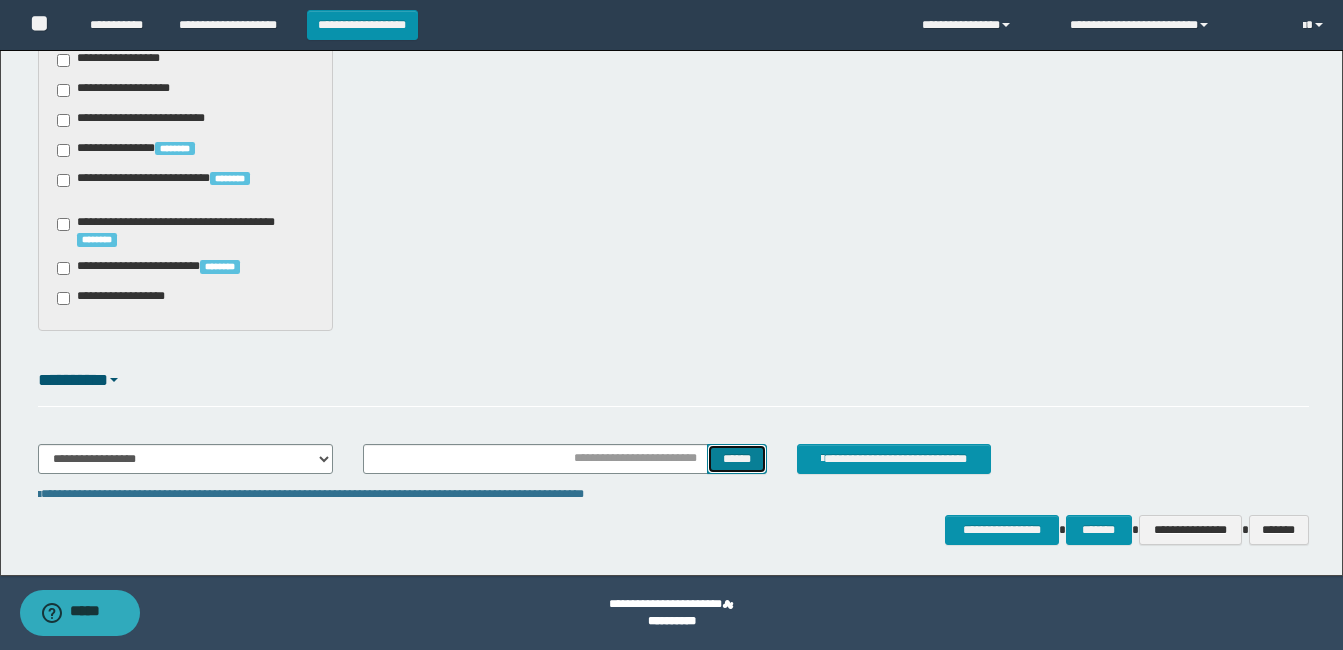 click on "******" at bounding box center [736, 459] 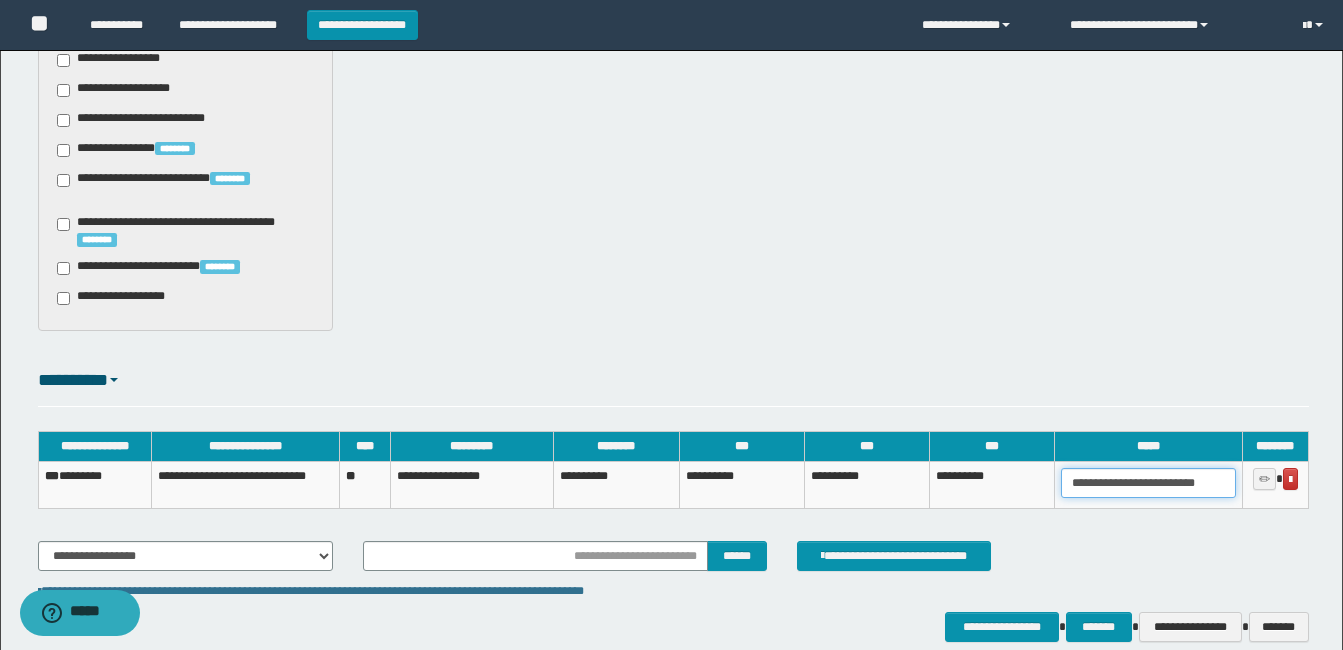 click on "**********" at bounding box center (1148, 483) 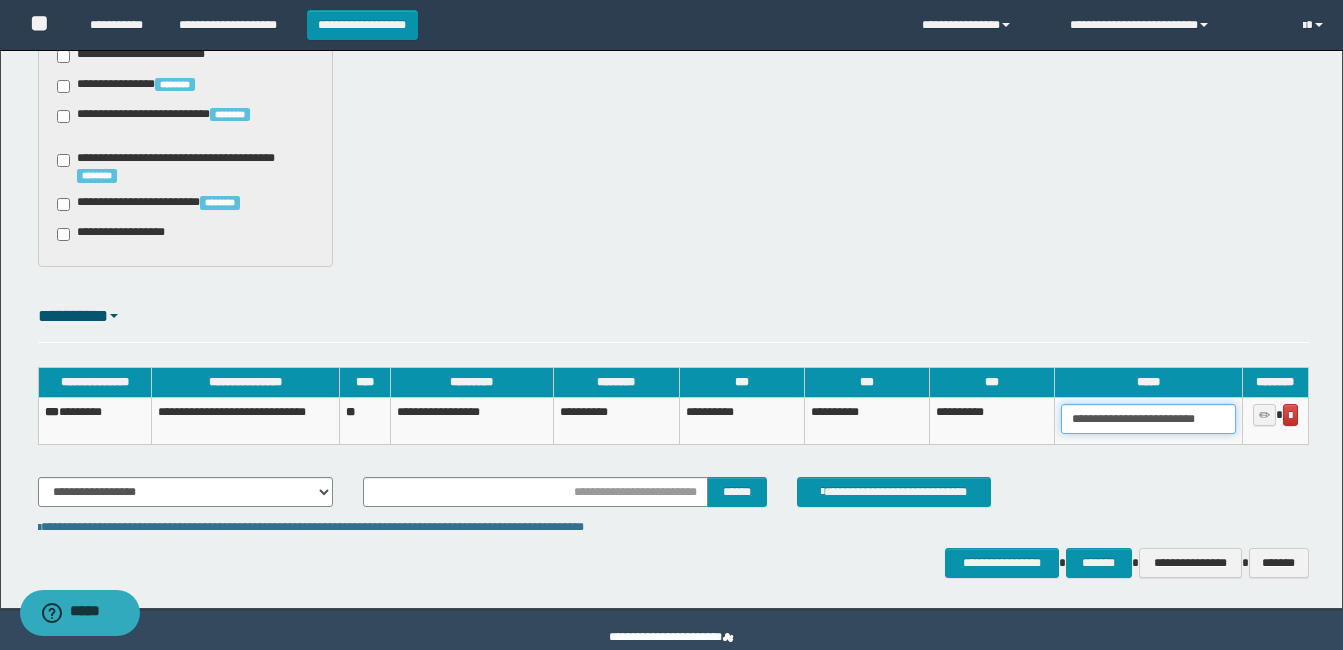 scroll, scrollTop: 1667, scrollLeft: 0, axis: vertical 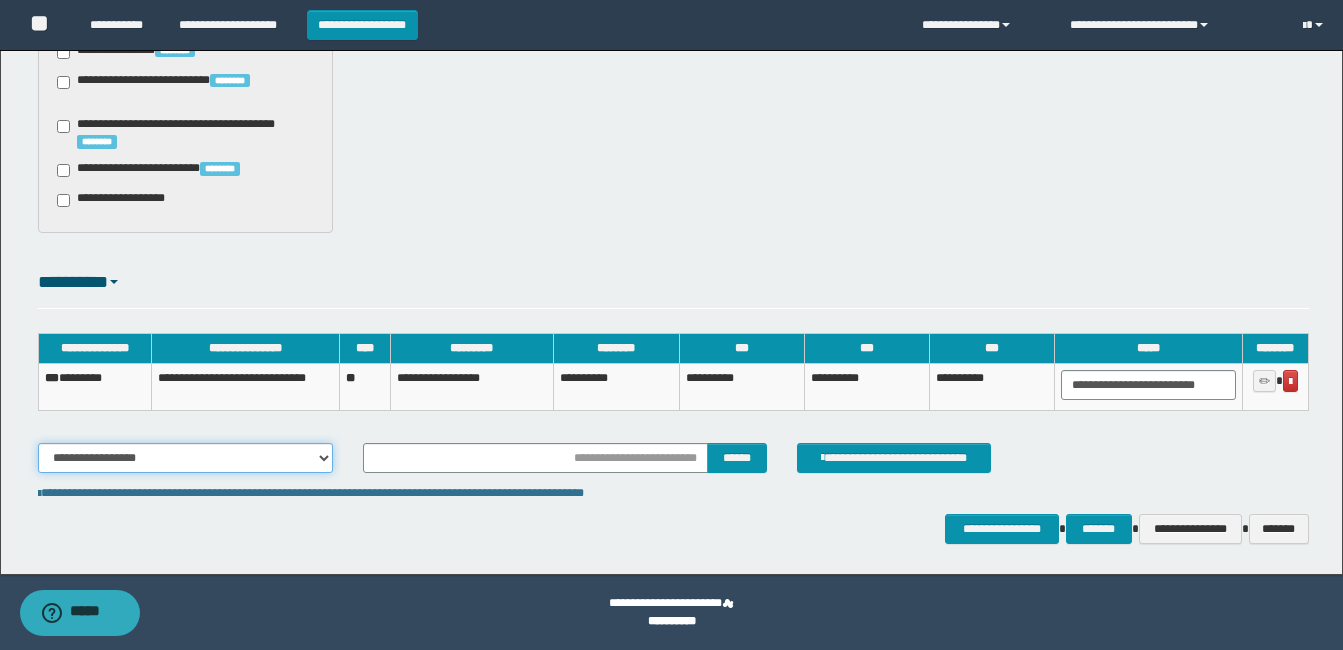 click on "**********" at bounding box center [185, 458] 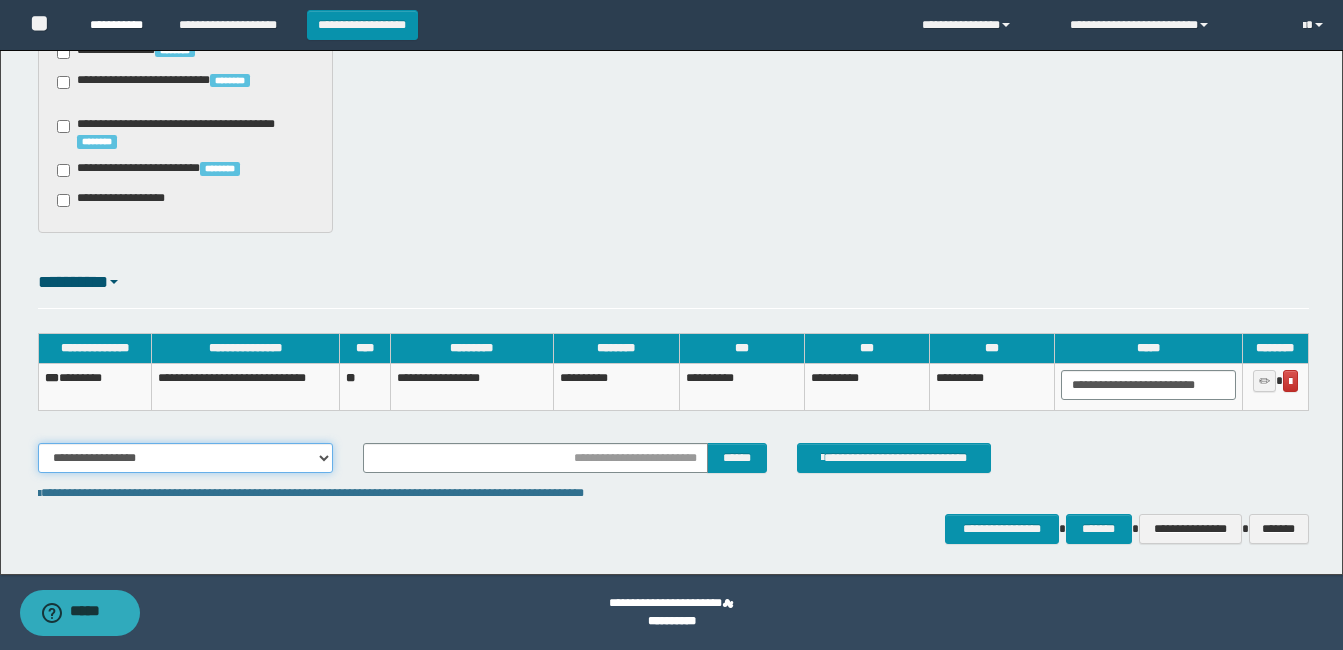 click on "**********" at bounding box center [185, 458] 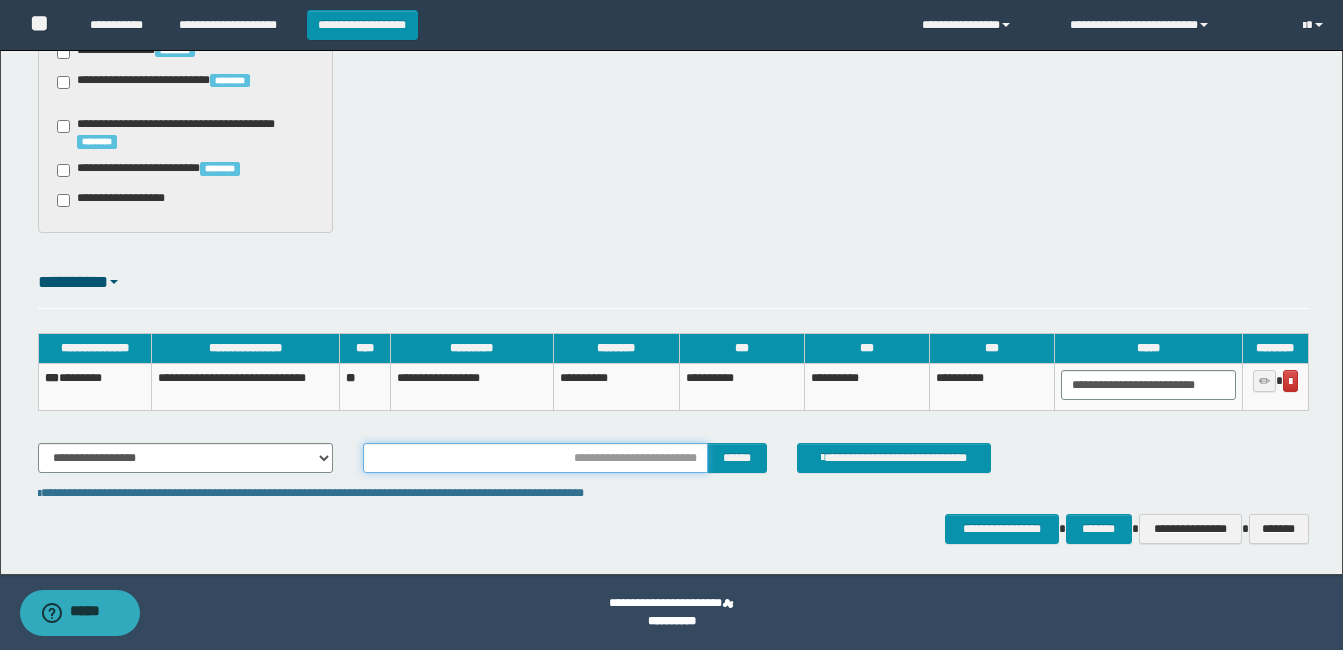click at bounding box center [535, 458] 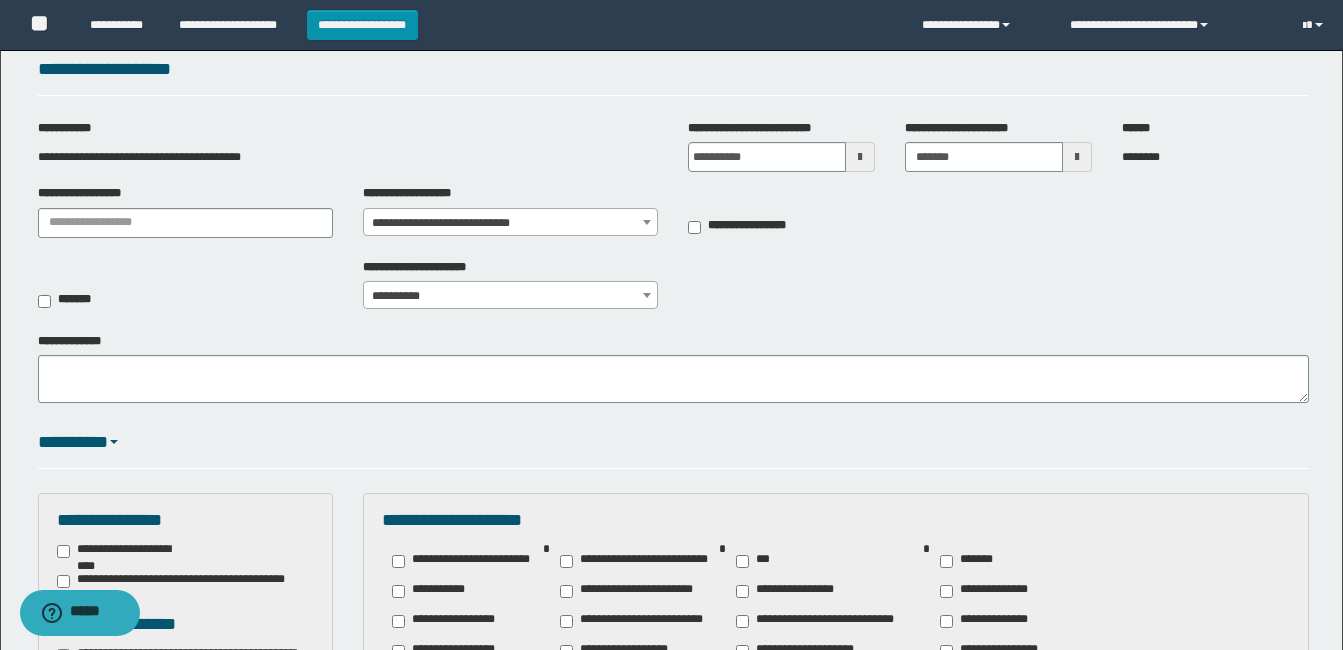 scroll, scrollTop: 0, scrollLeft: 0, axis: both 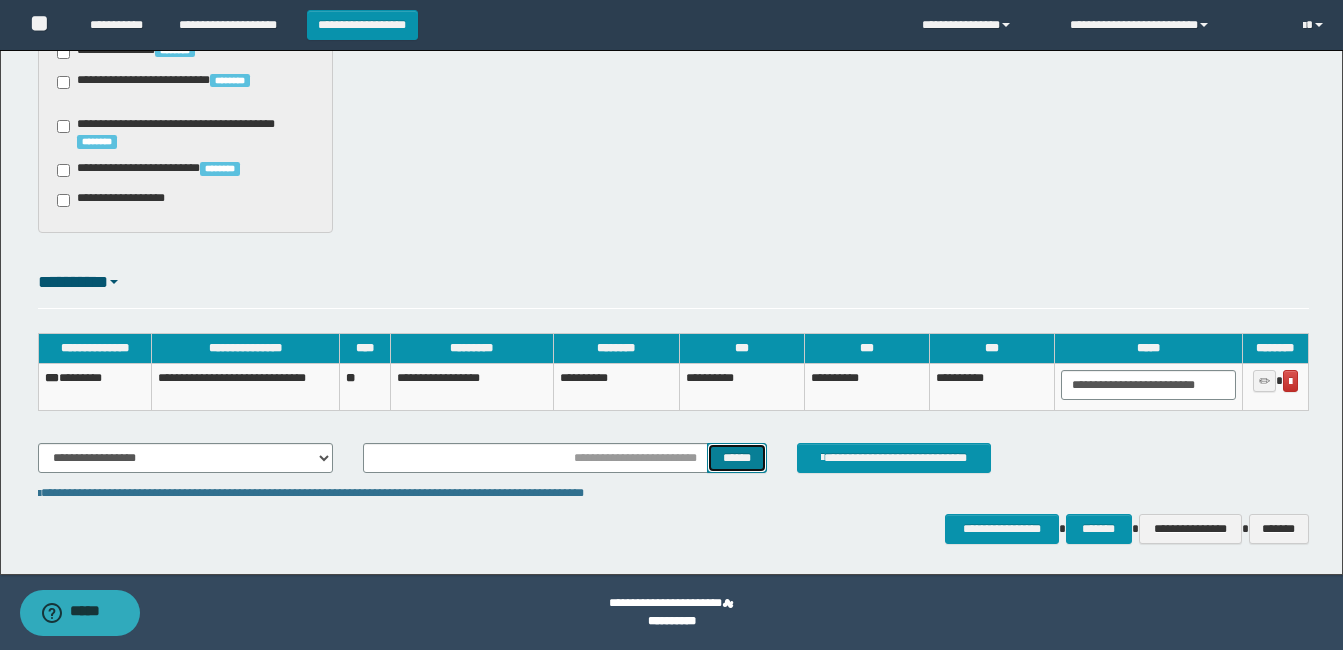 click on "******" at bounding box center (736, 458) 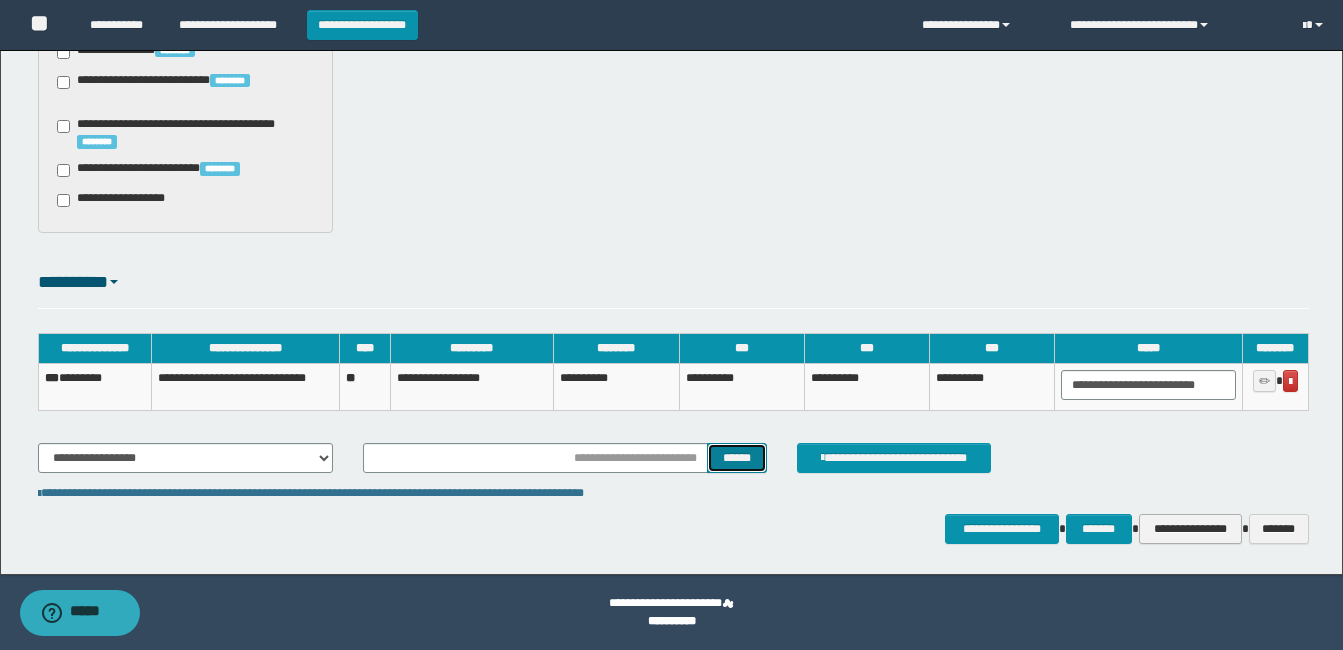 select on "*" 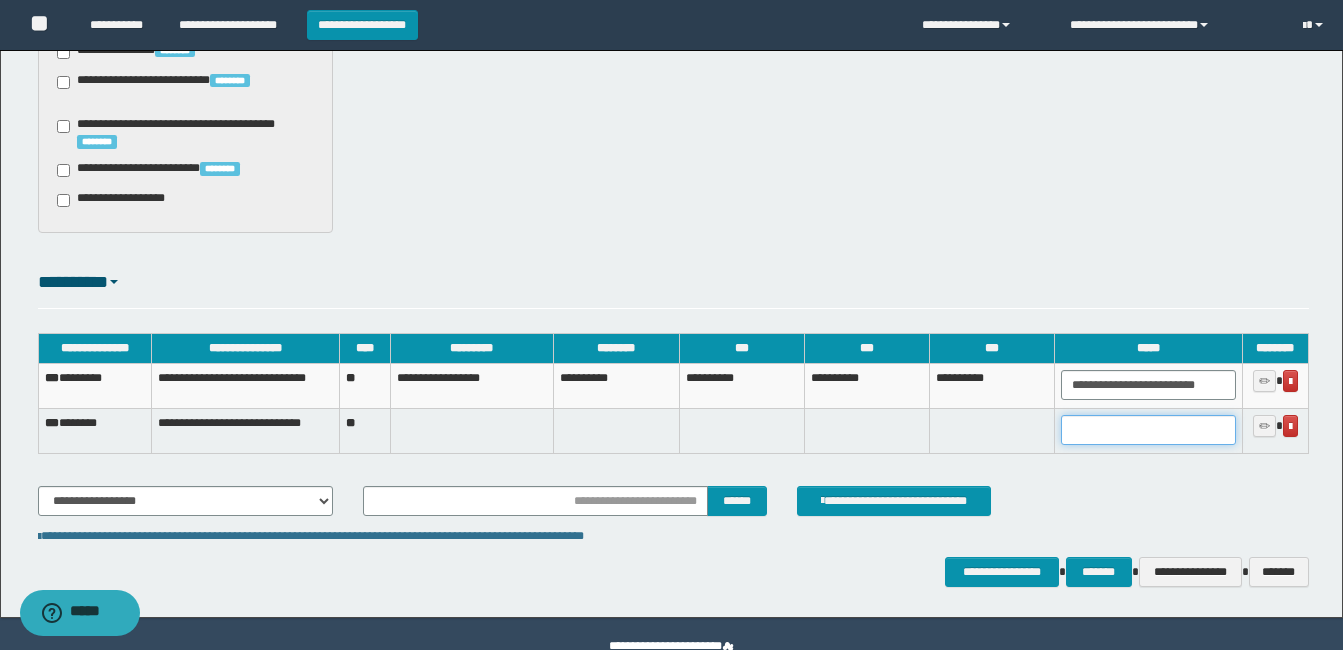 click at bounding box center (1148, 430) 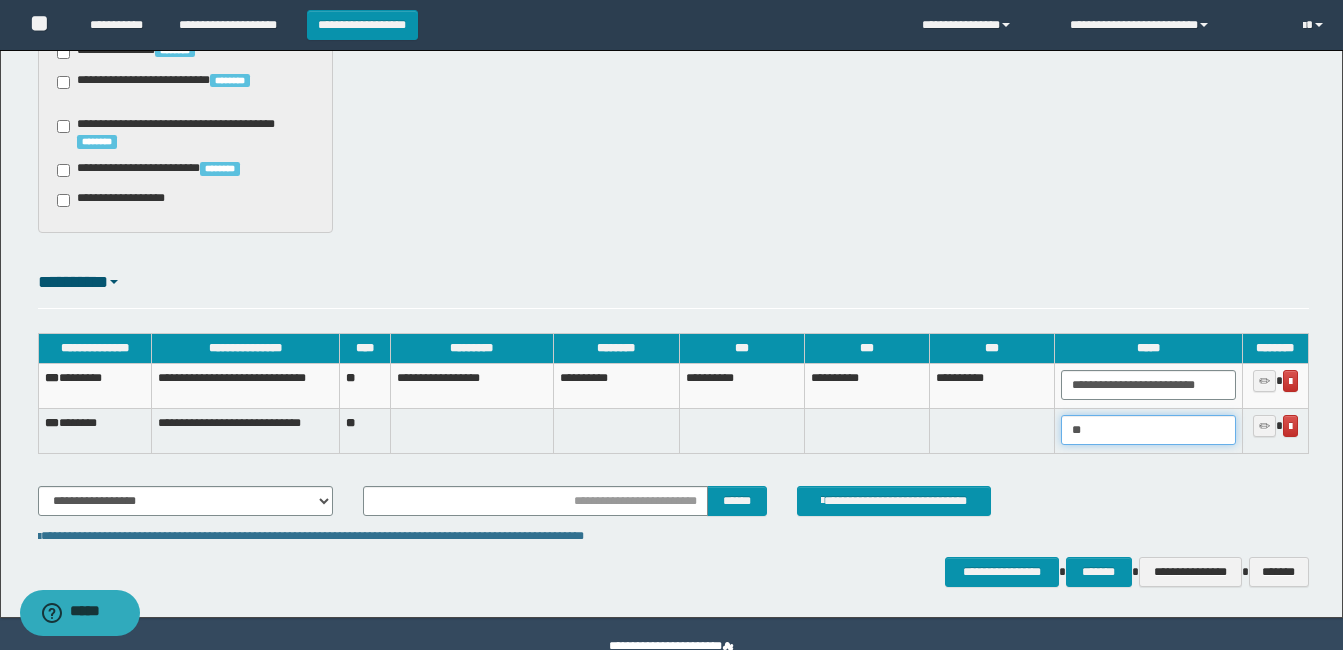 type on "*" 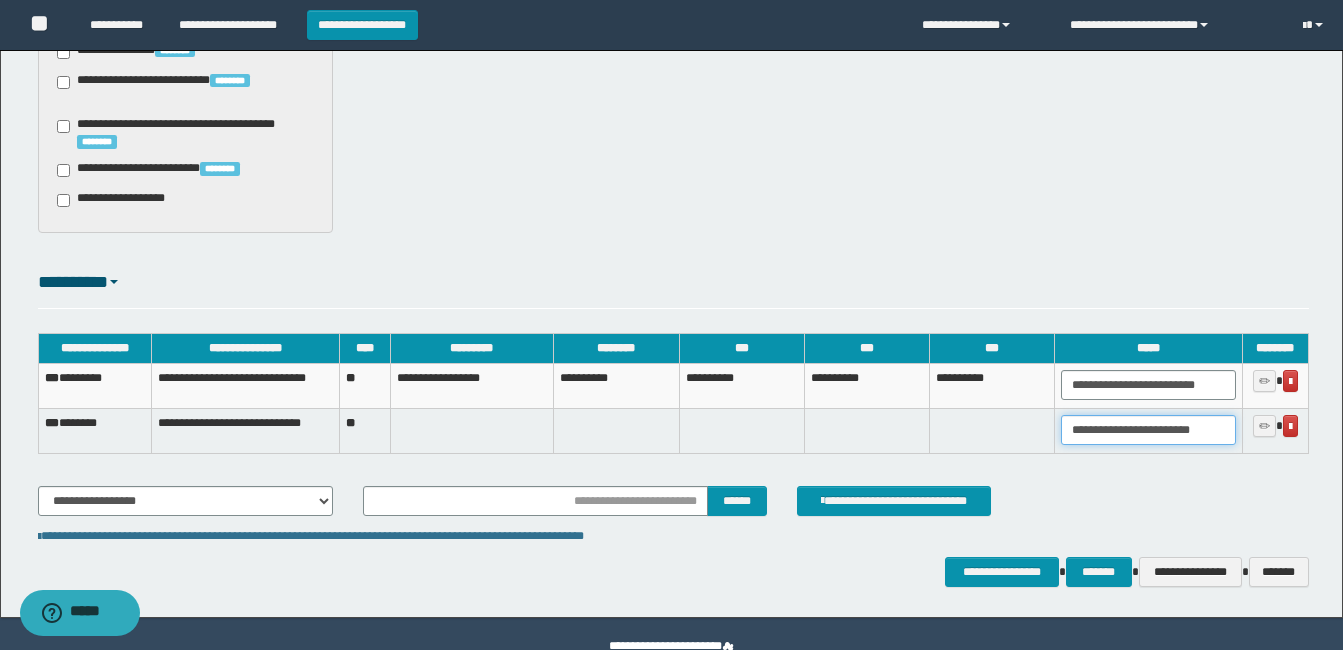 scroll, scrollTop: 0, scrollLeft: 33, axis: horizontal 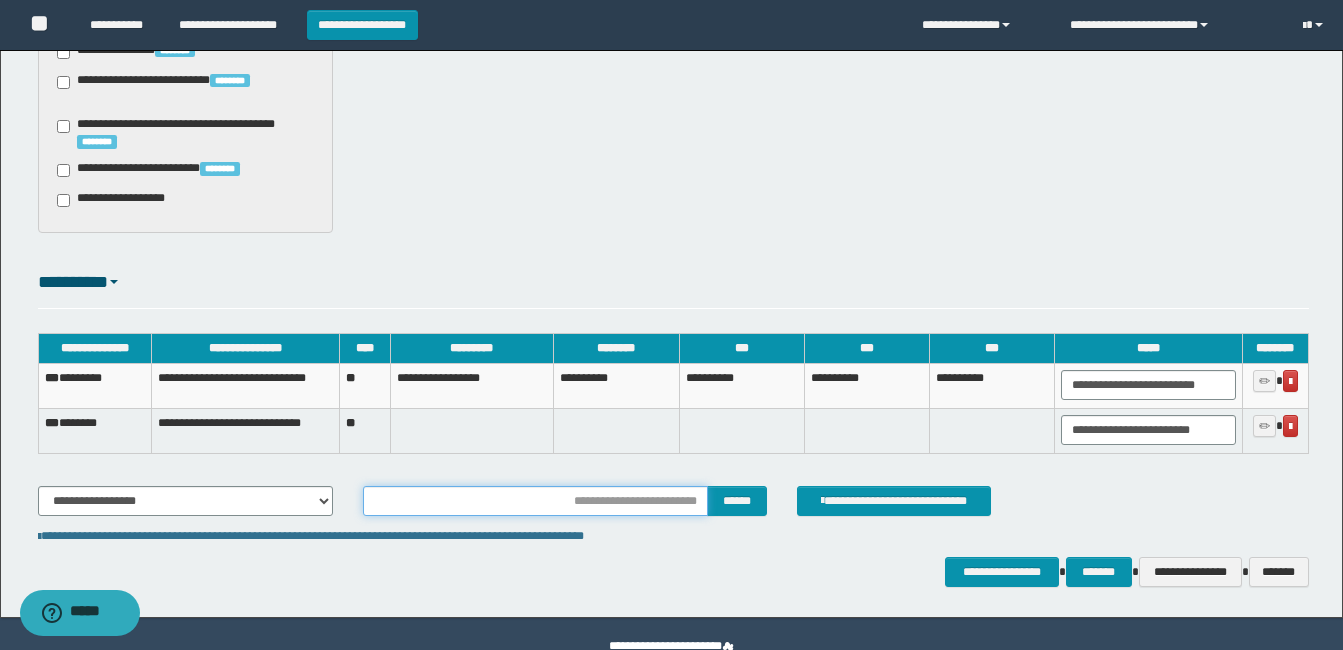 click at bounding box center (535, 501) 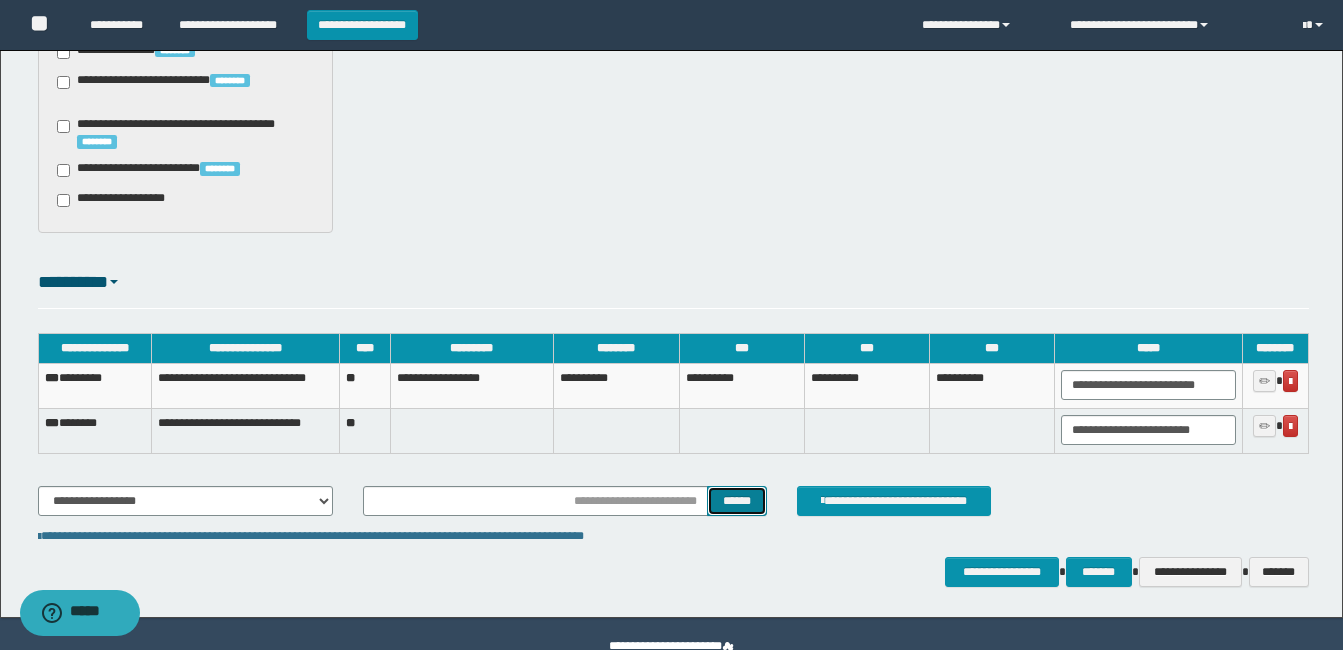 click on "******" at bounding box center [736, 501] 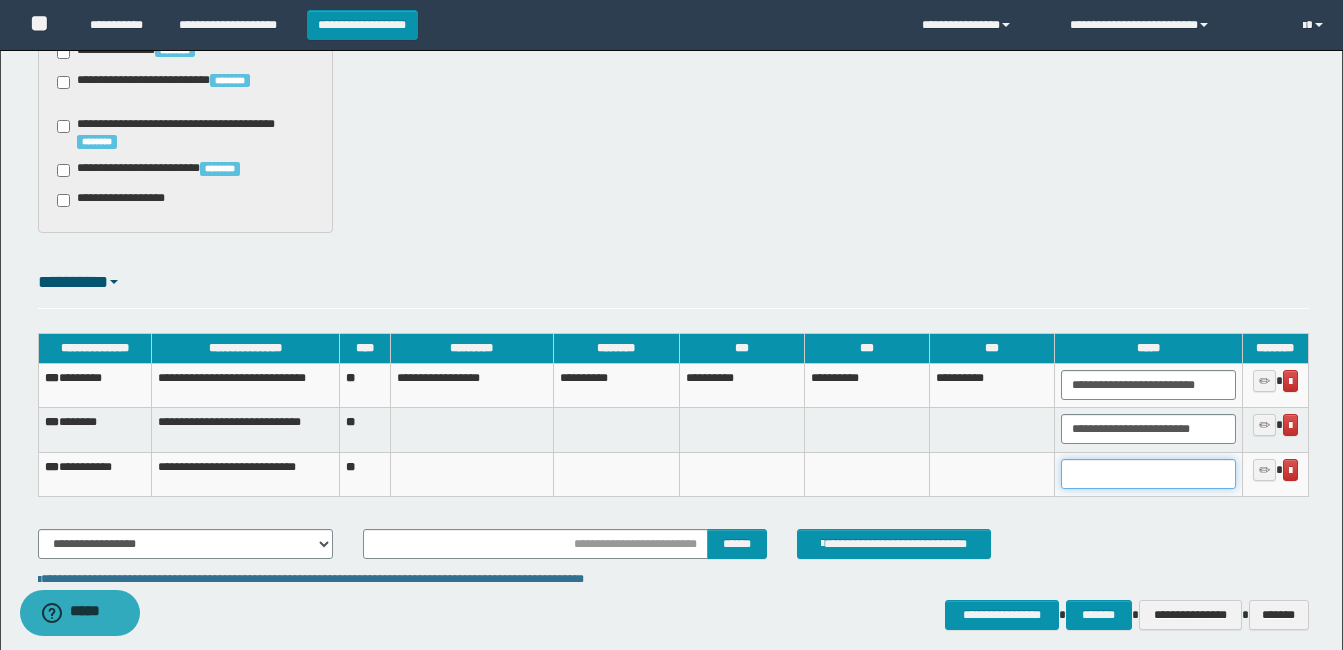 click at bounding box center (1148, 474) 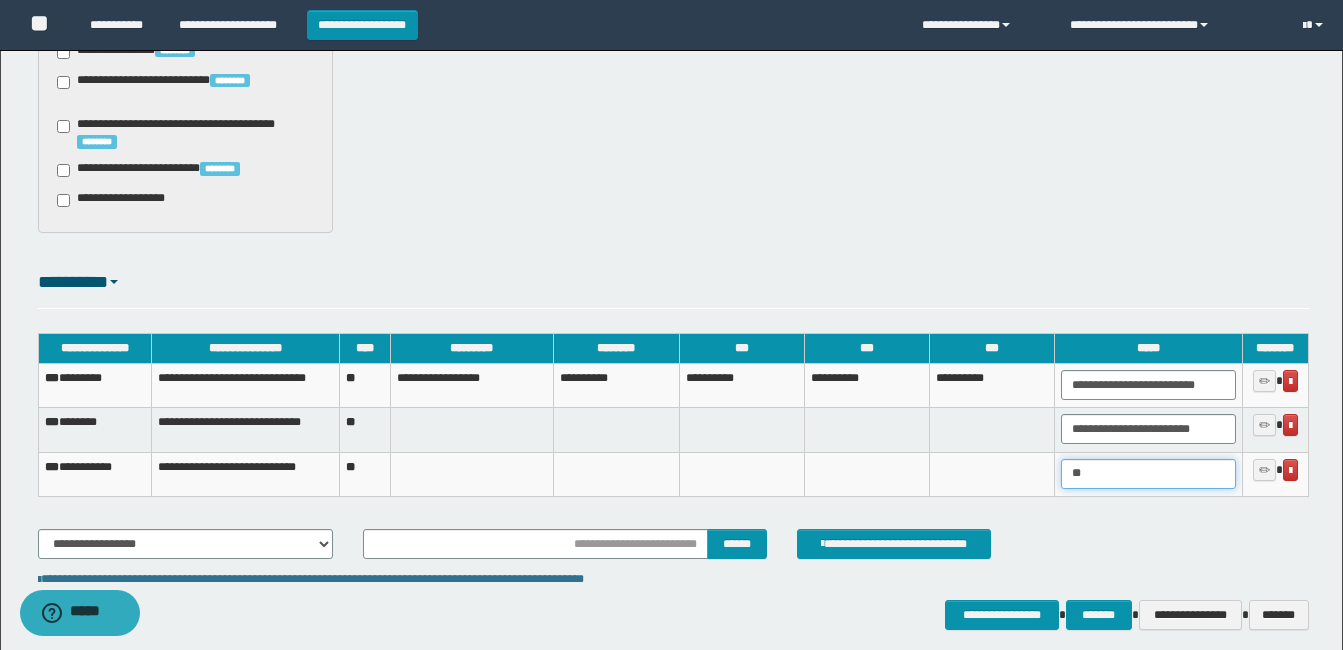 type on "*" 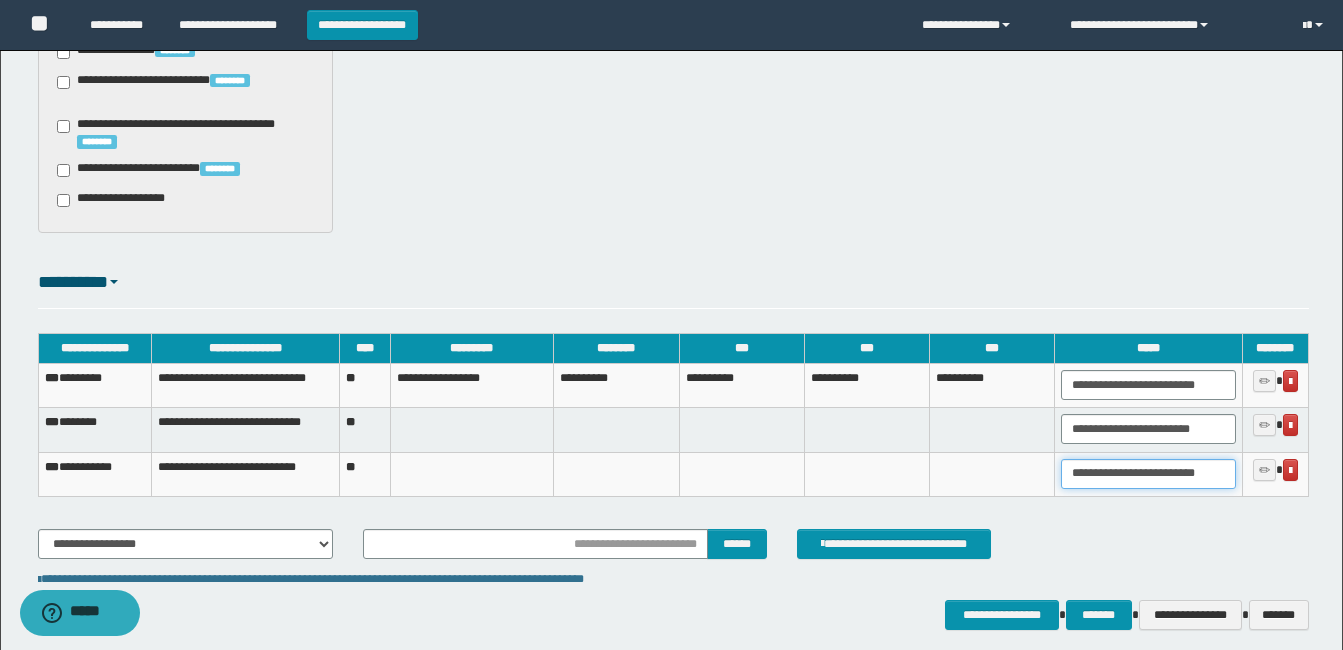 scroll, scrollTop: 0, scrollLeft: 37, axis: horizontal 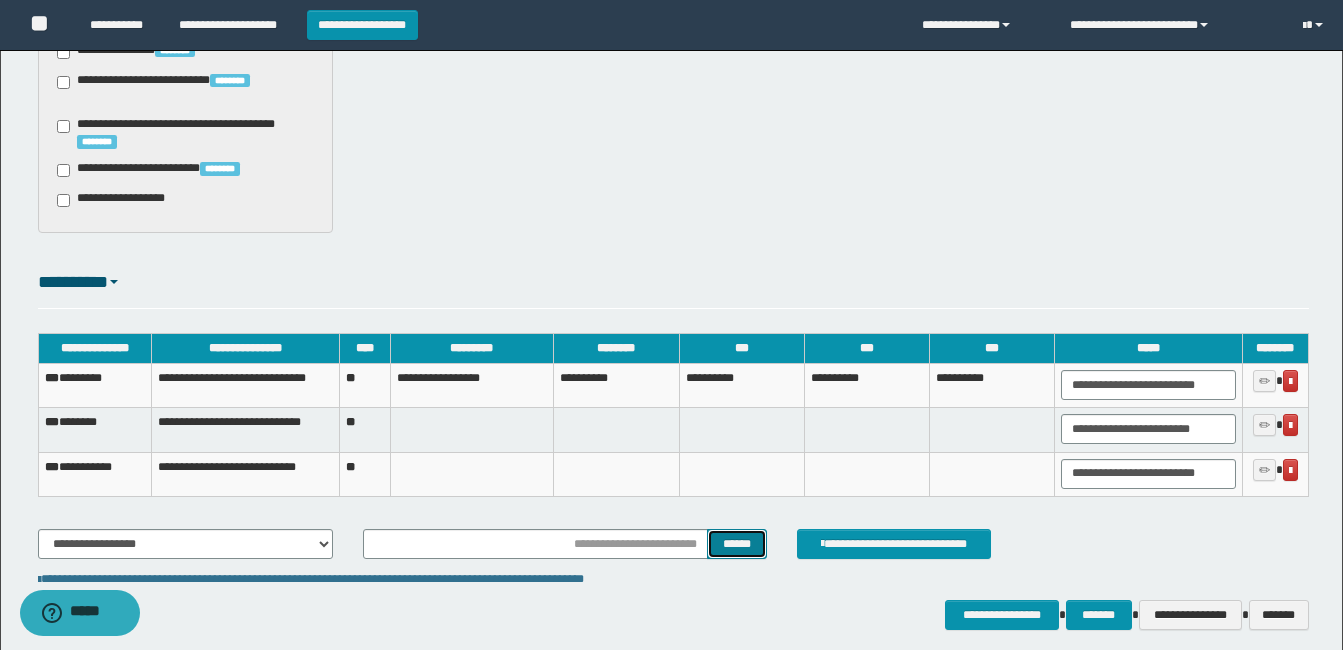 click on "******" at bounding box center [736, 544] 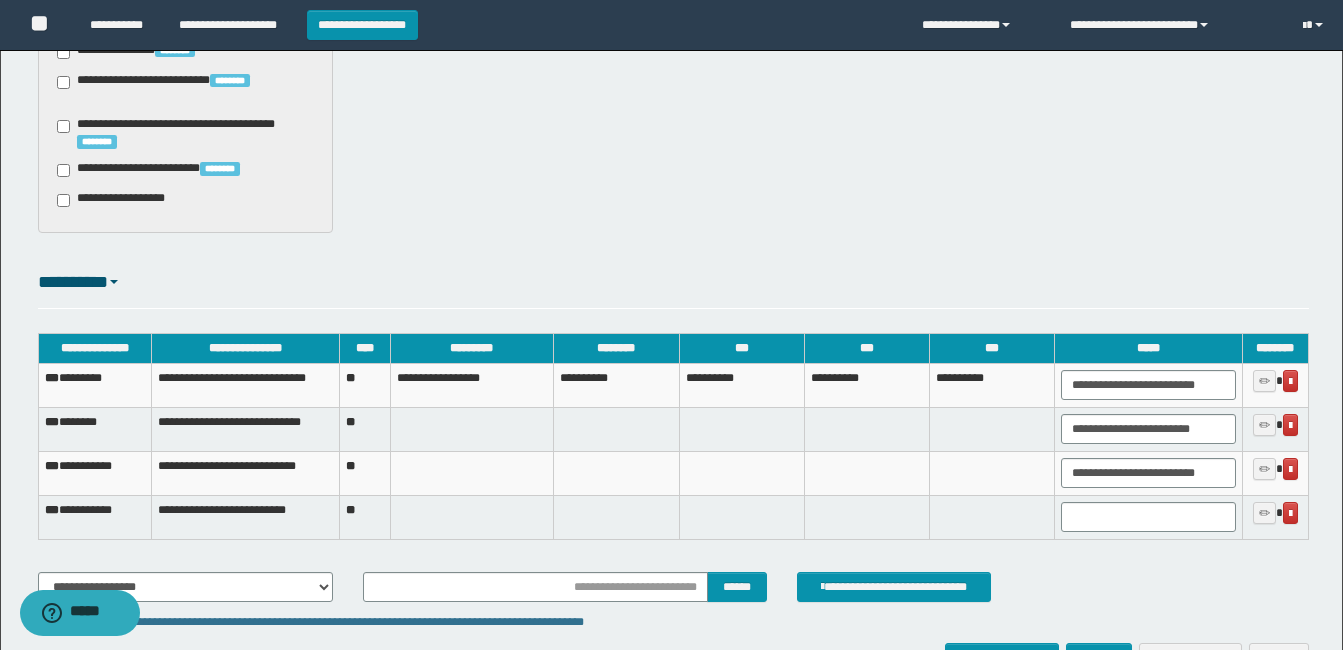 click on "**********" at bounding box center (673, 446) 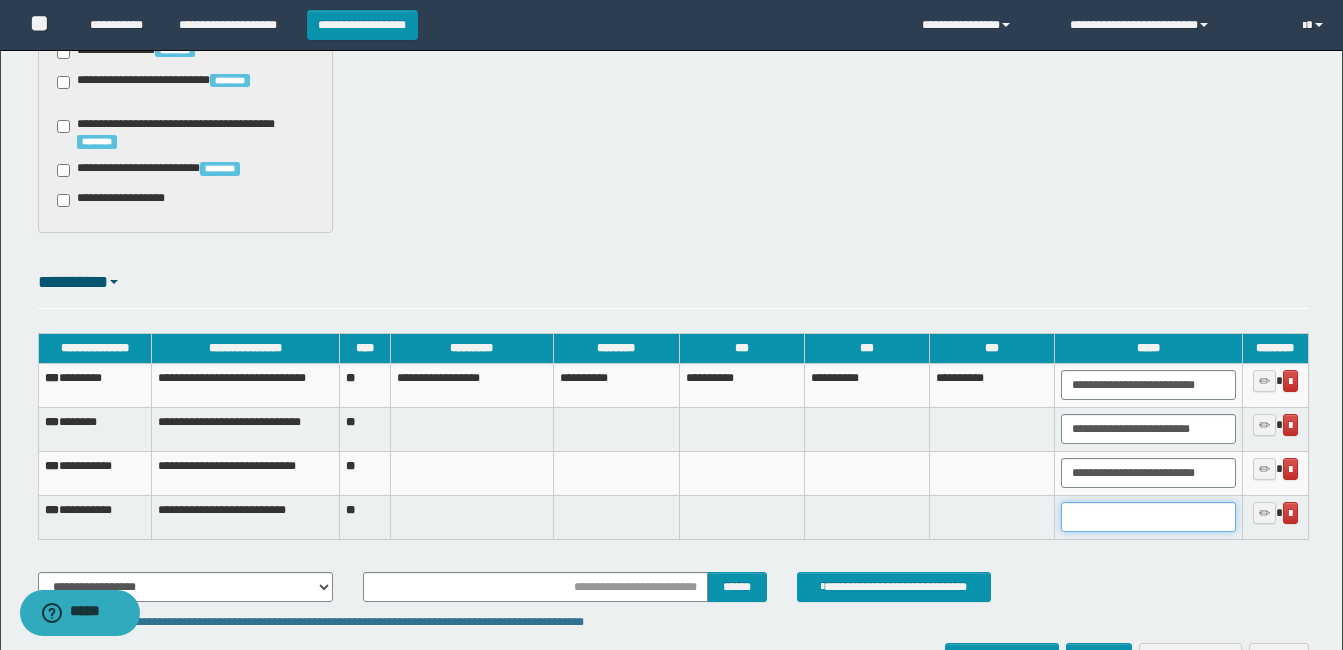 click at bounding box center (1148, 517) 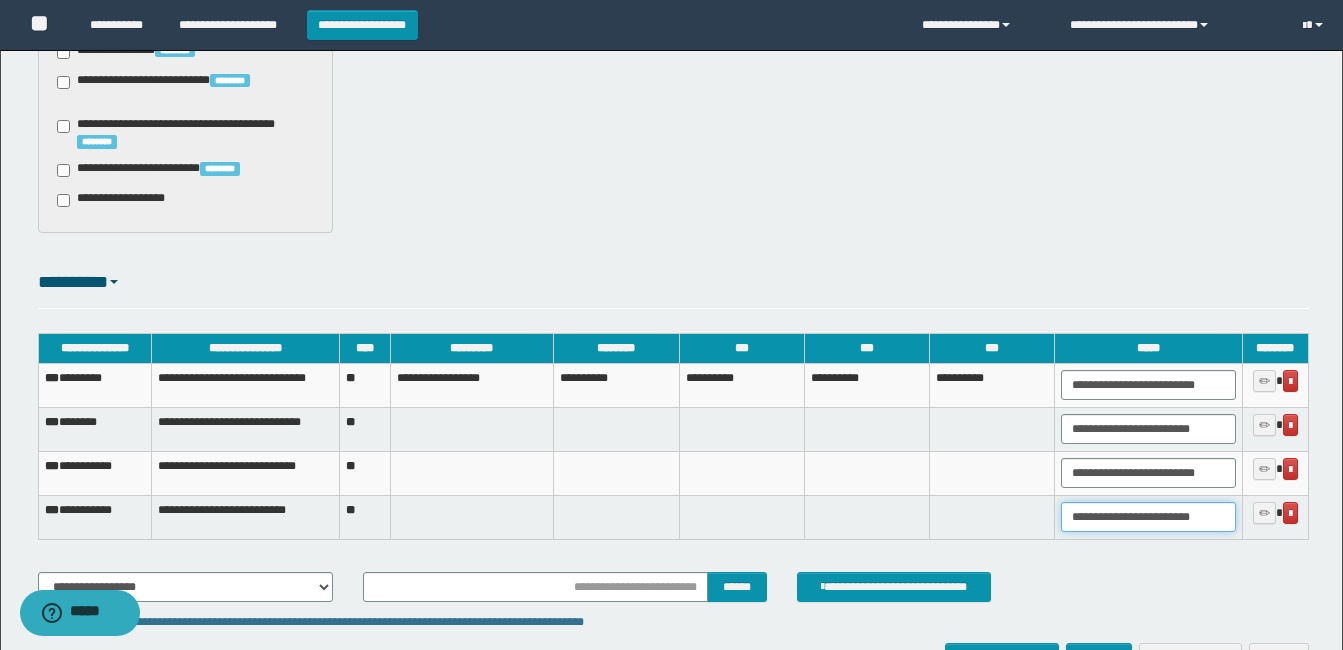 scroll, scrollTop: 0, scrollLeft: 33, axis: horizontal 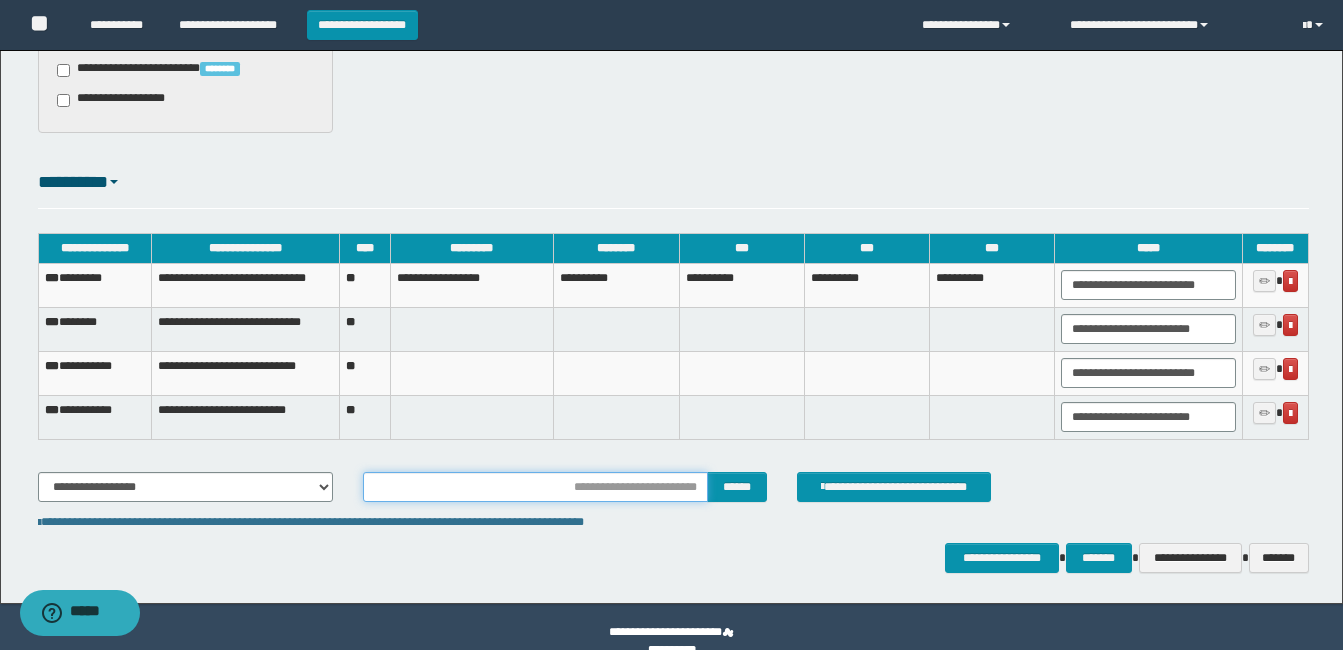 drag, startPoint x: 697, startPoint y: 486, endPoint x: 125, endPoint y: 438, distance: 574.01044 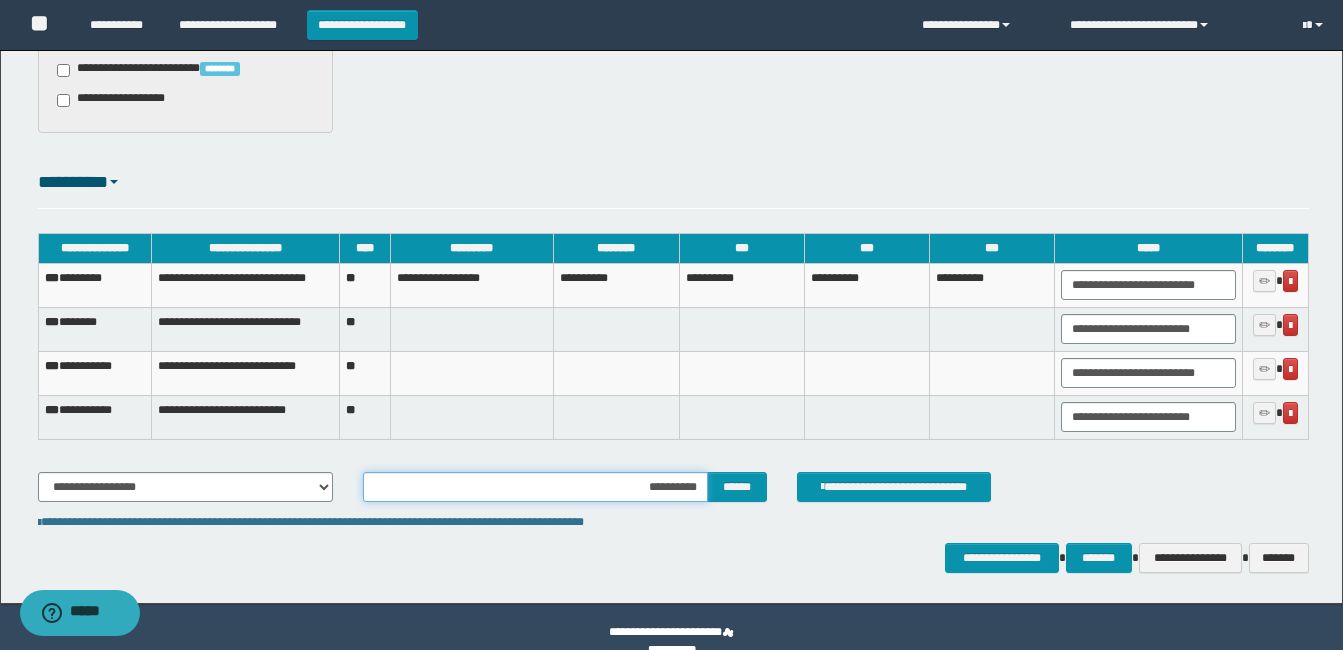 type 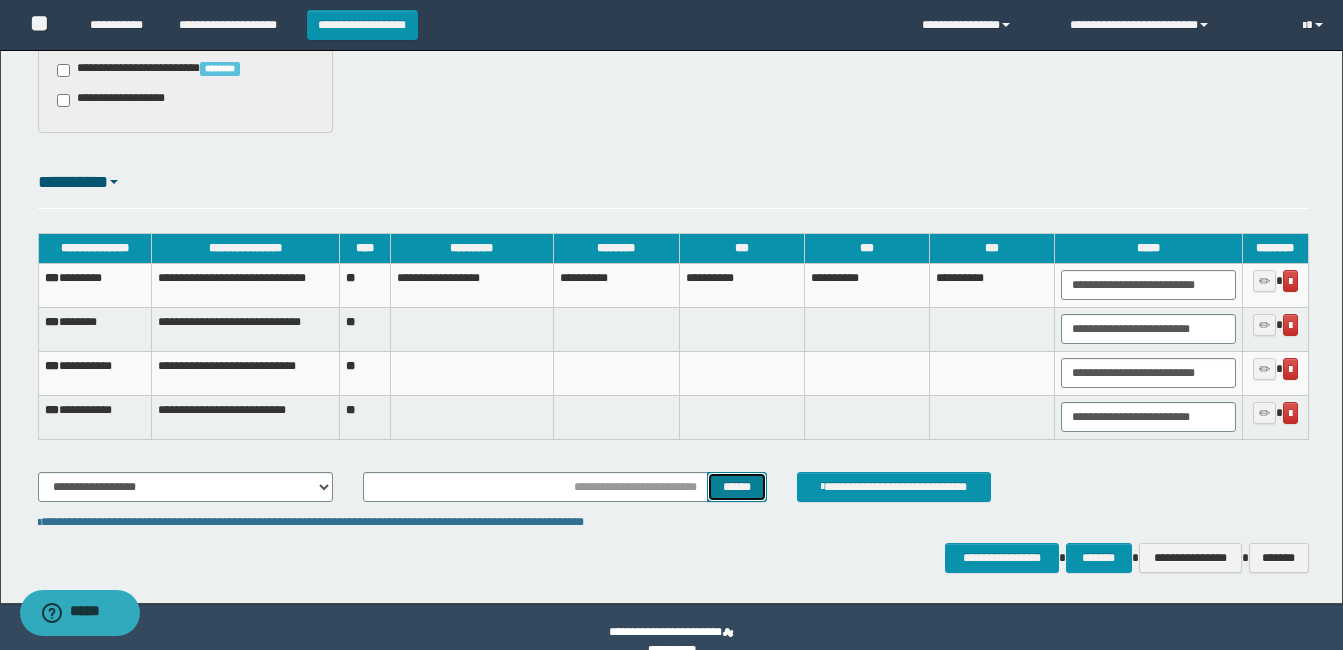 click on "******" at bounding box center [736, 487] 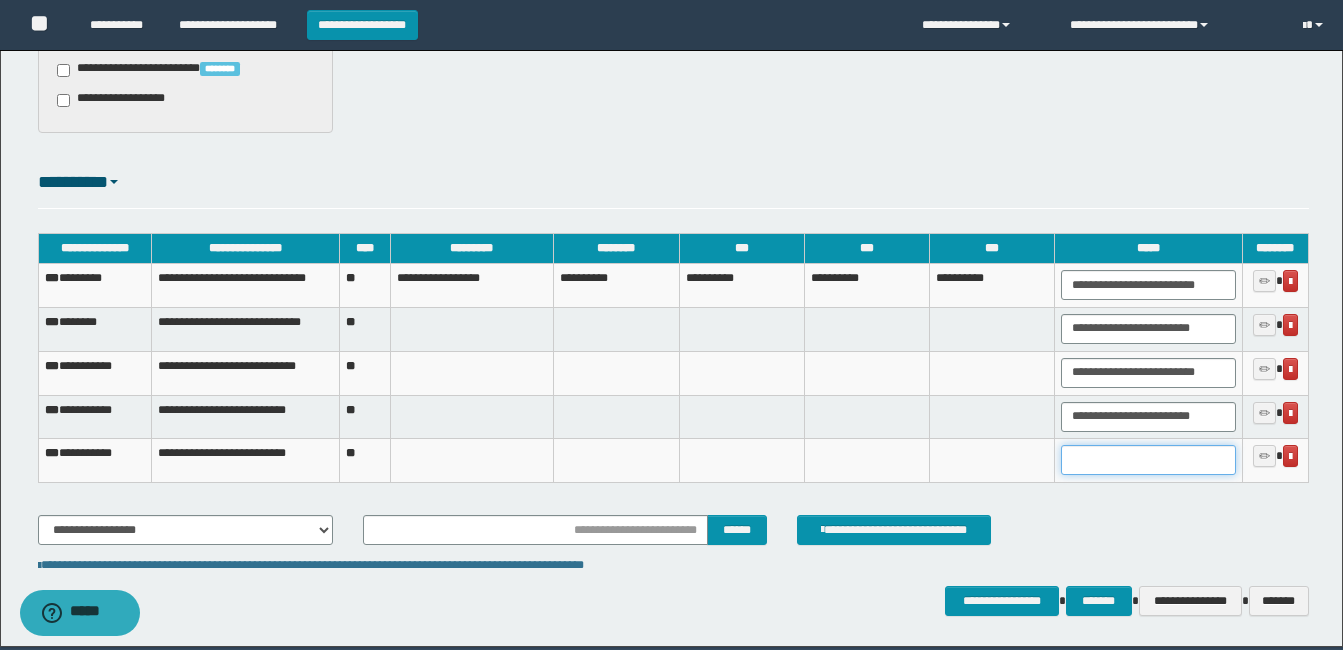 click at bounding box center (1148, 460) 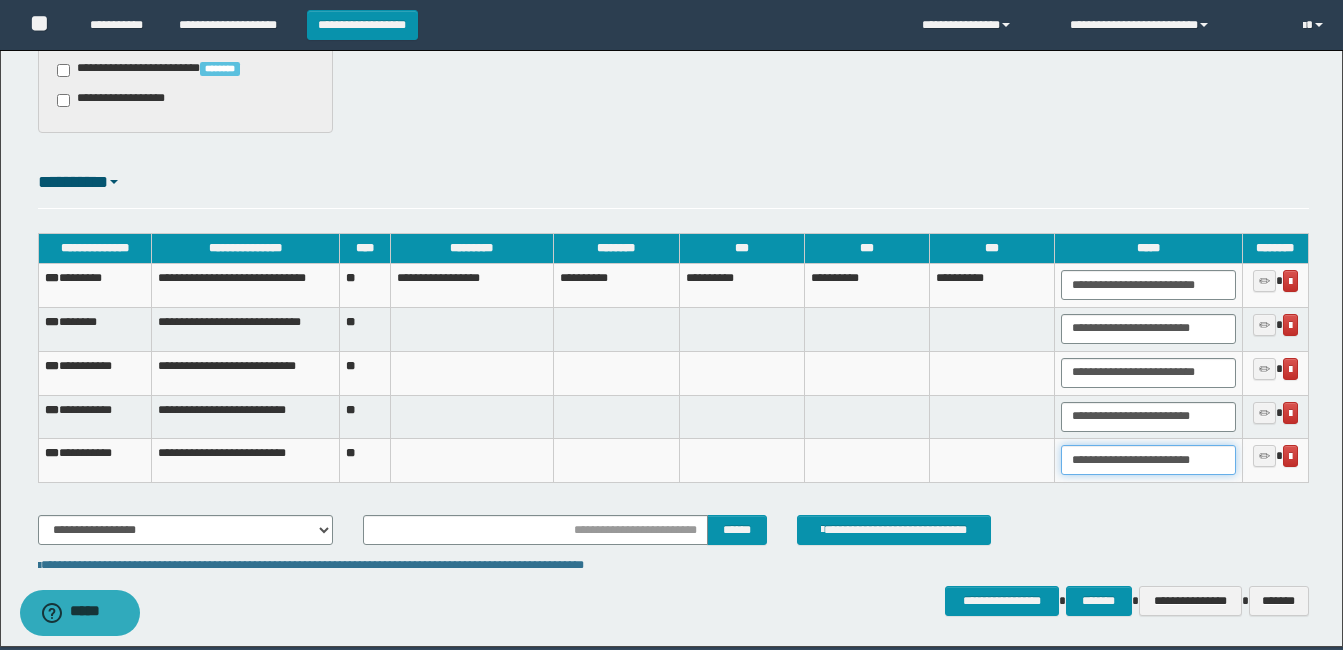 scroll, scrollTop: 0, scrollLeft: 33, axis: horizontal 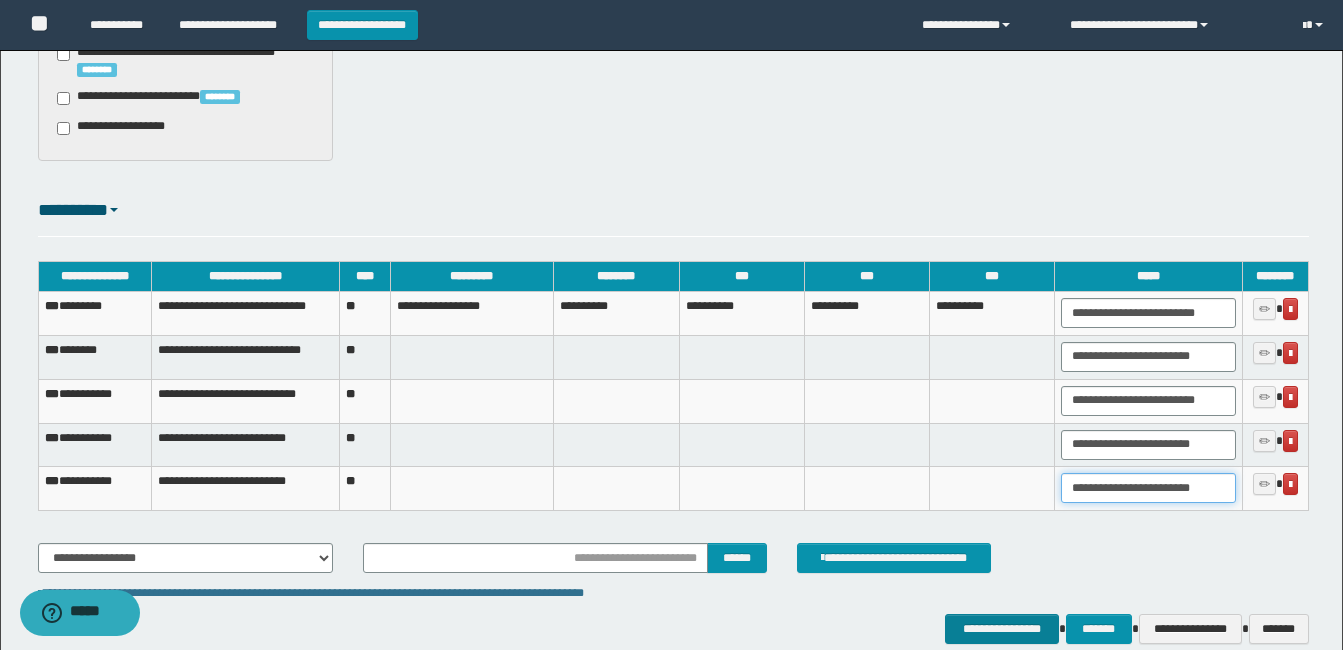 type on "**********" 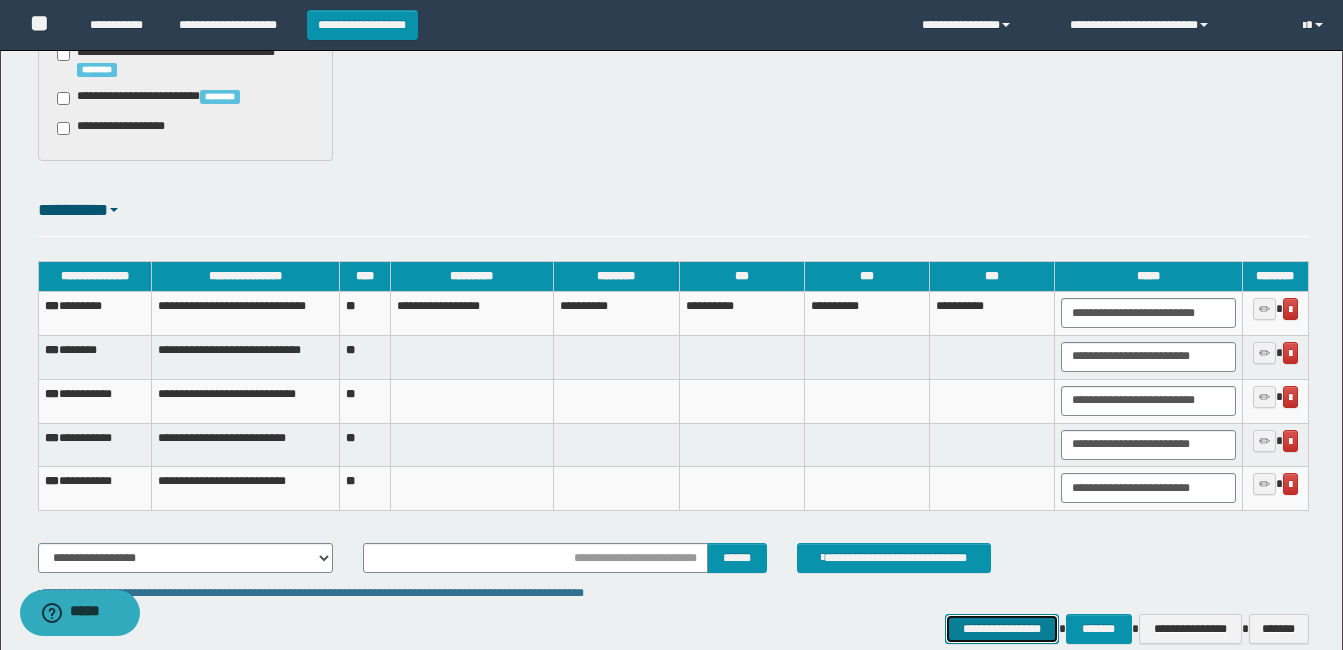 click on "**********" at bounding box center (1001, 629) 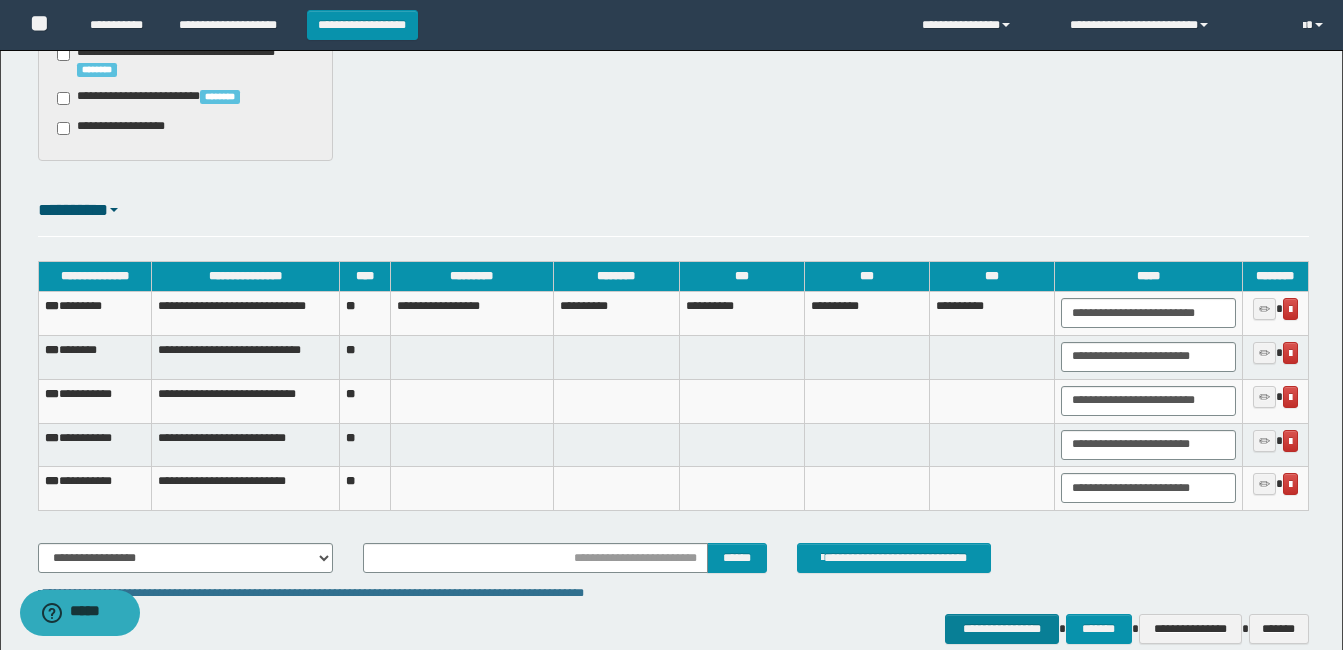 scroll, scrollTop: 0, scrollLeft: 0, axis: both 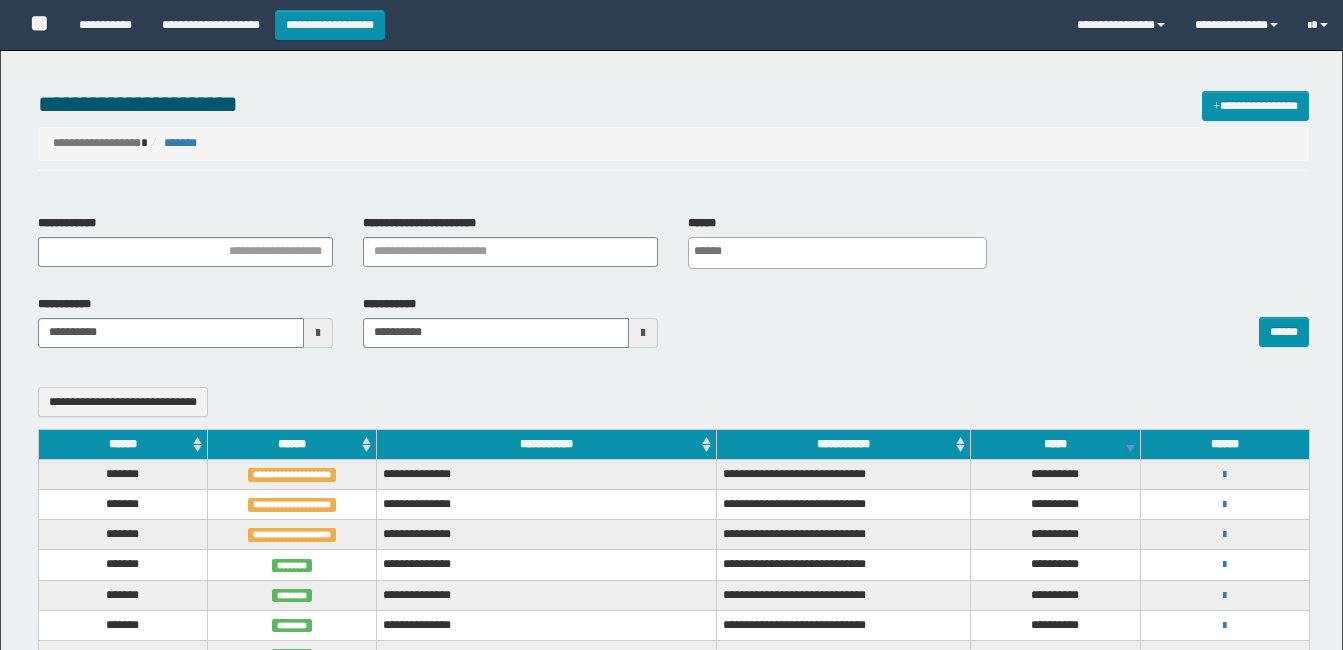 select 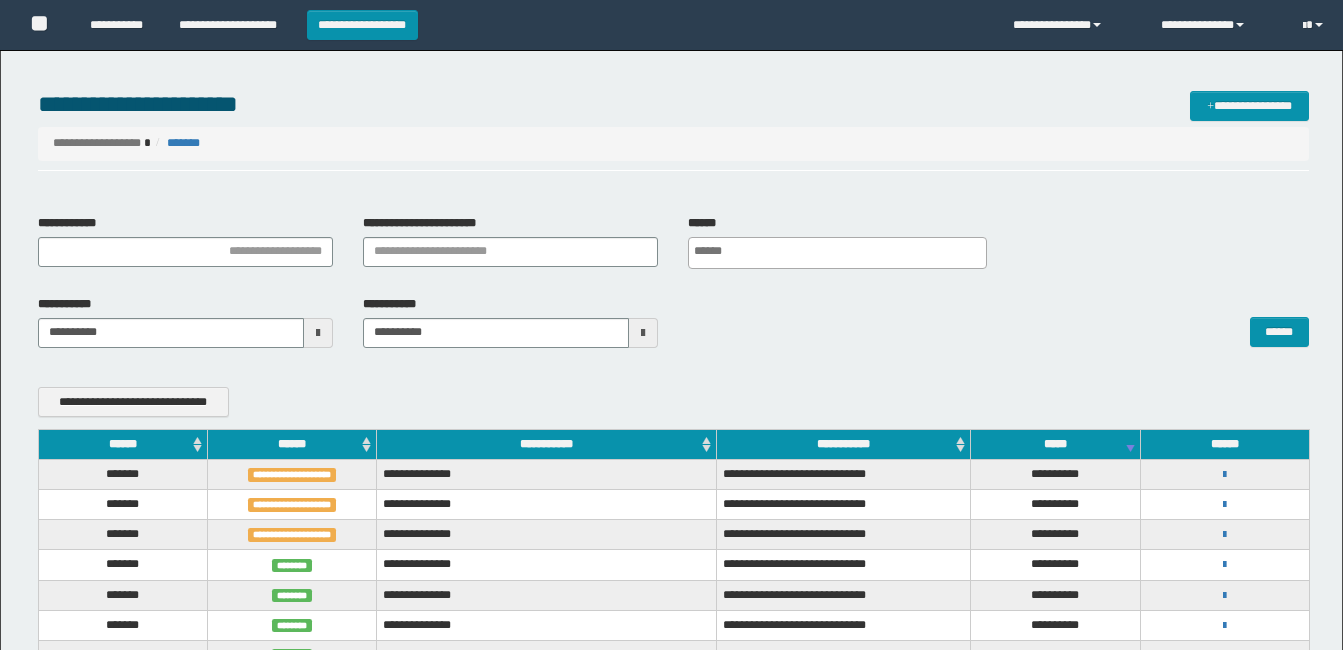 scroll, scrollTop: 0, scrollLeft: 0, axis: both 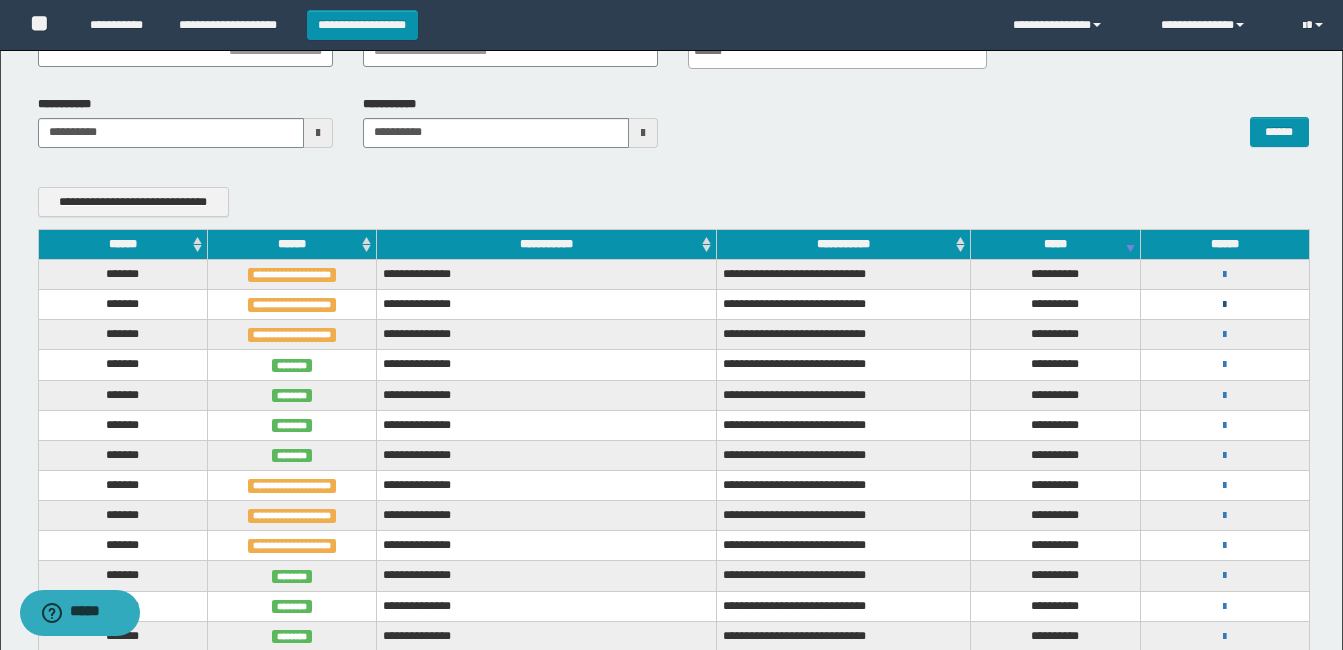 click at bounding box center [1224, 305] 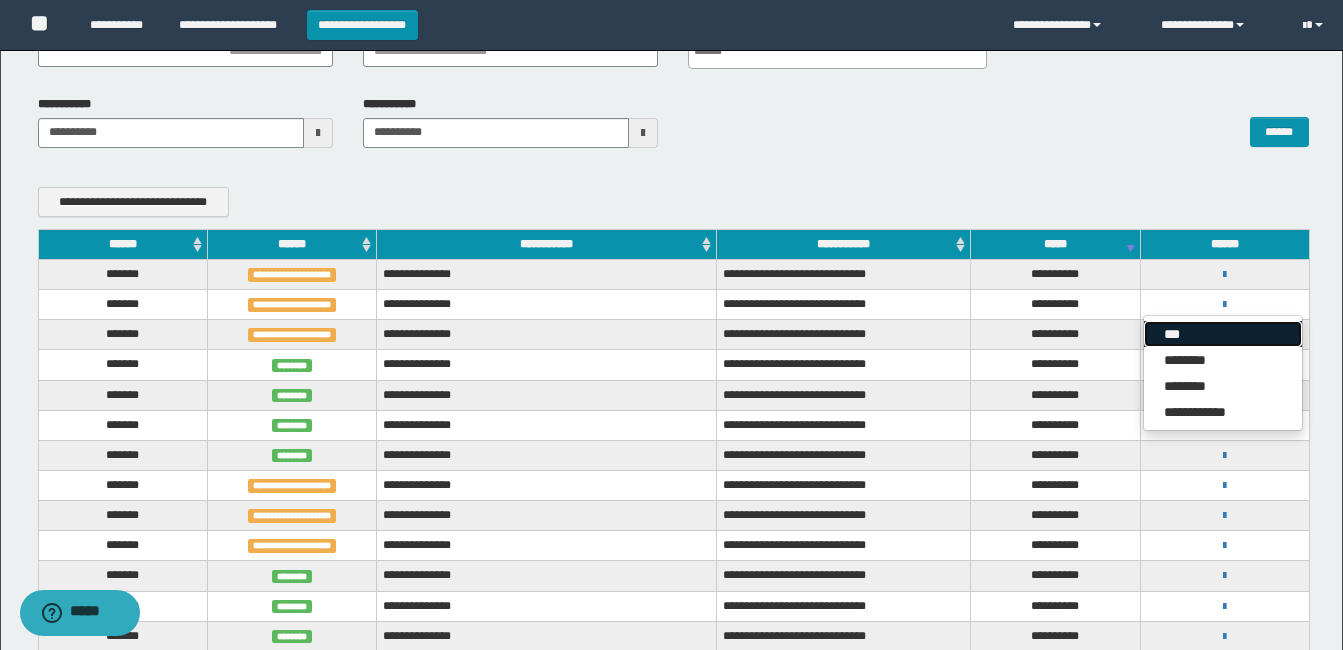 click on "***" at bounding box center (1223, 334) 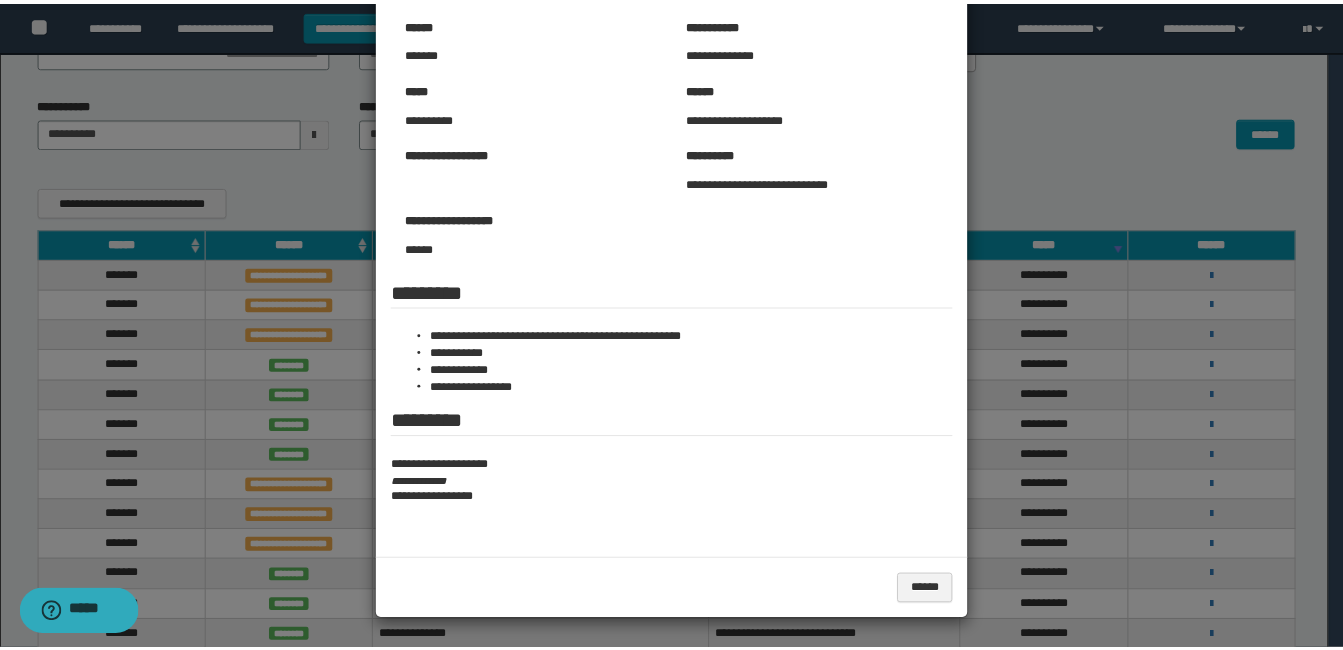 scroll, scrollTop: 100, scrollLeft: 0, axis: vertical 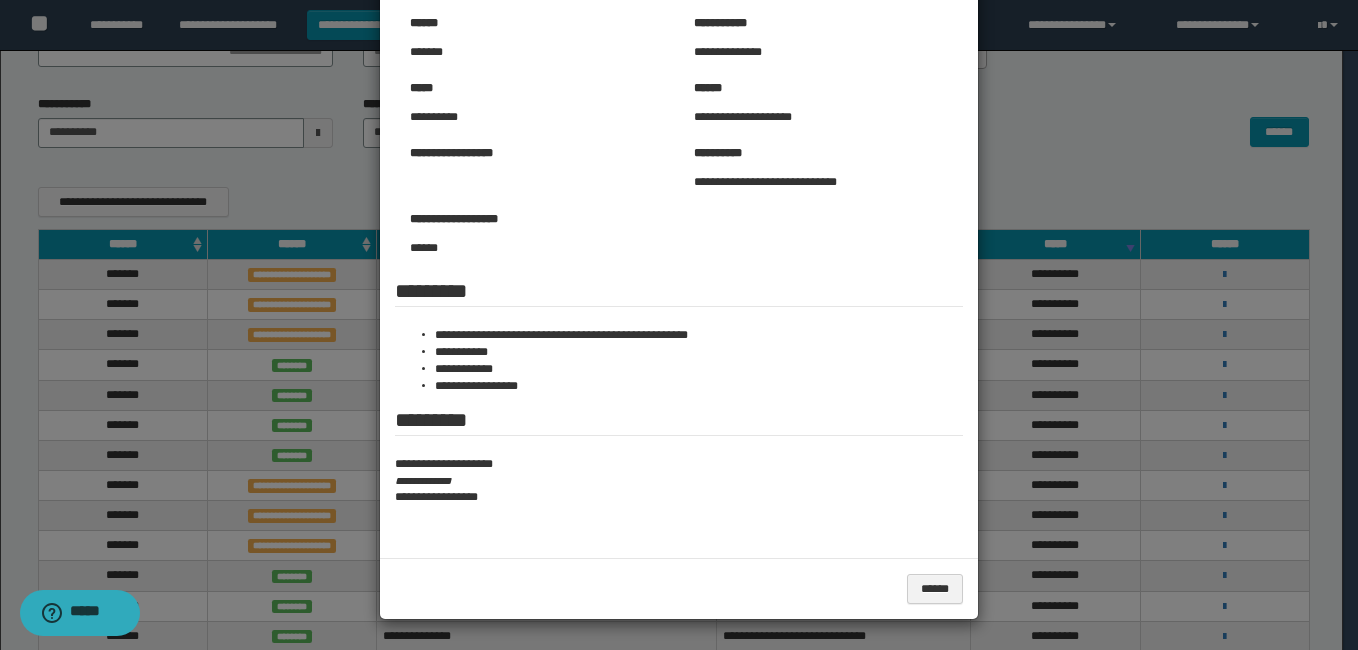 click at bounding box center [679, 275] 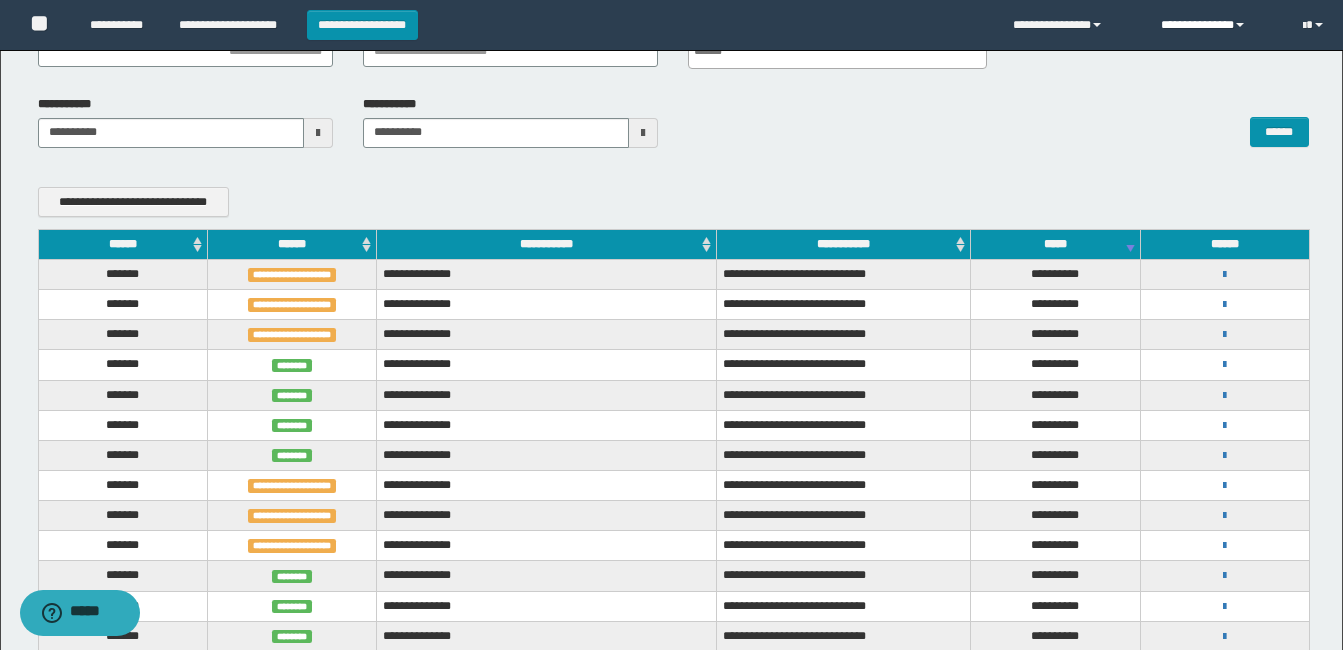 click on "**********" at bounding box center (1216, 25) 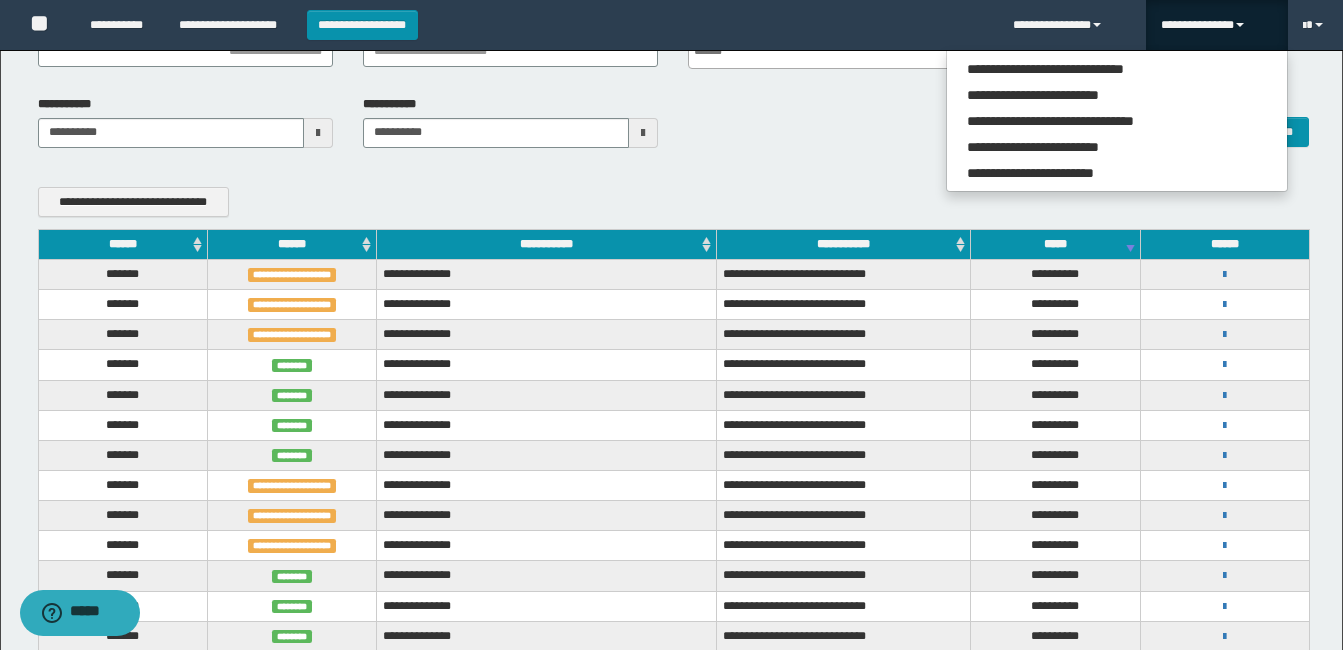click on "**********" at bounding box center (1116, 121) 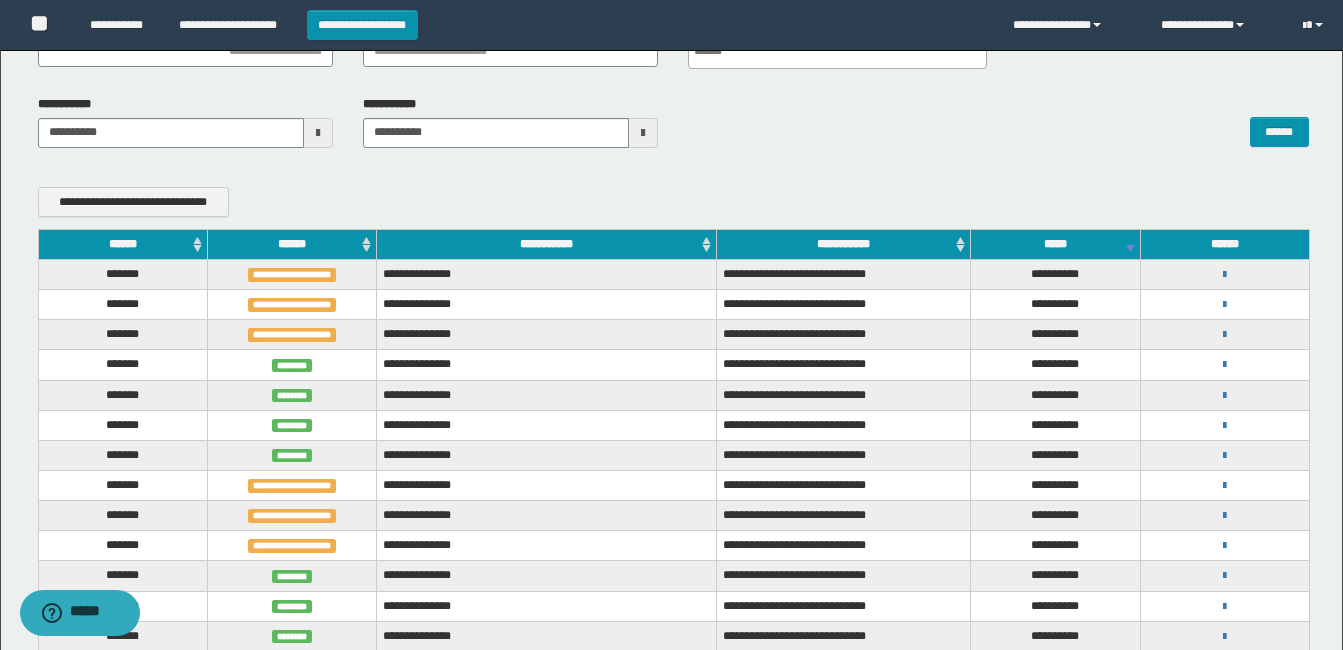 drag, startPoint x: 1153, startPoint y: 183, endPoint x: 1155, endPoint y: 161, distance: 22.090721 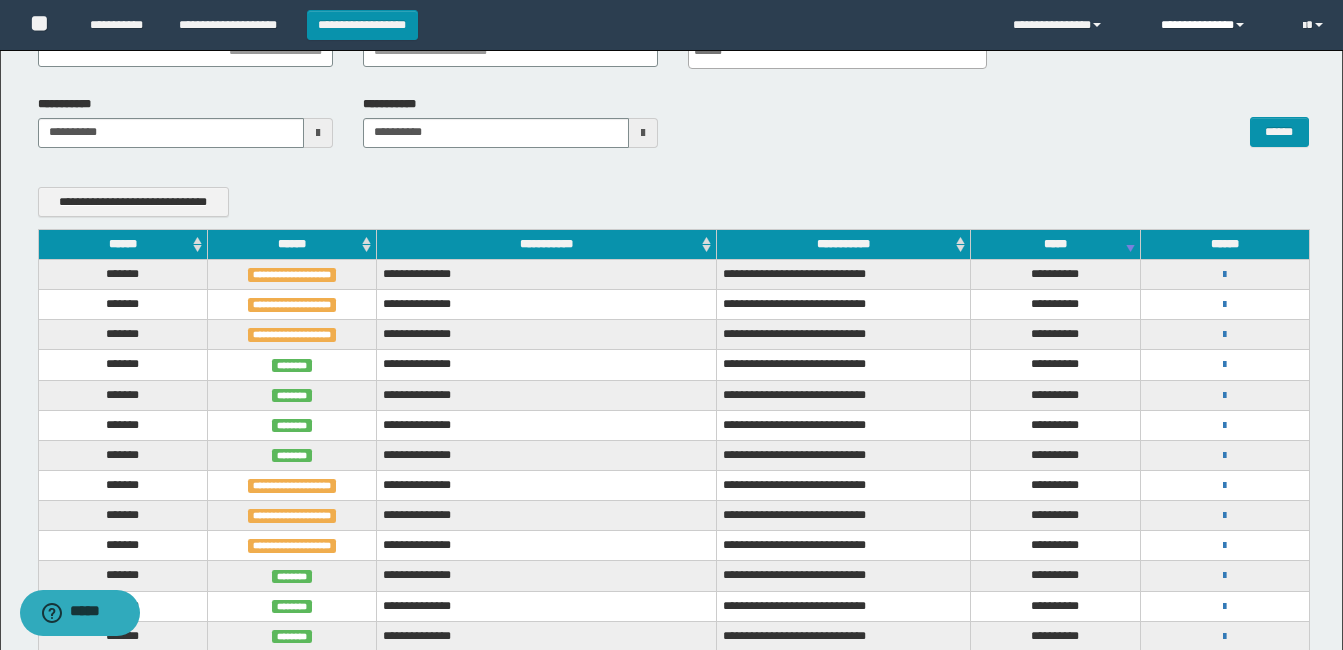 click on "**********" at bounding box center [1216, 25] 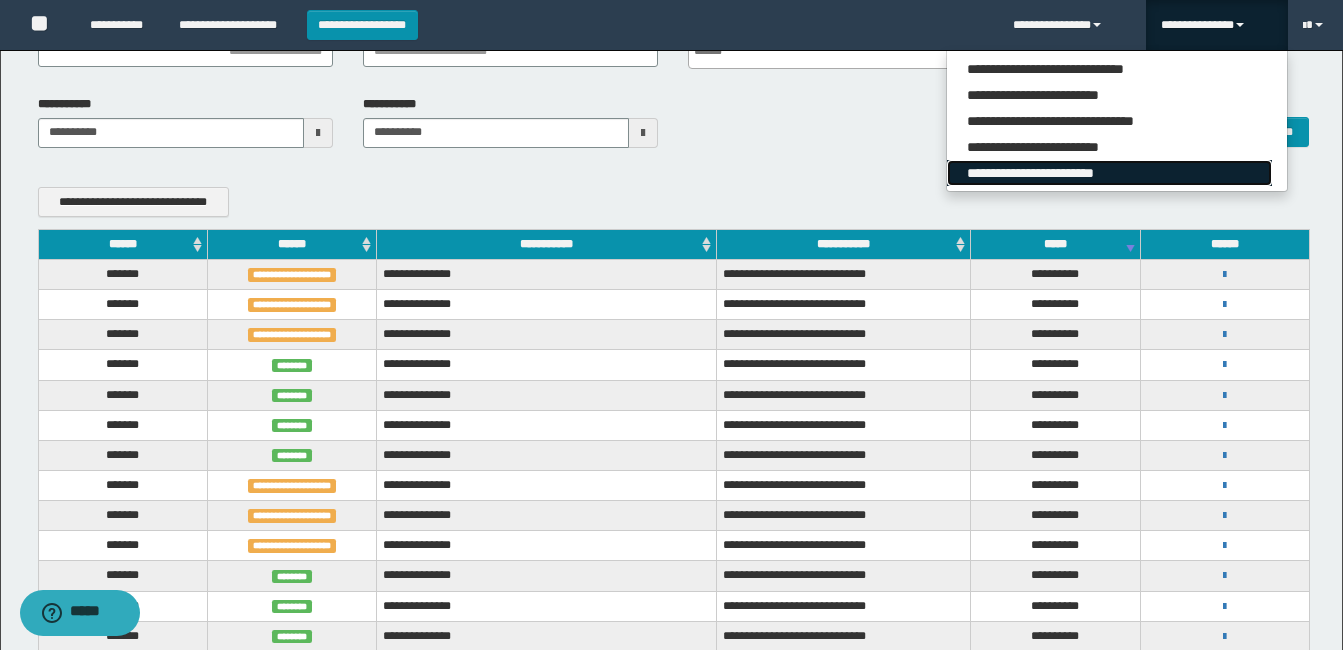 click on "**********" at bounding box center (1109, 173) 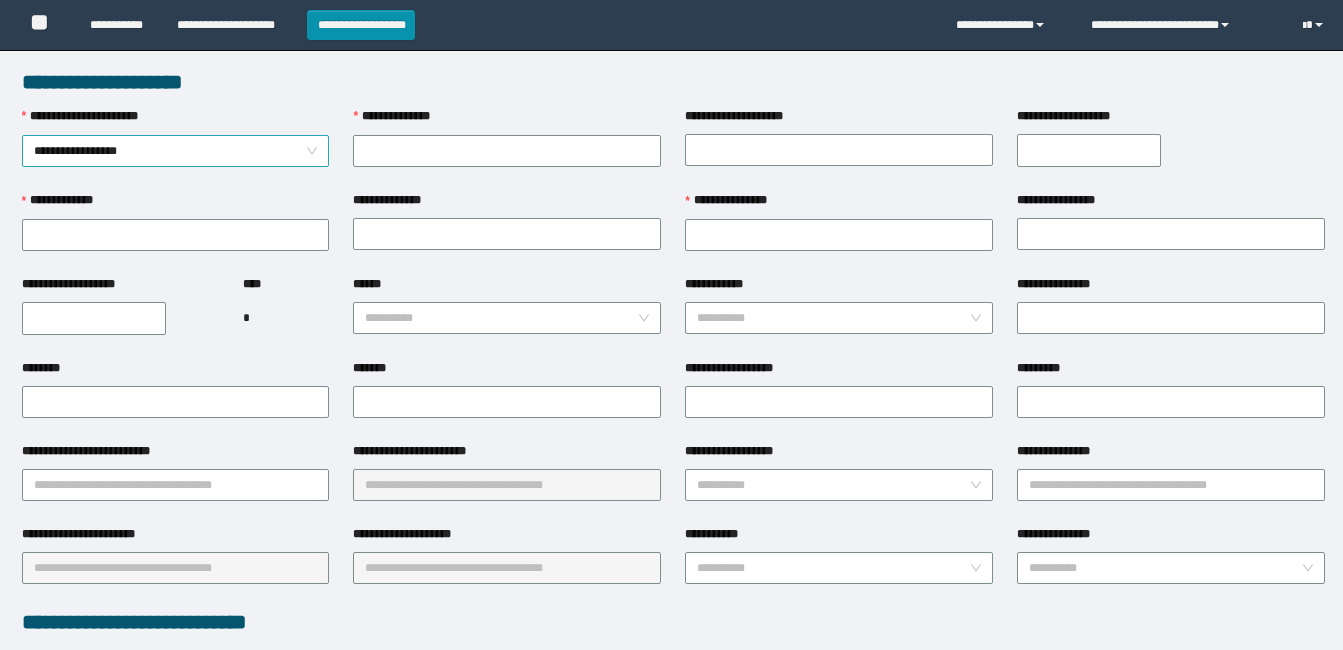 scroll, scrollTop: 0, scrollLeft: 0, axis: both 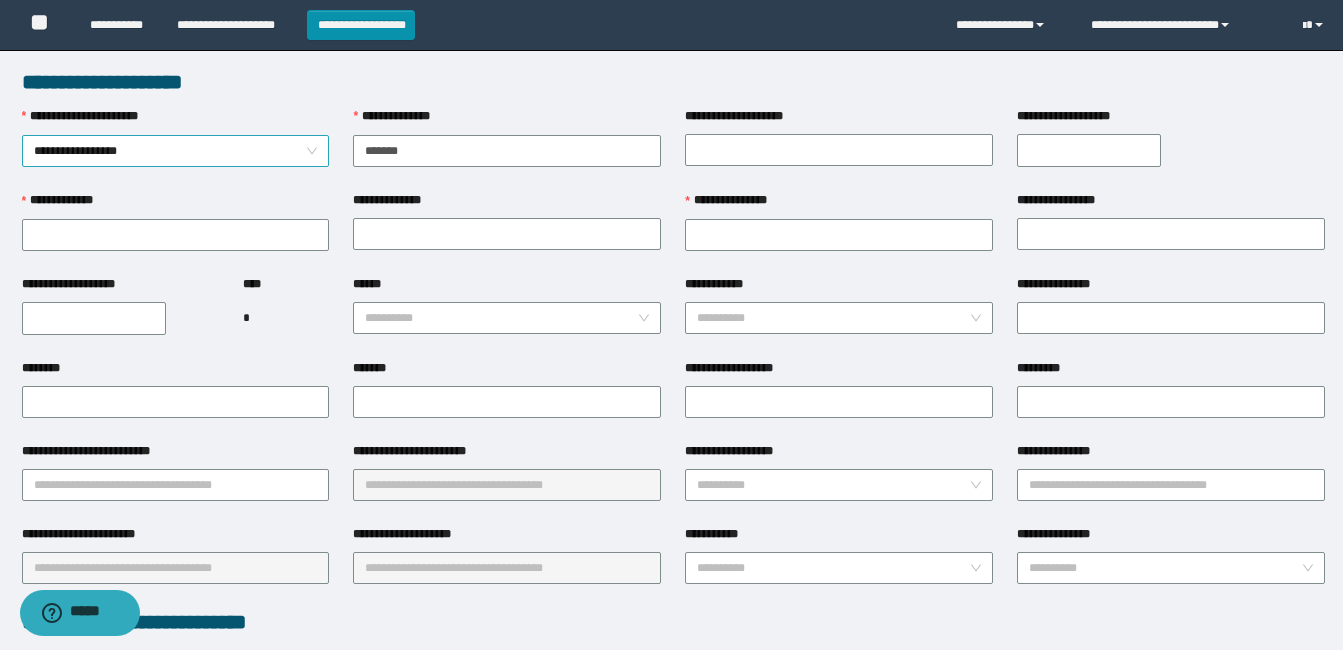 click on "**********" at bounding box center (176, 151) 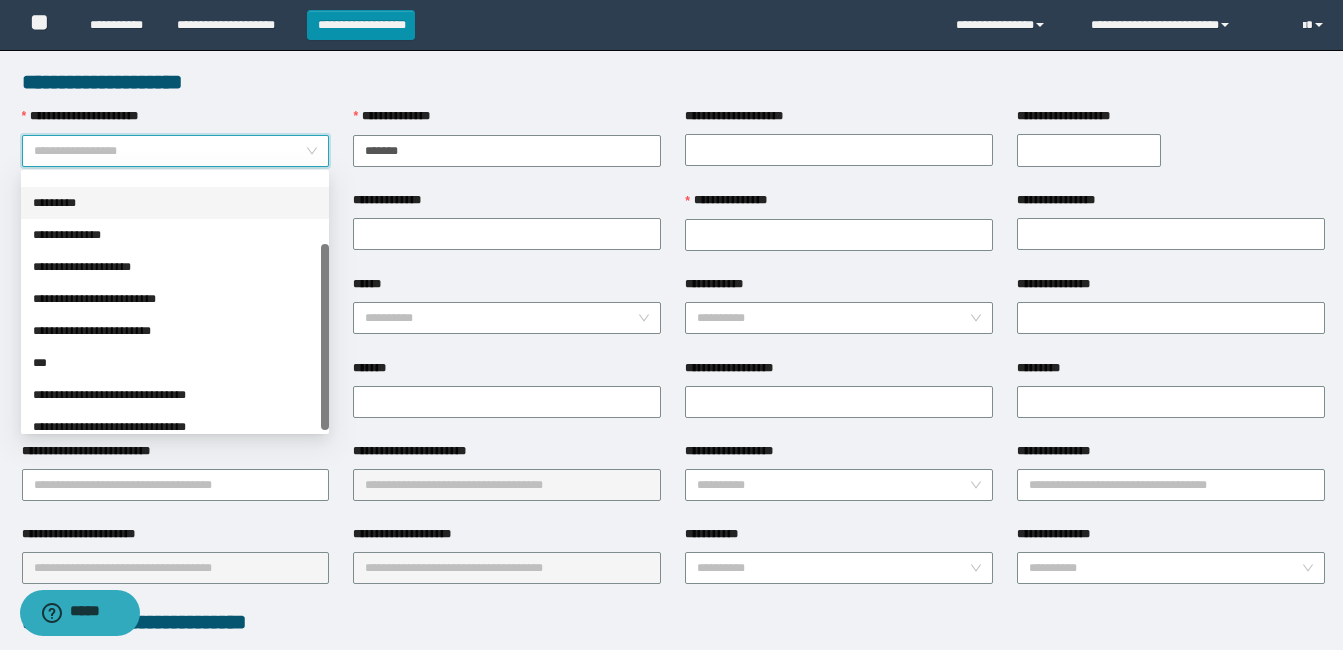 scroll, scrollTop: 96, scrollLeft: 0, axis: vertical 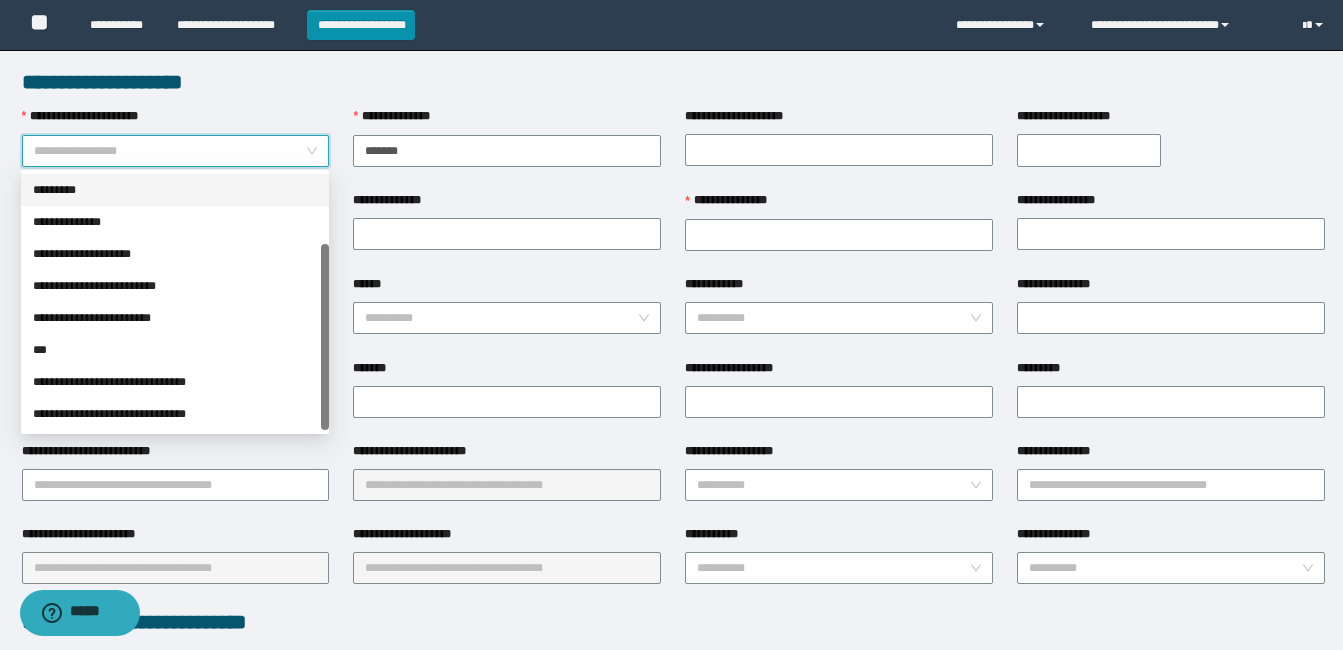 drag, startPoint x: 321, startPoint y: 272, endPoint x: 309, endPoint y: 350, distance: 78.91768 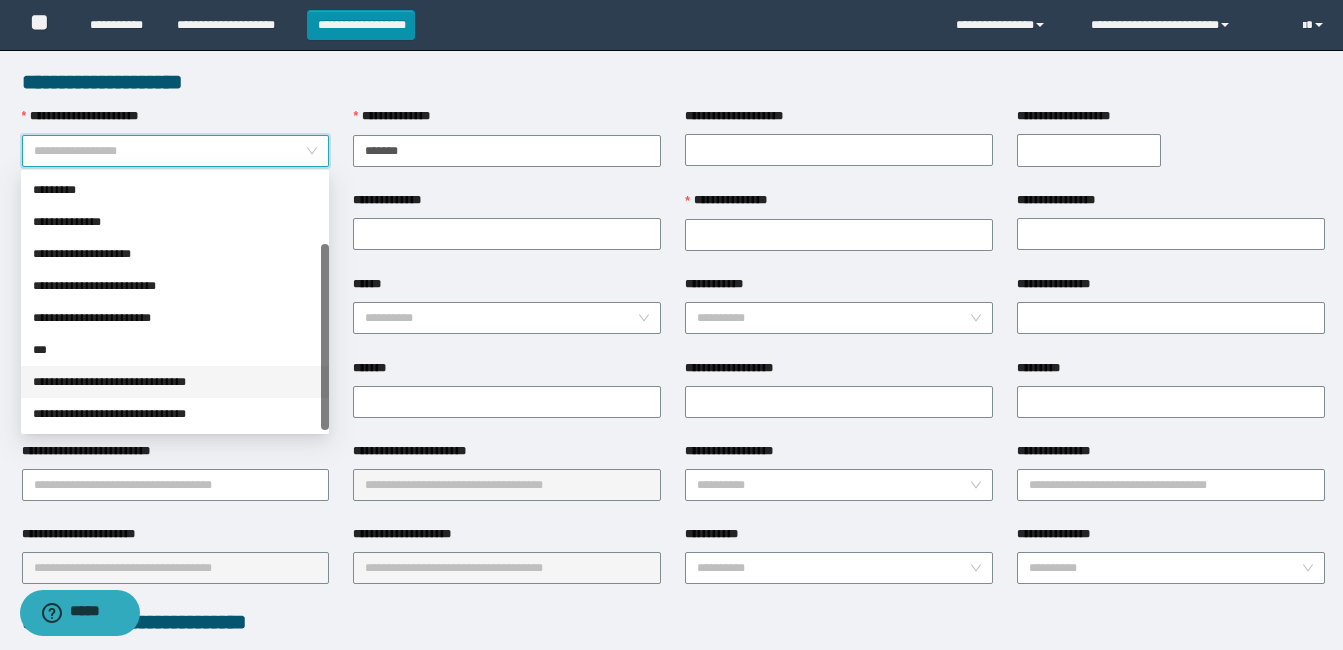 click on "**********" at bounding box center (175, 382) 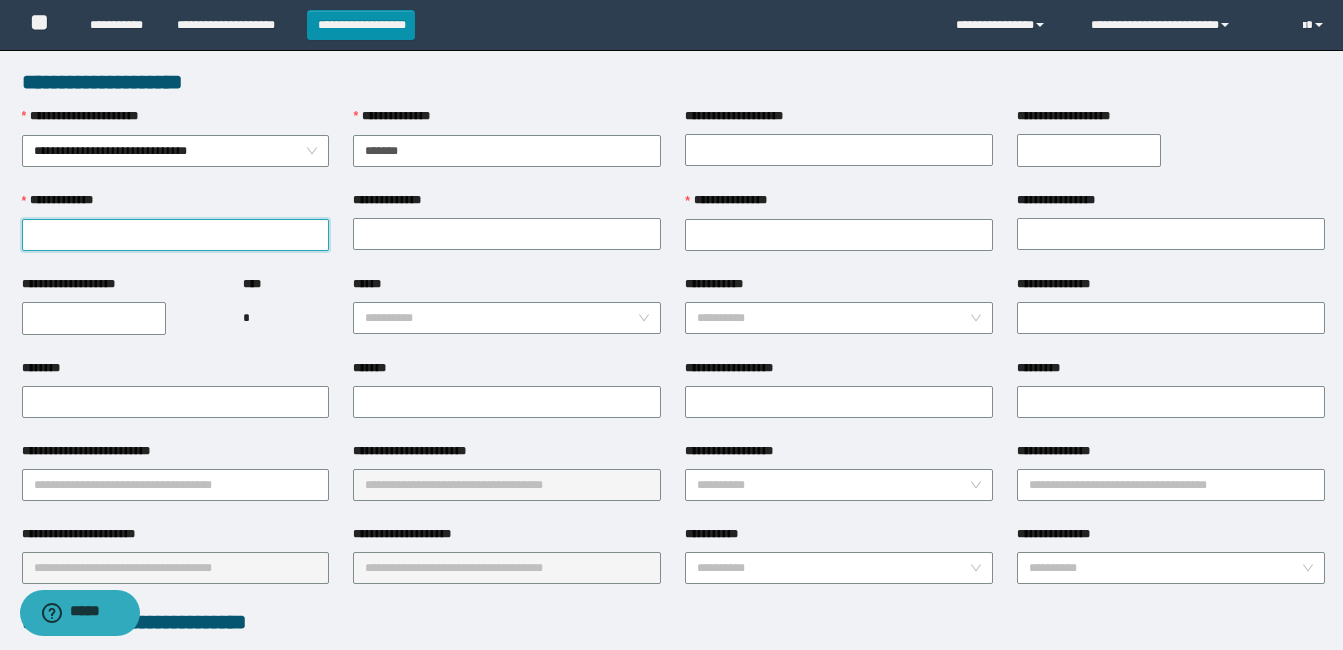 paste on "**********" 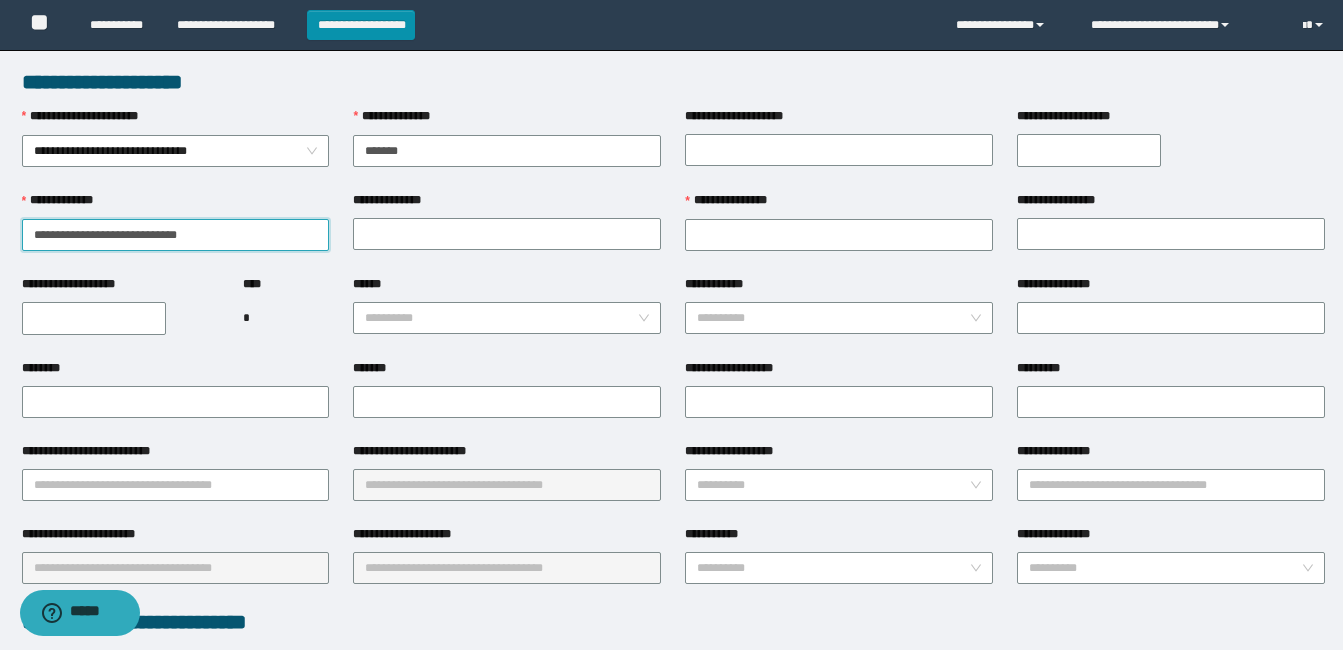 drag, startPoint x: 219, startPoint y: 240, endPoint x: 69, endPoint y: 233, distance: 150.16324 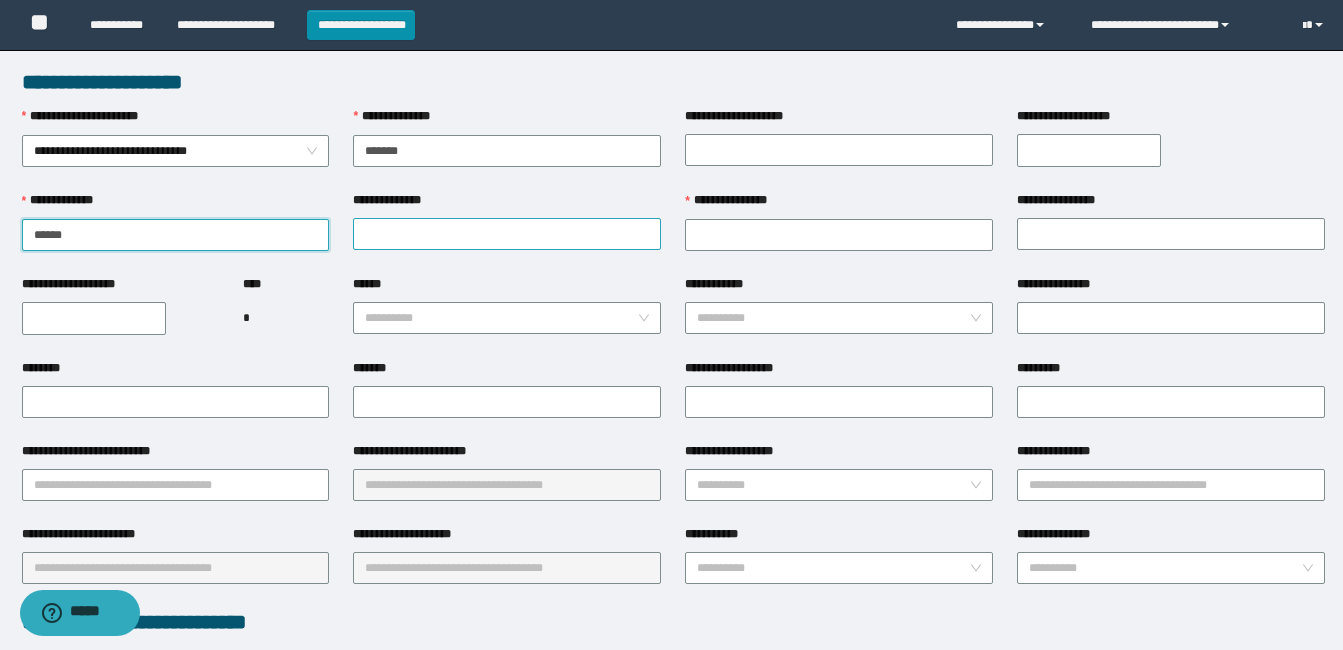 type on "*****" 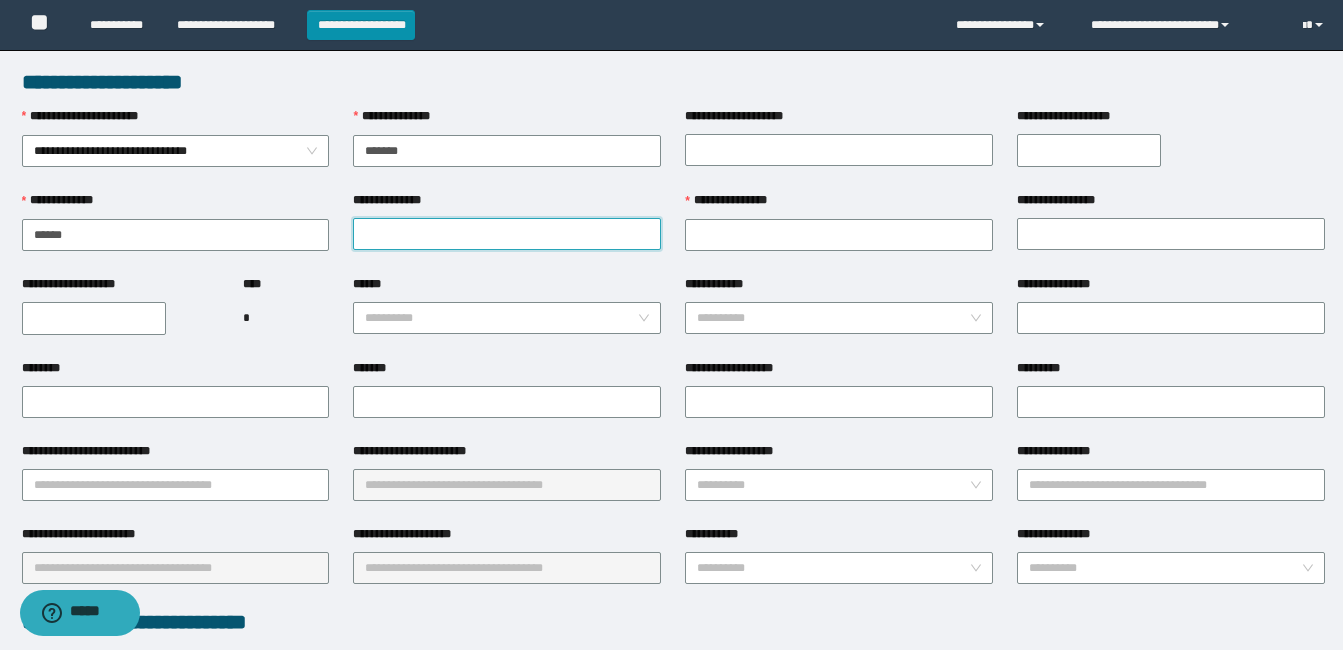 paste on "**********" 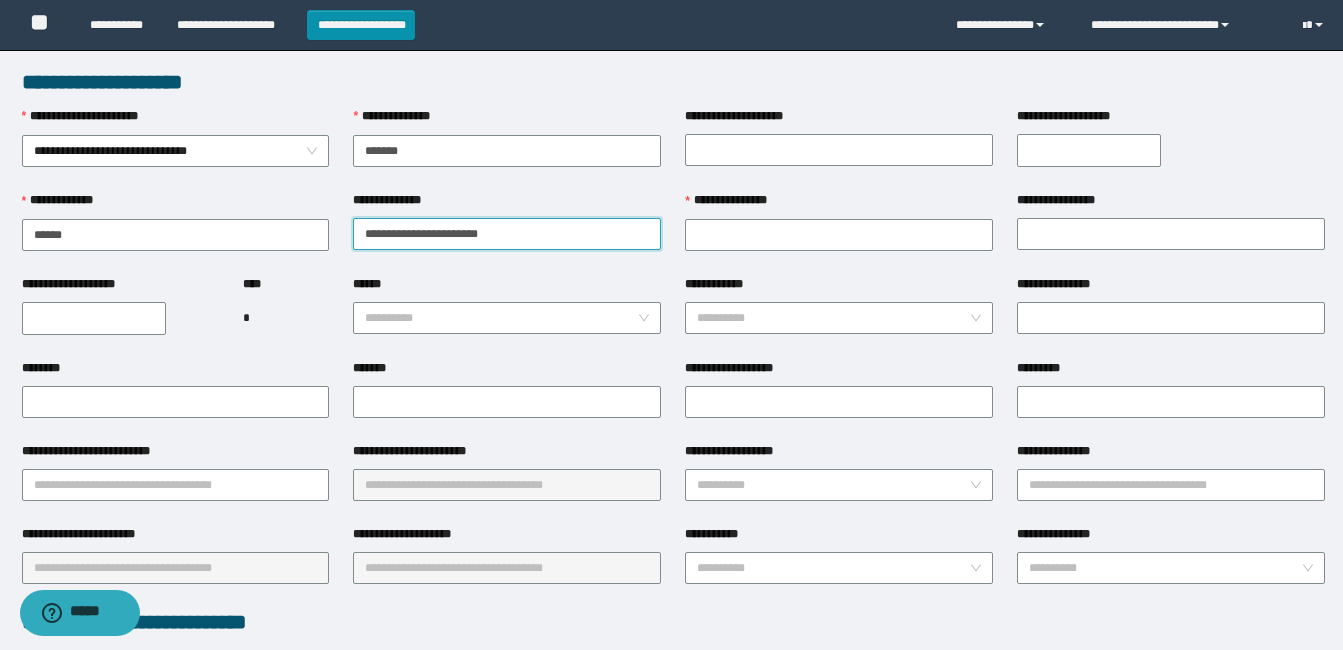 drag, startPoint x: 505, startPoint y: 231, endPoint x: 407, endPoint y: 230, distance: 98.005104 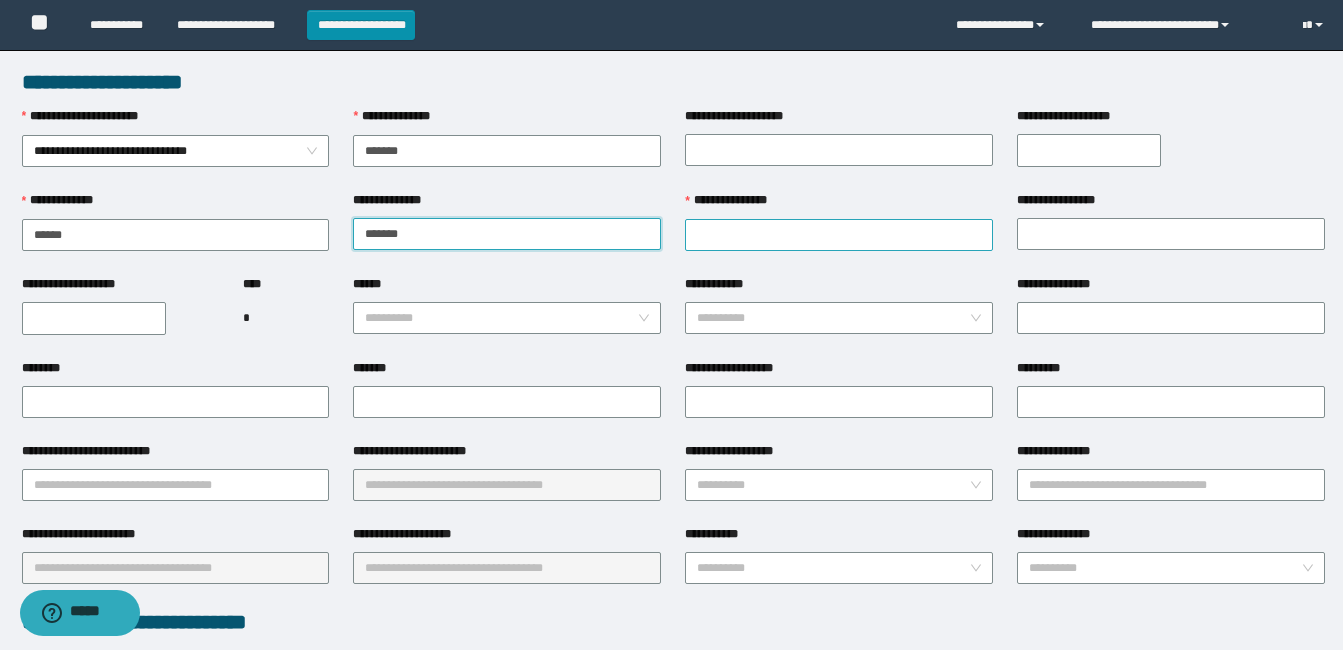 type on "******" 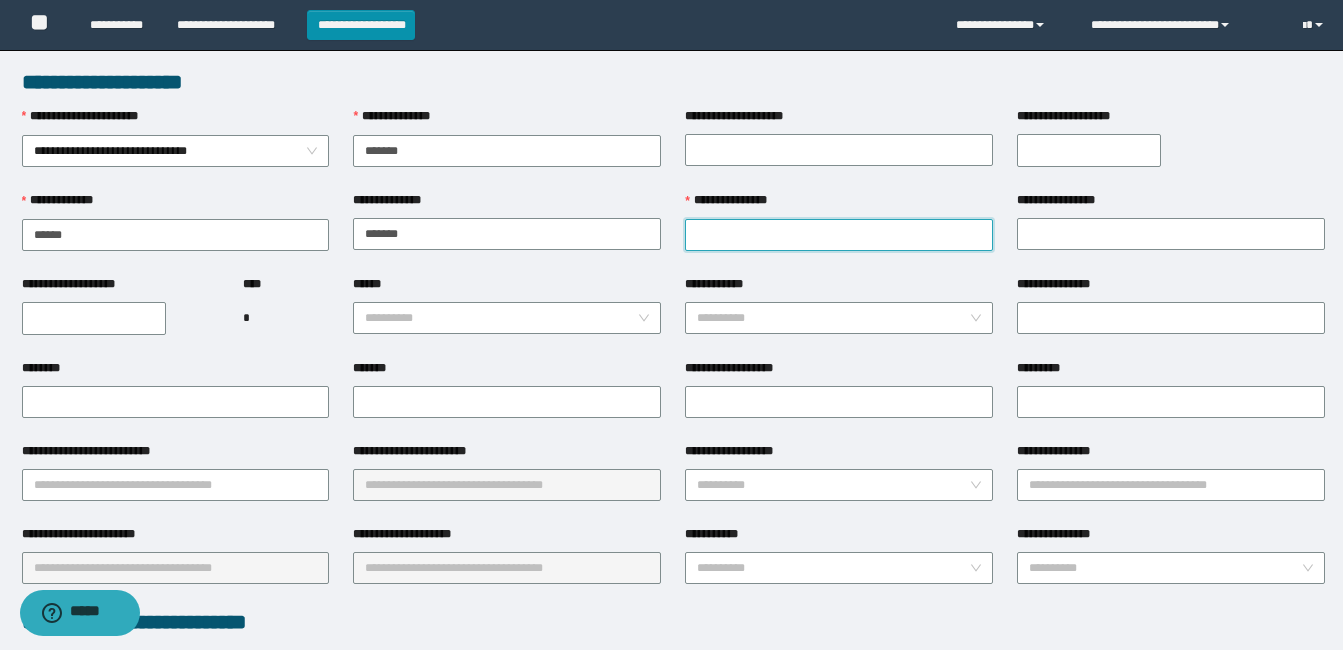 paste on "**********" 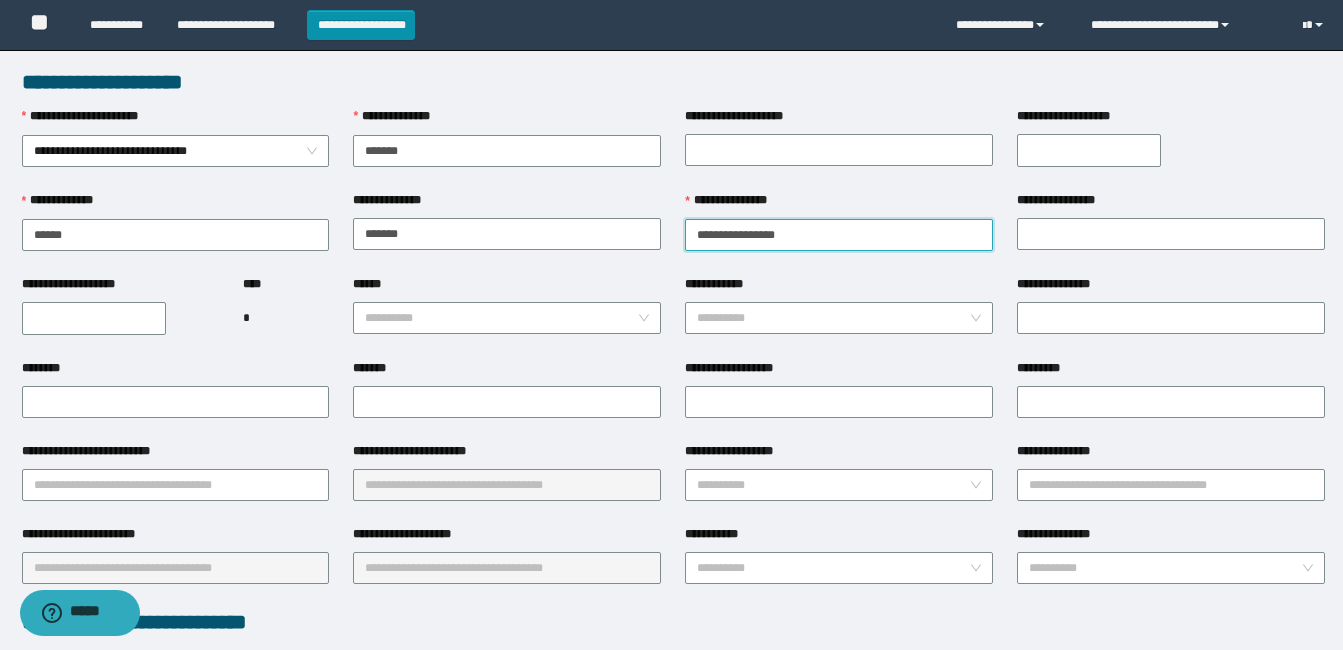drag, startPoint x: 819, startPoint y: 232, endPoint x: 758, endPoint y: 237, distance: 61.204575 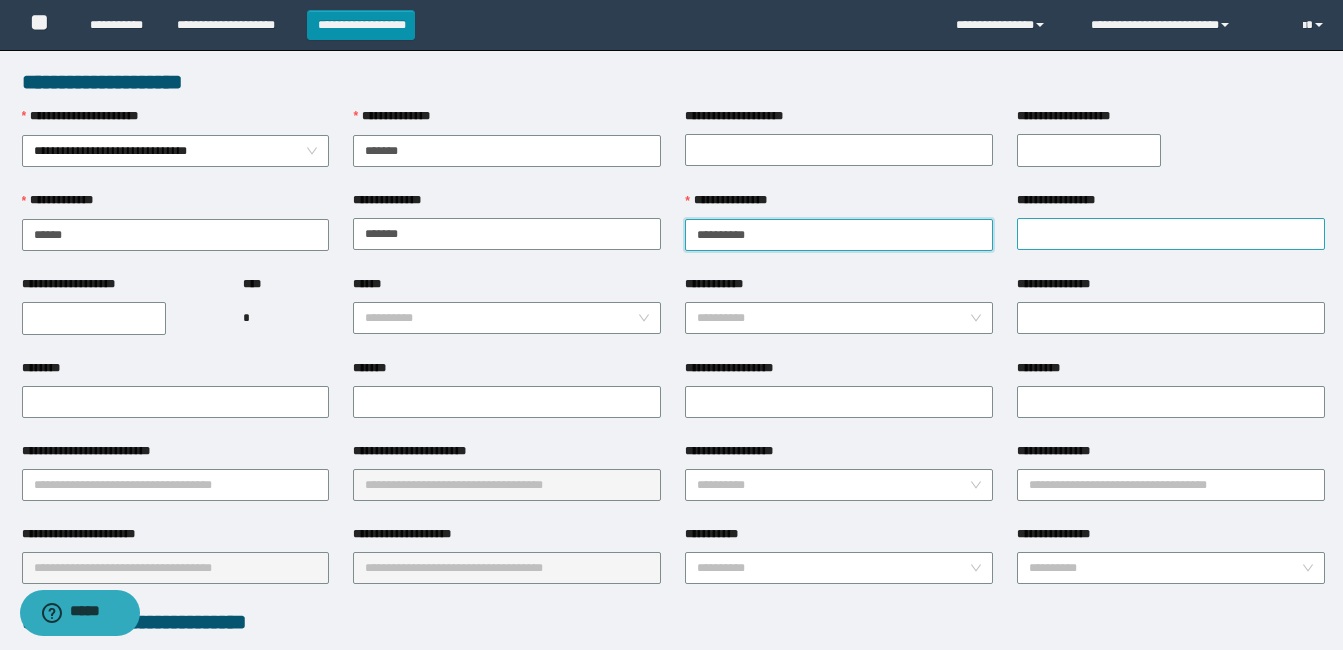 type on "*********" 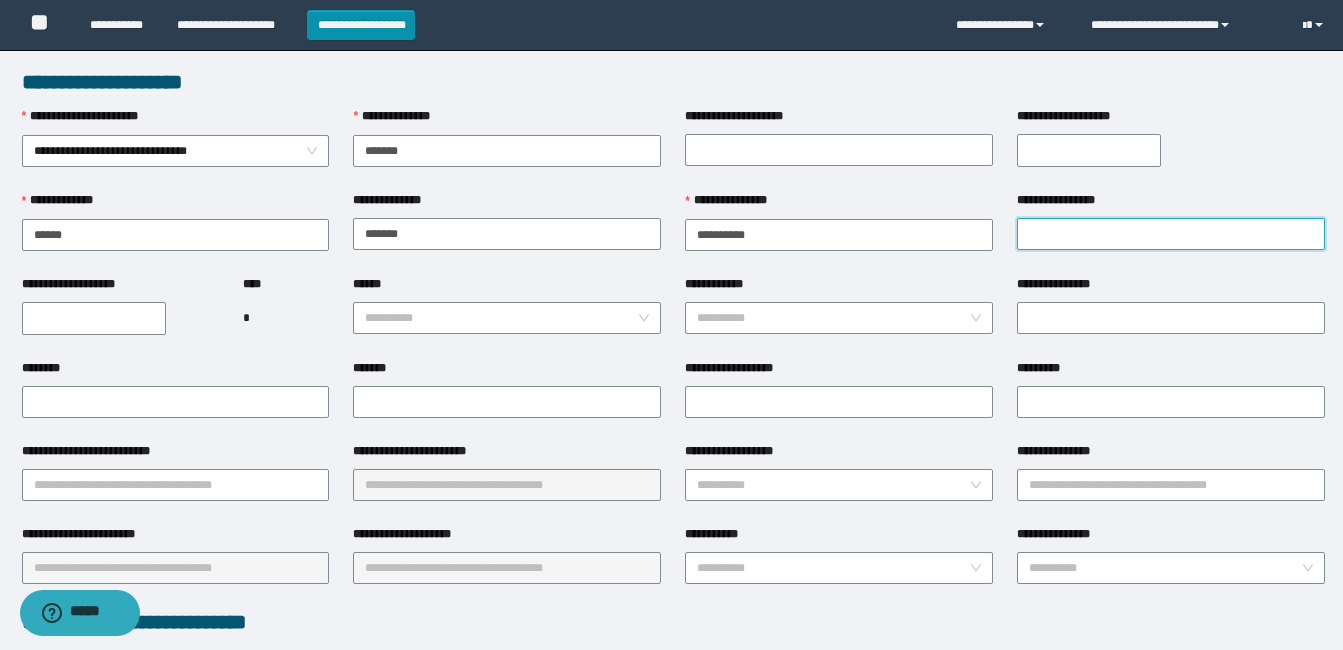 paste on "******" 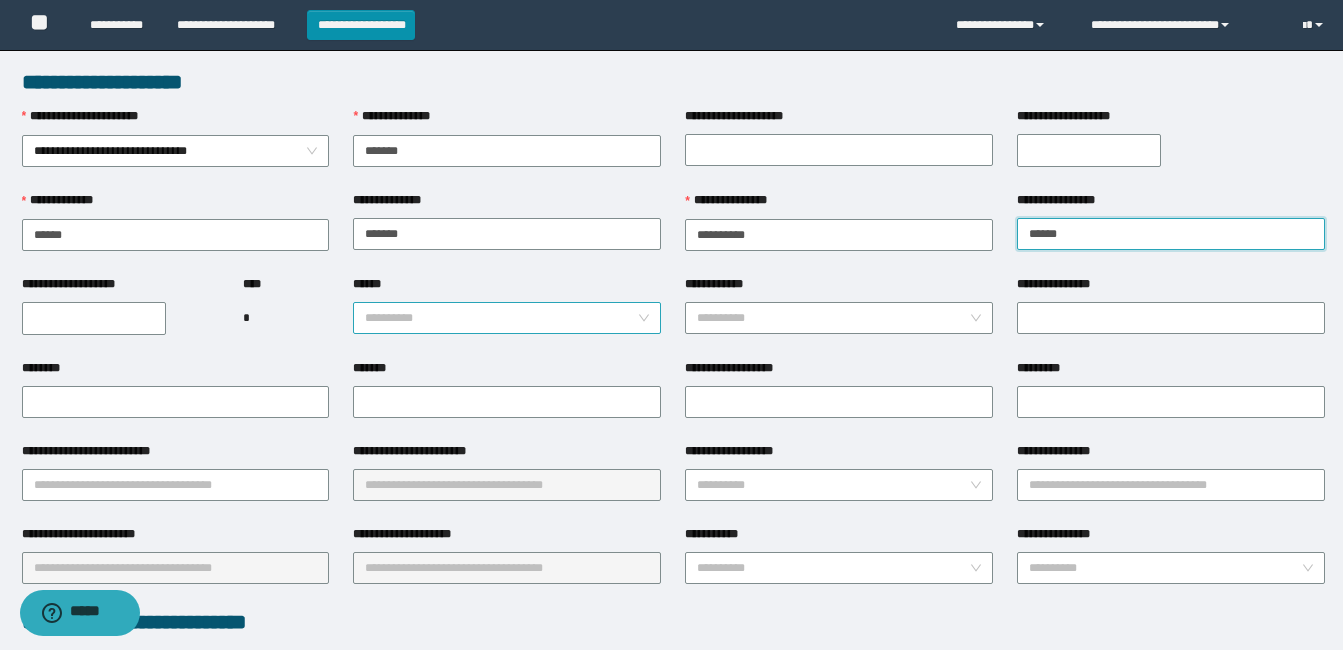 type on "******" 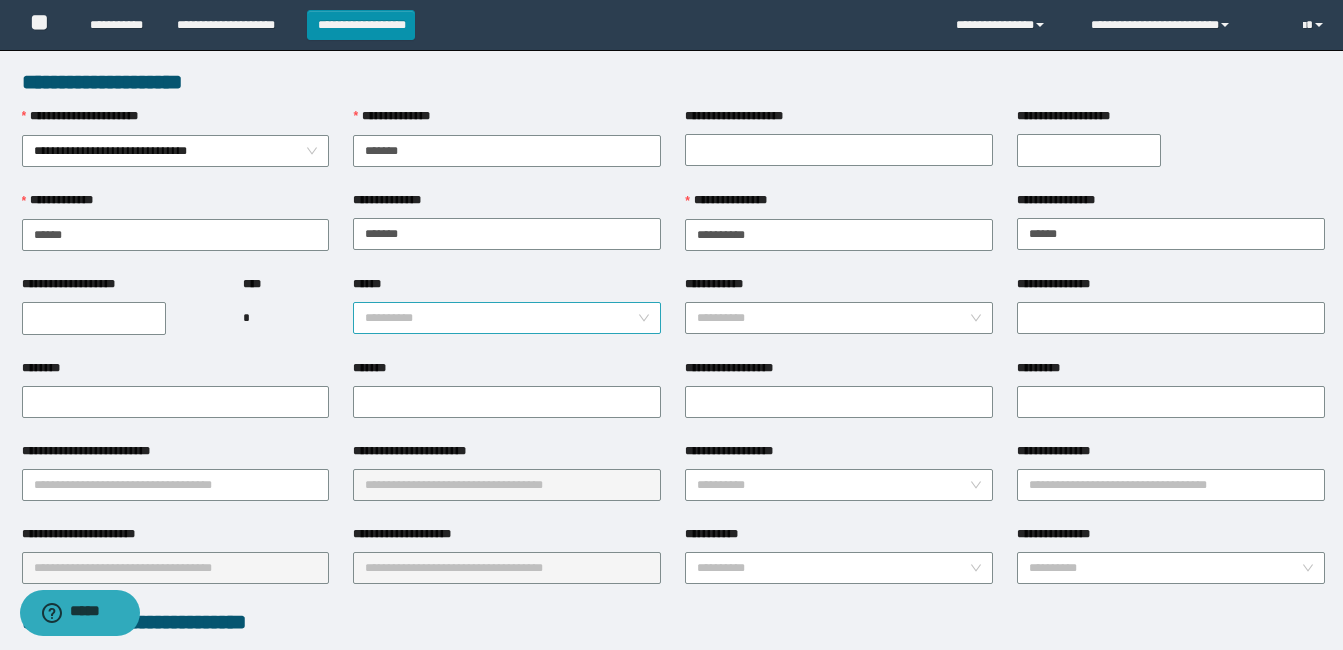 click on "******" at bounding box center [501, 318] 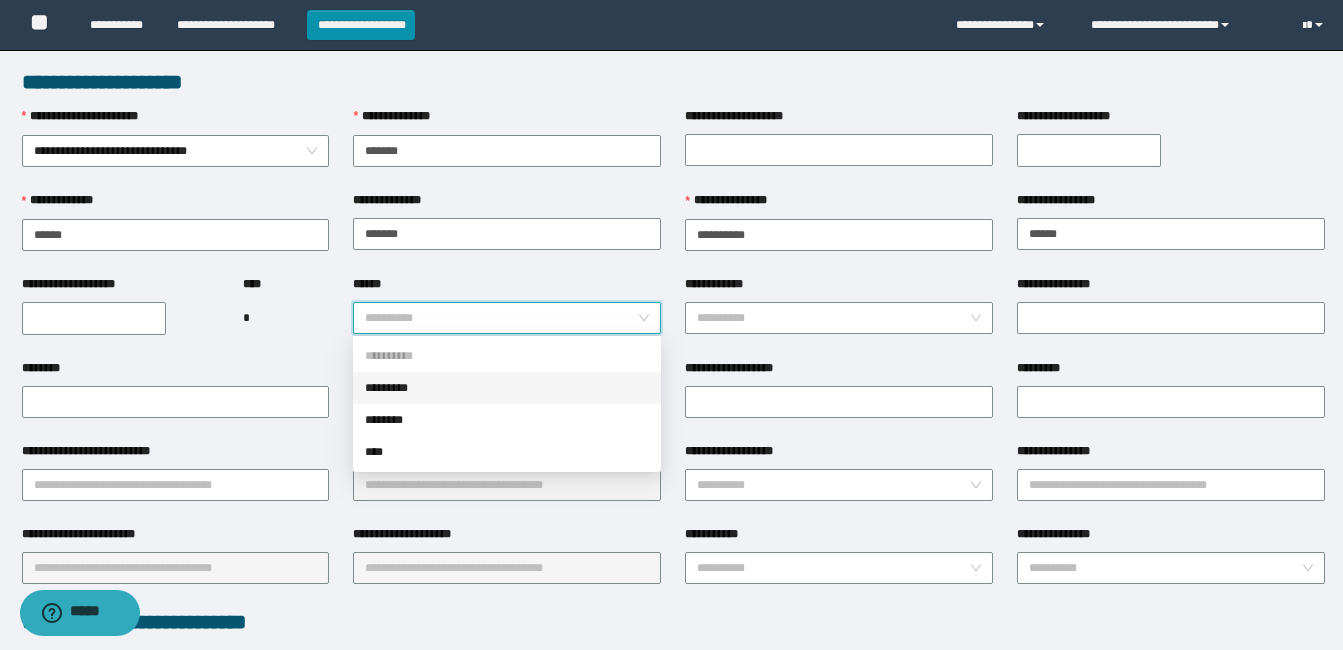 click on "*********" at bounding box center [507, 388] 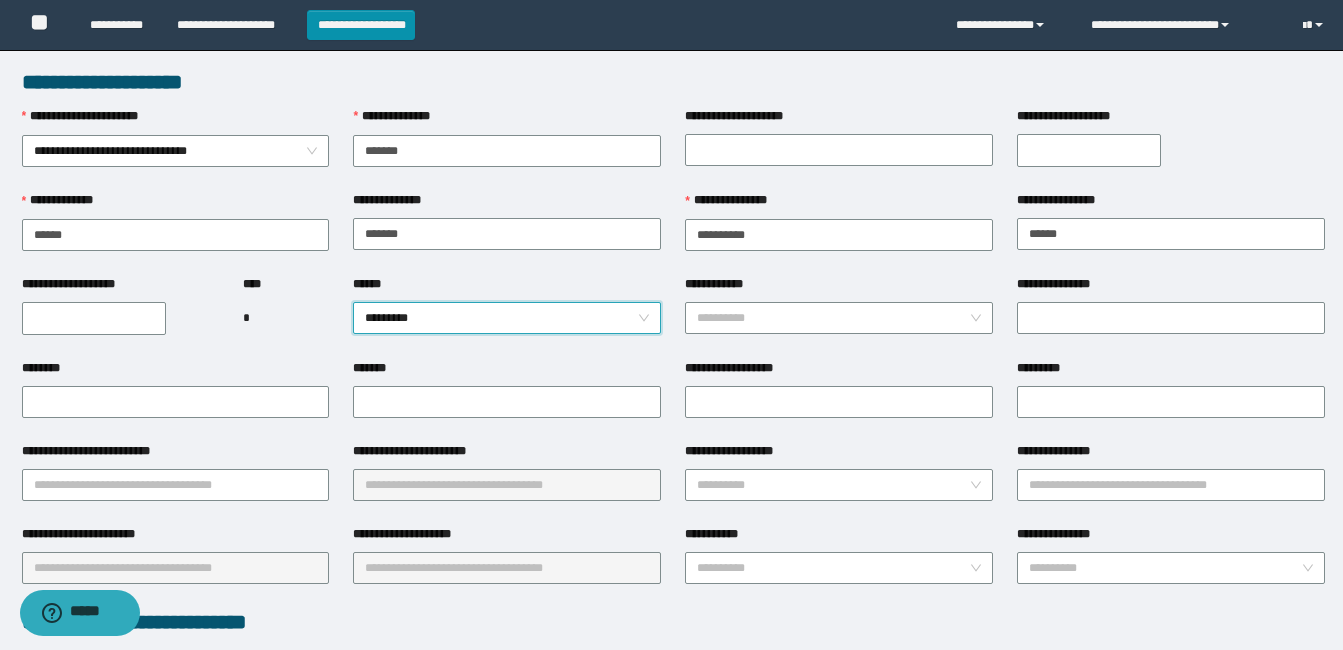 click on "**********" at bounding box center [94, 318] 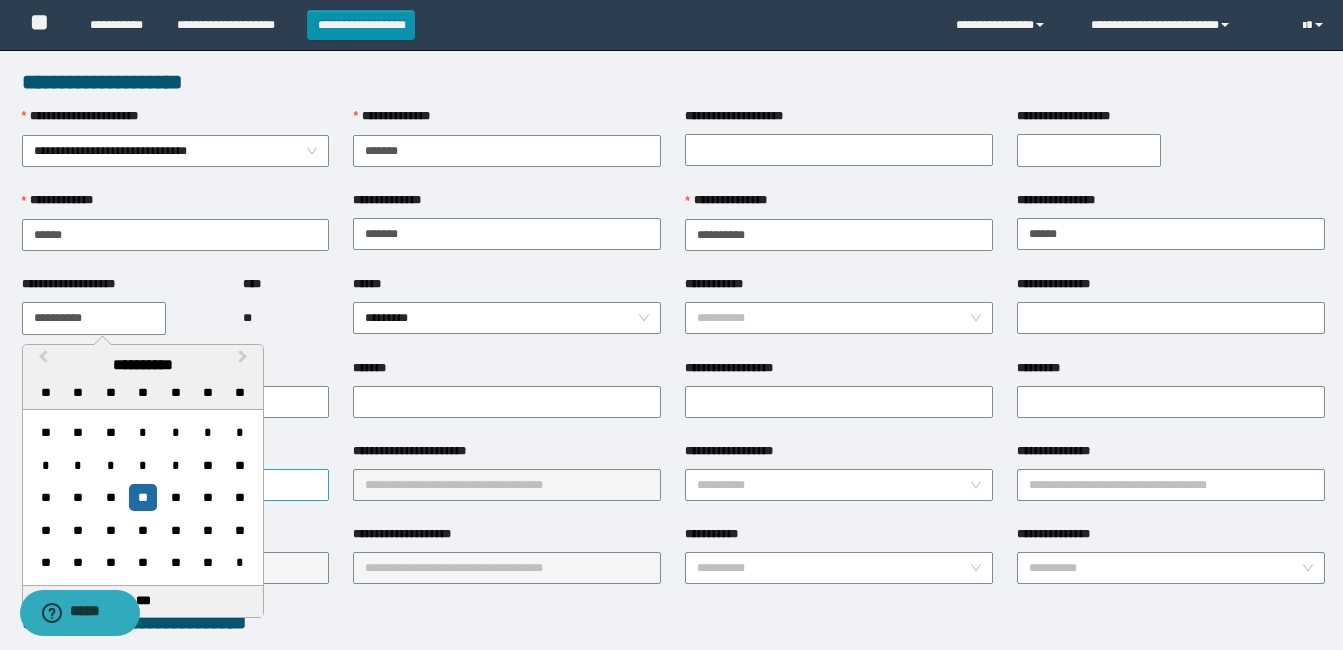 scroll, scrollTop: 200, scrollLeft: 0, axis: vertical 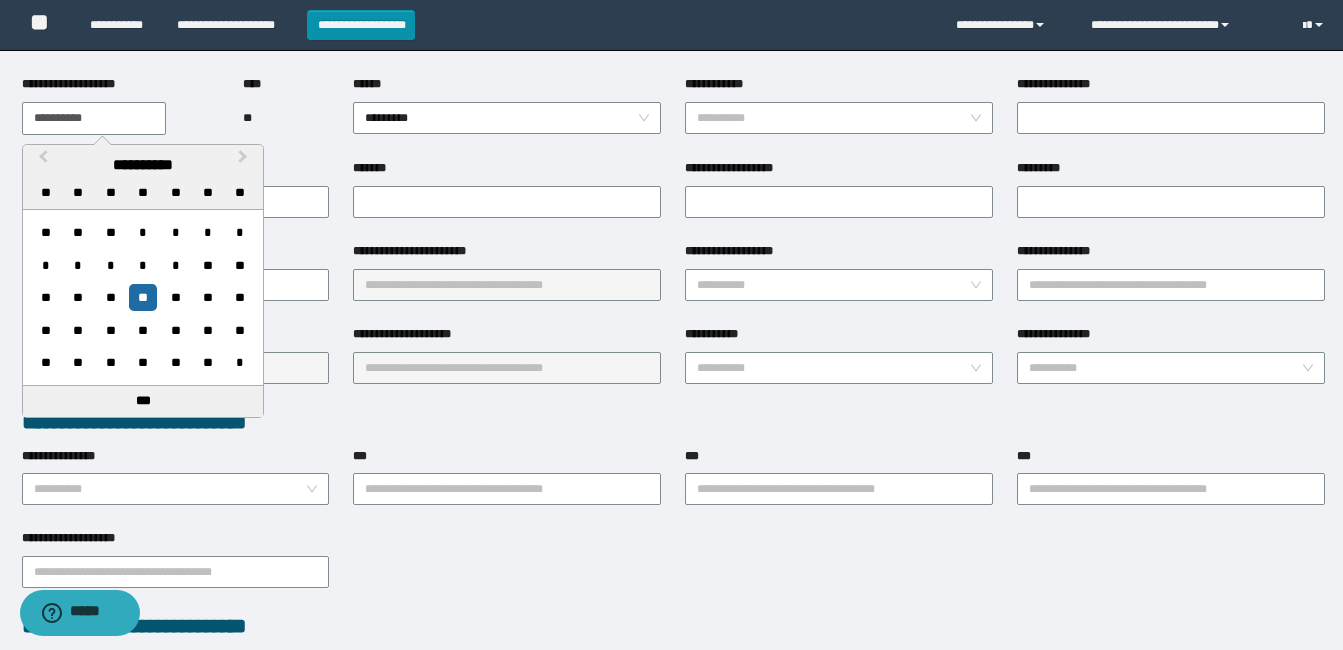type on "**********" 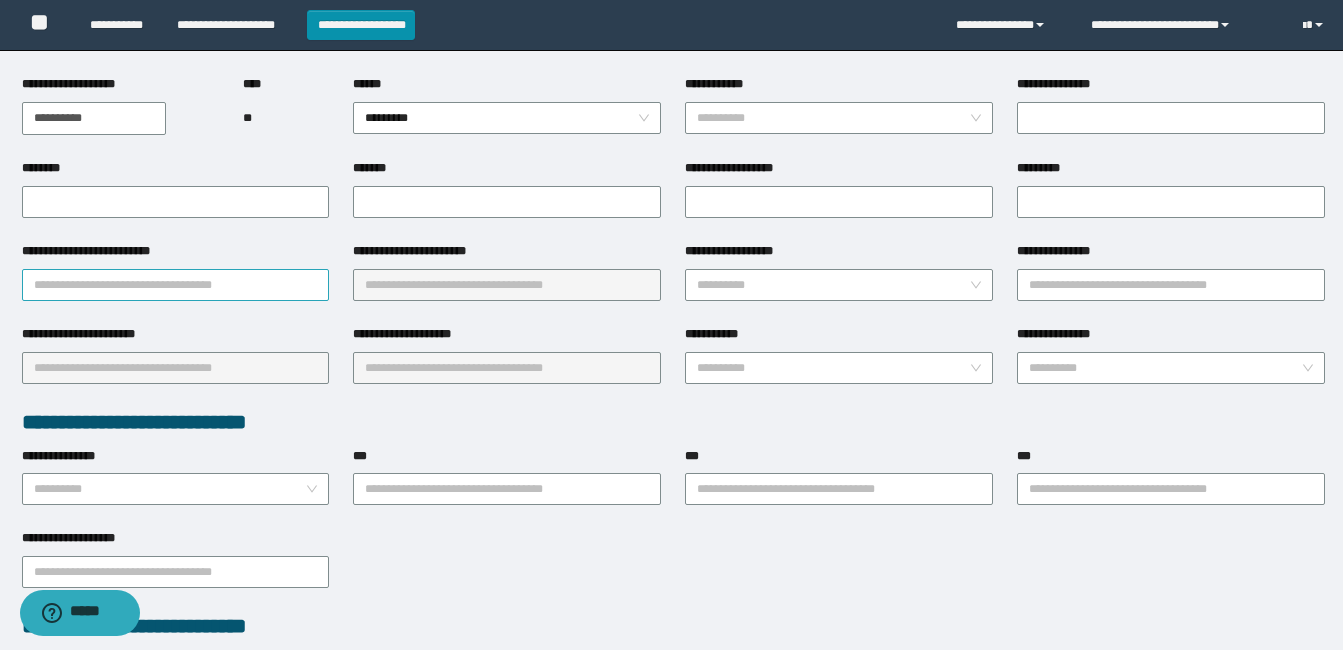 click on "**********" at bounding box center [176, 285] 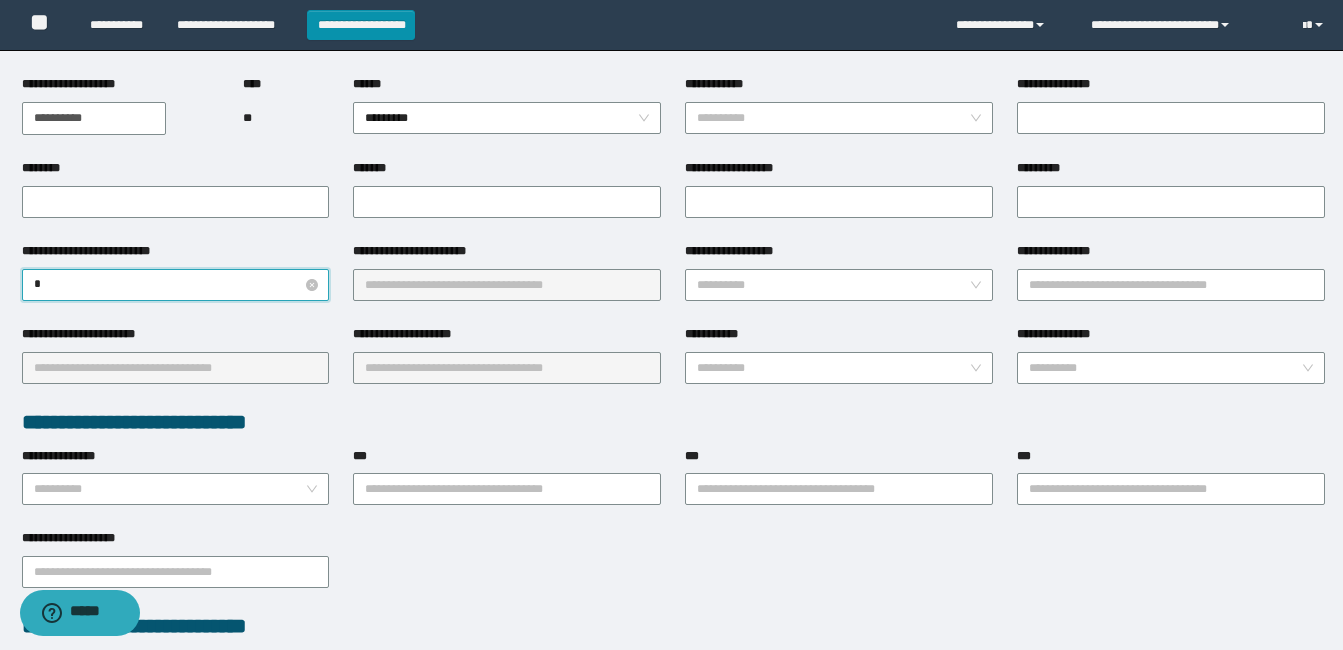 type on "**" 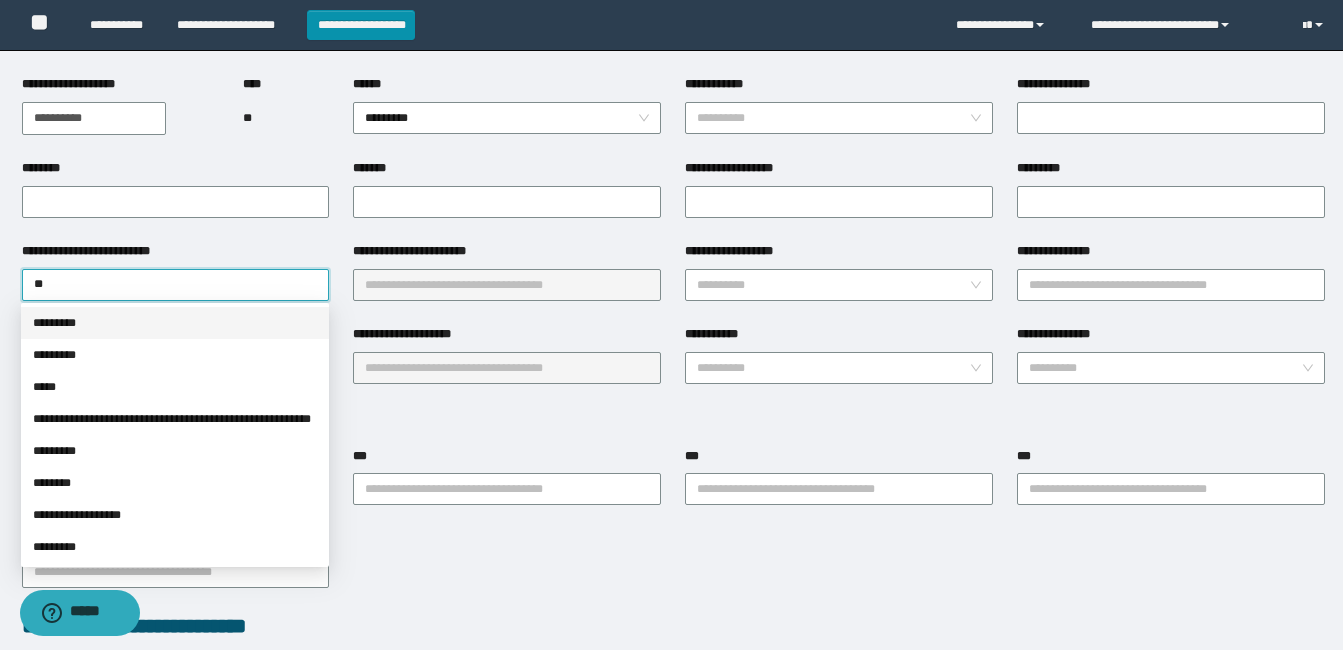 click on "*********" at bounding box center [175, 323] 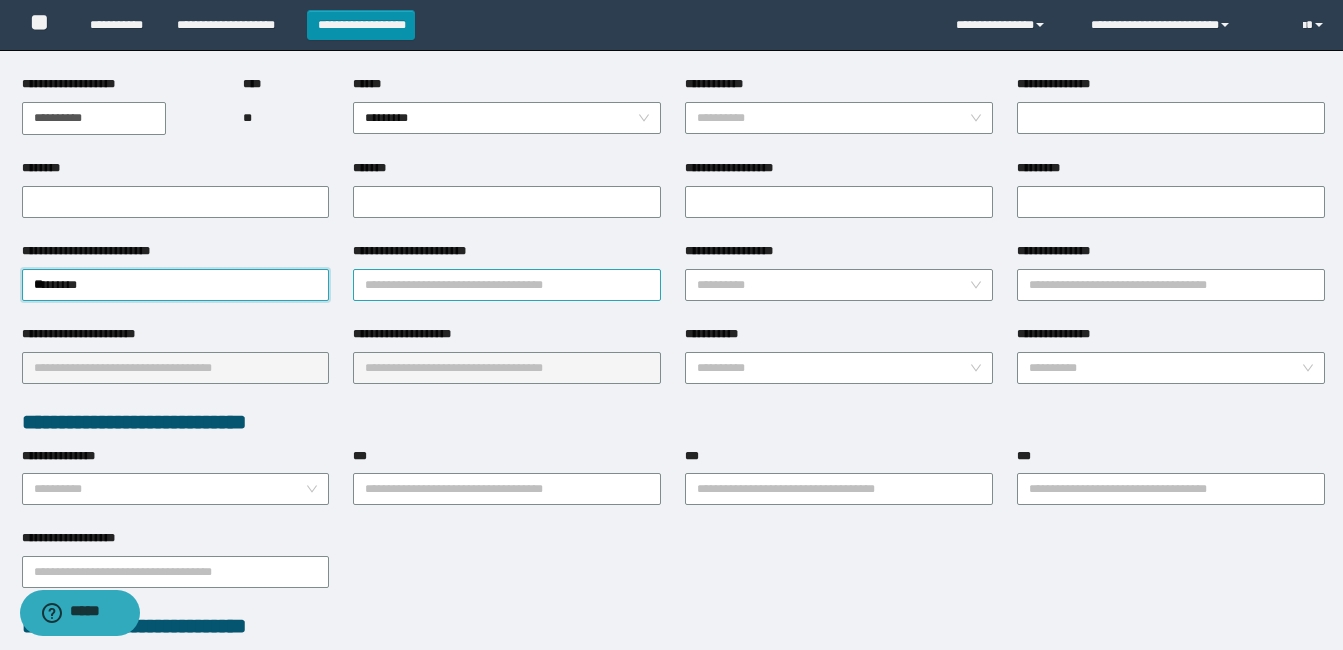 click on "**********" at bounding box center (507, 285) 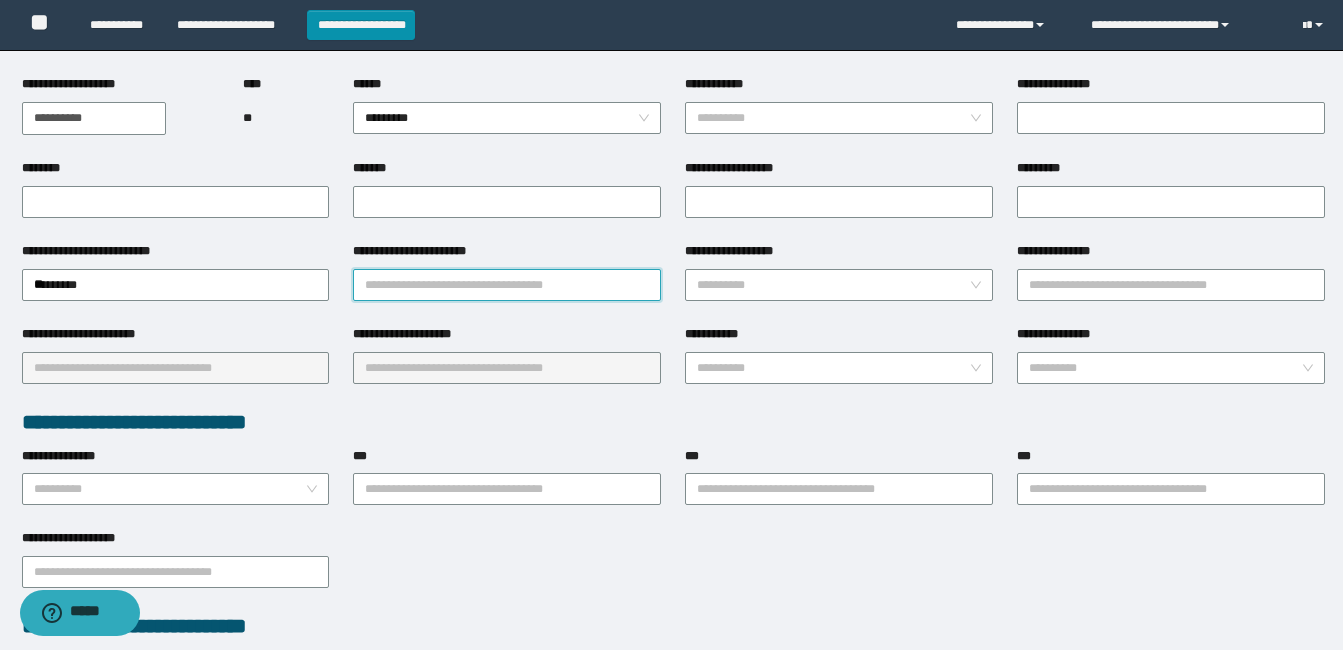 click on "**********" at bounding box center (507, 285) 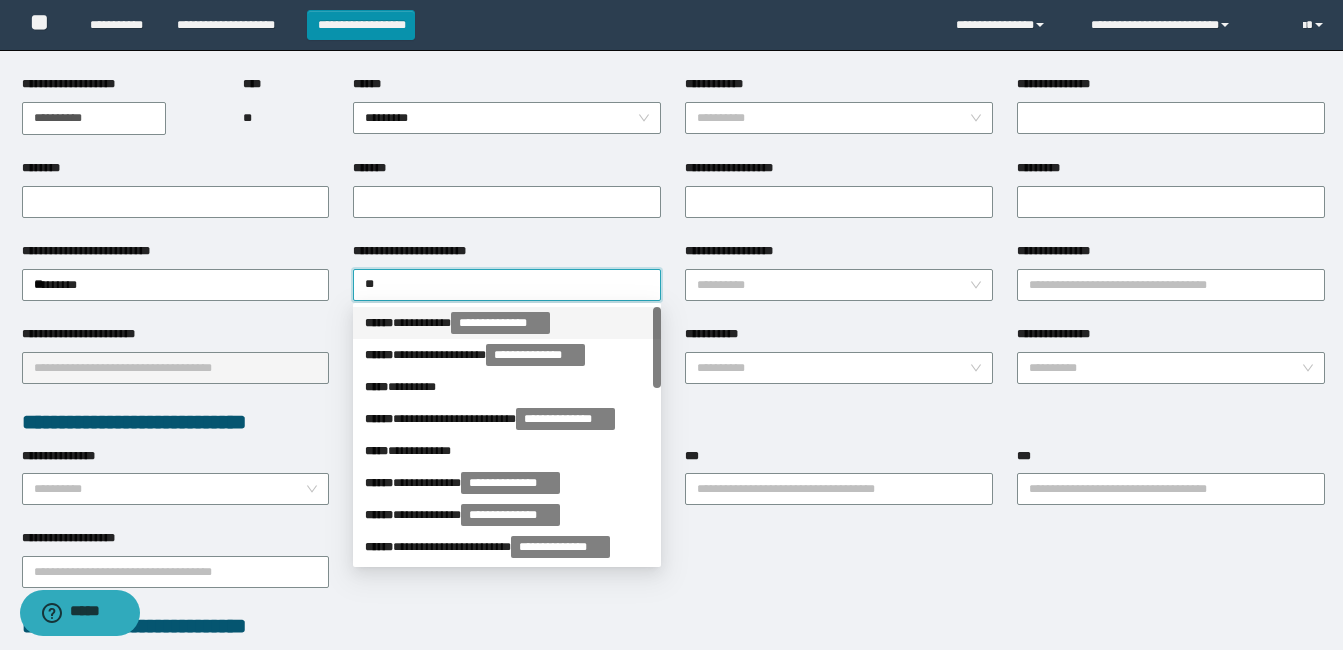 type on "***" 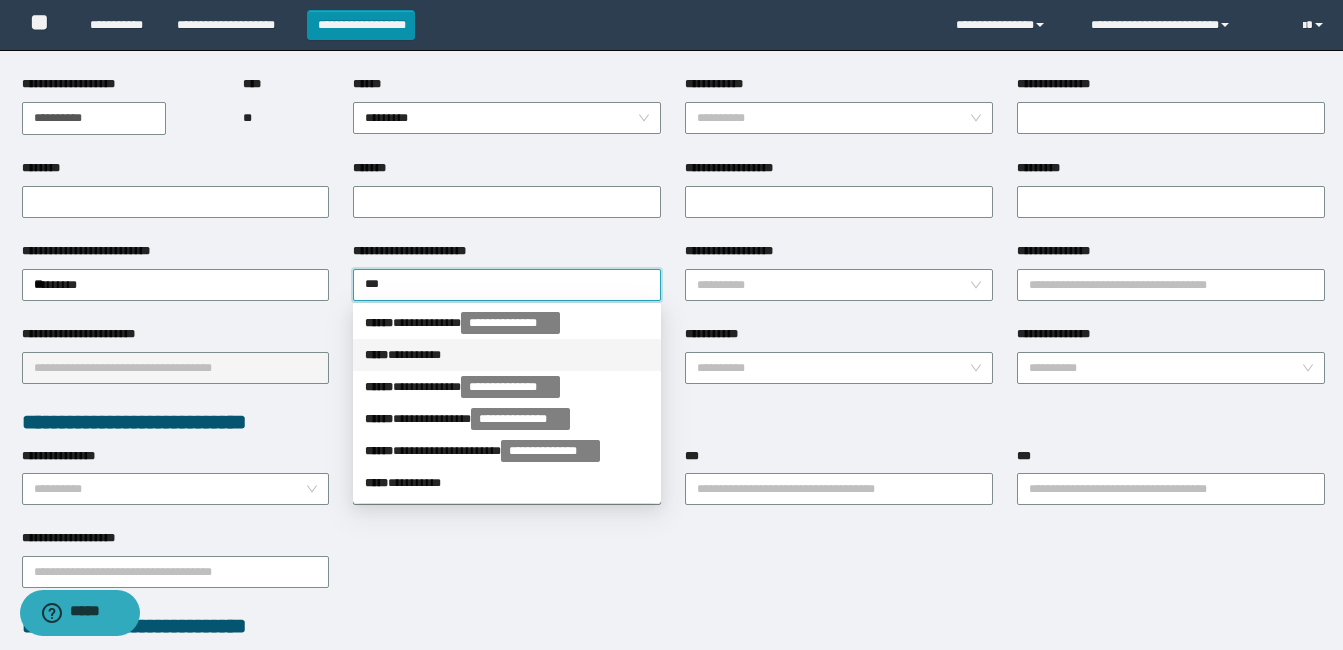 drag, startPoint x: 444, startPoint y: 337, endPoint x: 445, endPoint y: 351, distance: 14.035668 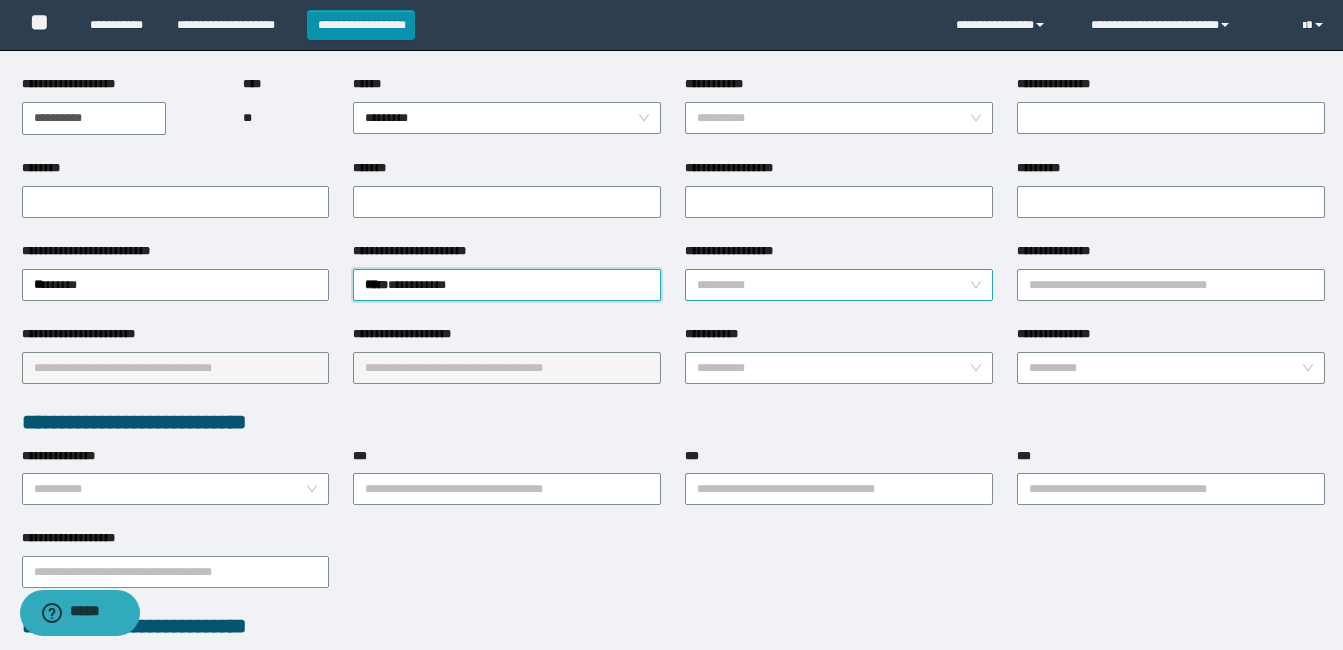 click on "**********" at bounding box center (833, 285) 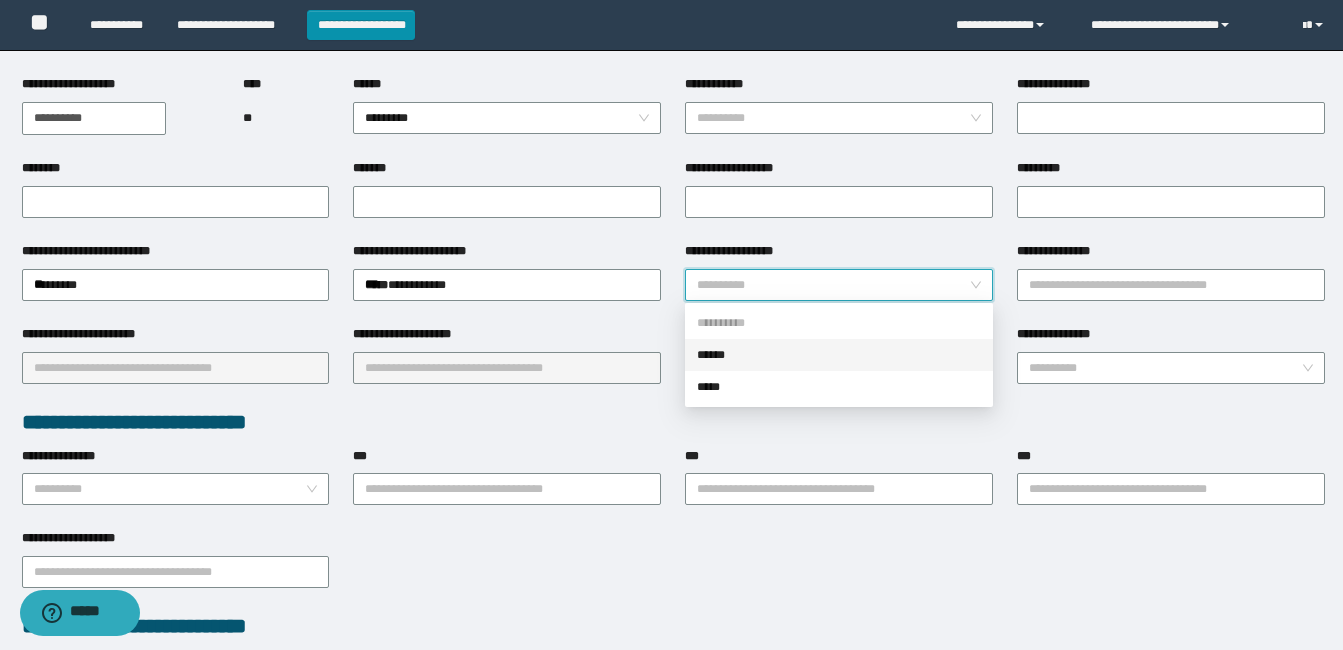 click on "******" at bounding box center (839, 355) 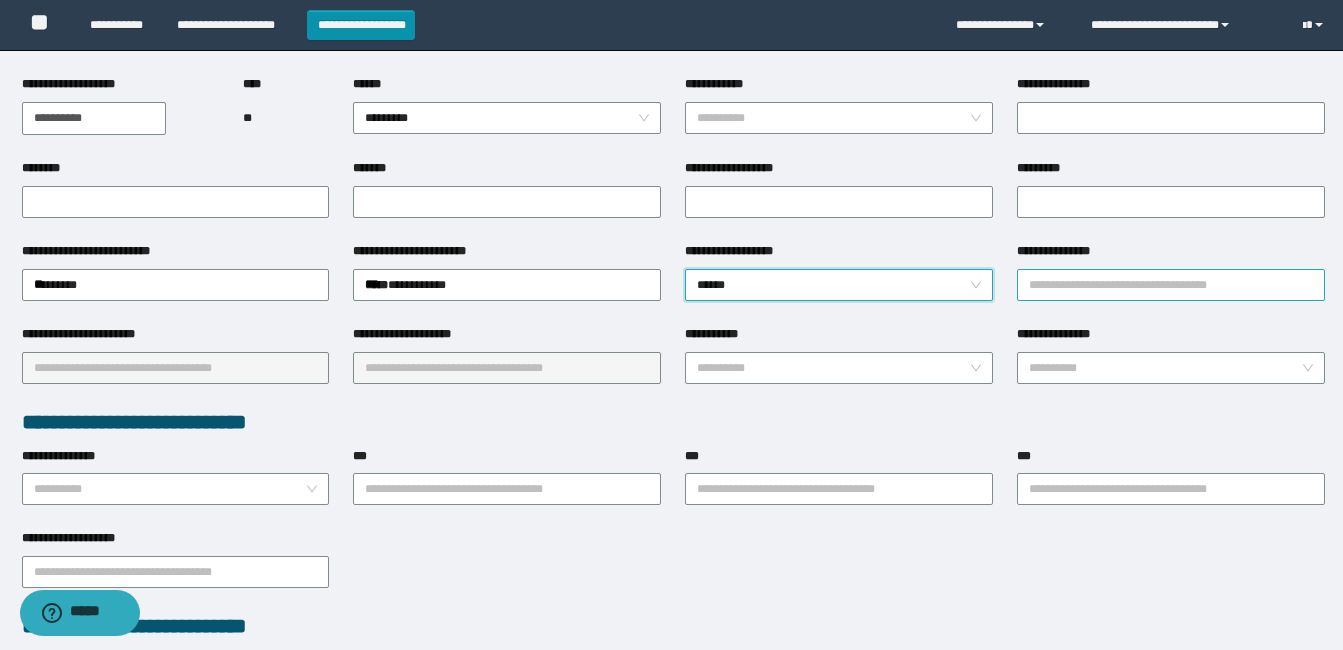 click on "**********" at bounding box center (1171, 285) 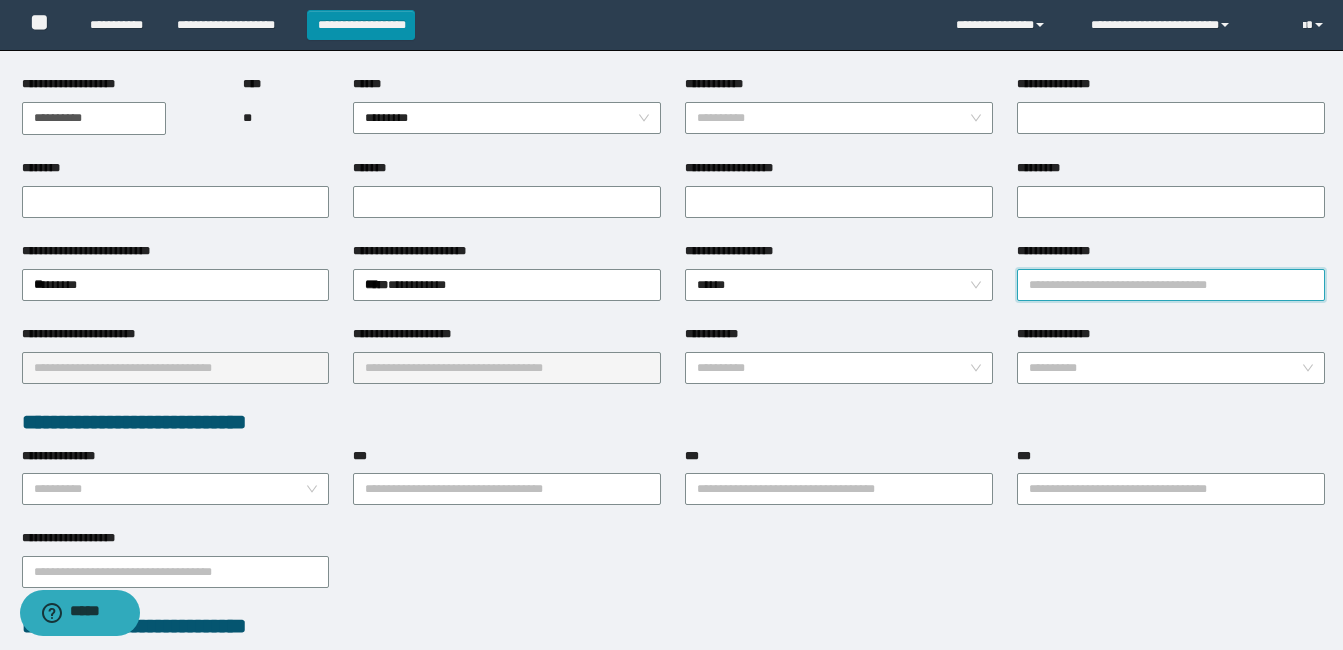 click on "**********" at bounding box center (1171, 285) 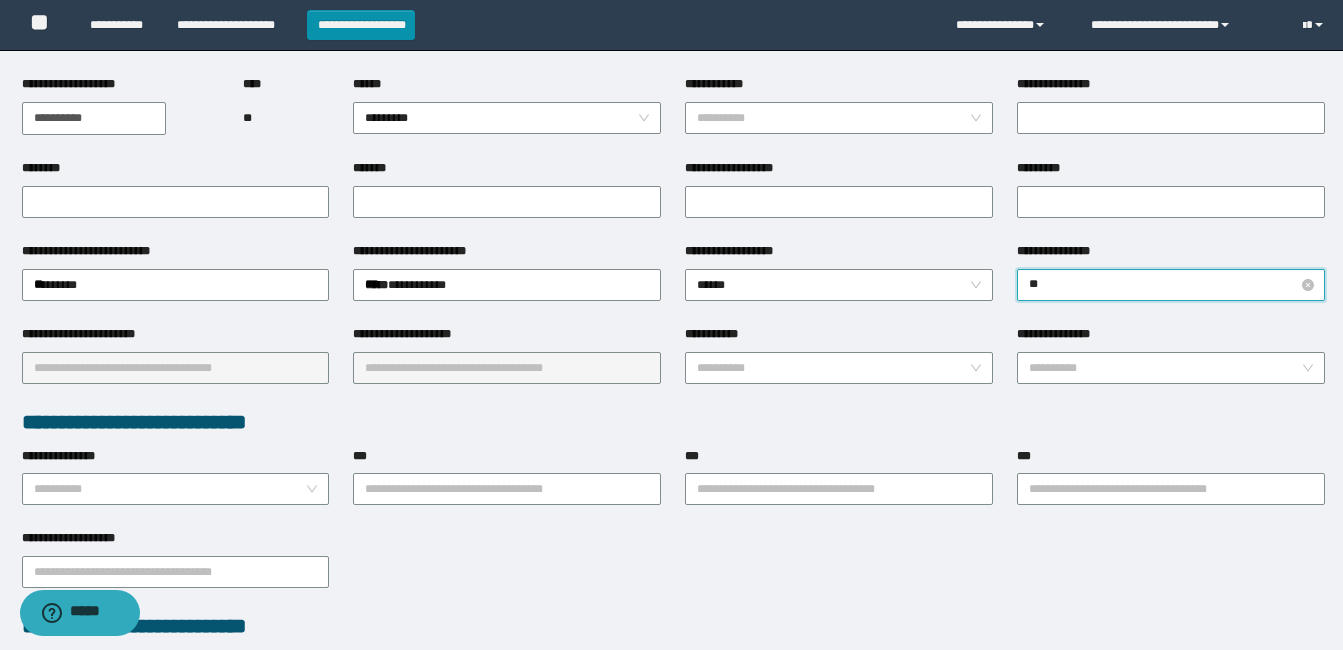 type on "***" 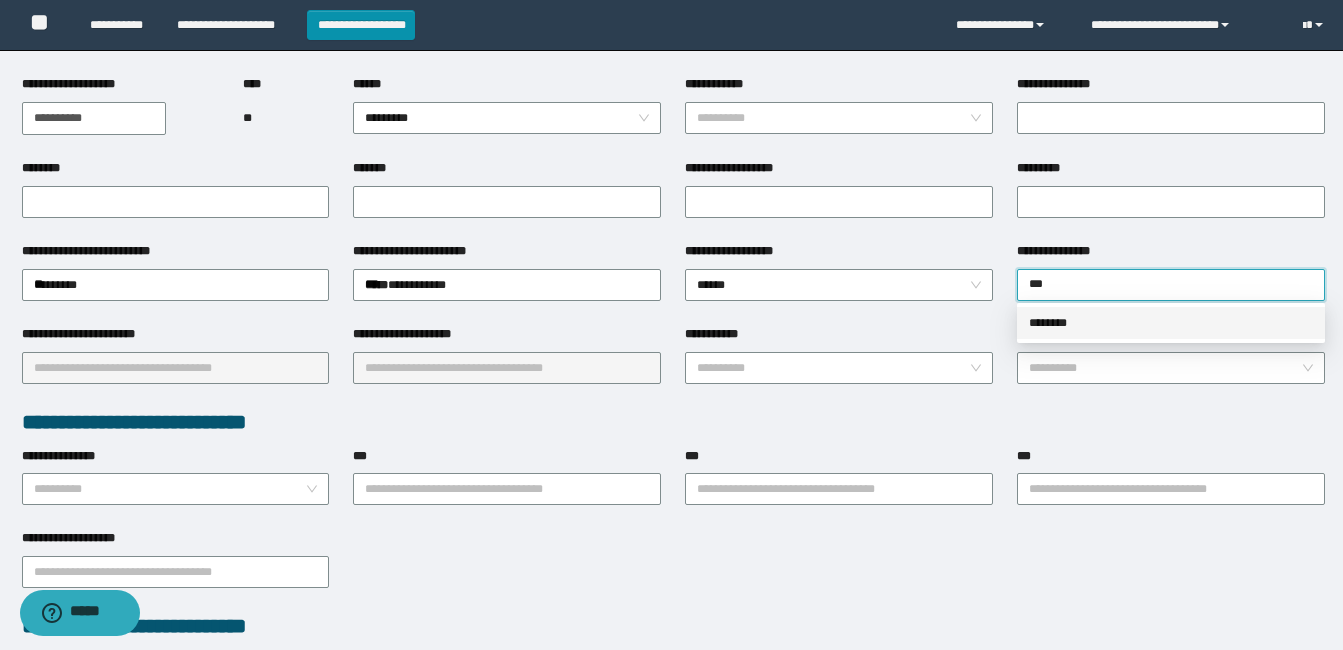 click on "**********" at bounding box center [671, 125] 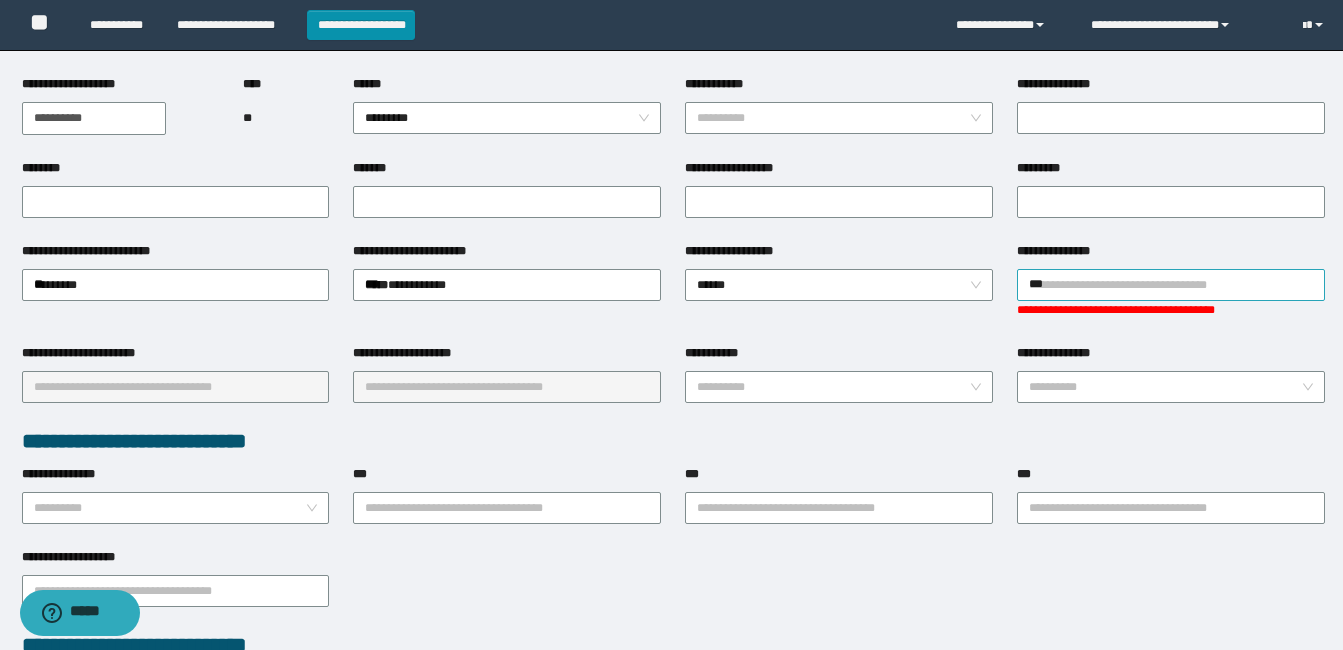 click on "***" at bounding box center (1171, 285) 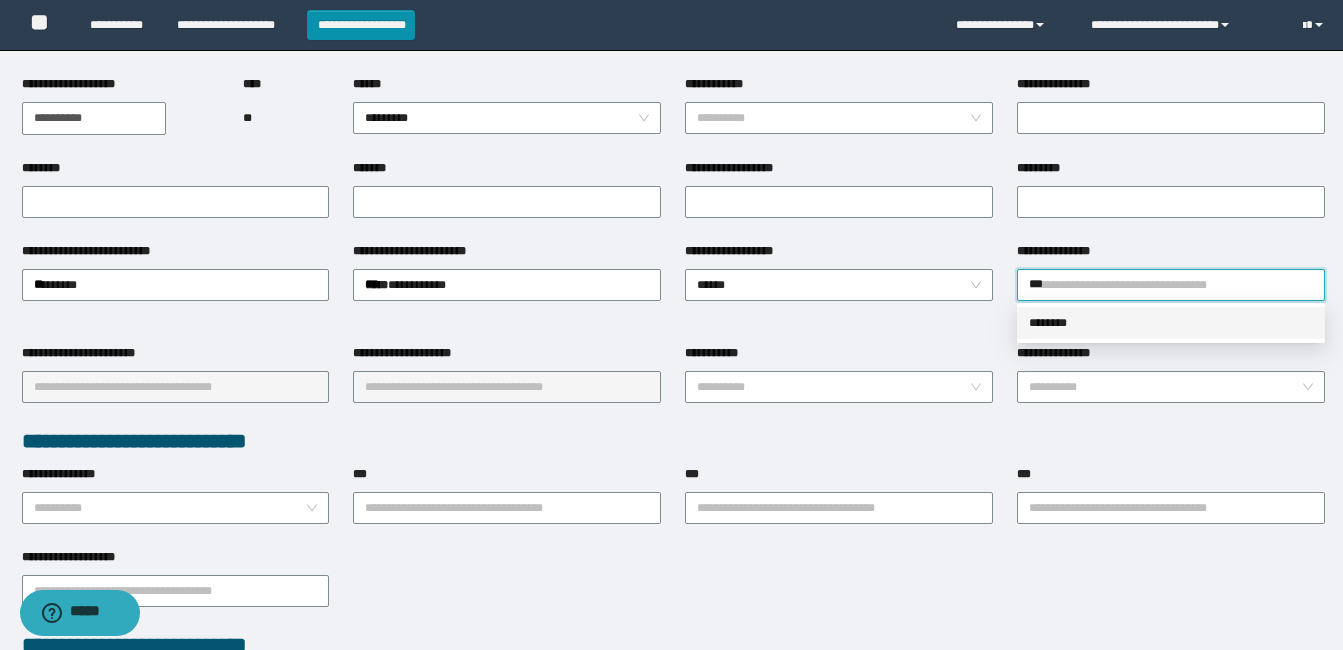 click on "********" at bounding box center (1171, 323) 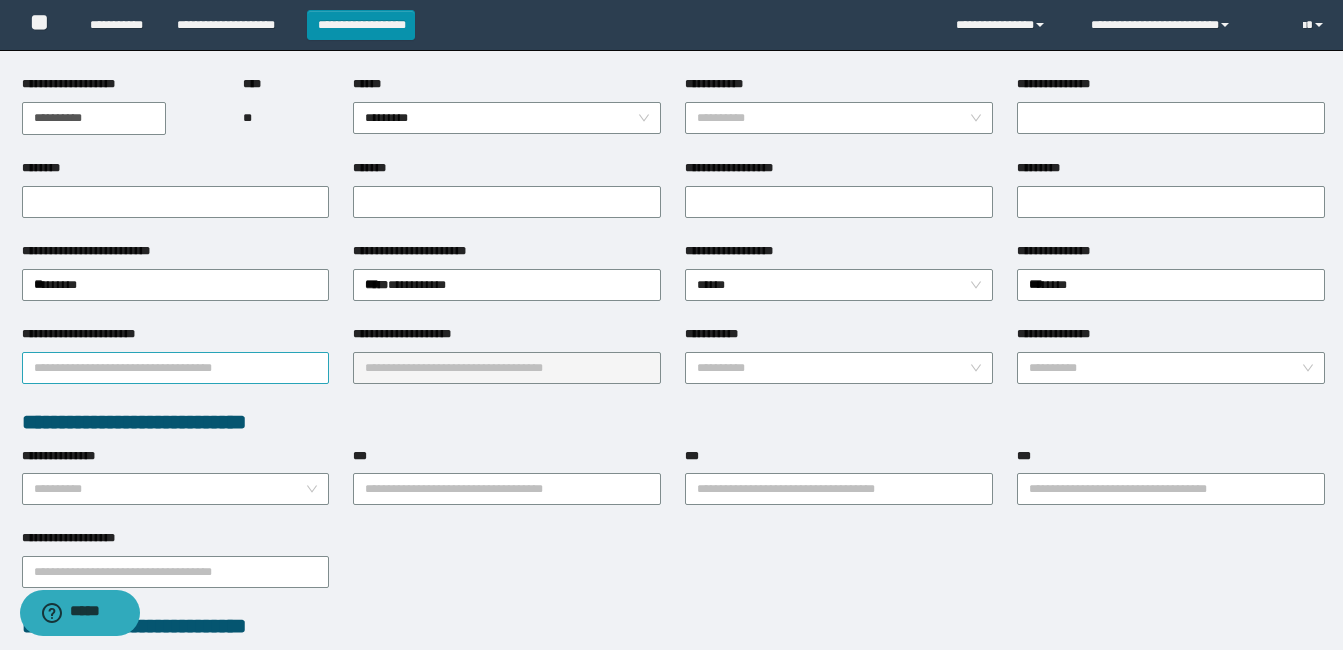 click on "**********" at bounding box center [176, 368] 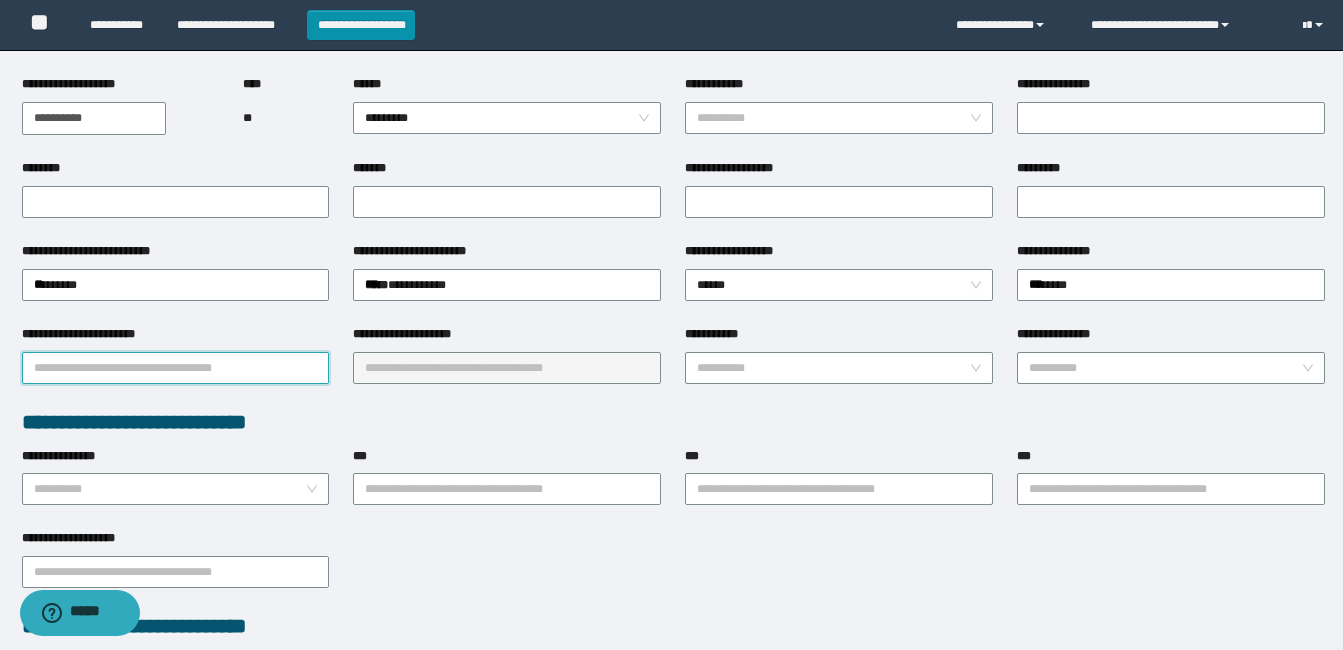 click on "**********" at bounding box center (176, 368) 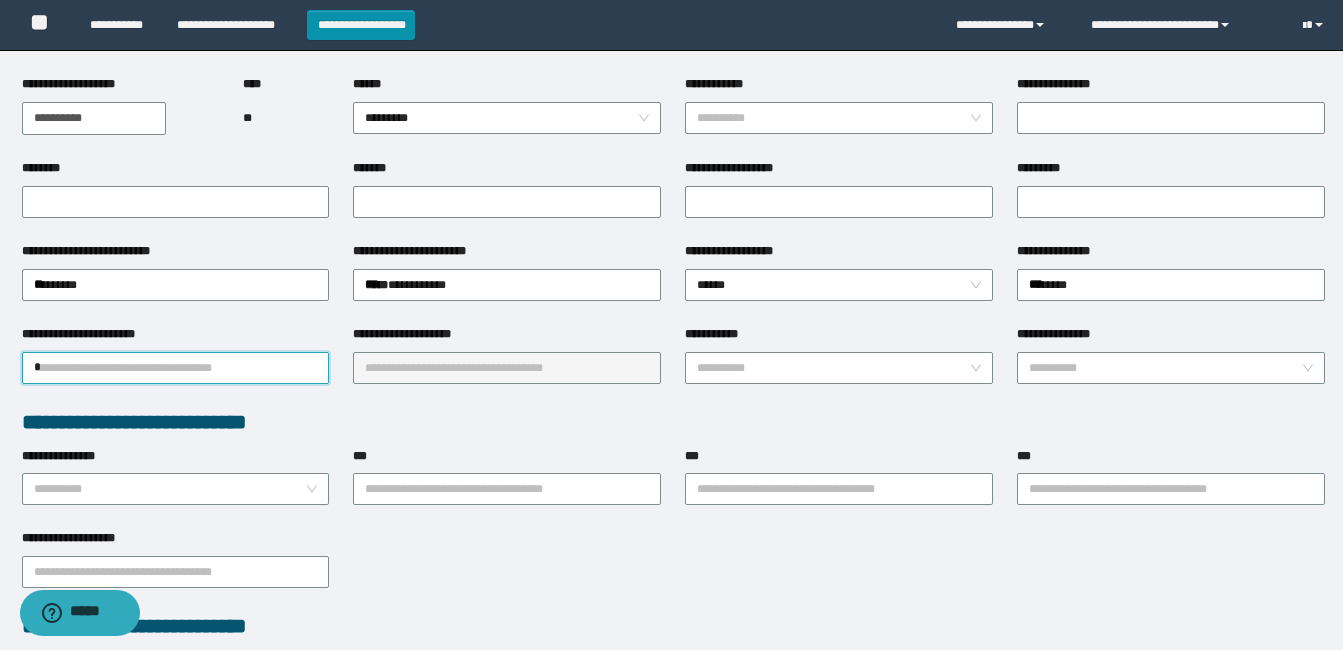 type on "**" 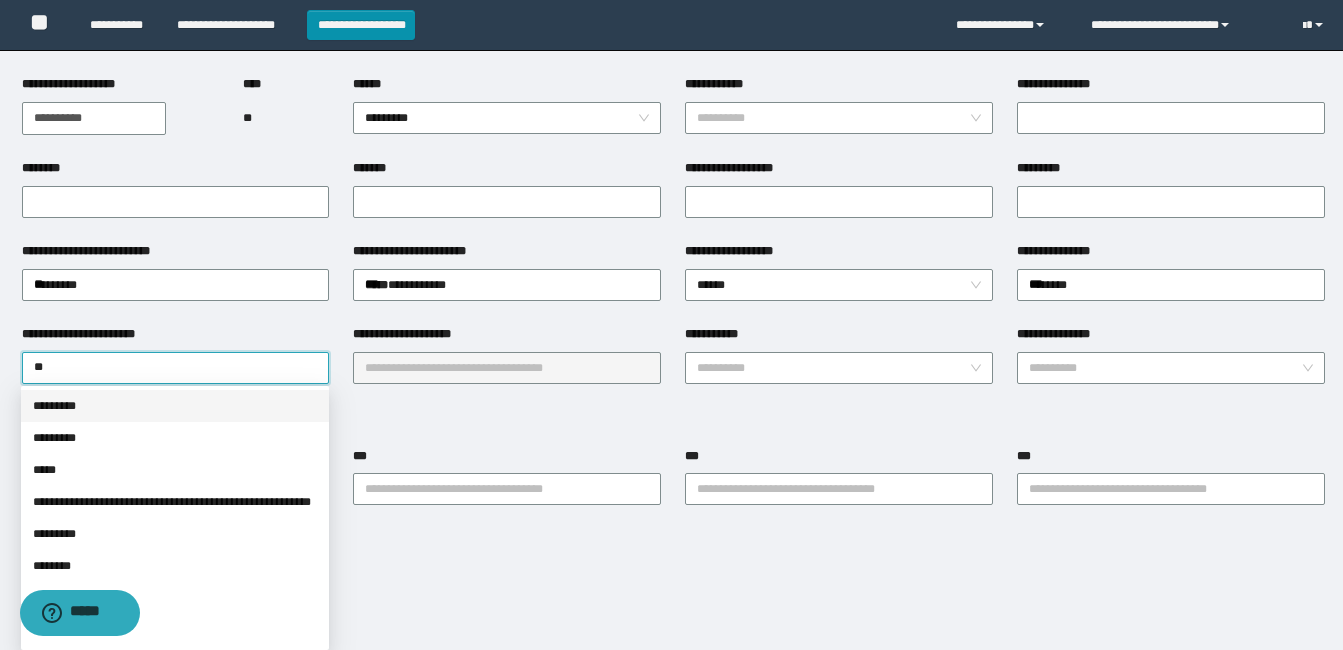 click on "*********" at bounding box center (175, 406) 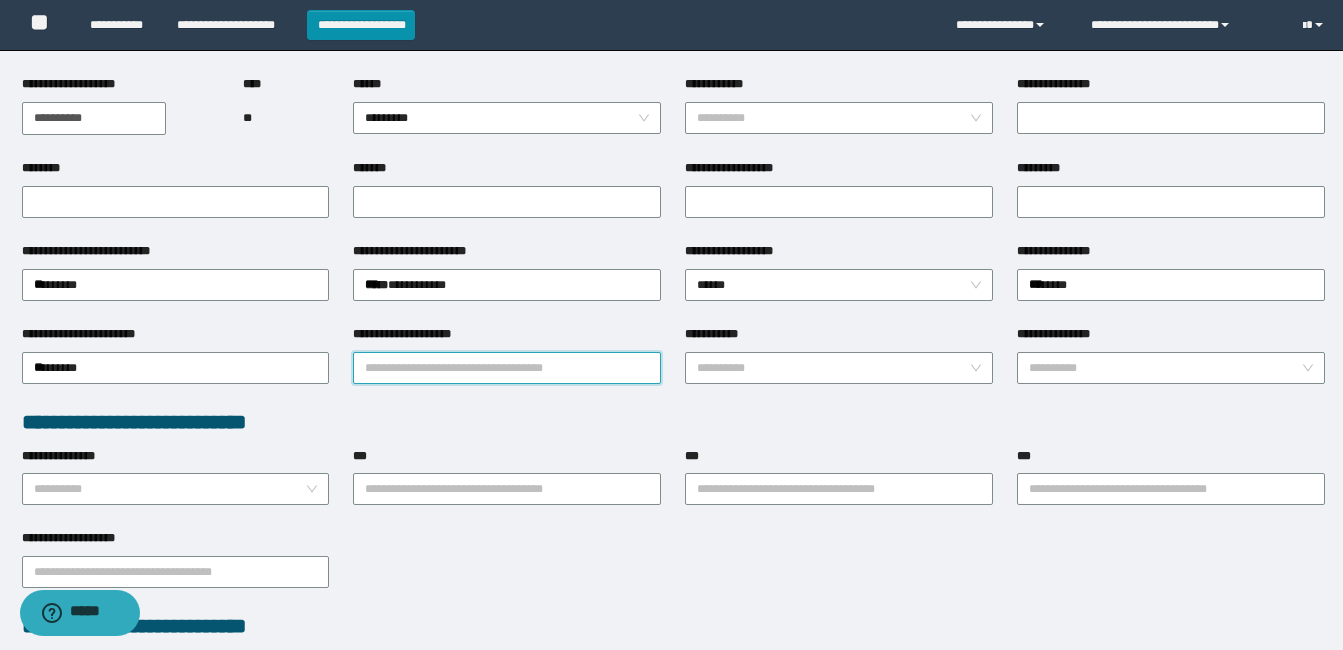 click on "**********" at bounding box center [507, 368] 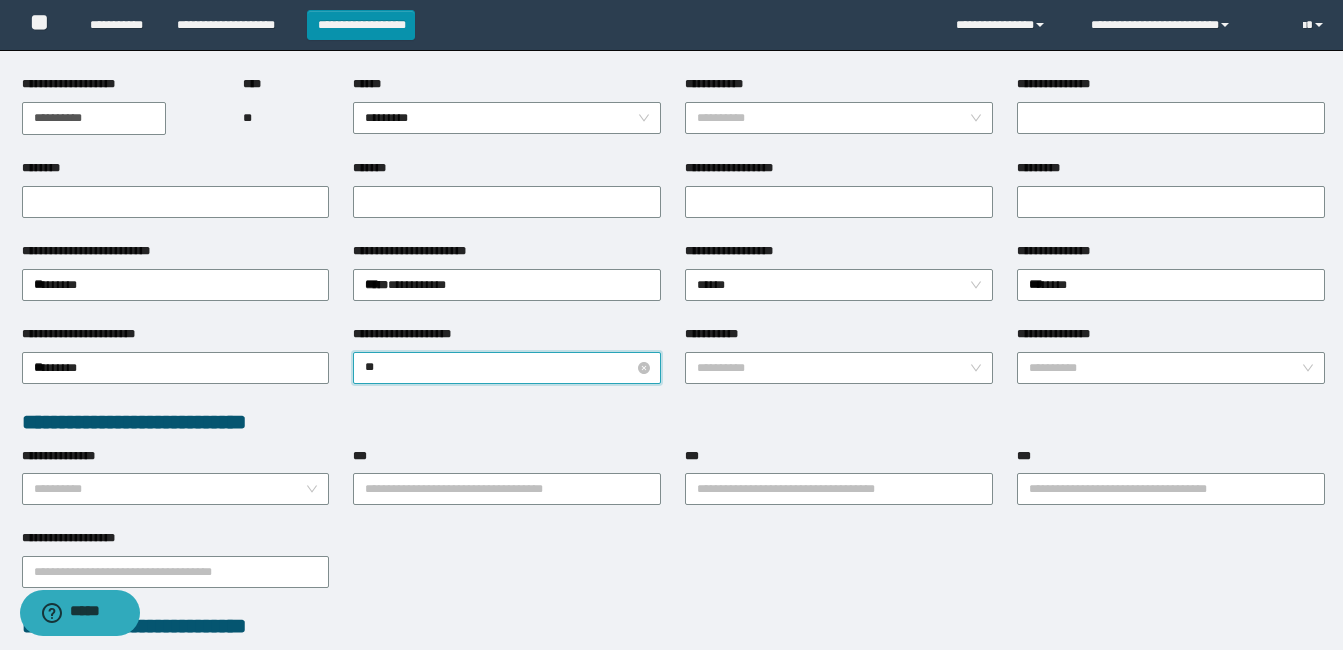 click on "**" at bounding box center (507, 368) 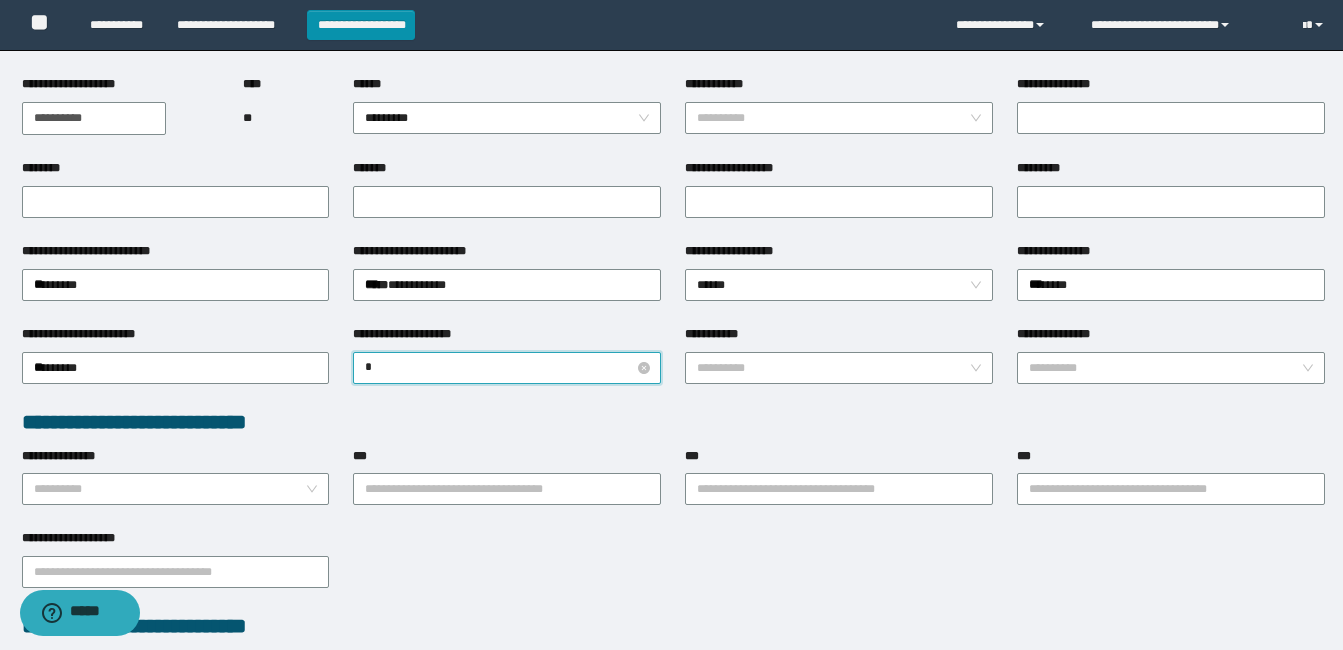 type on "**" 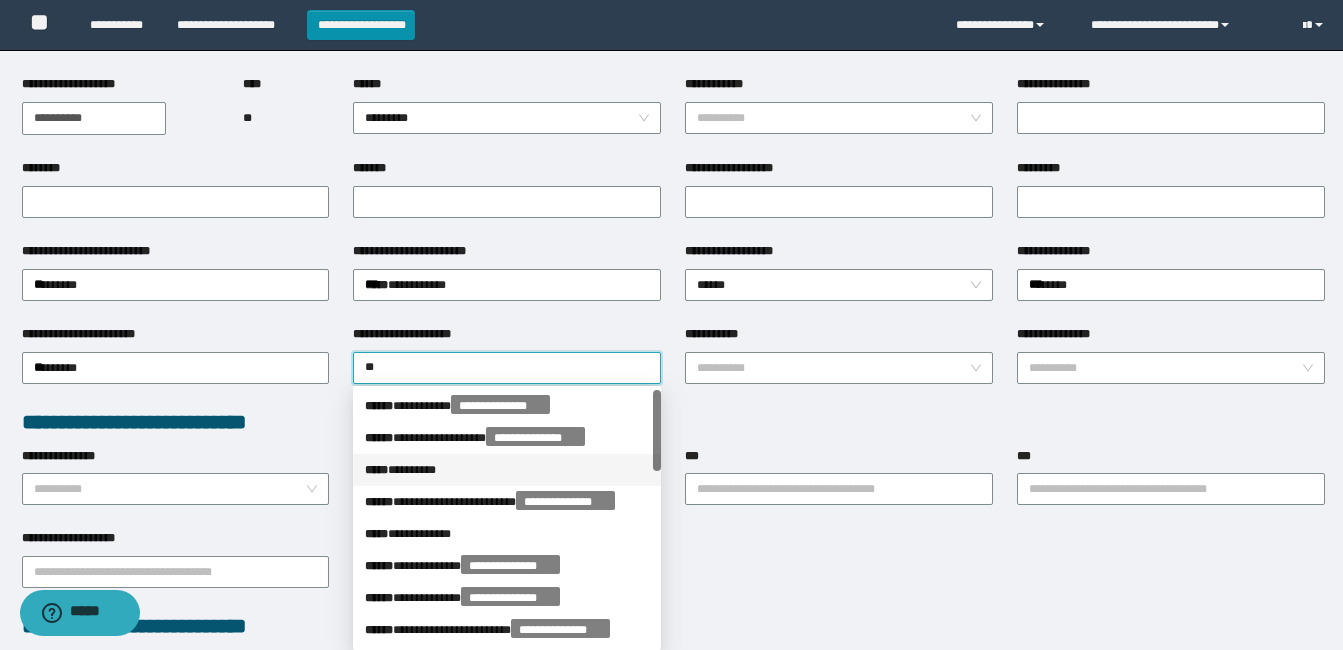 click on "***** * *******" at bounding box center (507, 470) 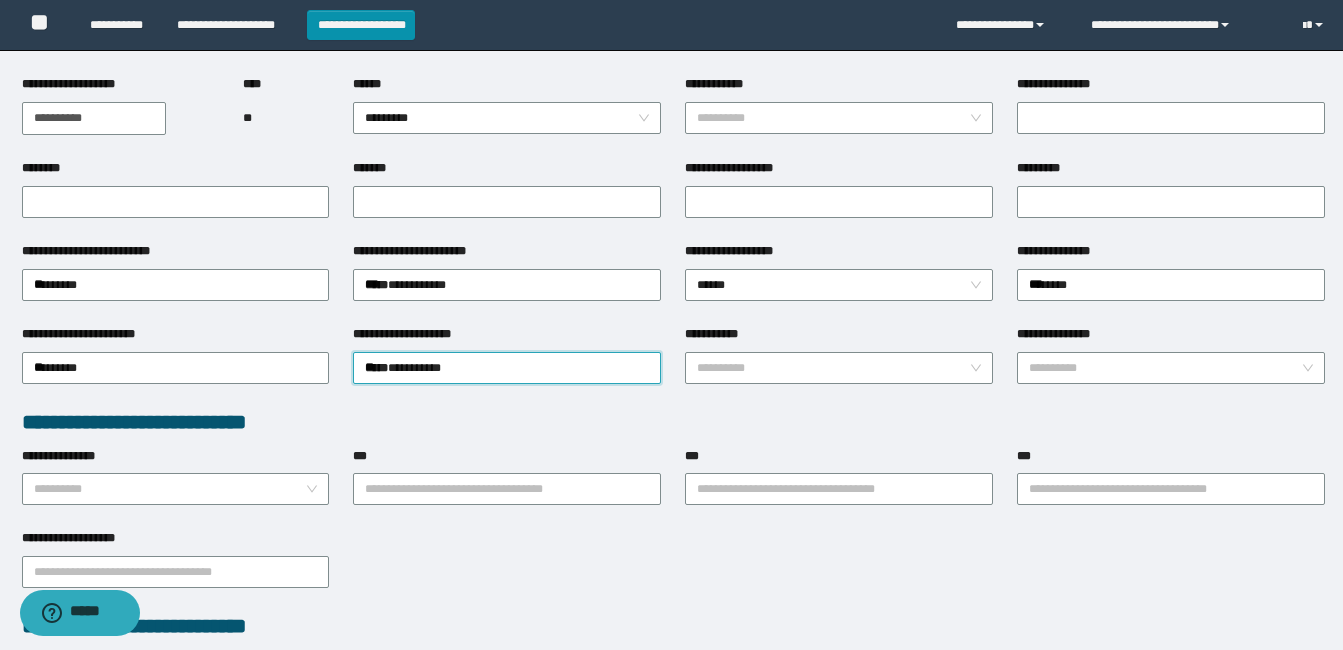 drag, startPoint x: 501, startPoint y: 372, endPoint x: 234, endPoint y: 344, distance: 268.46414 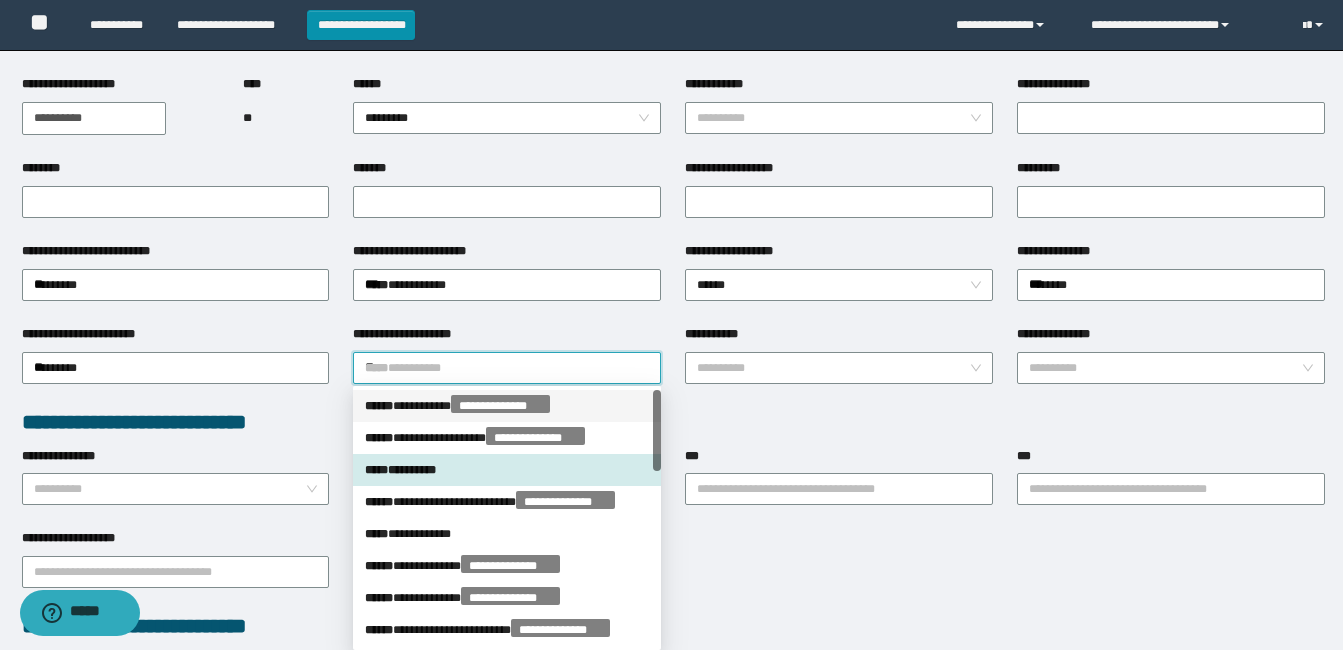 click on "**********" at bounding box center [673, 422] 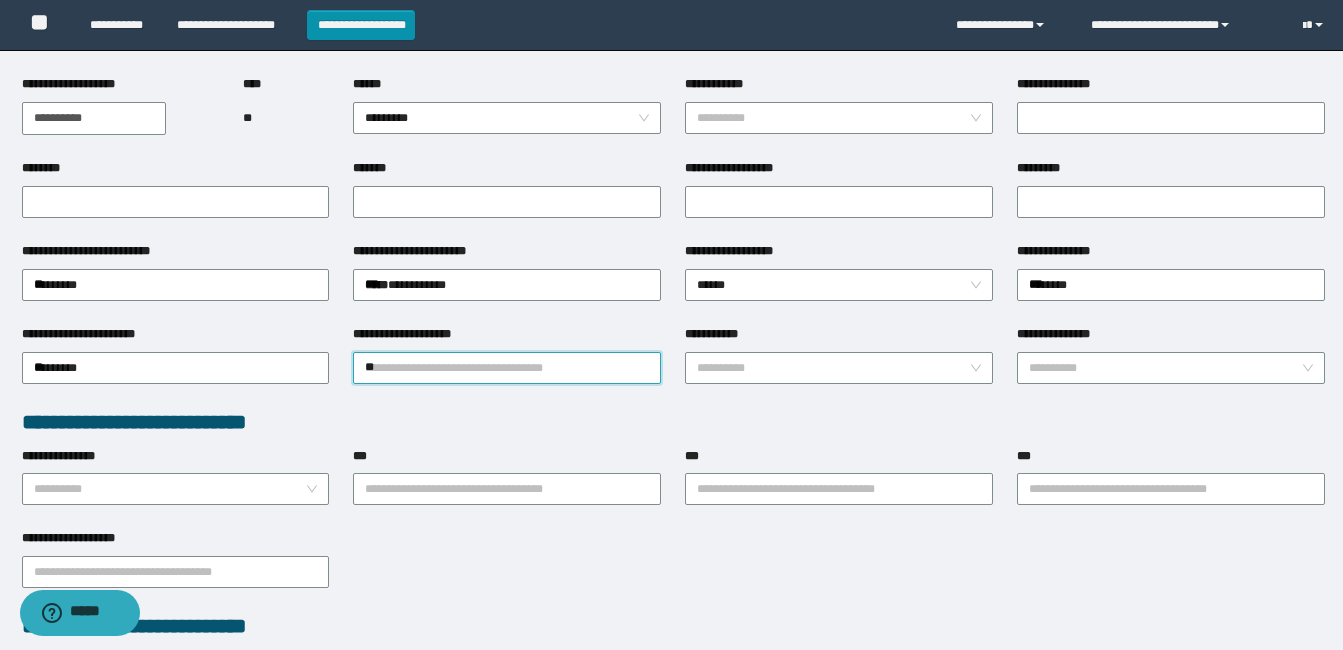 click on "**" at bounding box center (507, 368) 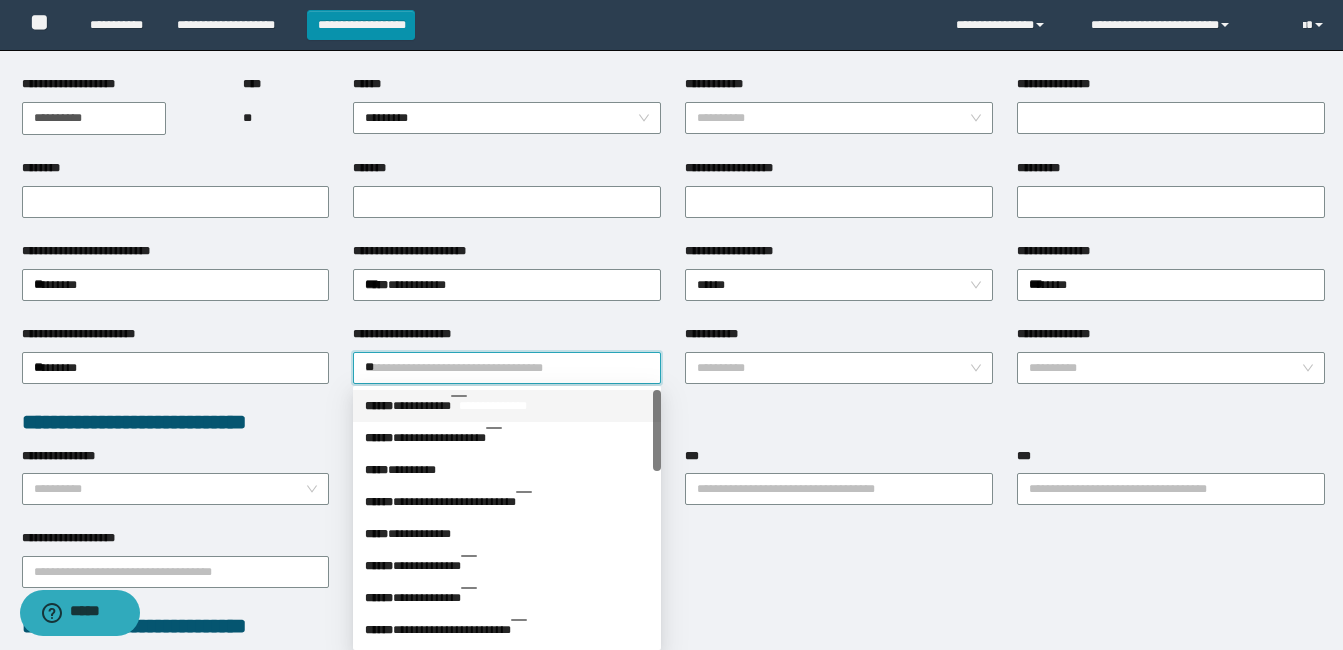 click on "**" at bounding box center [507, 368] 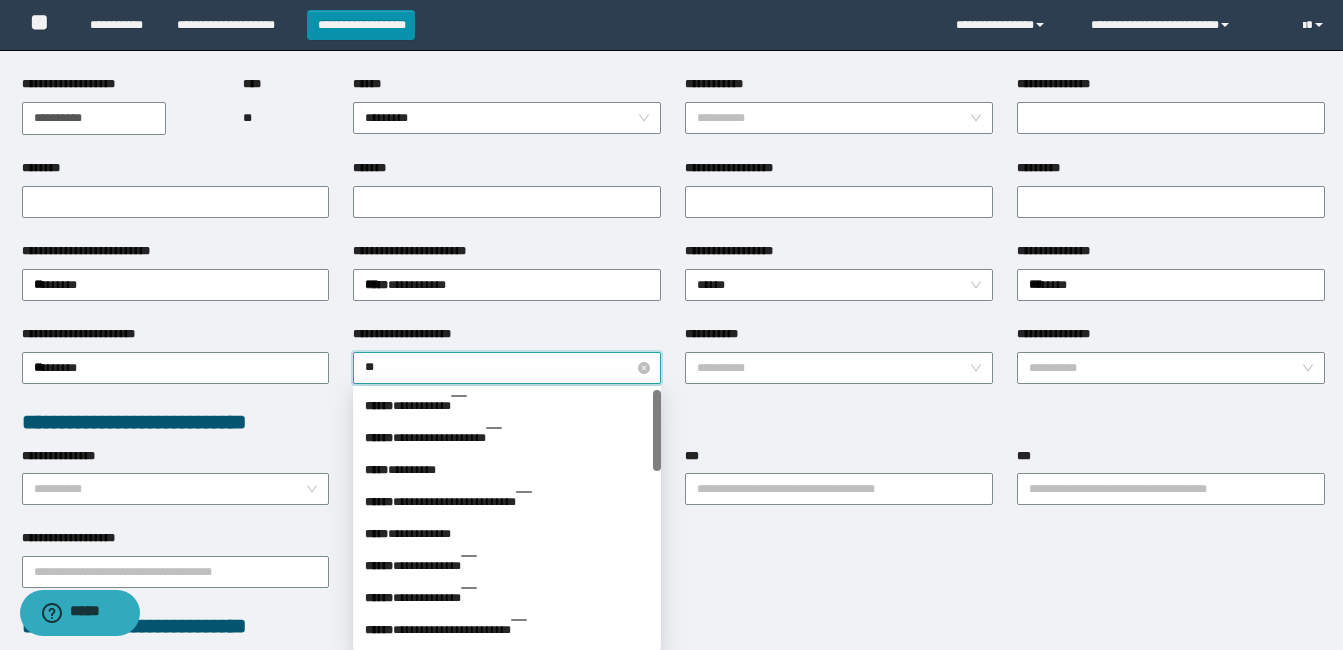type on "***" 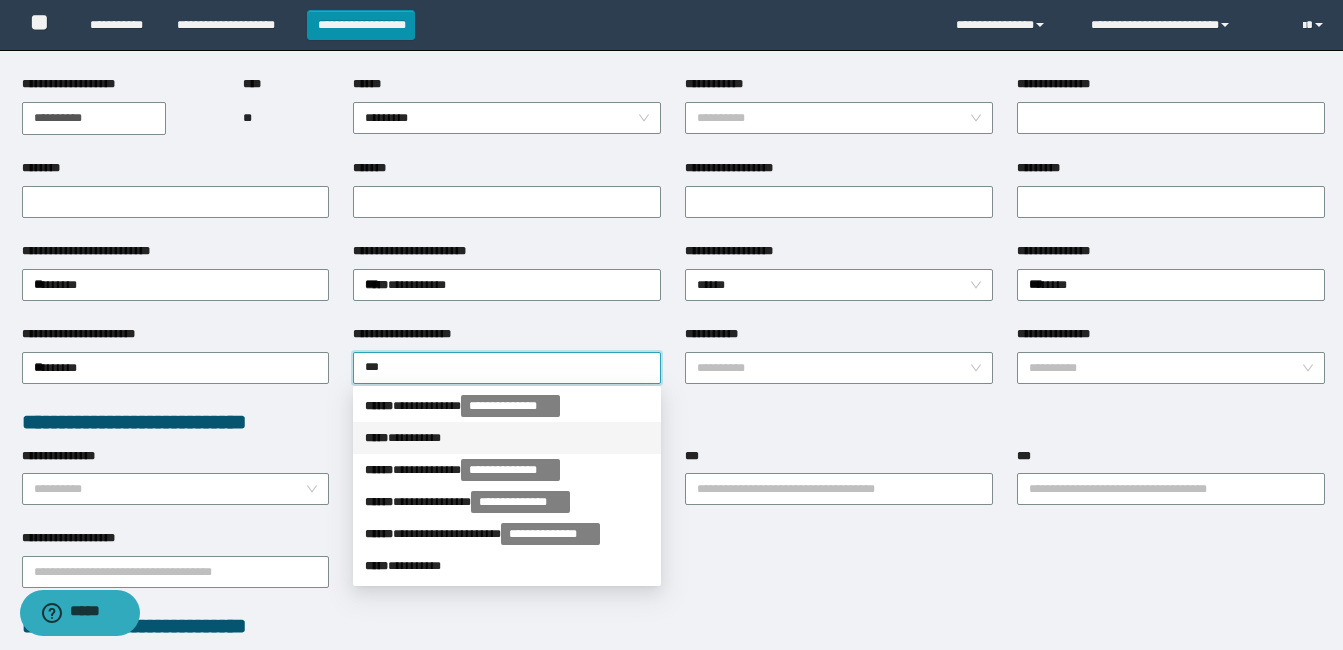click on "***** * ********" at bounding box center (507, 438) 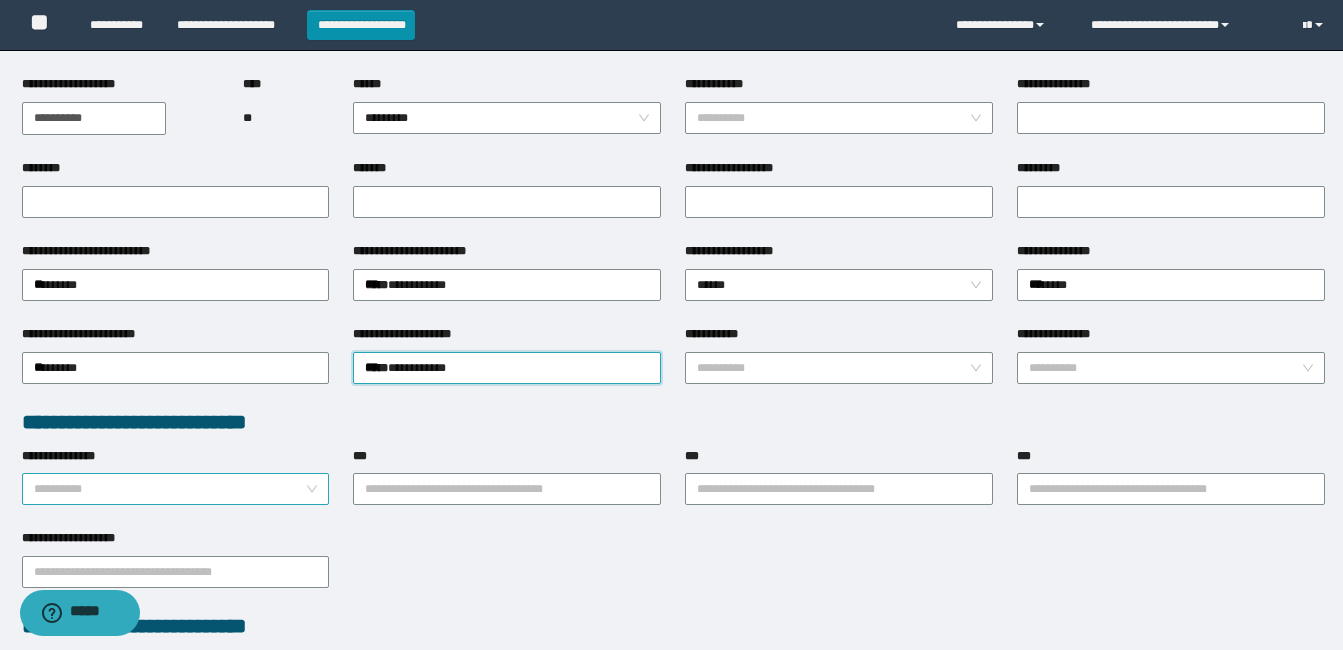 click on "**********" at bounding box center [170, 489] 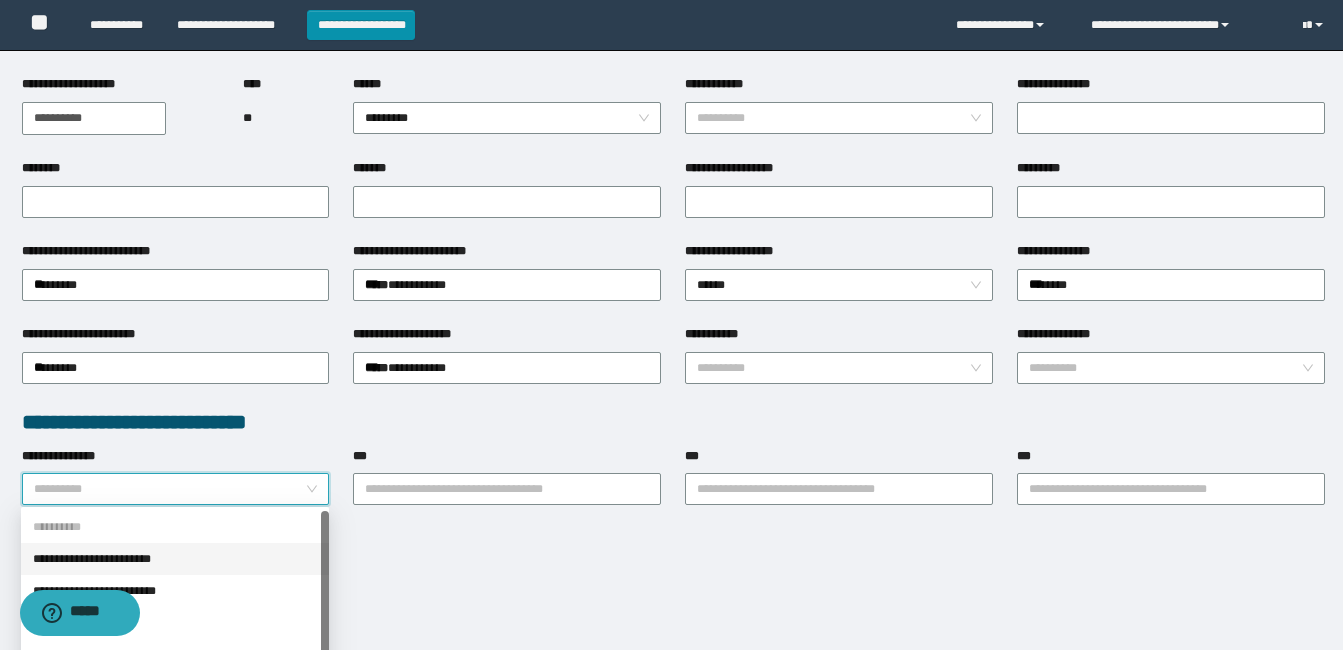 click on "**********" at bounding box center (175, 559) 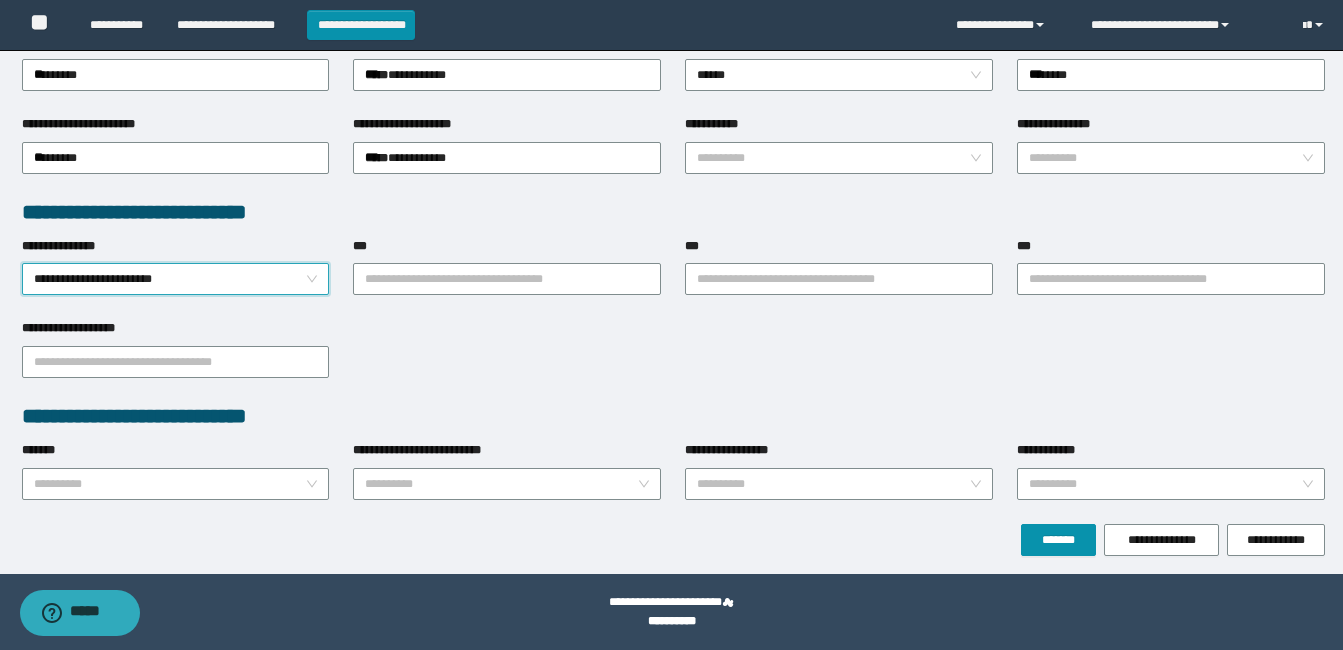 scroll, scrollTop: 411, scrollLeft: 0, axis: vertical 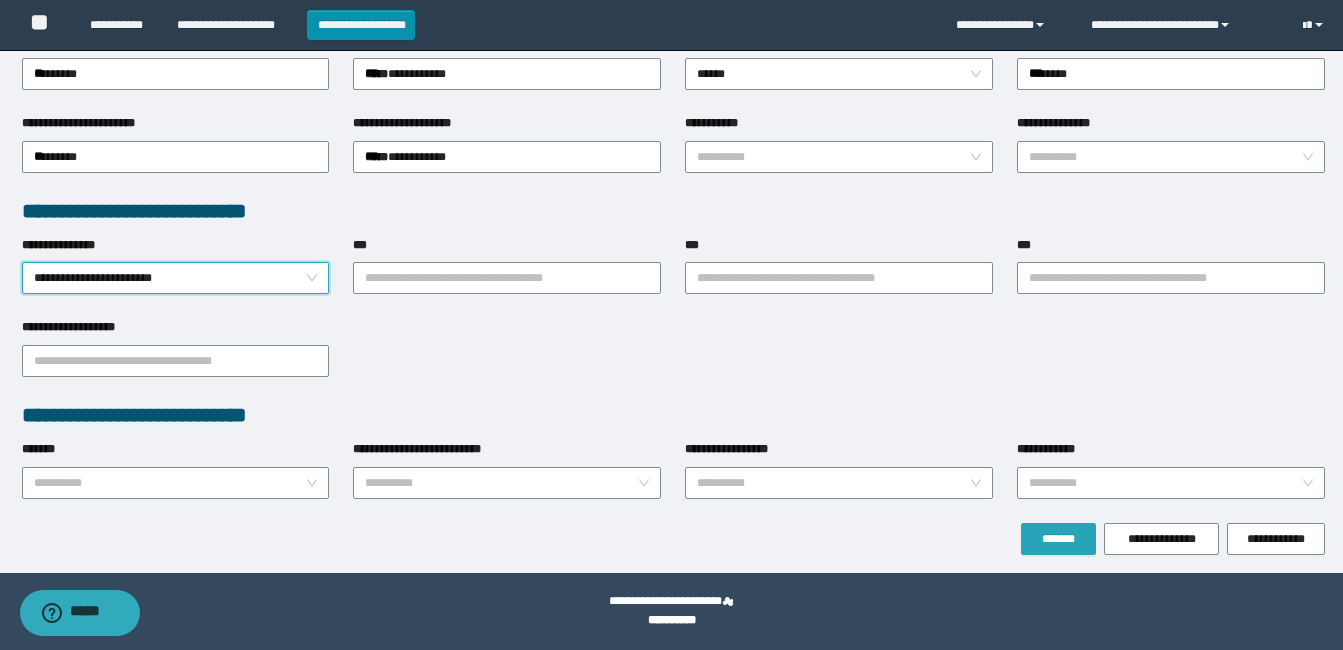click on "*******" at bounding box center [1058, 539] 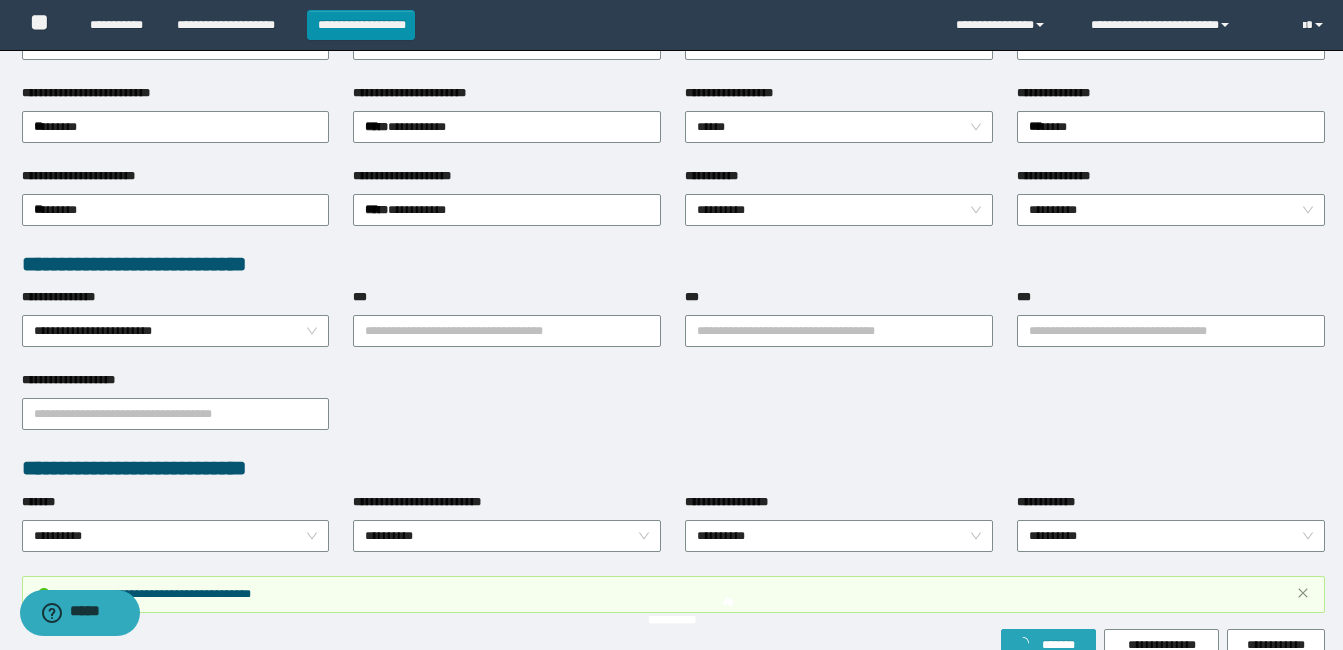 scroll, scrollTop: 463, scrollLeft: 0, axis: vertical 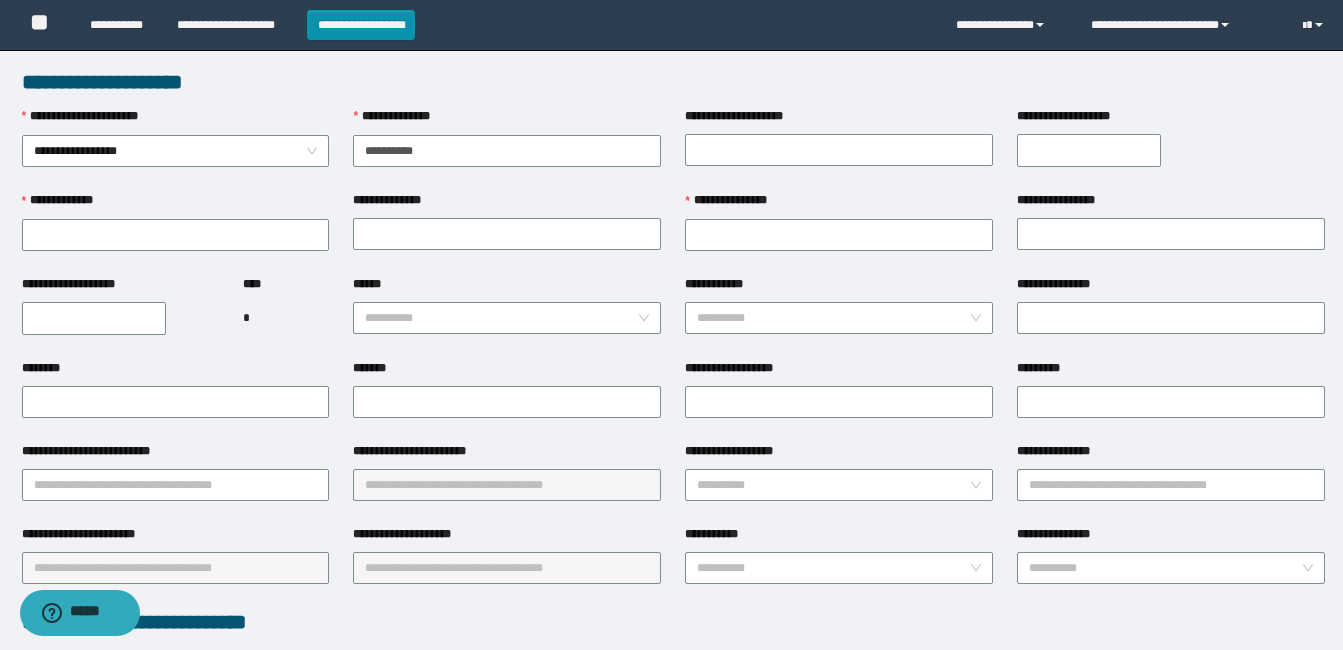 type on "**********" 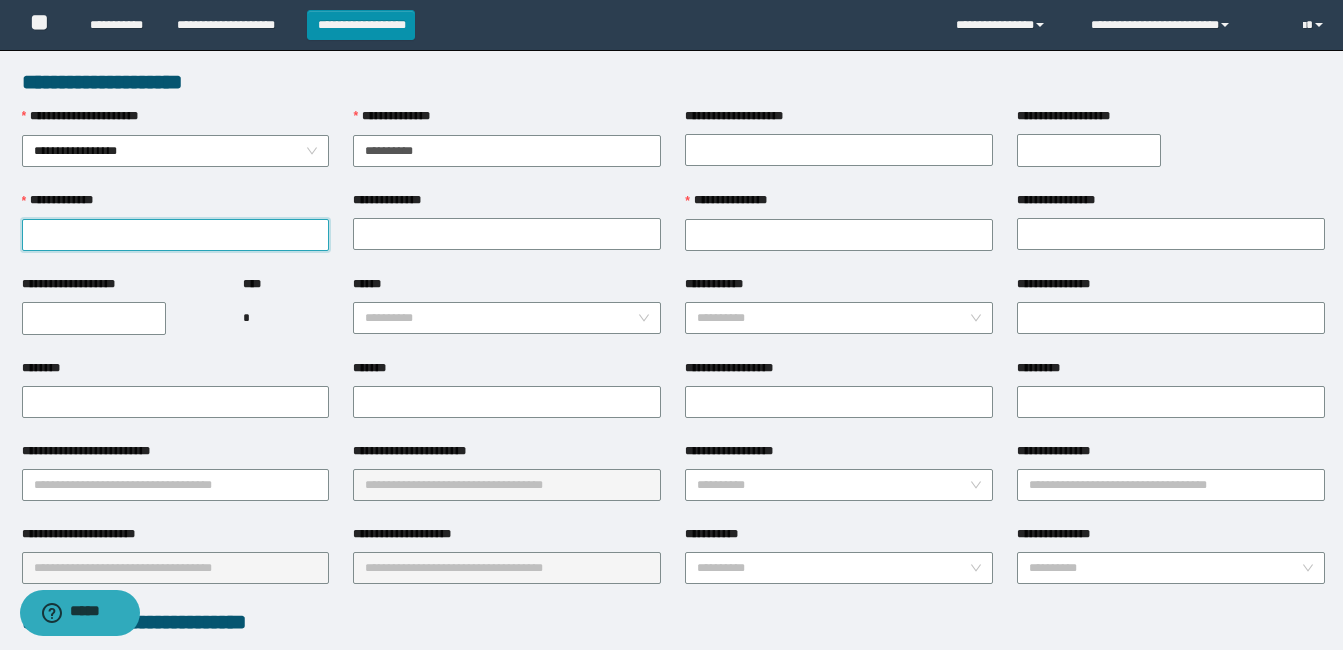 paste on "**********" 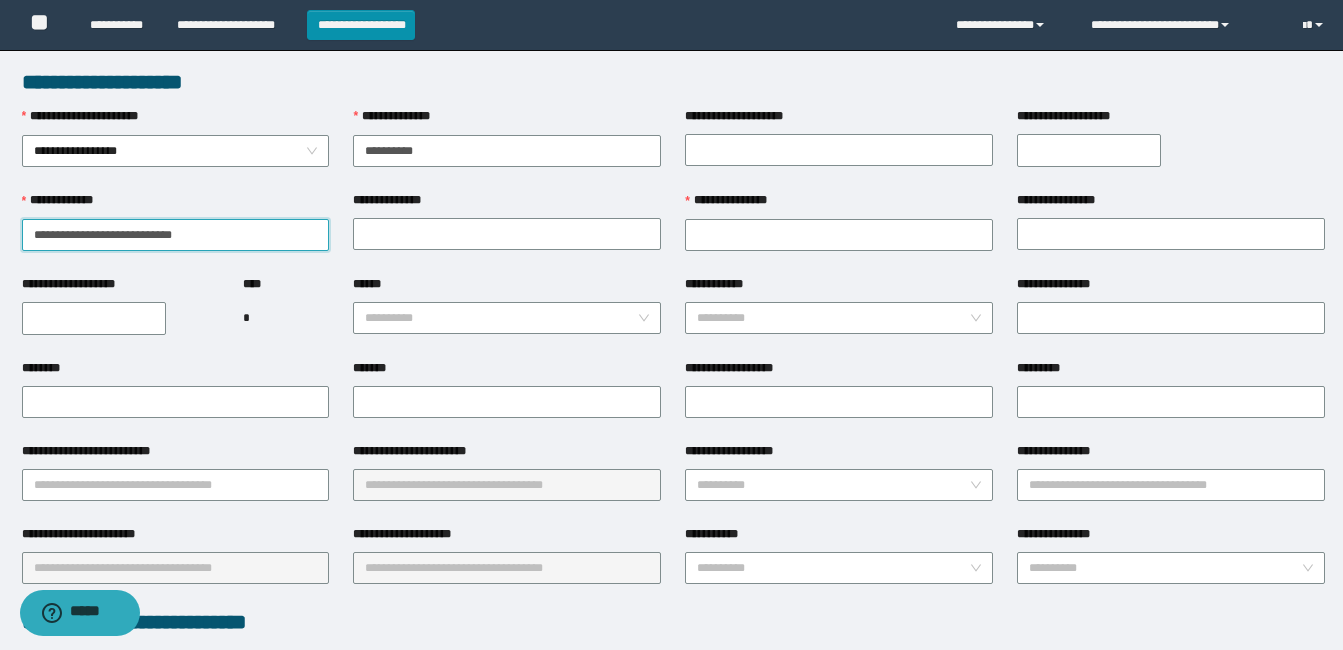 drag, startPoint x: 189, startPoint y: 237, endPoint x: 60, endPoint y: 237, distance: 129 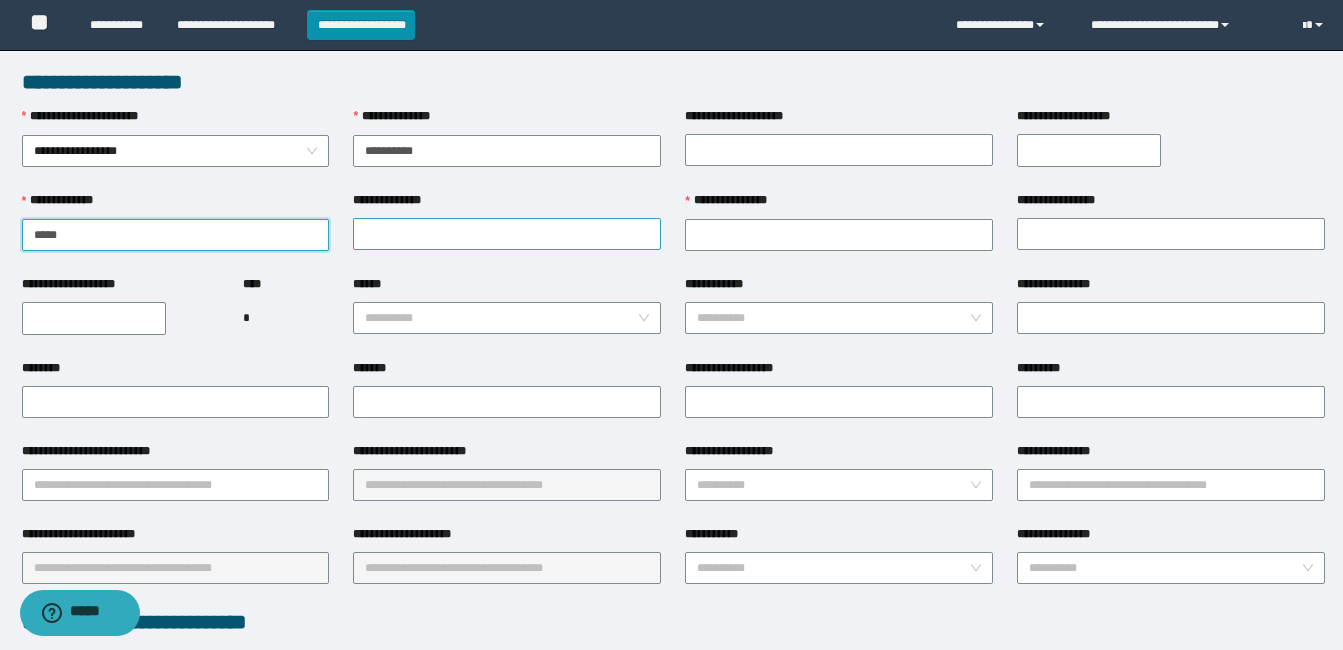type on "****" 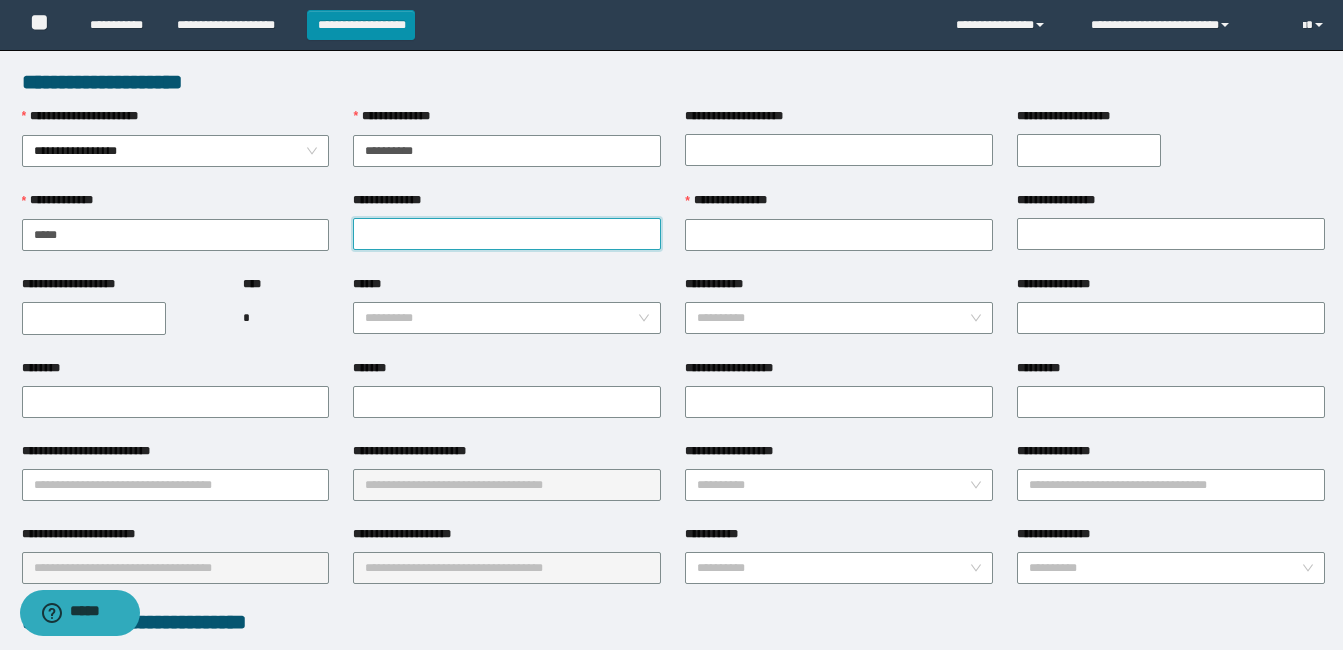 paste on "**********" 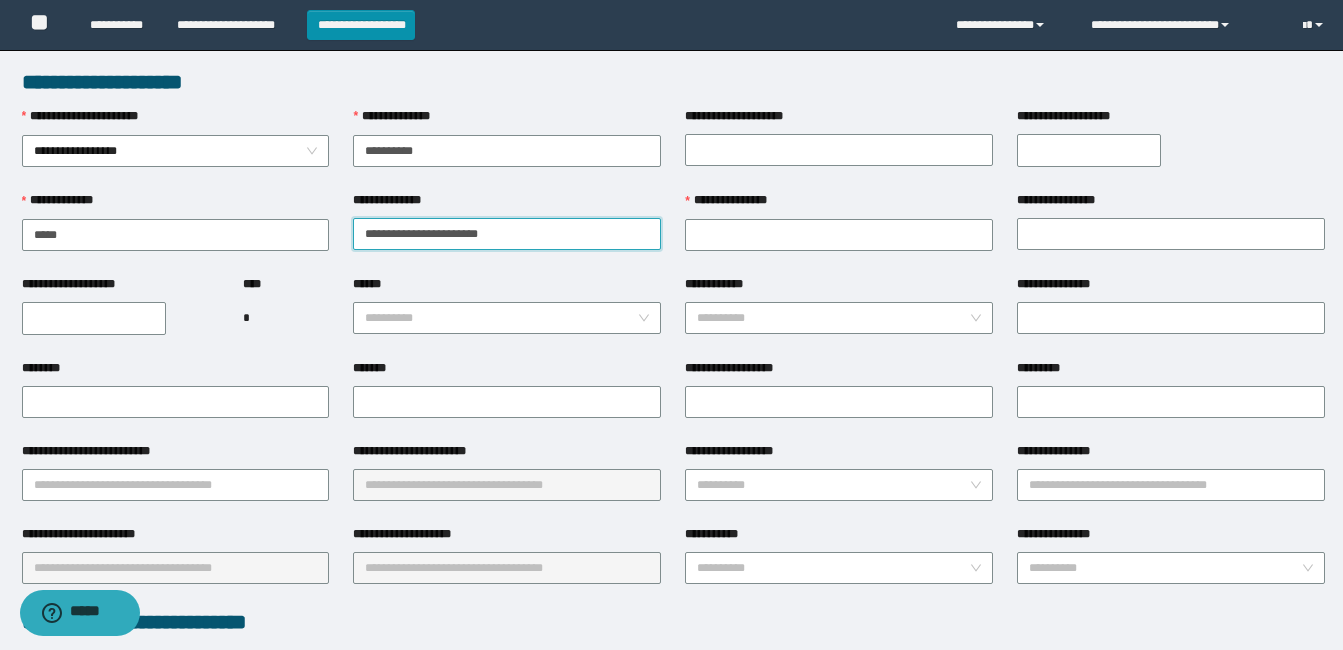 drag, startPoint x: 509, startPoint y: 239, endPoint x: 400, endPoint y: 238, distance: 109.004585 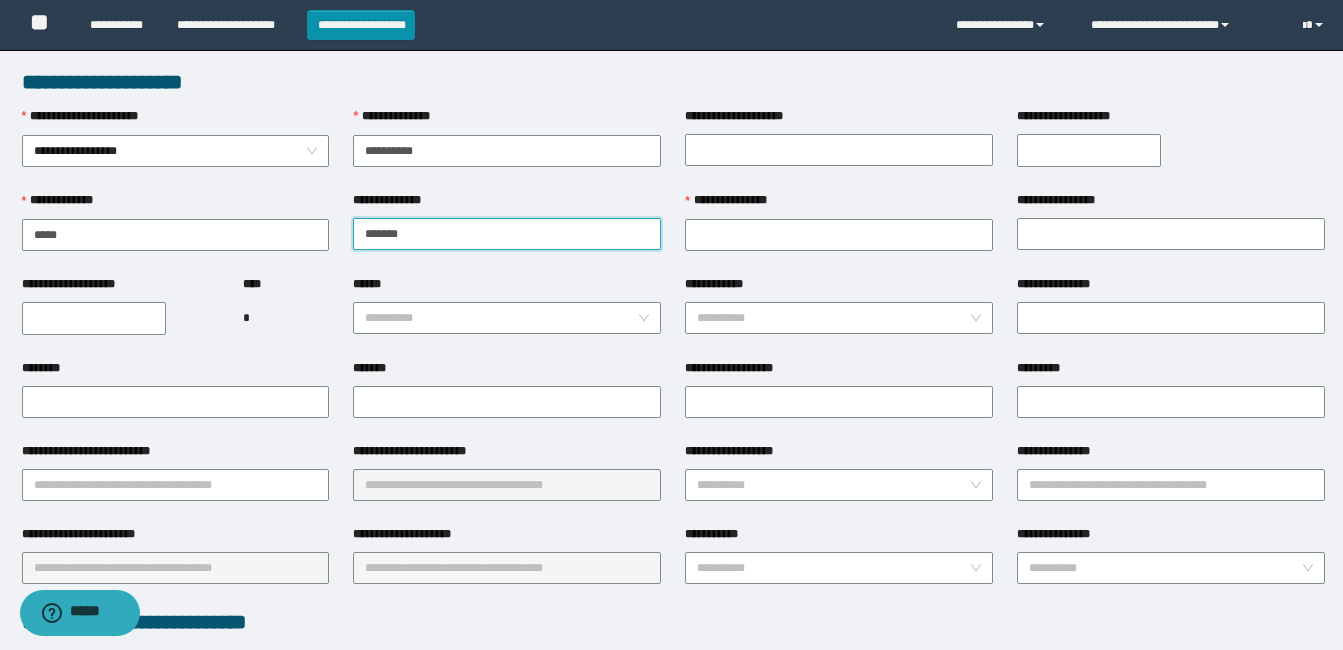 type on "******" 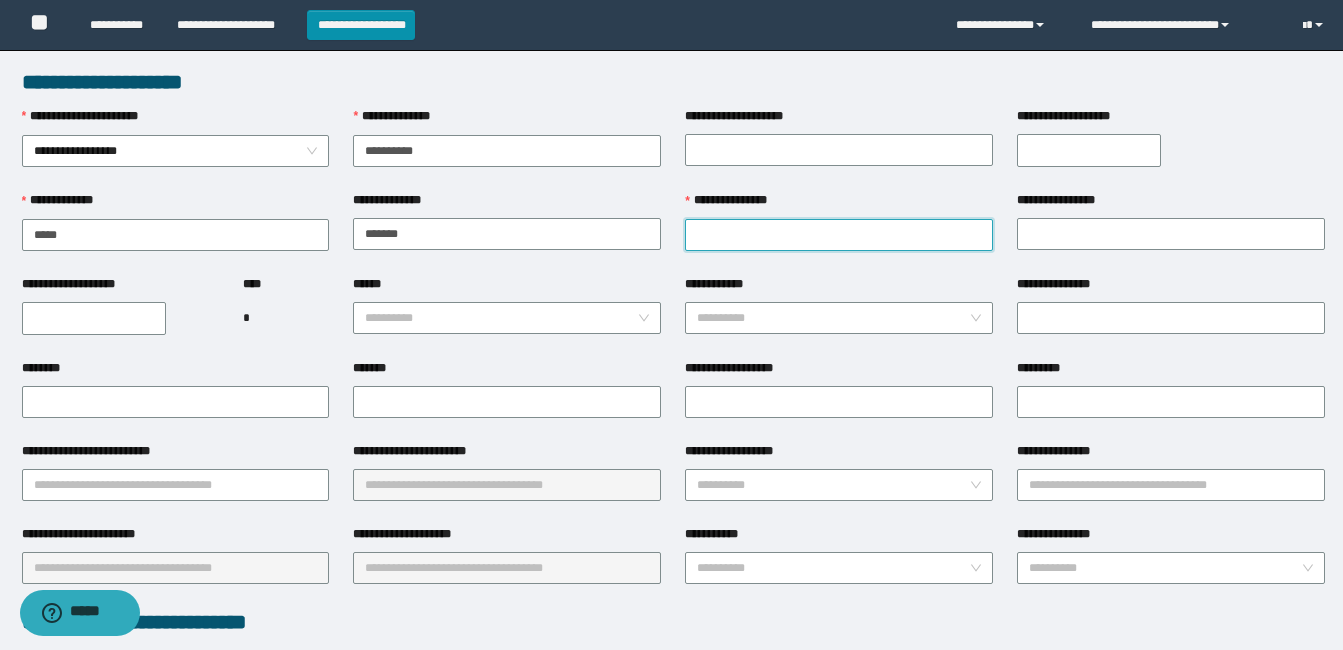 drag, startPoint x: 761, startPoint y: 256, endPoint x: 736, endPoint y: 233, distance: 33.970577 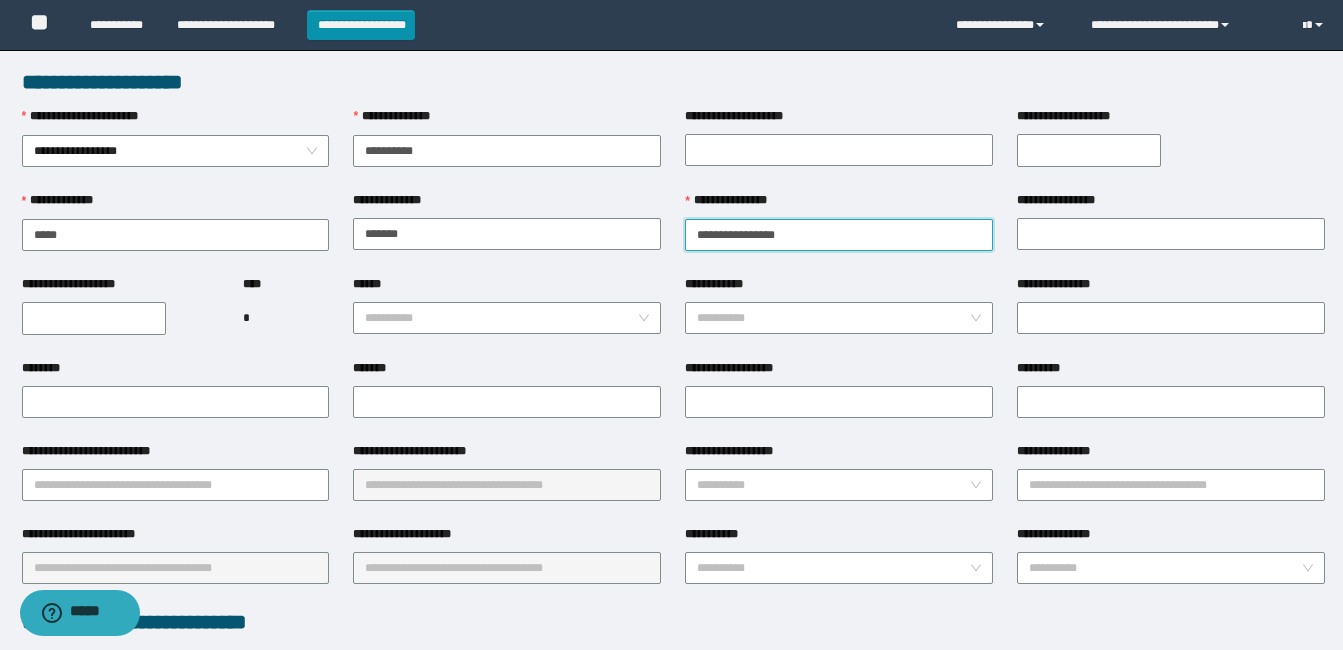 drag, startPoint x: 780, startPoint y: 227, endPoint x: 727, endPoint y: 245, distance: 55.97321 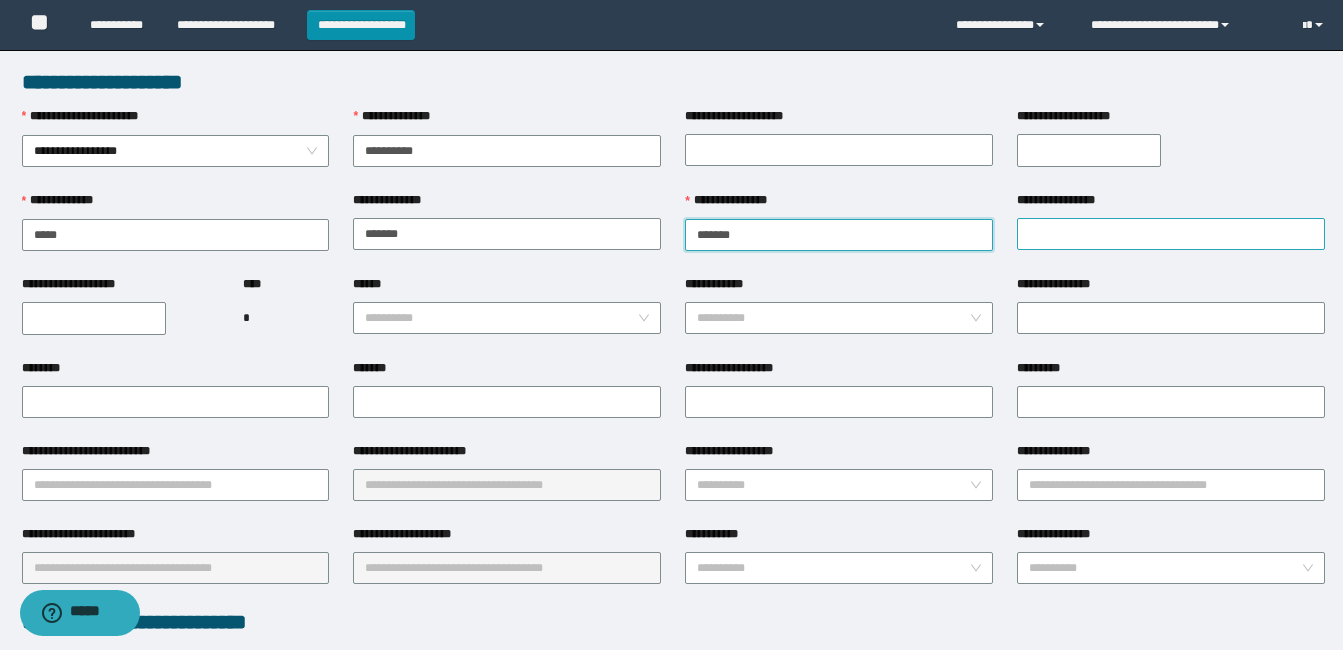 type on "******" 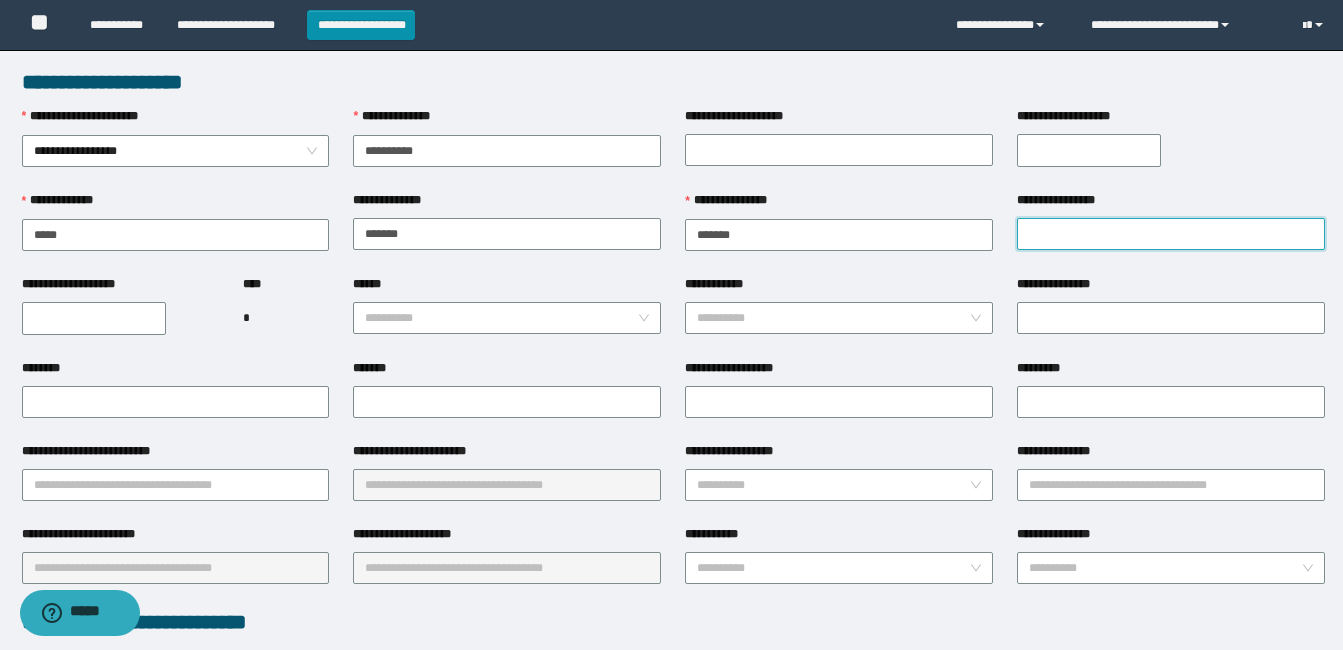 paste on "*********" 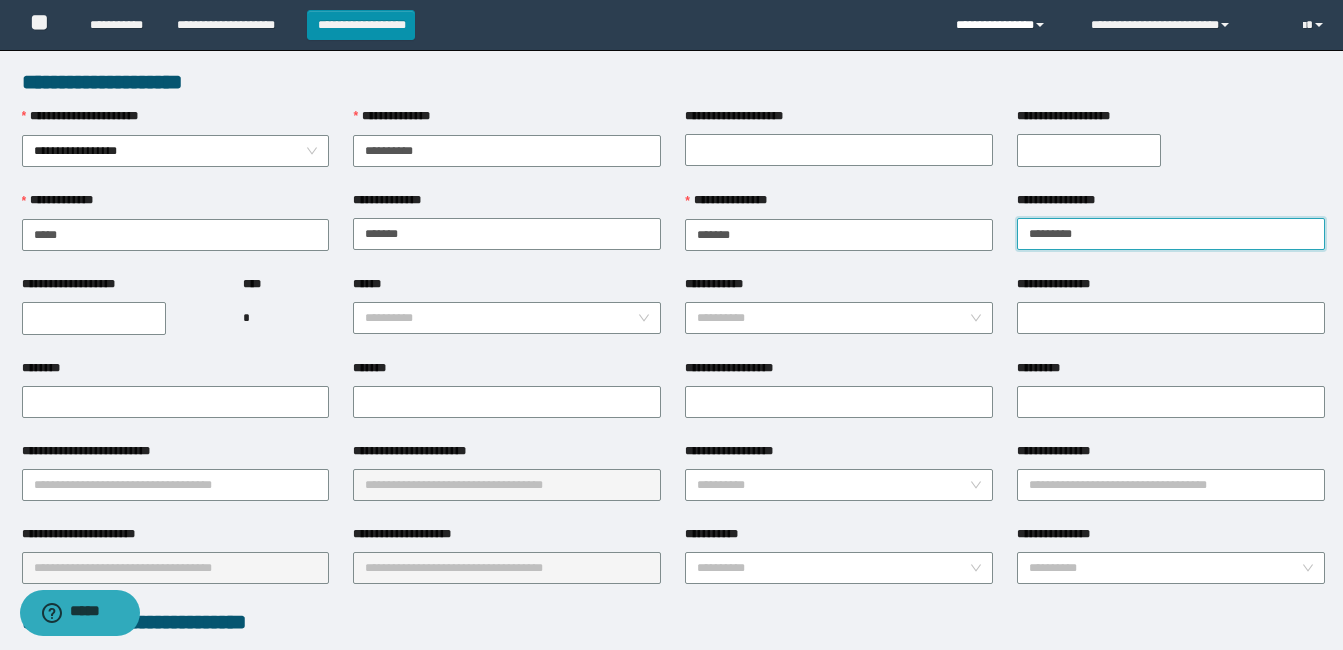 type on "*********" 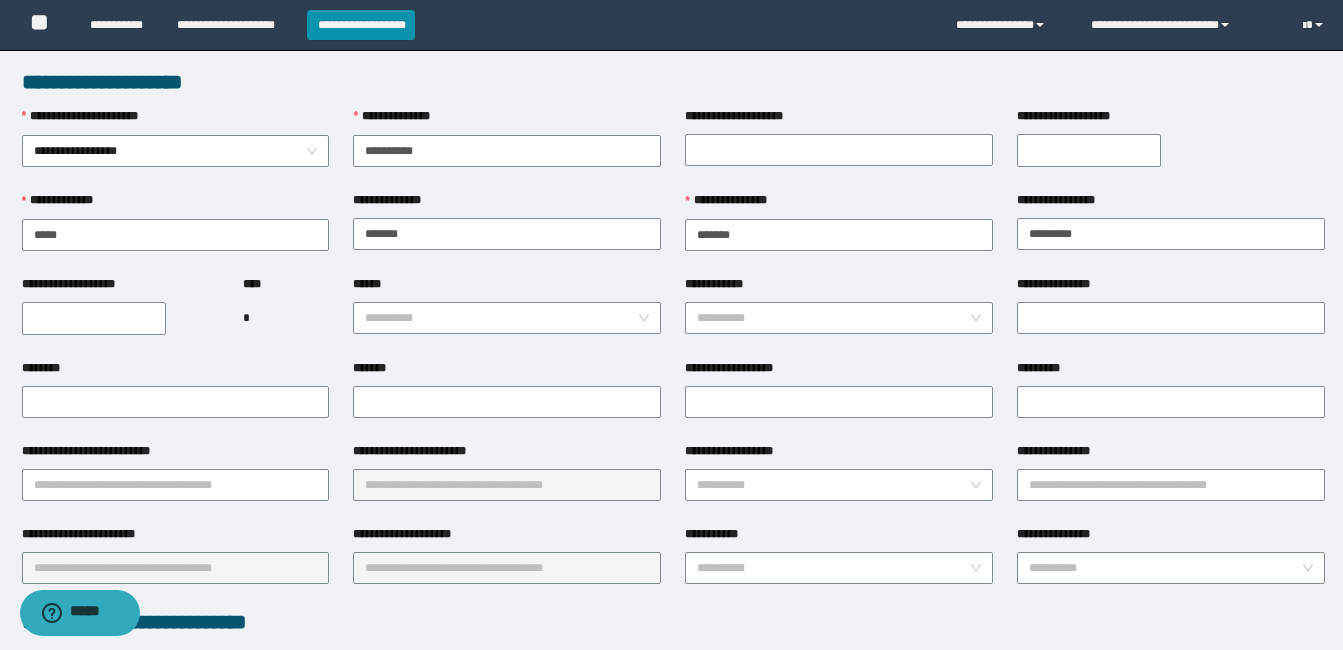 click on "**********" at bounding box center (507, 317) 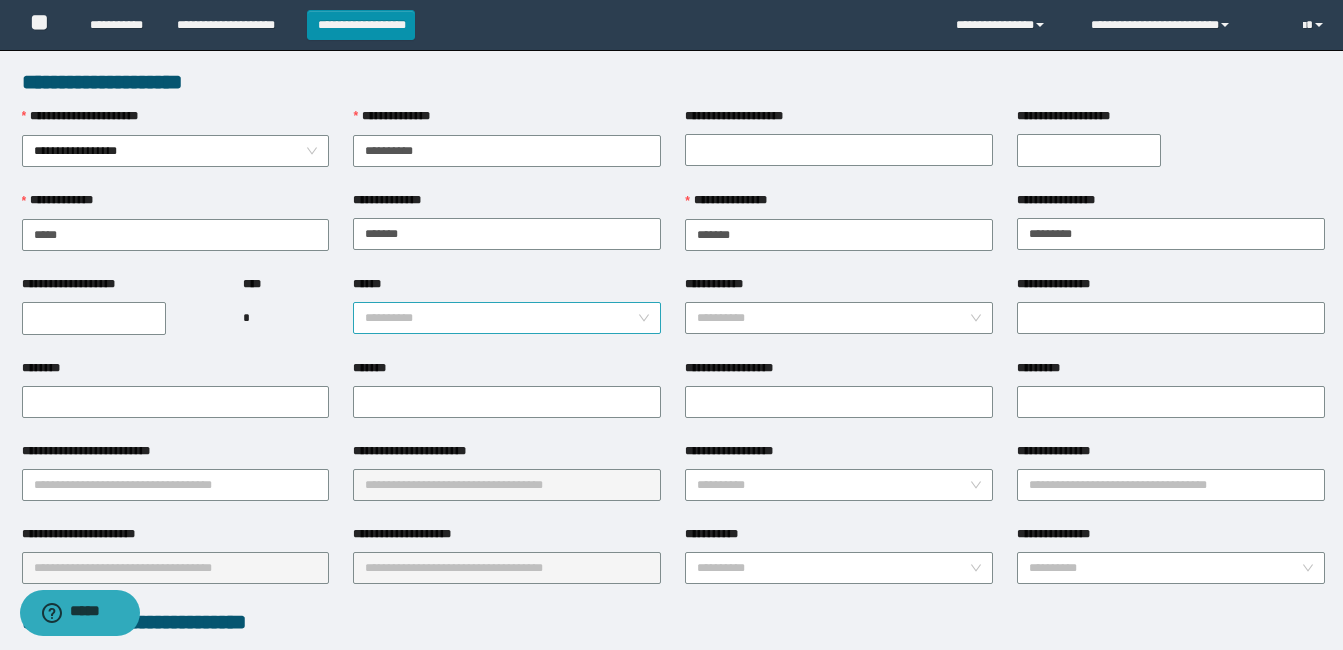 click on "******" at bounding box center [501, 318] 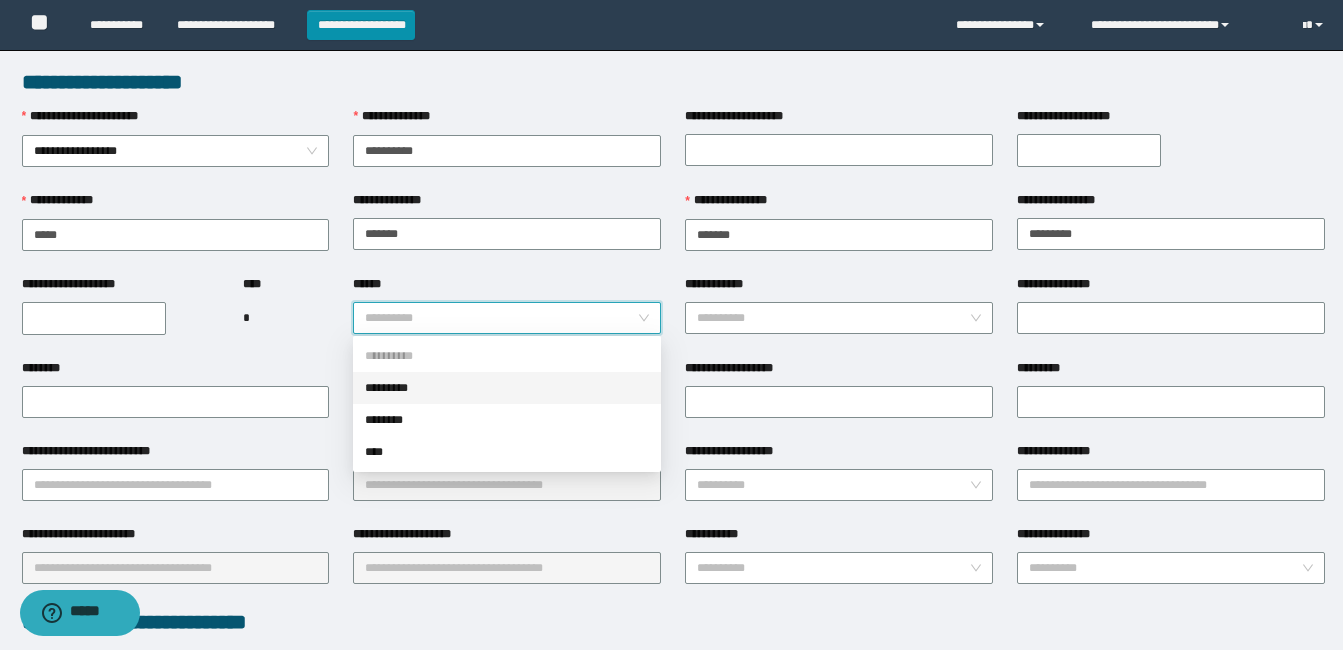 click on "*********" at bounding box center (507, 388) 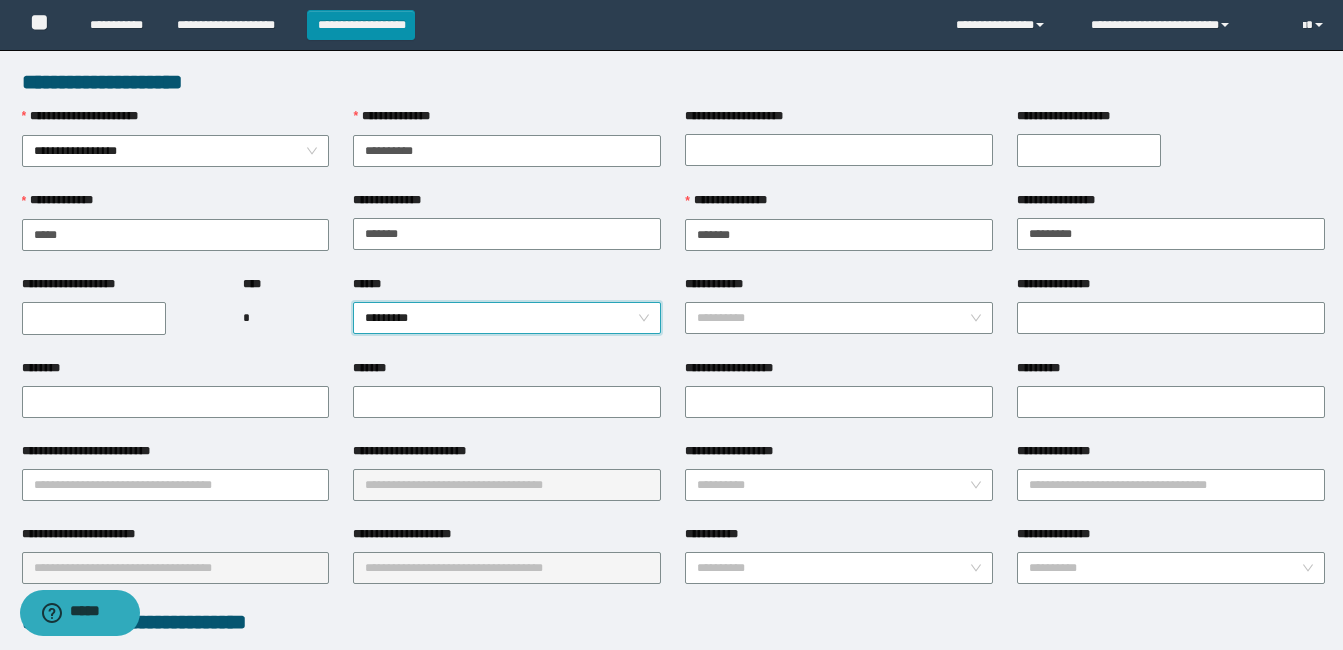 click on "**********" at bounding box center [94, 318] 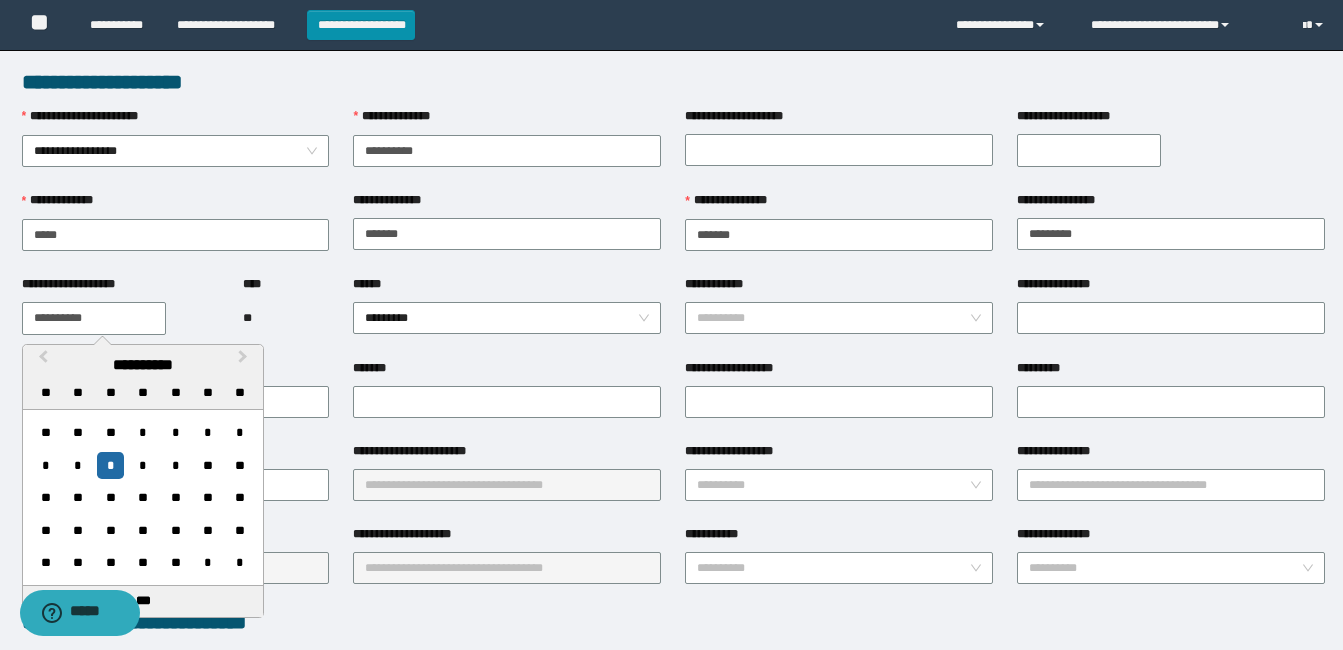 type on "**********" 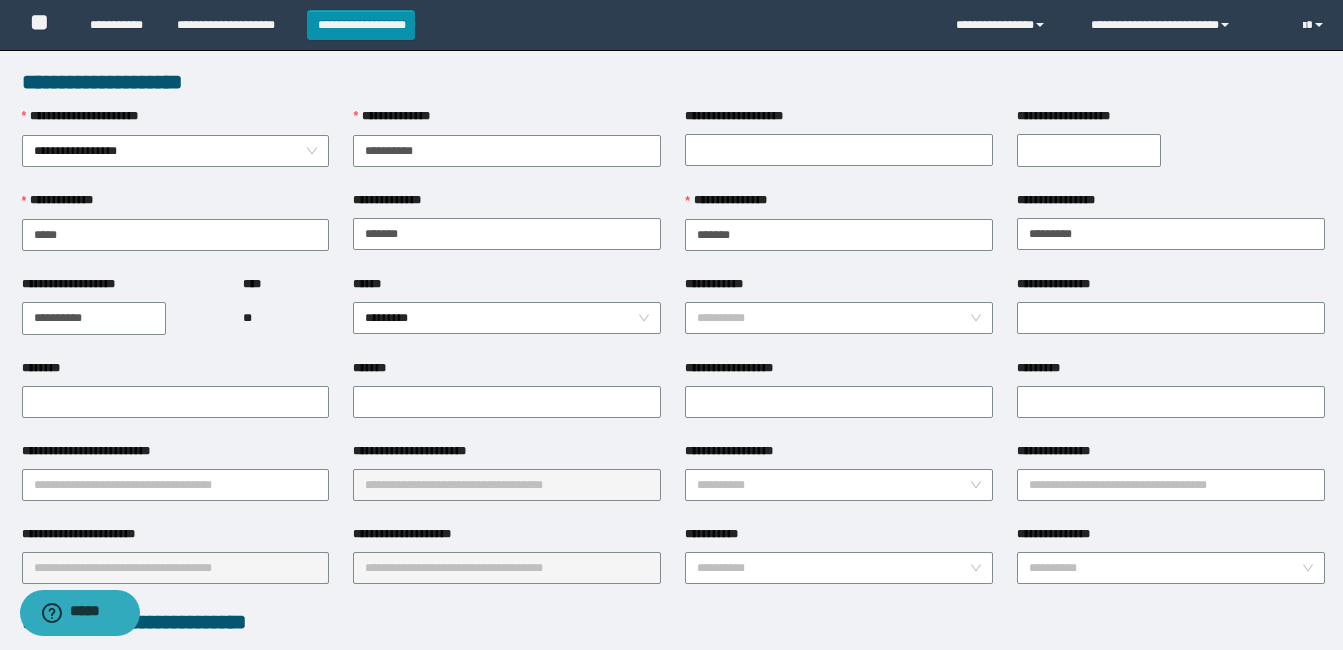 click on "**** **" at bounding box center (286, 317) 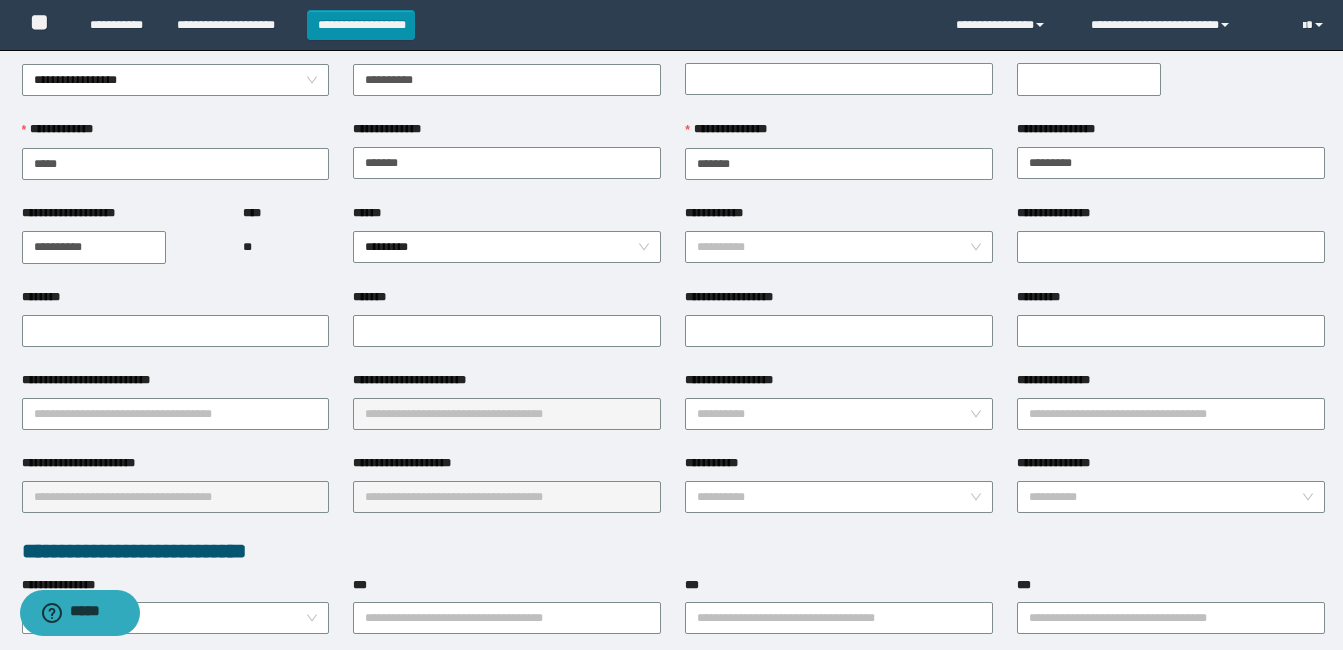 scroll, scrollTop: 100, scrollLeft: 0, axis: vertical 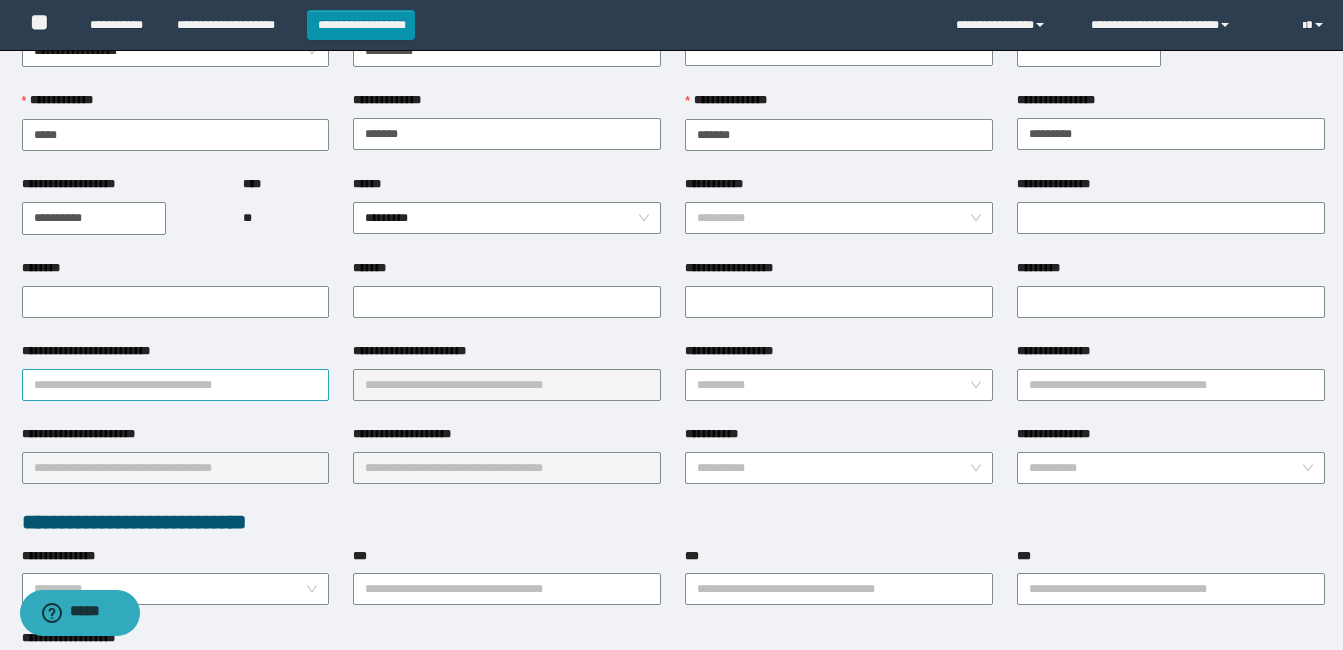 click on "**********" at bounding box center [176, 385] 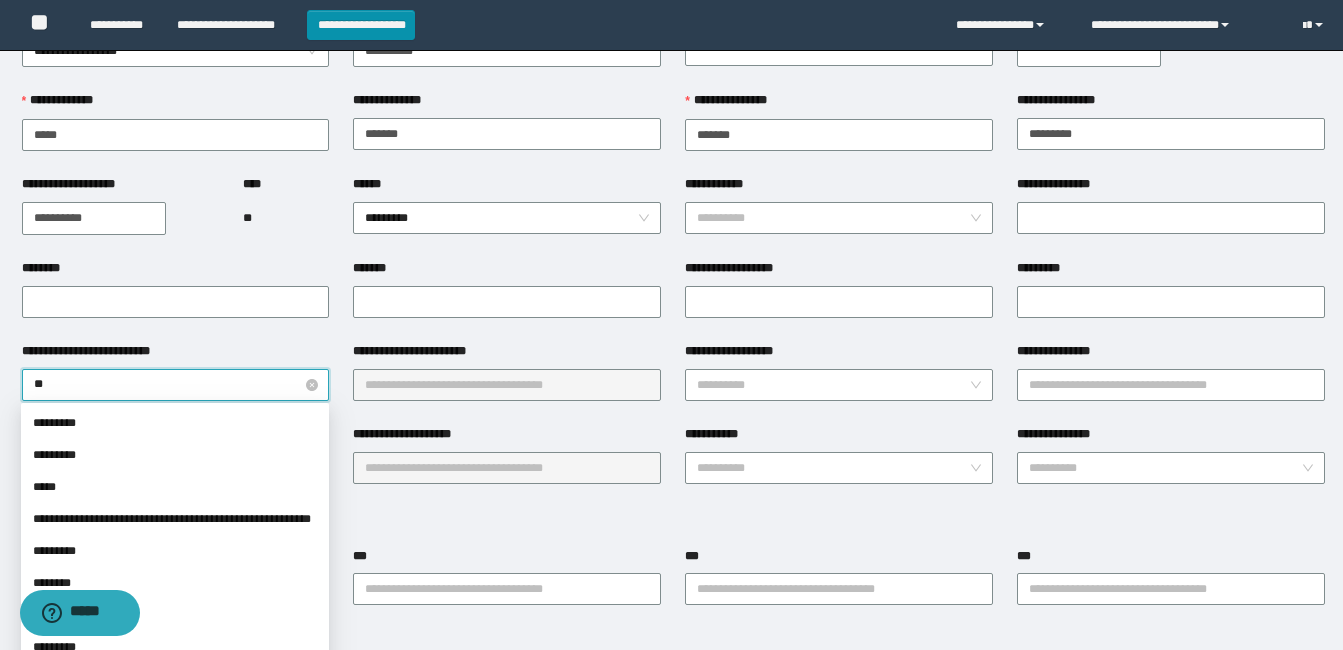 type on "***" 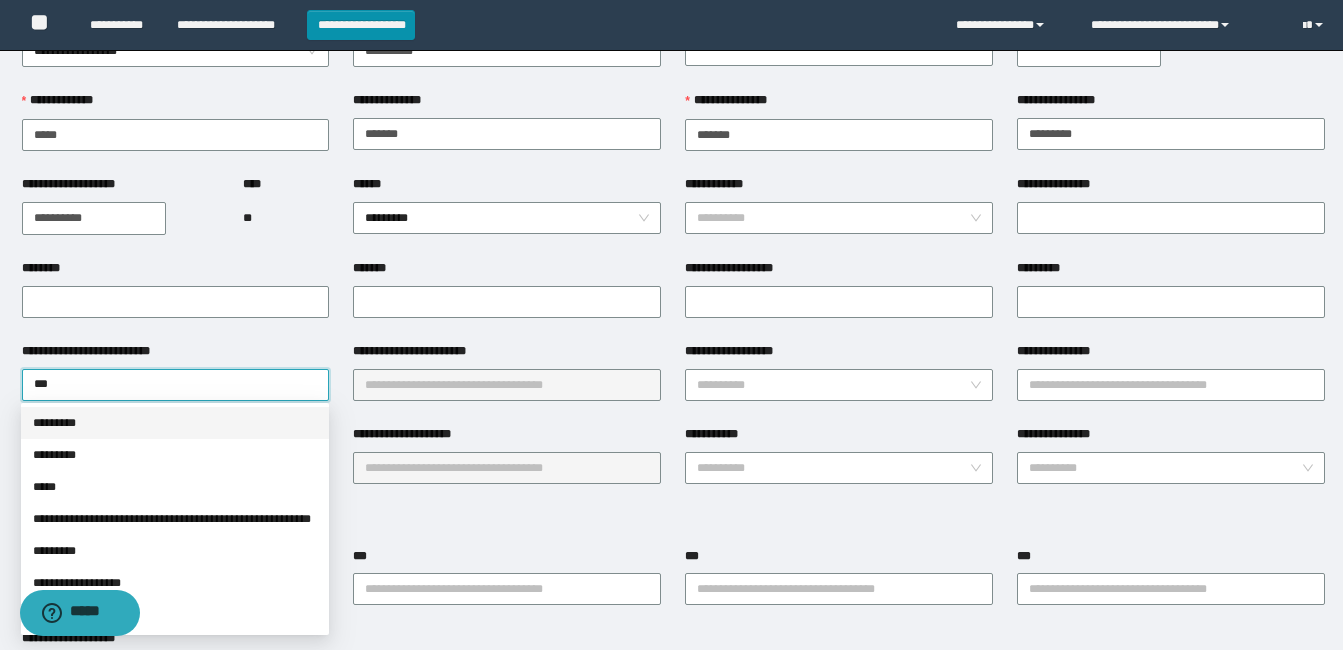 drag, startPoint x: 118, startPoint y: 421, endPoint x: 326, endPoint y: 418, distance: 208.02164 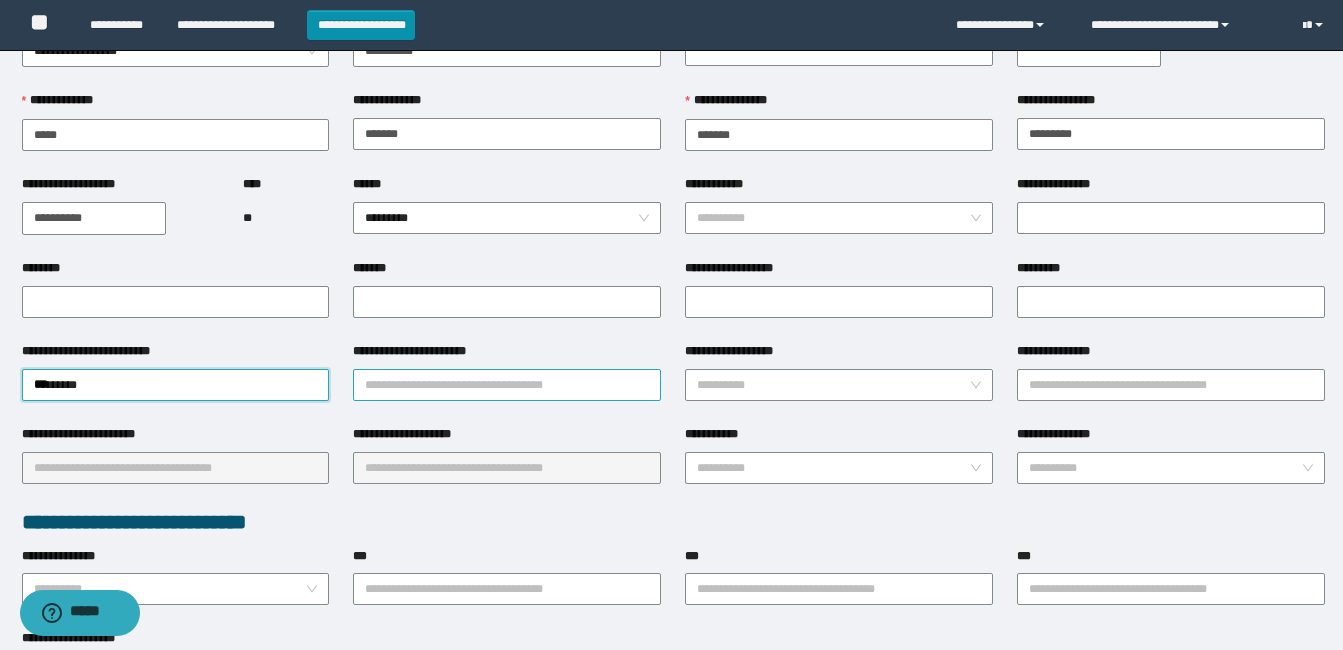 click on "**********" at bounding box center (507, 385) 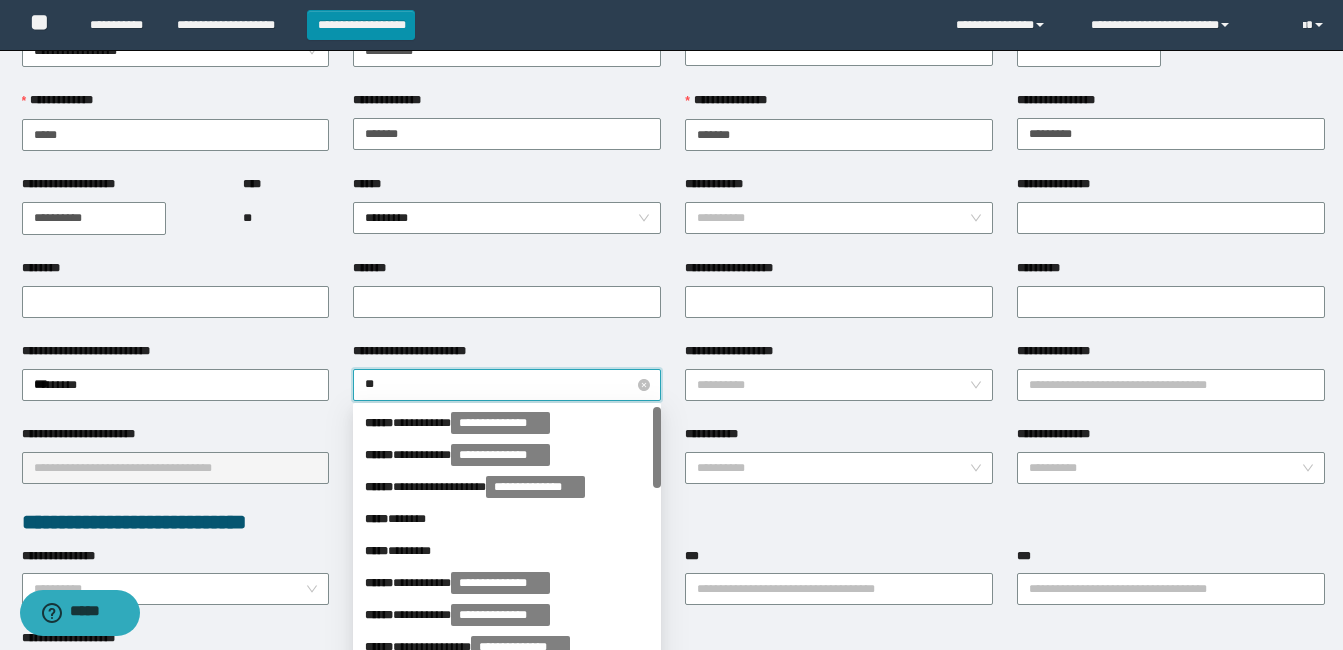 type on "***" 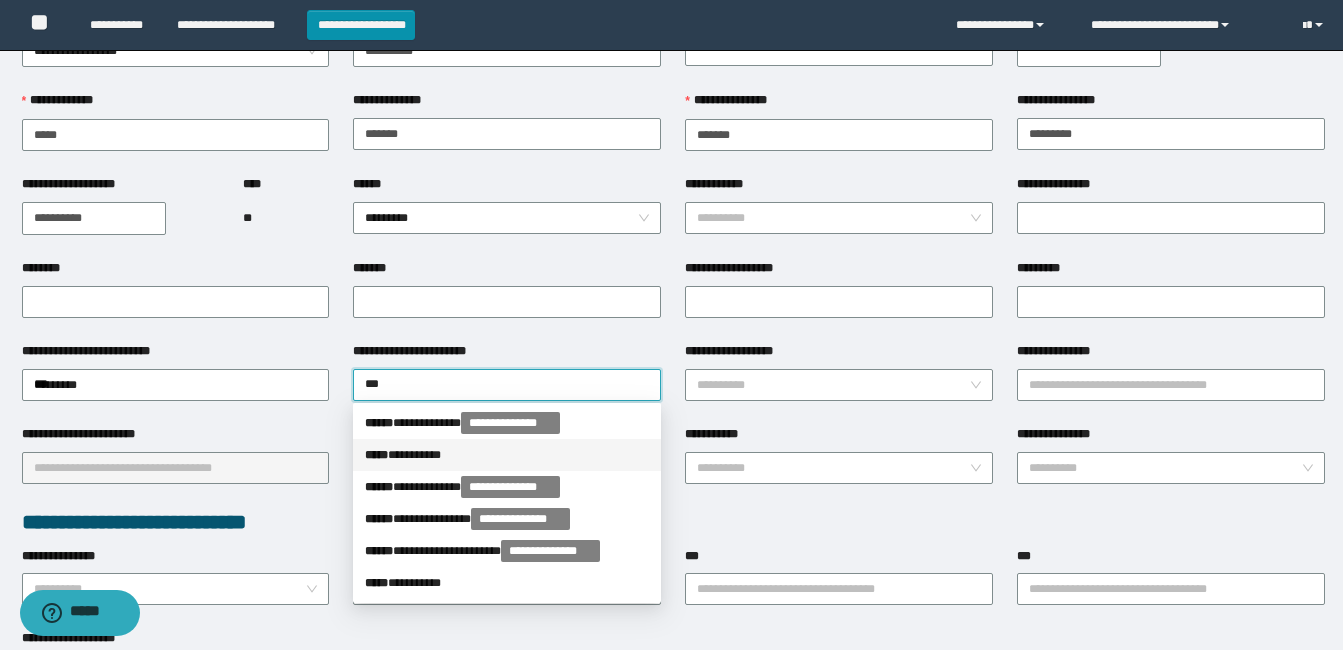 drag, startPoint x: 473, startPoint y: 453, endPoint x: 602, endPoint y: 415, distance: 134.48048 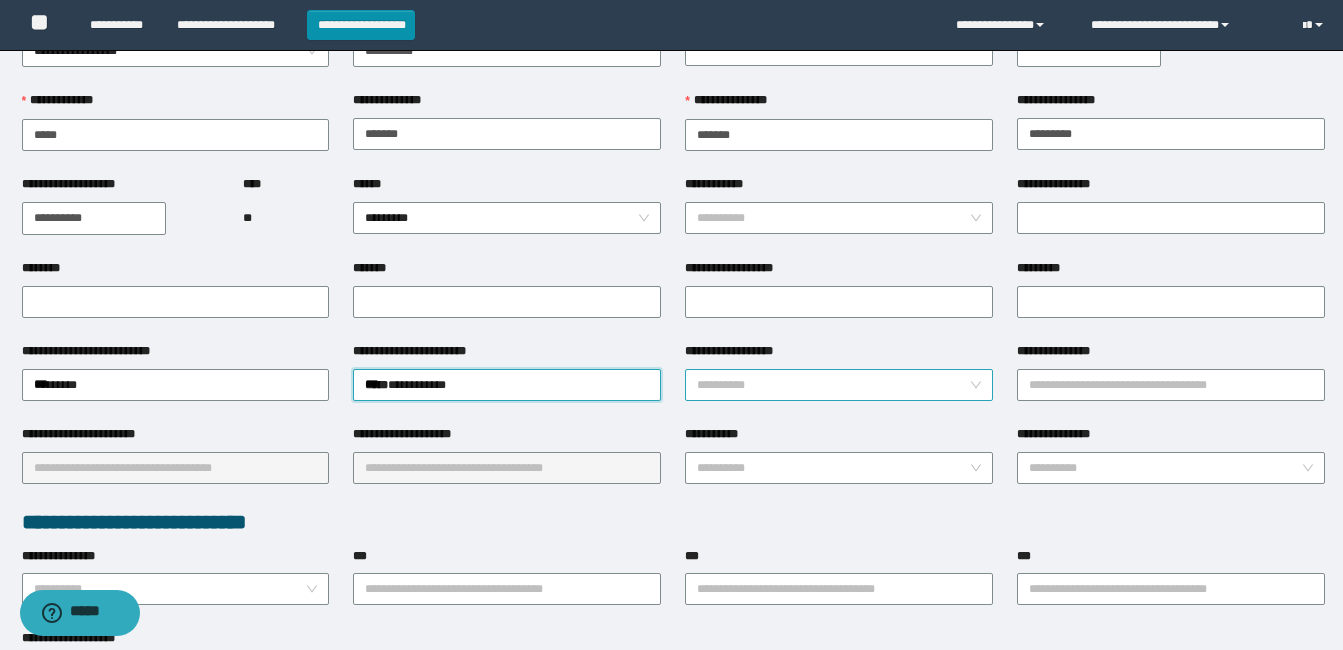 click on "**********" at bounding box center [833, 385] 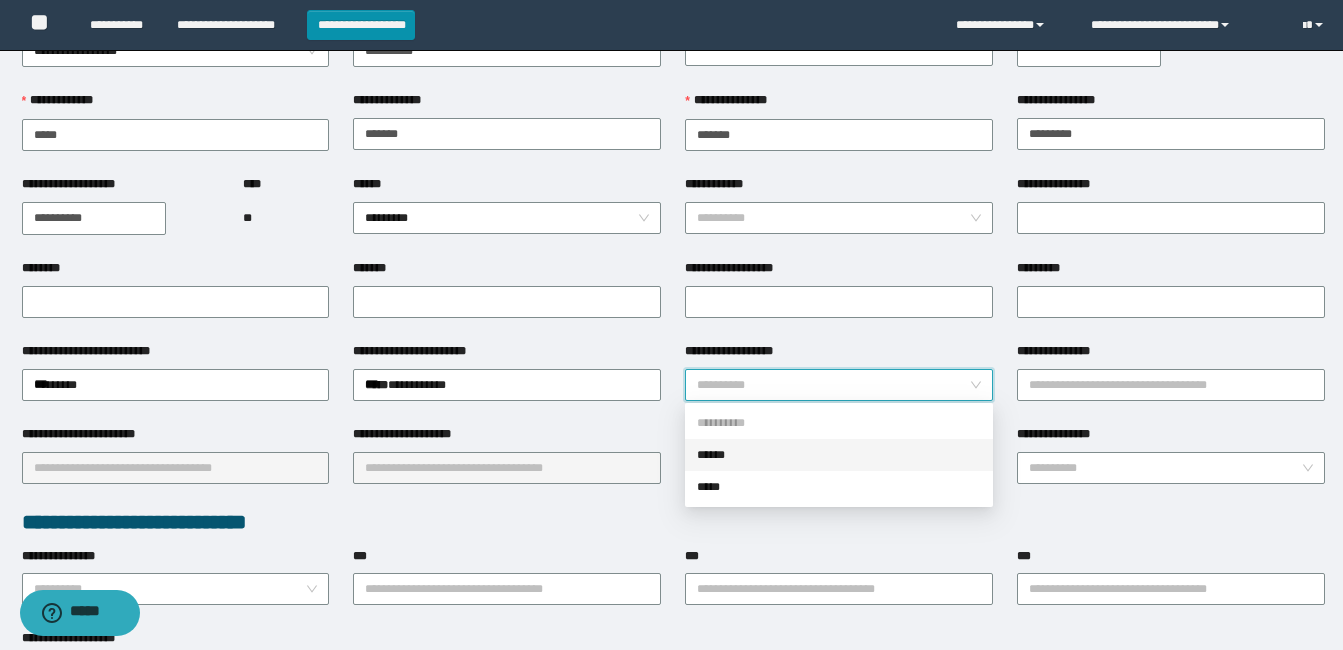 drag, startPoint x: 754, startPoint y: 455, endPoint x: 988, endPoint y: 399, distance: 240.60756 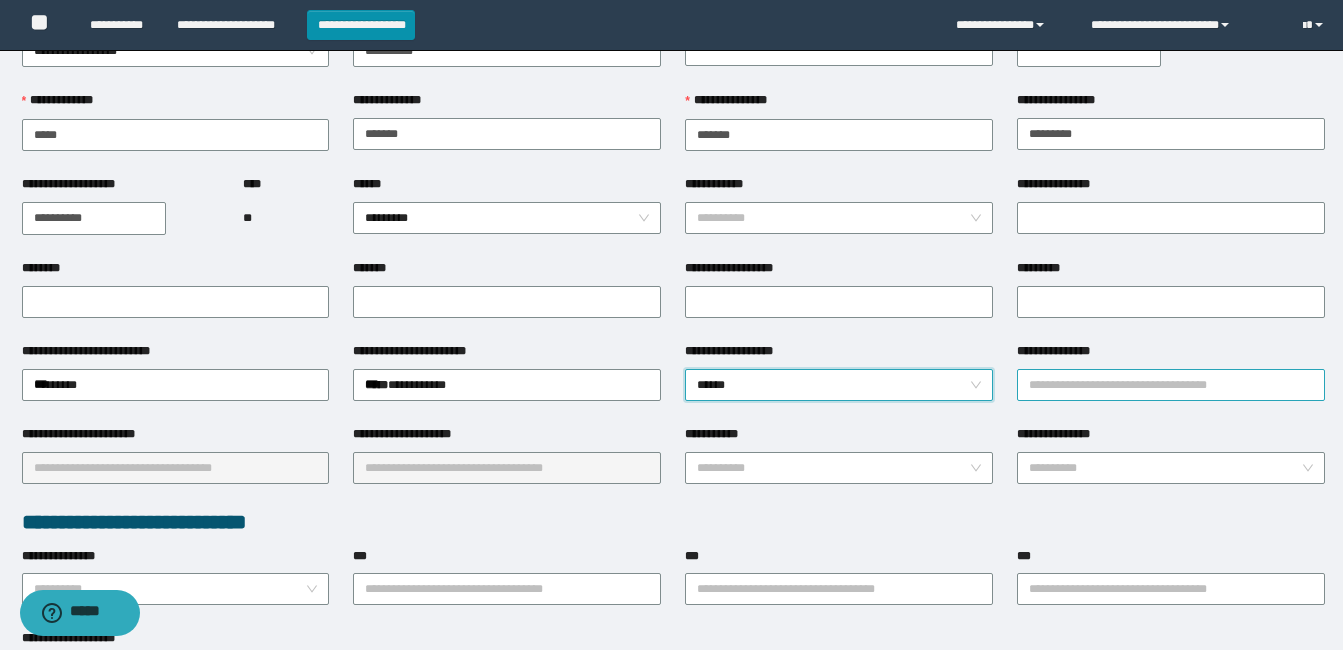 click on "**********" at bounding box center [1171, 385] 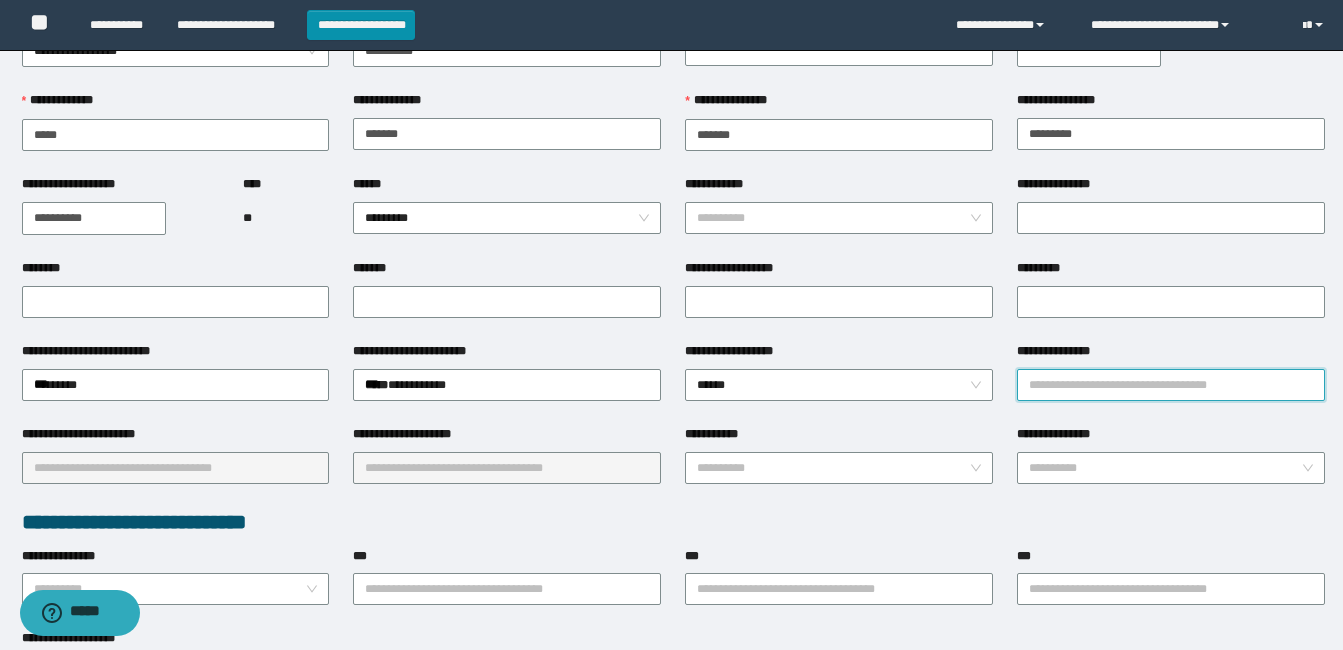 click on "**********" at bounding box center [1171, 385] 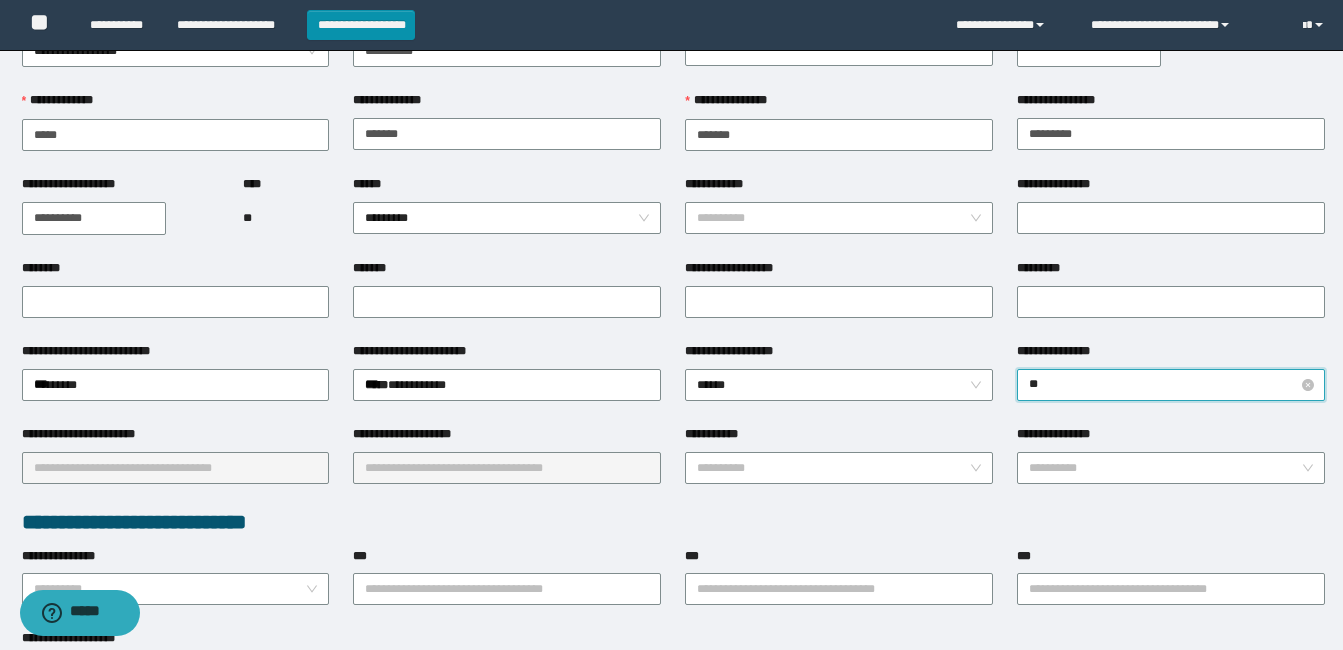 type on "***" 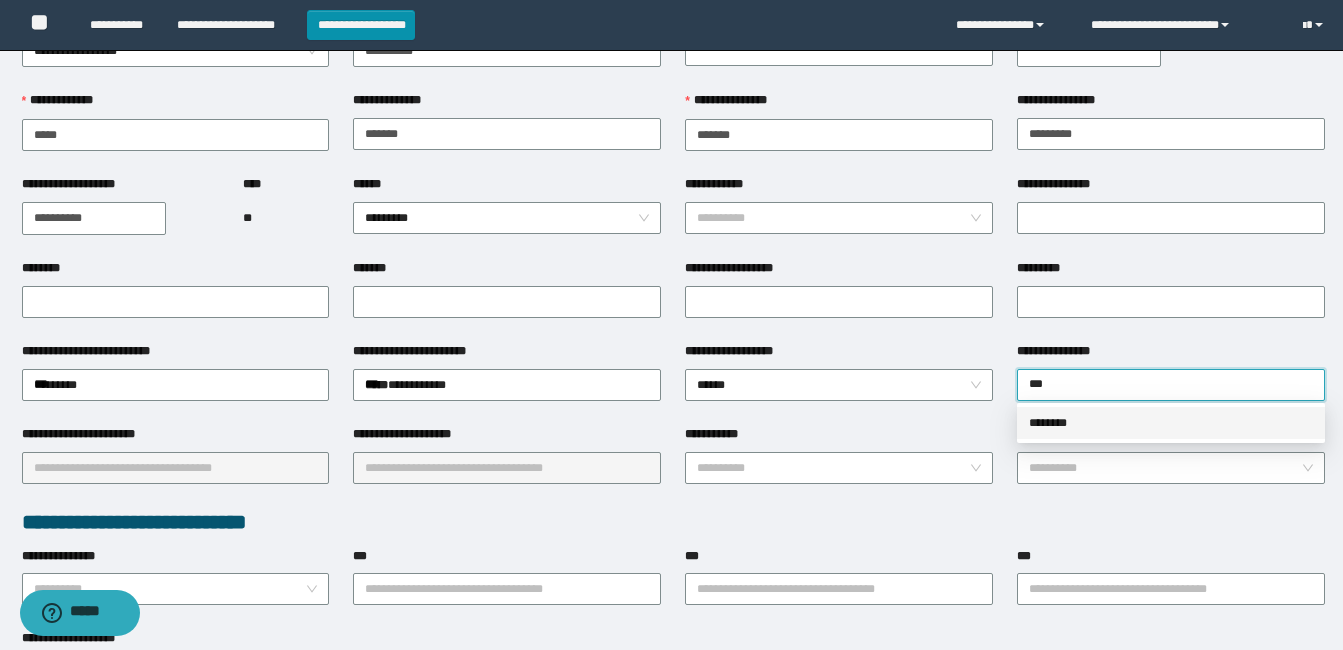 click on "********" at bounding box center [1171, 423] 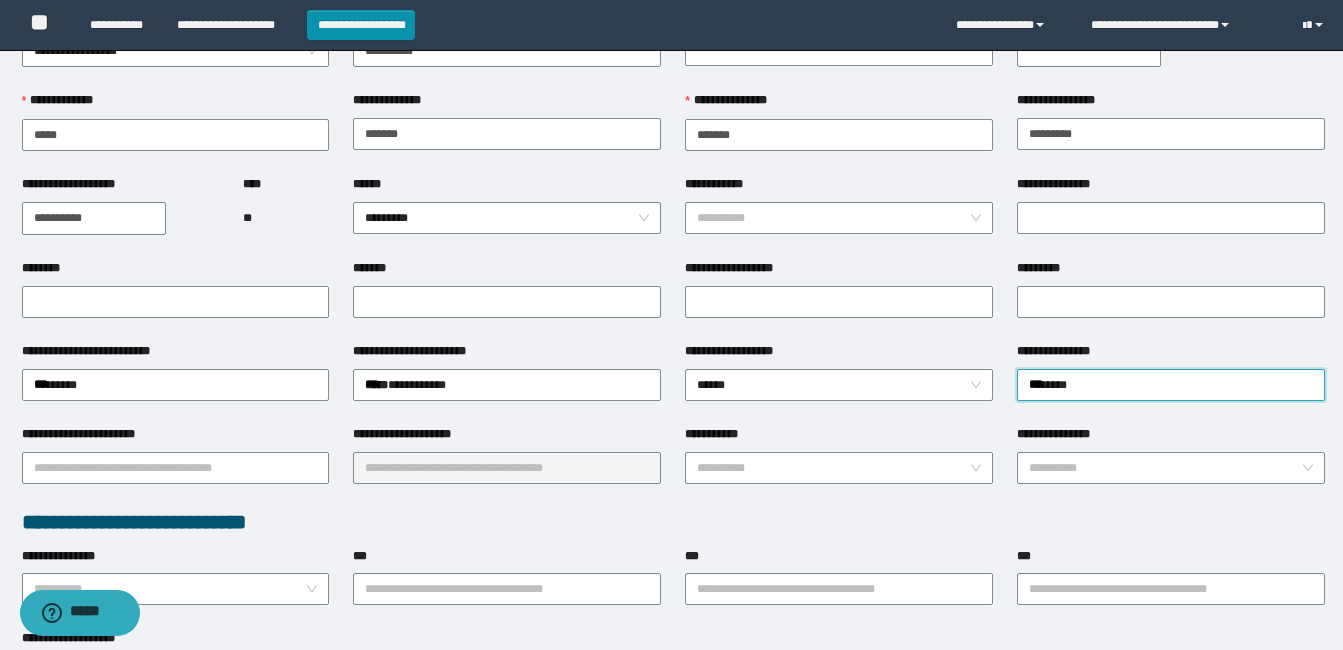 scroll, scrollTop: 200, scrollLeft: 0, axis: vertical 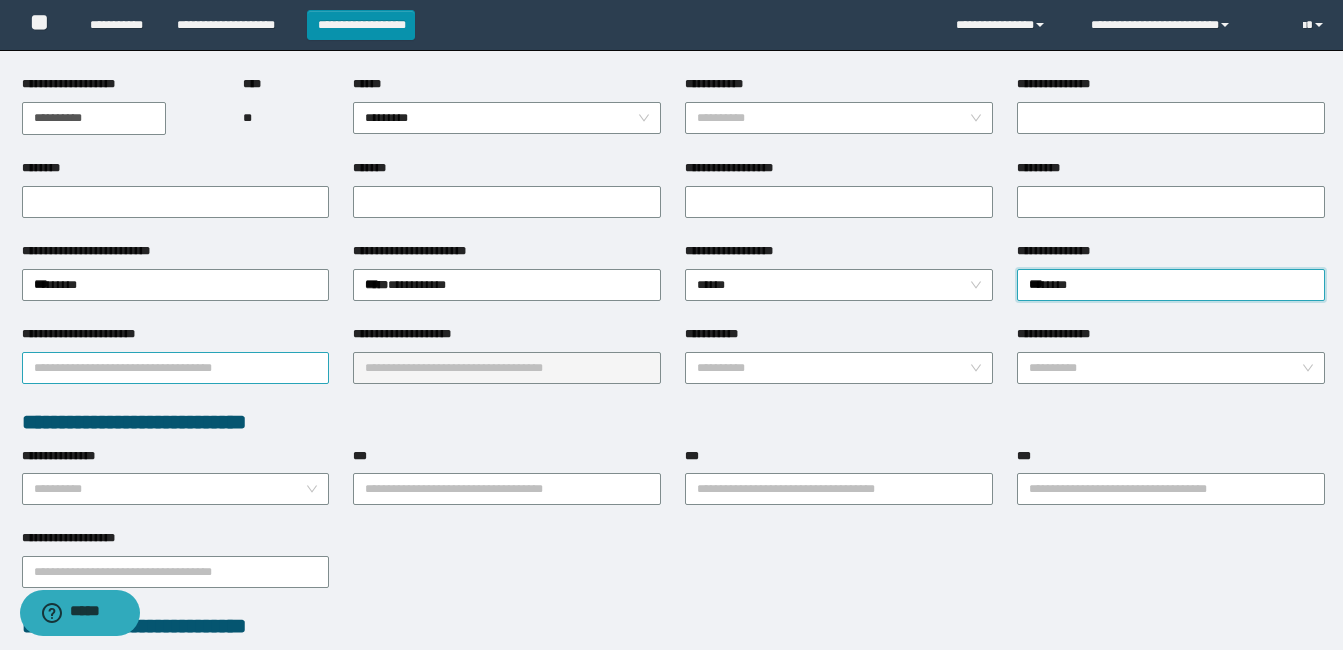 click on "**********" at bounding box center [176, 368] 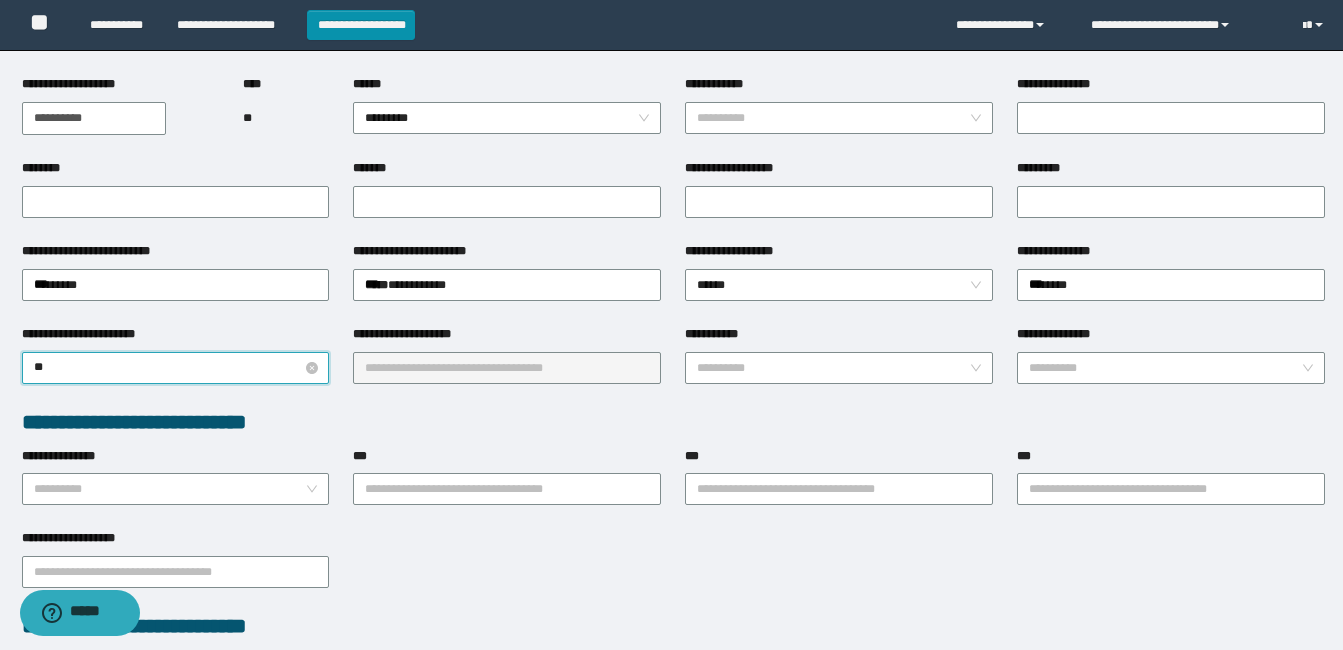 type on "***" 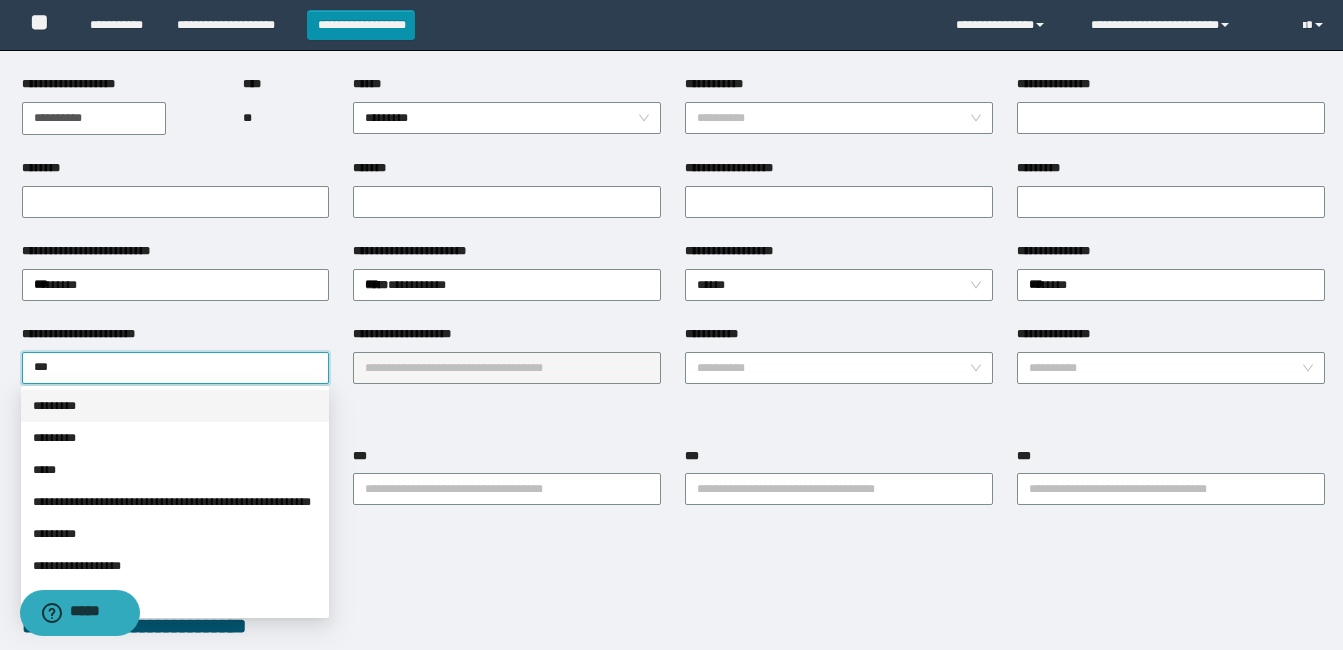 drag, startPoint x: 102, startPoint y: 406, endPoint x: 454, endPoint y: 391, distance: 352.31946 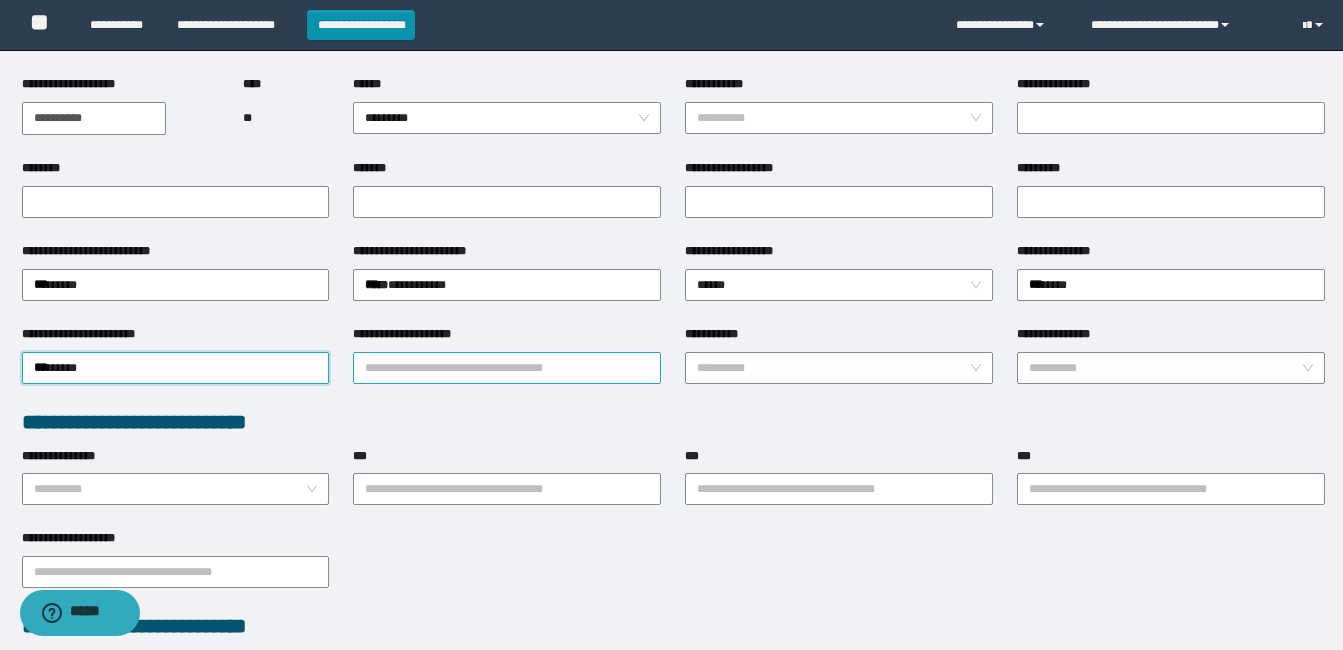 click on "**********" at bounding box center (507, 368) 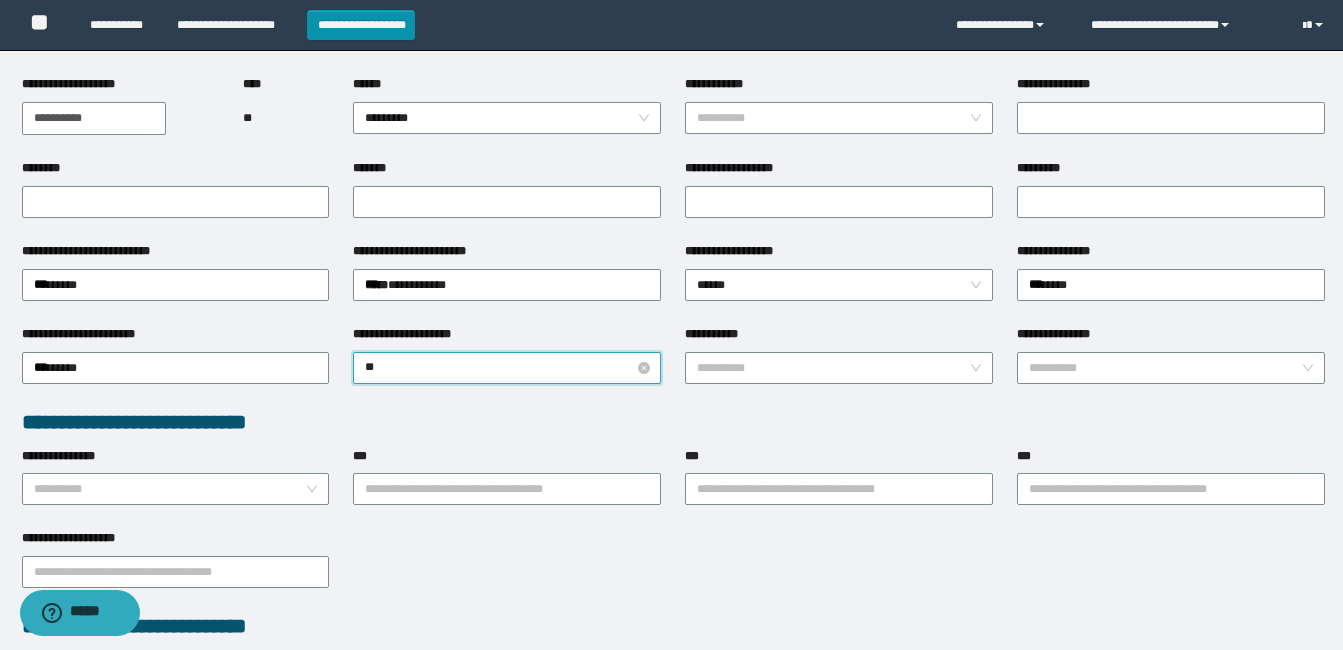 type on "***" 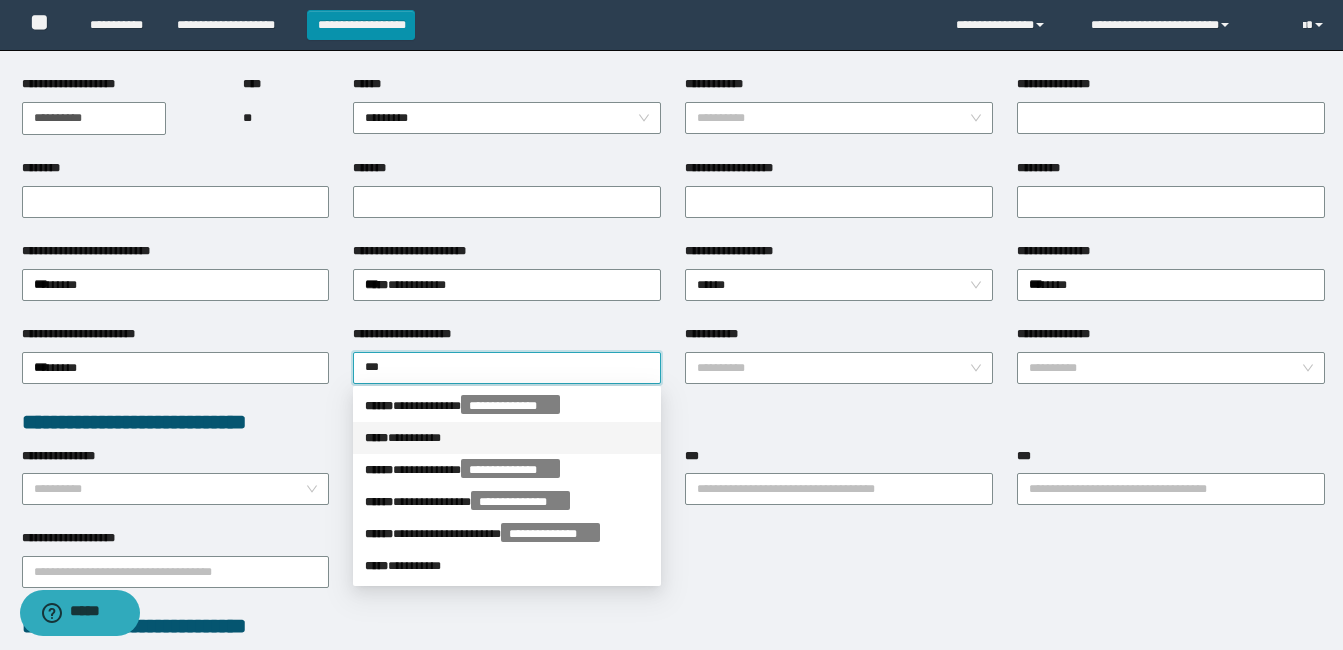 click on "***** * ********" at bounding box center (507, 438) 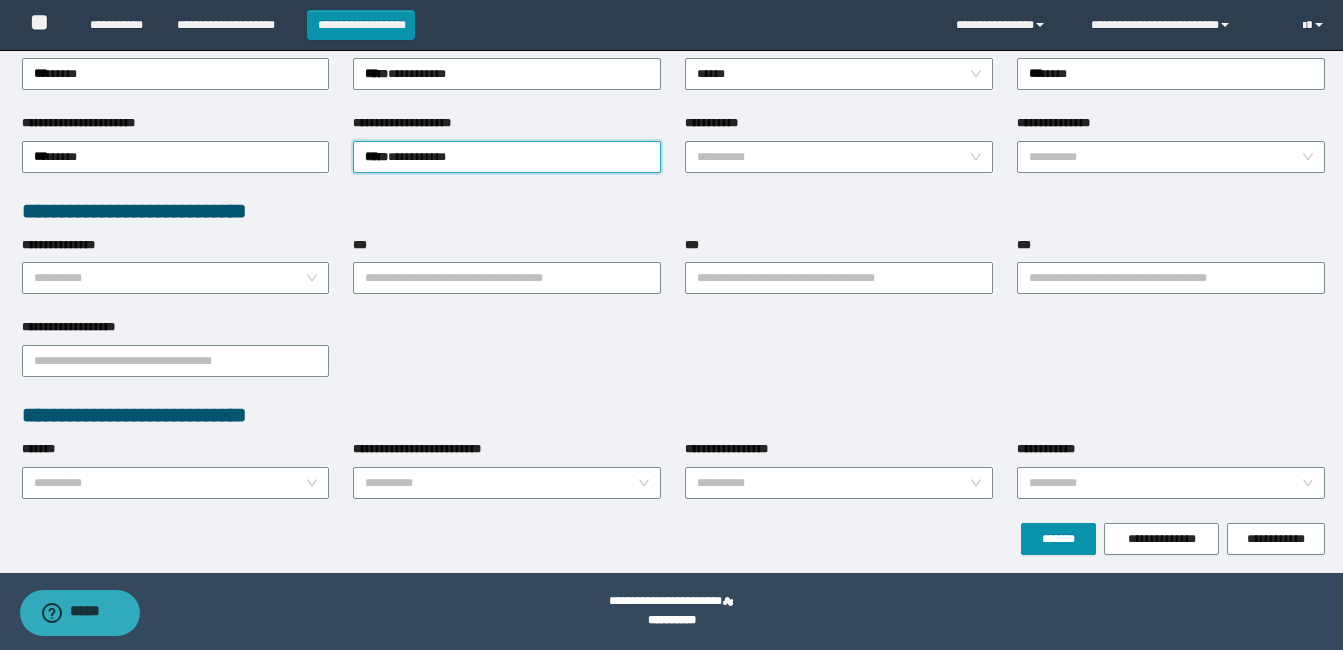 scroll, scrollTop: 311, scrollLeft: 0, axis: vertical 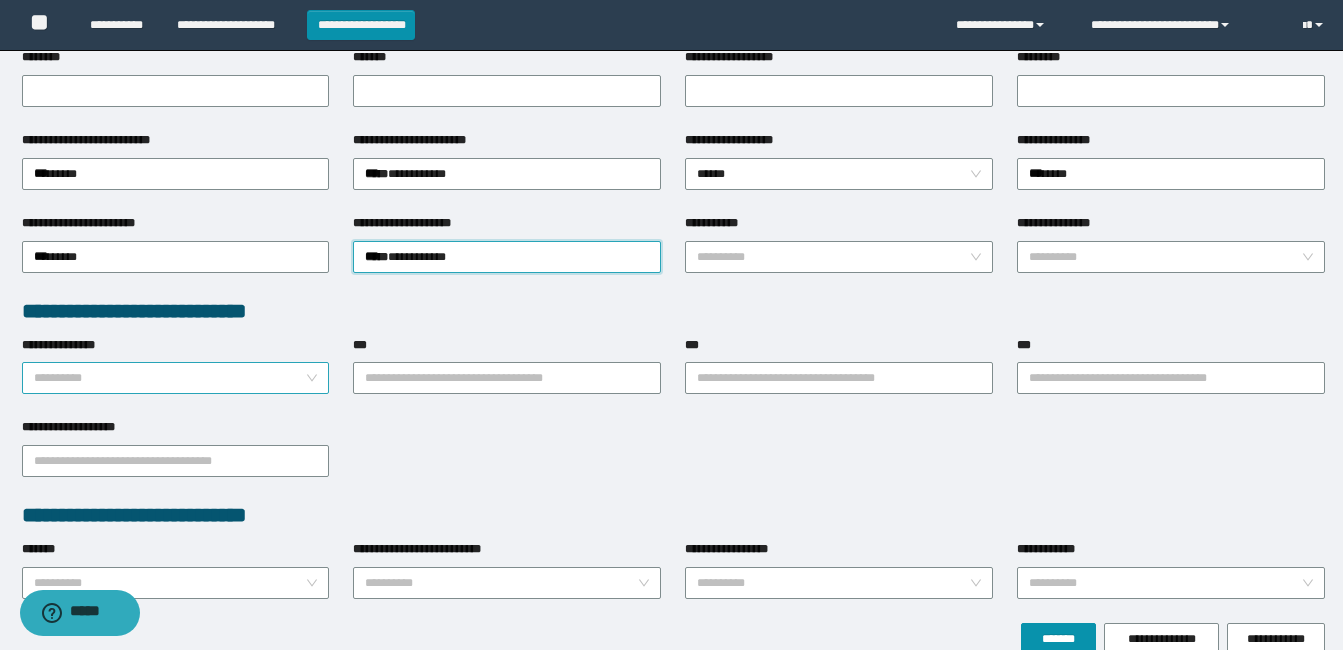click on "**********" at bounding box center (170, 378) 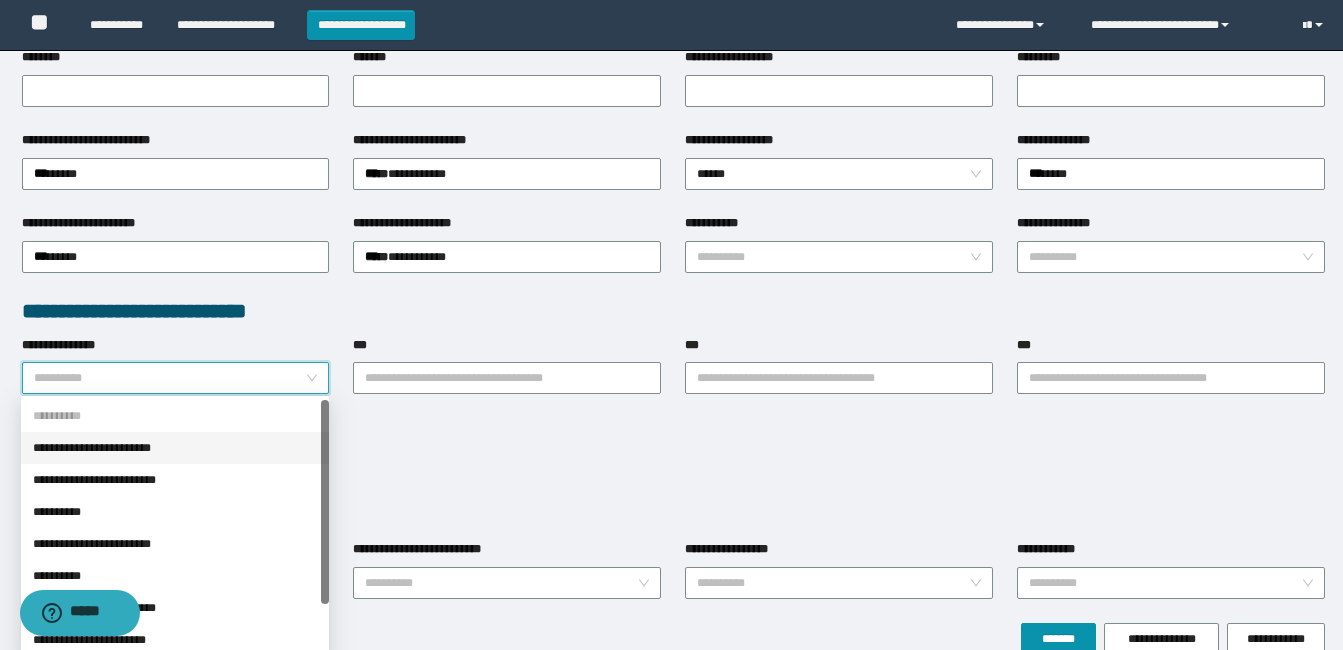 click on "**********" at bounding box center [175, 448] 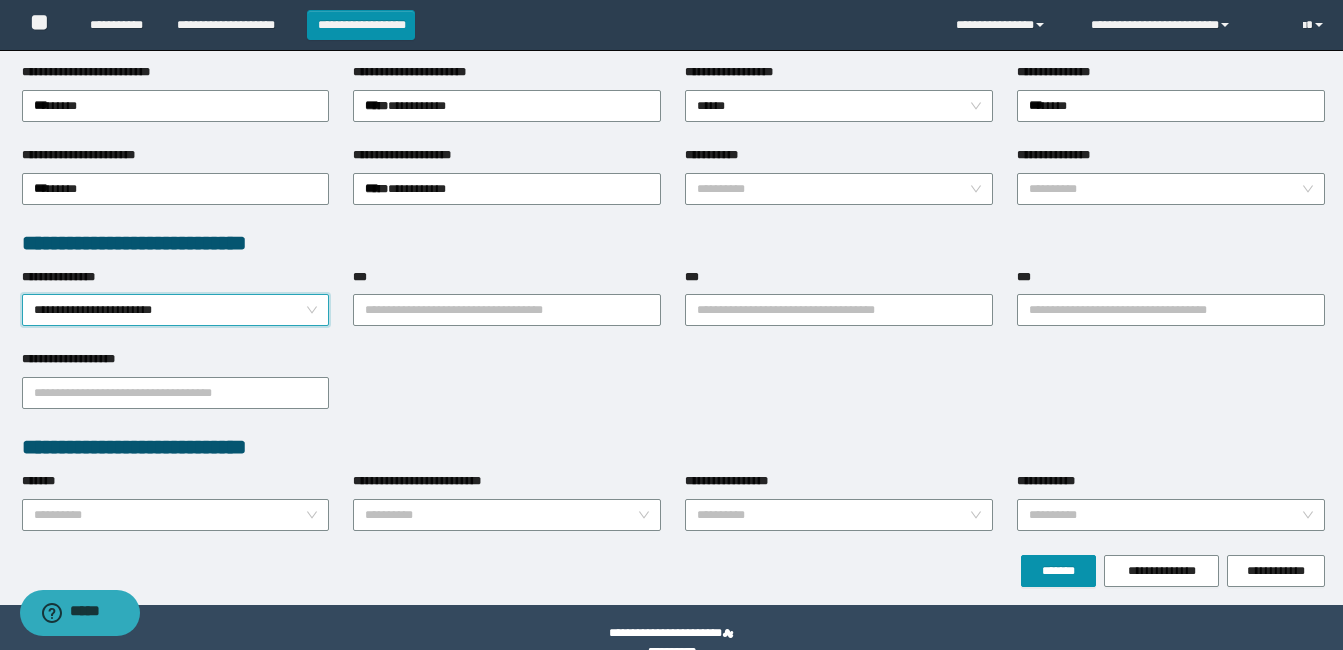 scroll, scrollTop: 411, scrollLeft: 0, axis: vertical 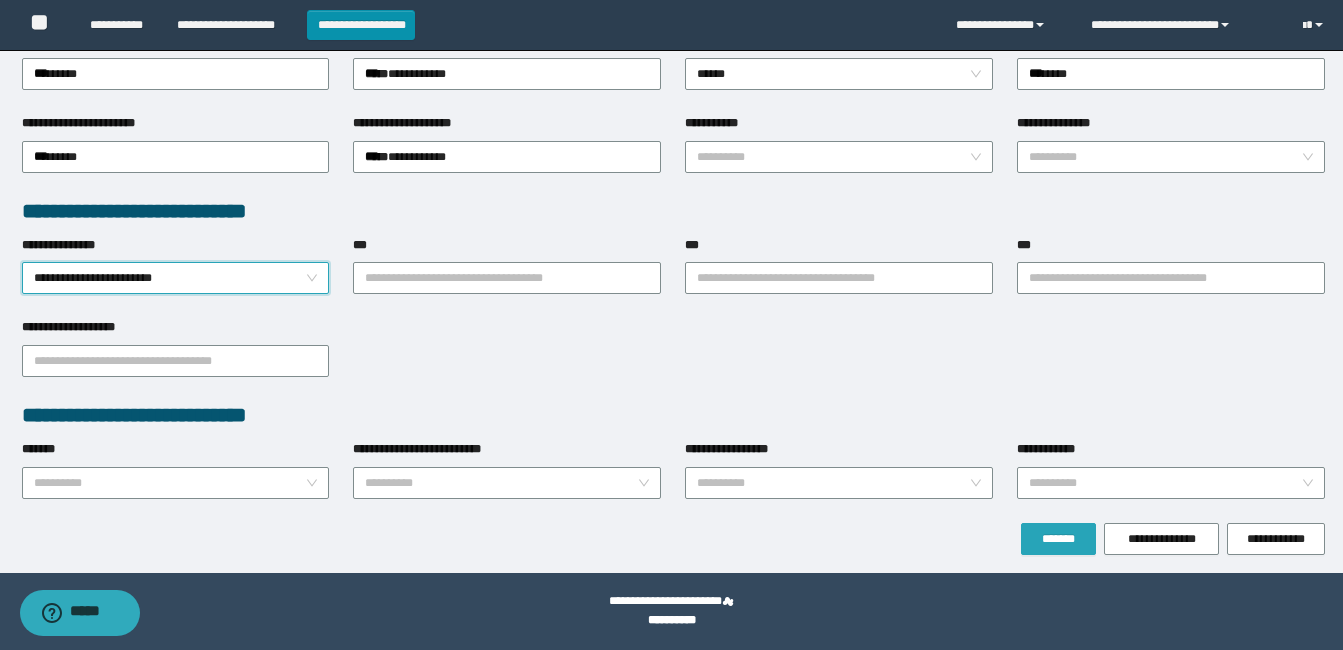 click on "*******" at bounding box center [1058, 539] 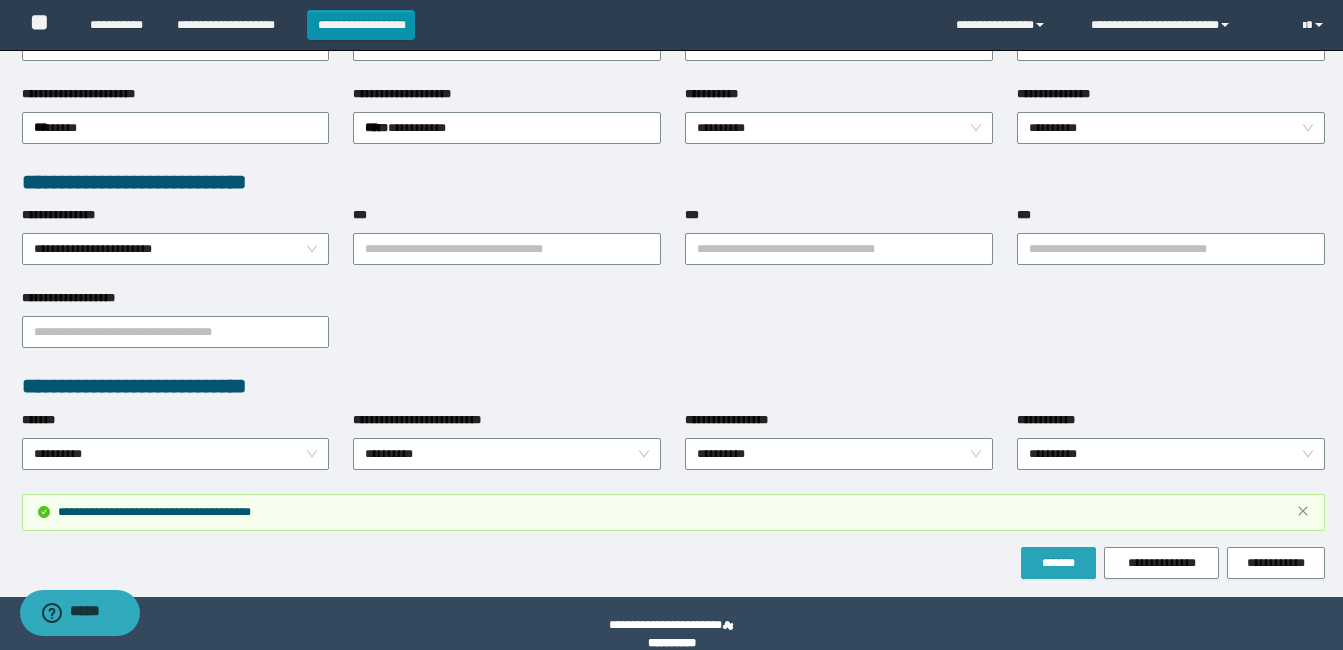 scroll, scrollTop: 516, scrollLeft: 0, axis: vertical 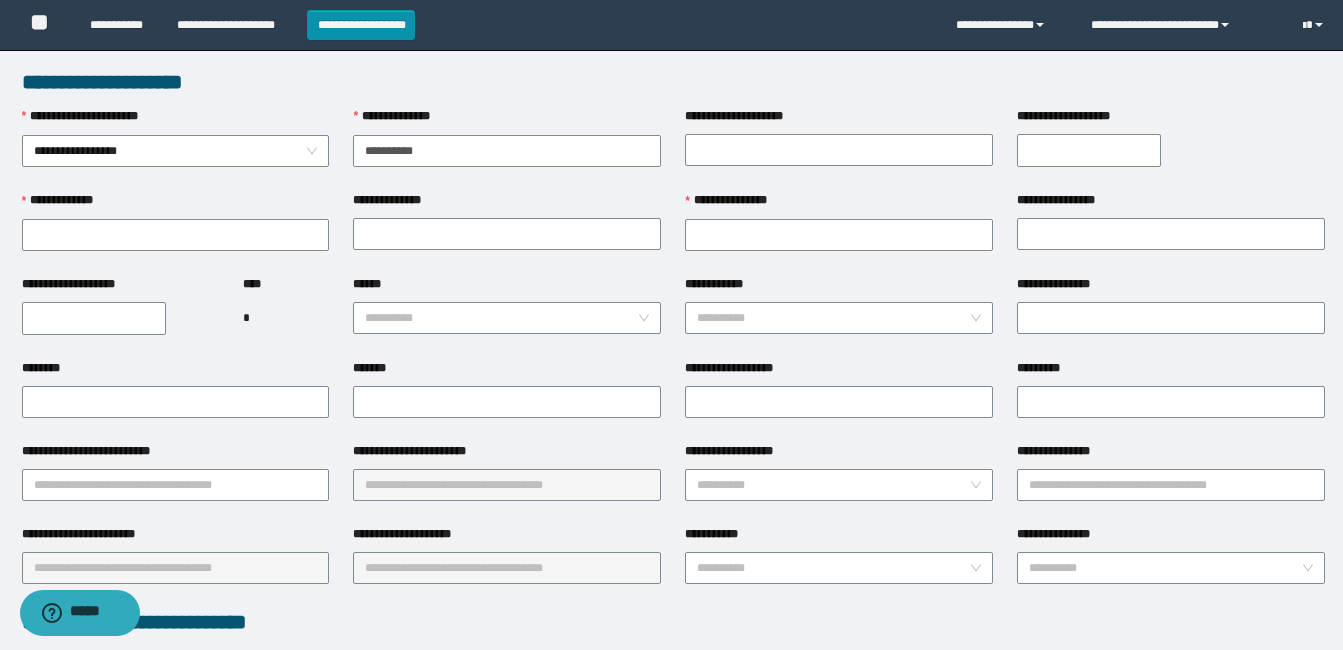 type on "**********" 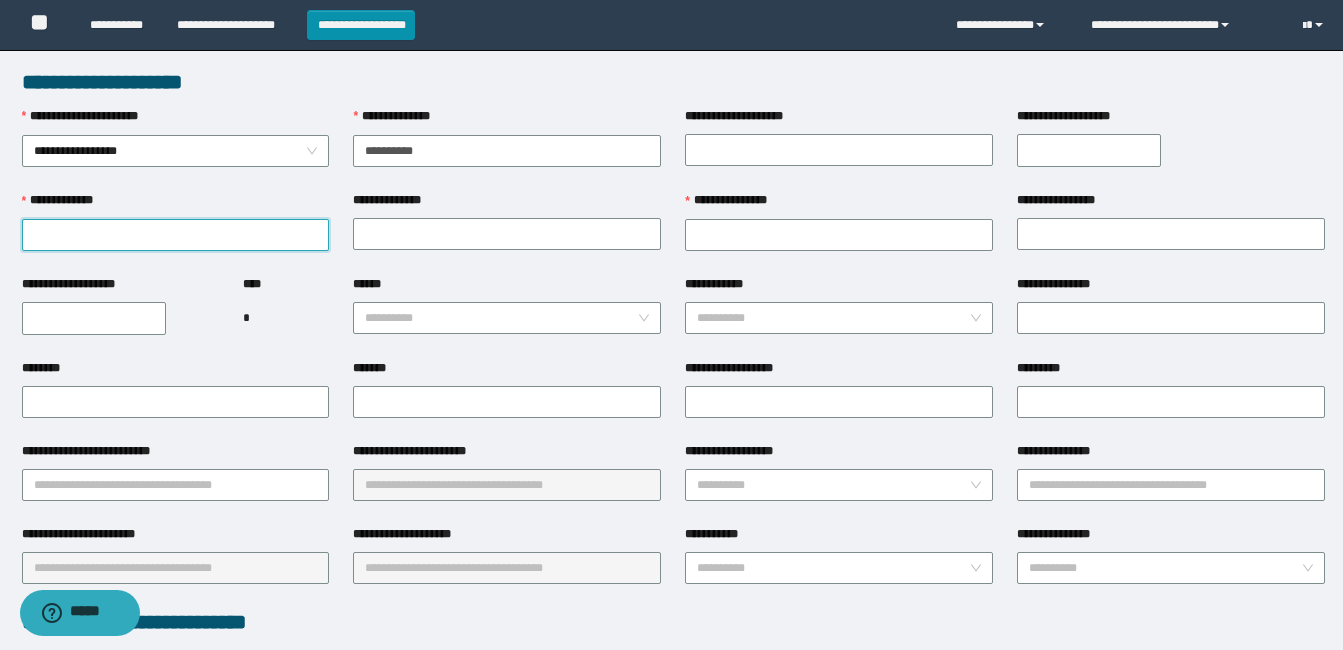 paste on "**********" 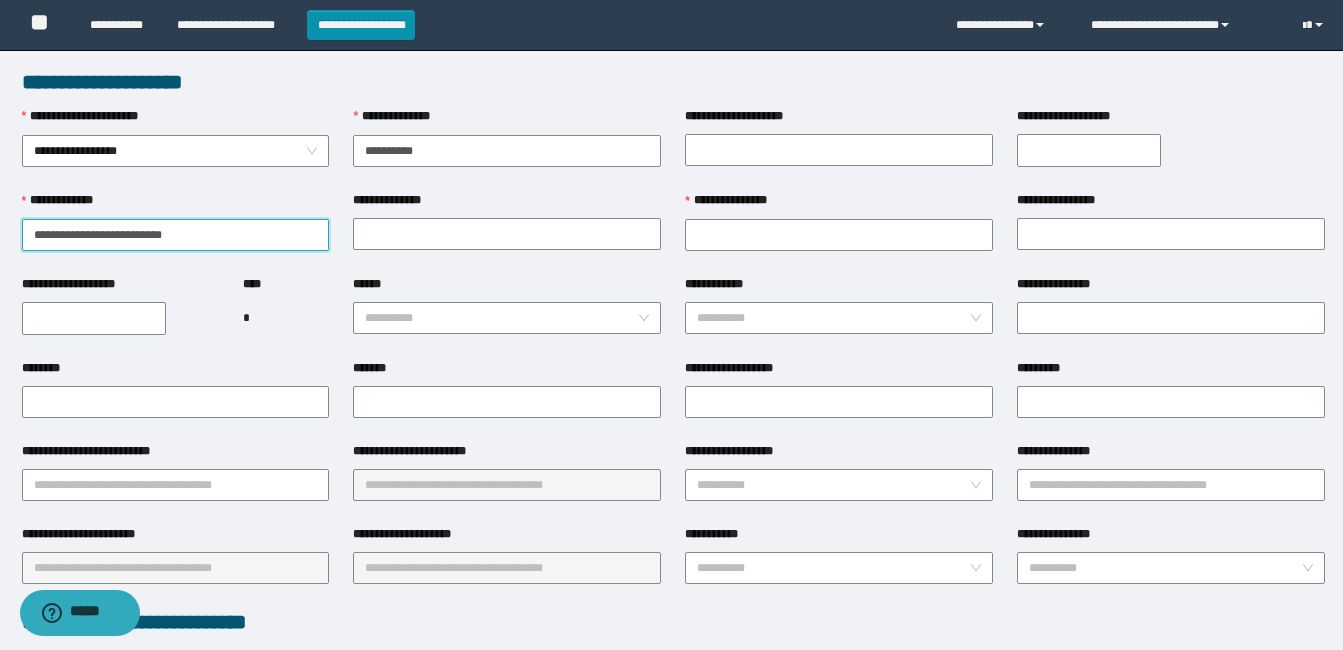drag, startPoint x: 185, startPoint y: 237, endPoint x: 67, endPoint y: 233, distance: 118.06778 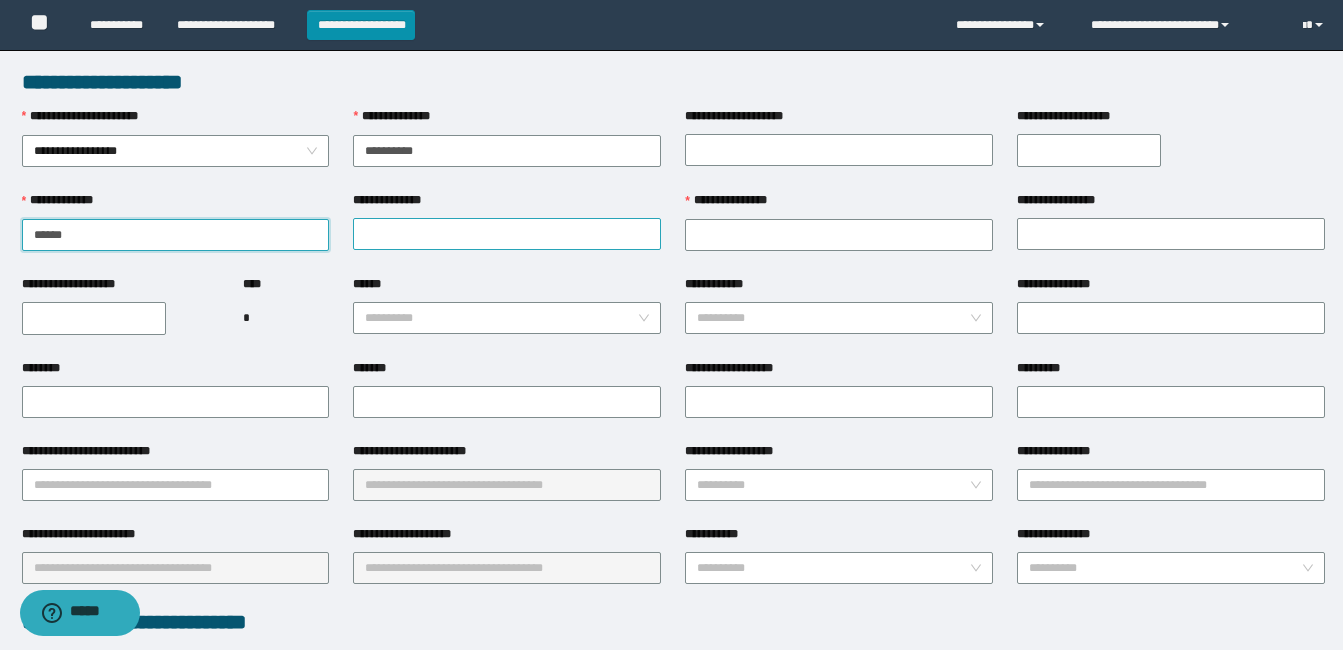 type on "*****" 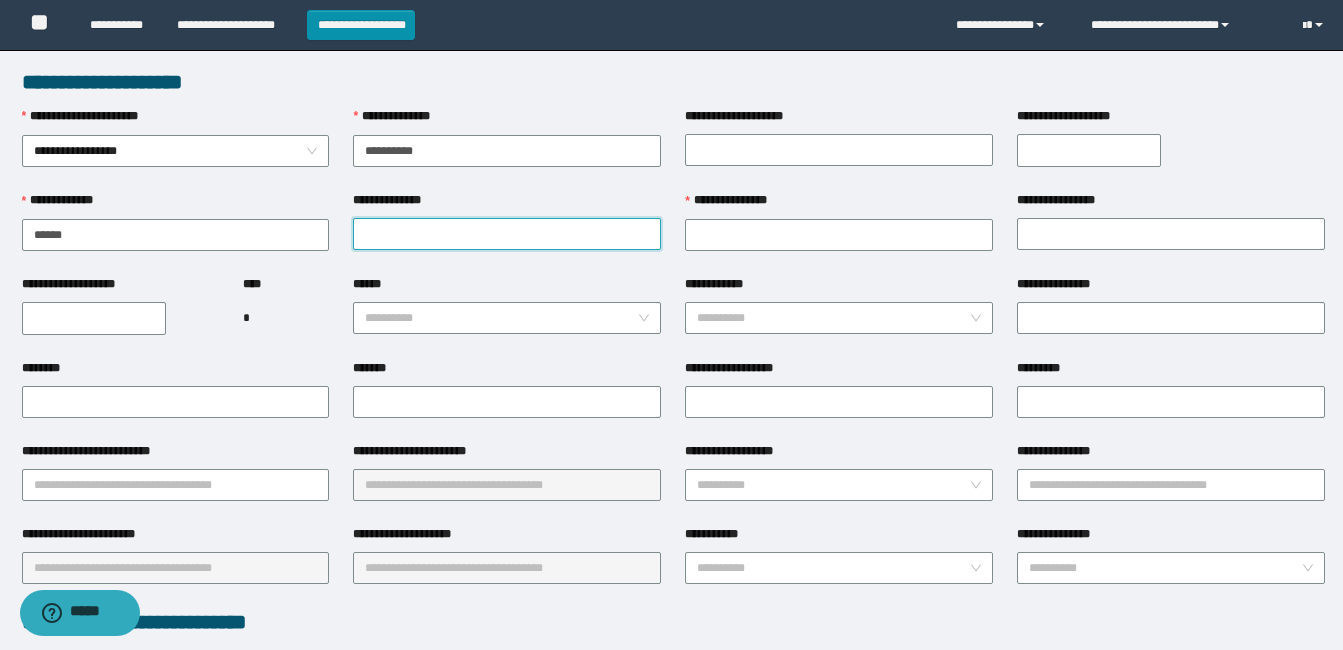 paste on "**********" 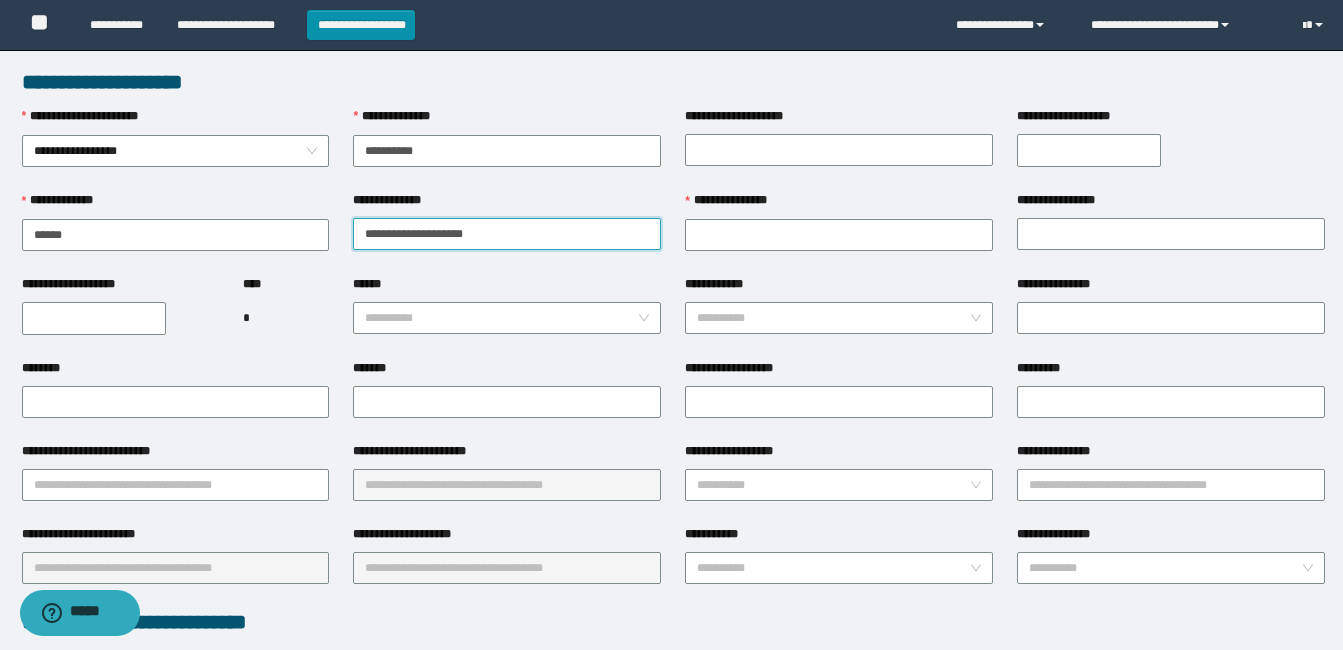 drag, startPoint x: 495, startPoint y: 232, endPoint x: 395, endPoint y: 235, distance: 100.04499 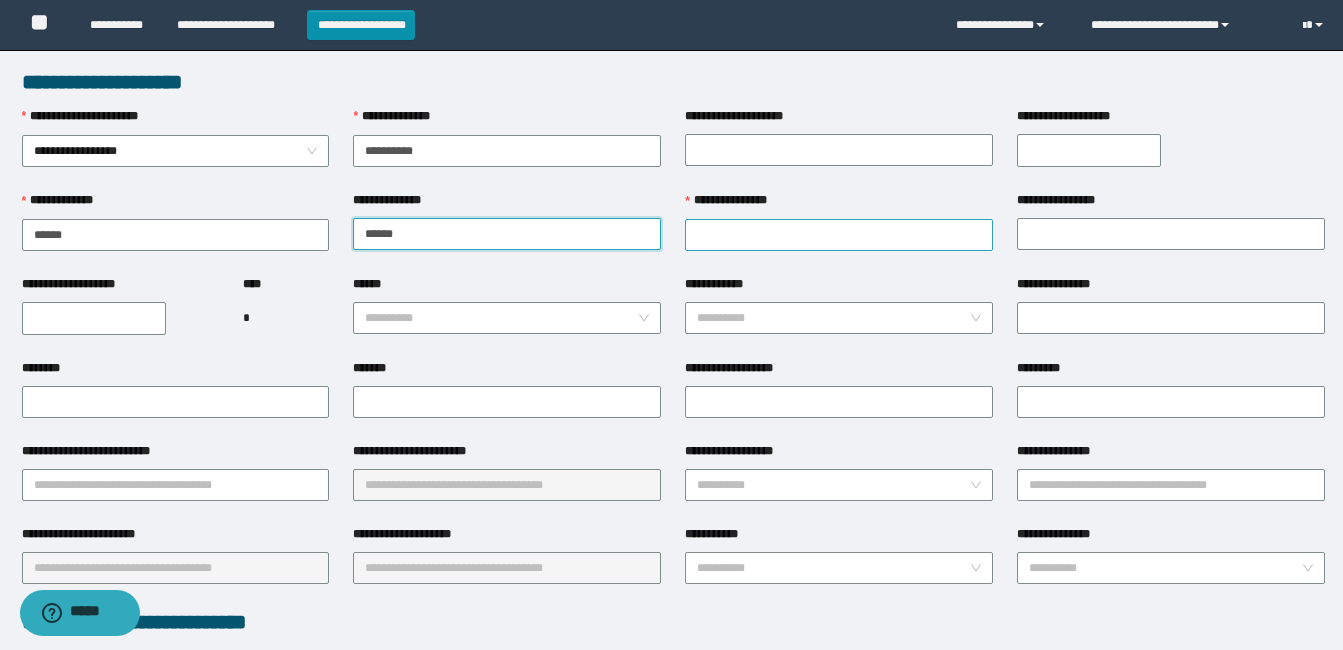 type on "******" 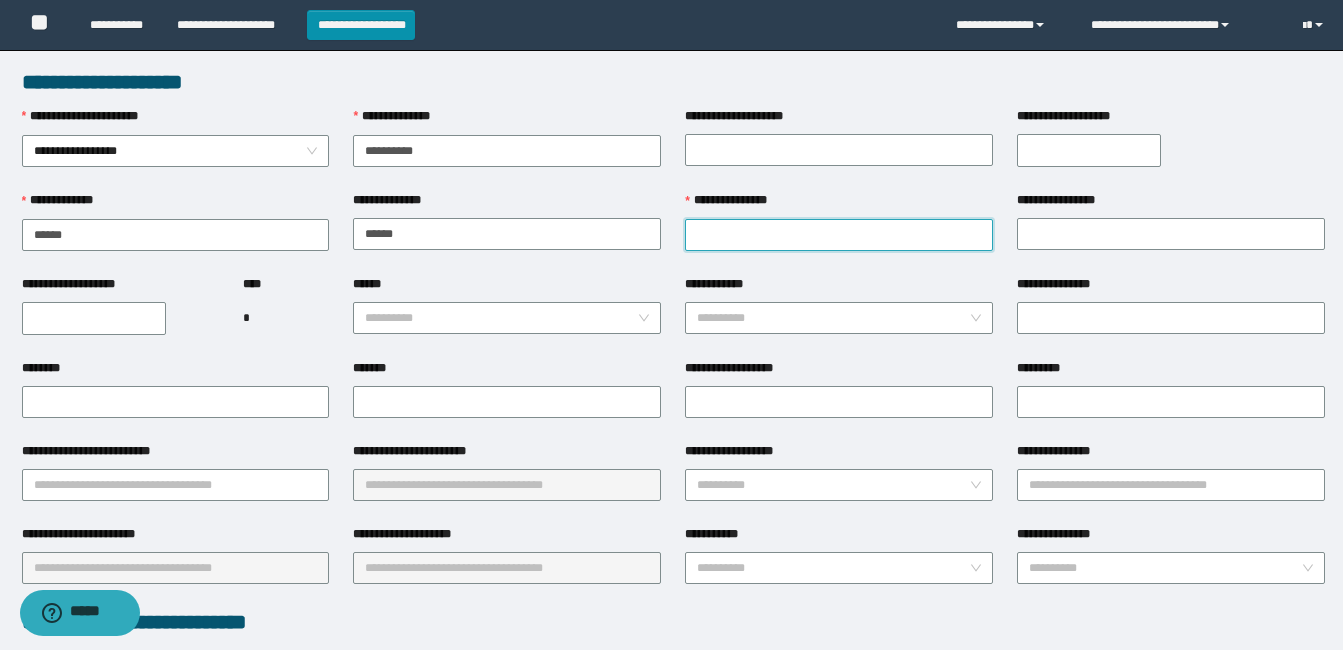 paste on "**********" 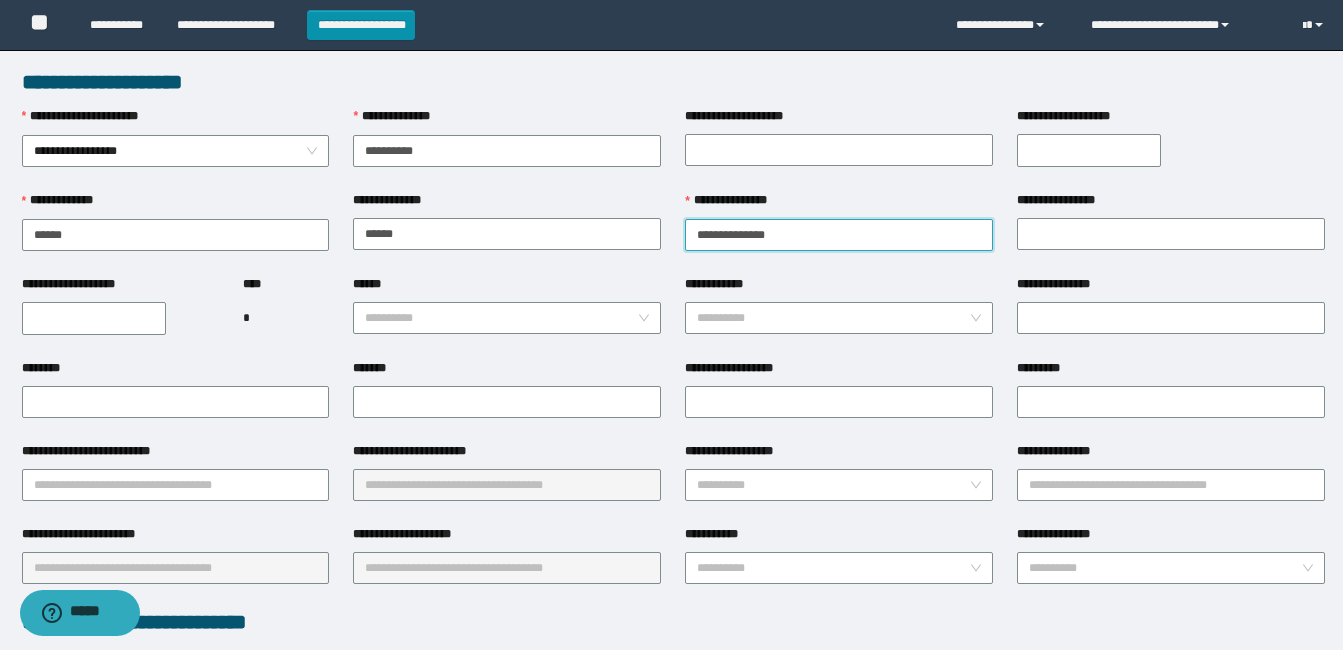 drag, startPoint x: 795, startPoint y: 225, endPoint x: 747, endPoint y: 227, distance: 48.04165 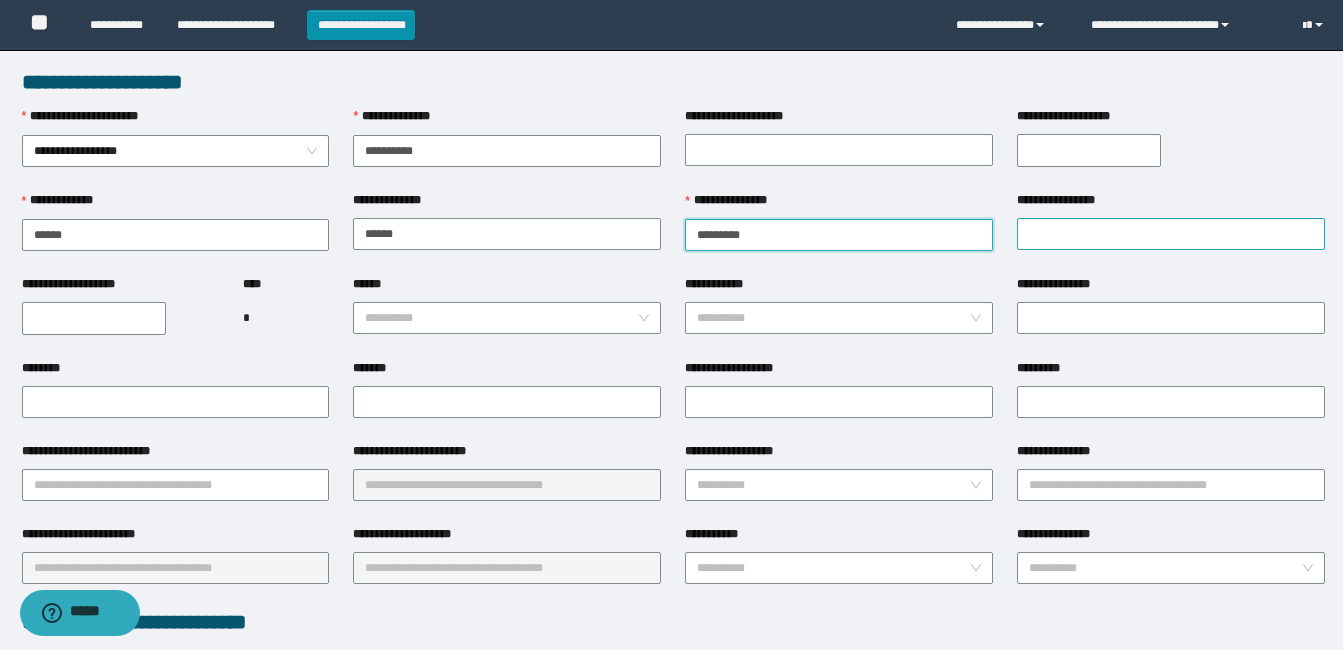 type on "*******" 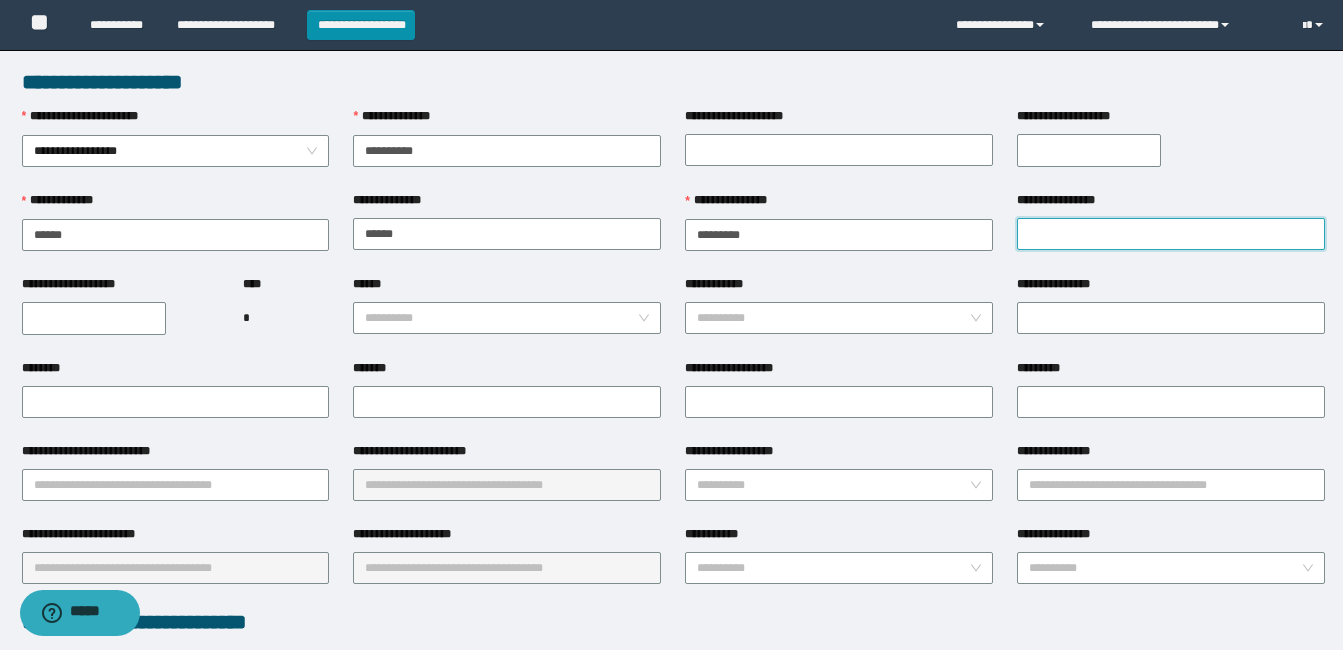 drag, startPoint x: 1100, startPoint y: 248, endPoint x: 1080, endPoint y: 231, distance: 26.24881 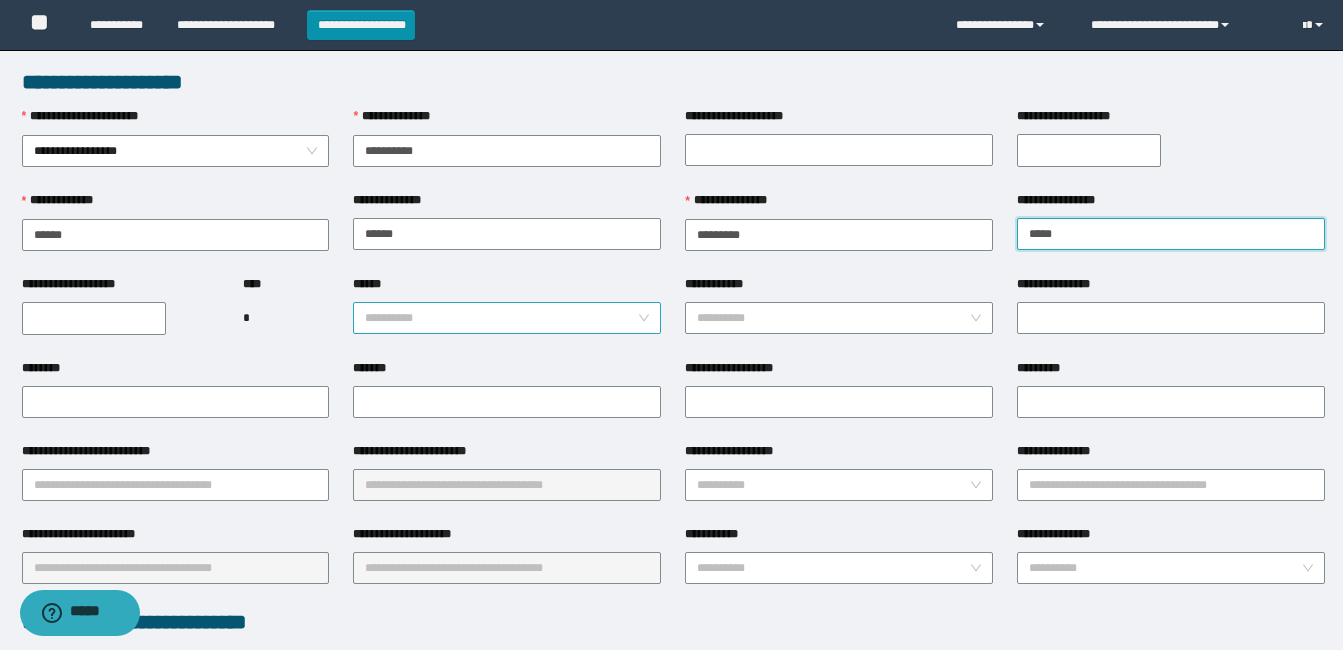type on "*****" 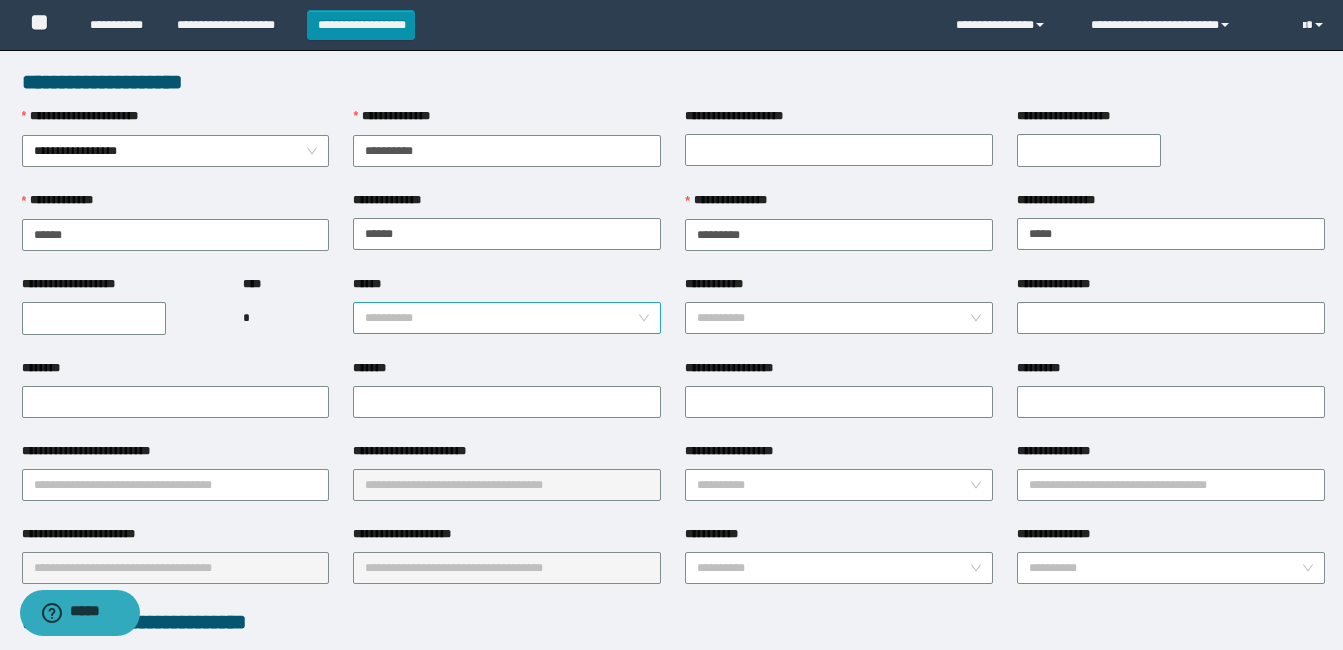 click on "******" at bounding box center (501, 318) 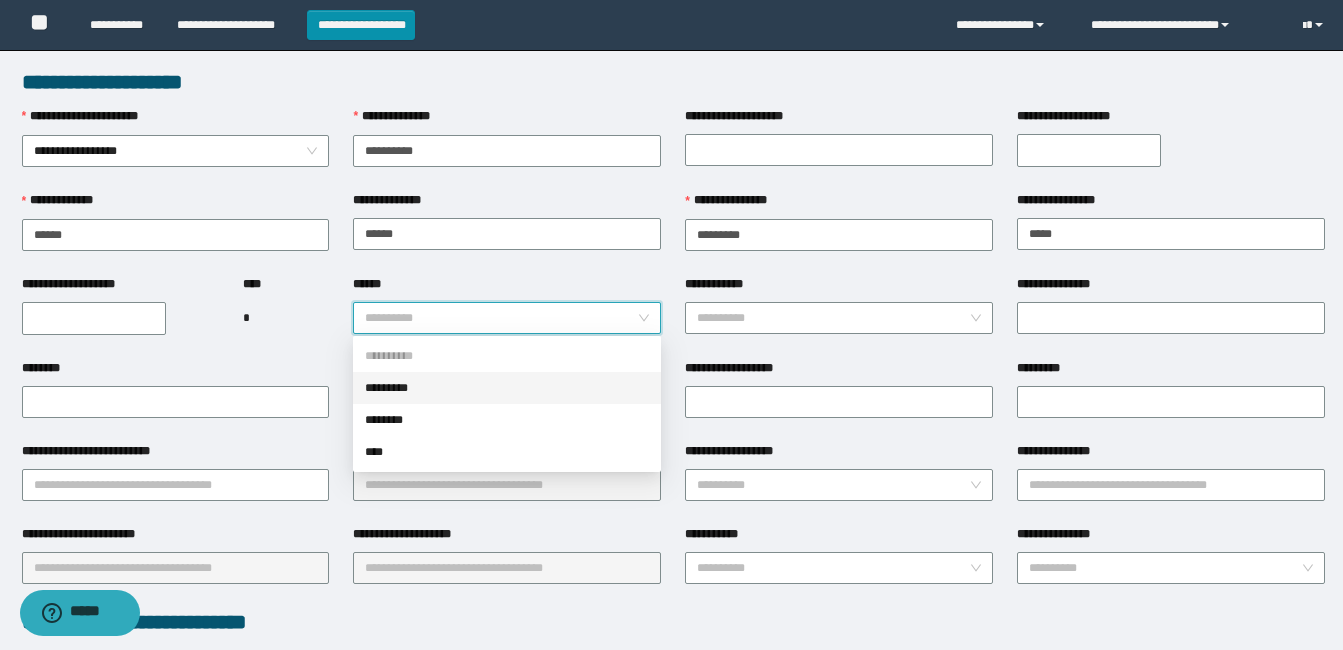 click on "*********" at bounding box center [507, 388] 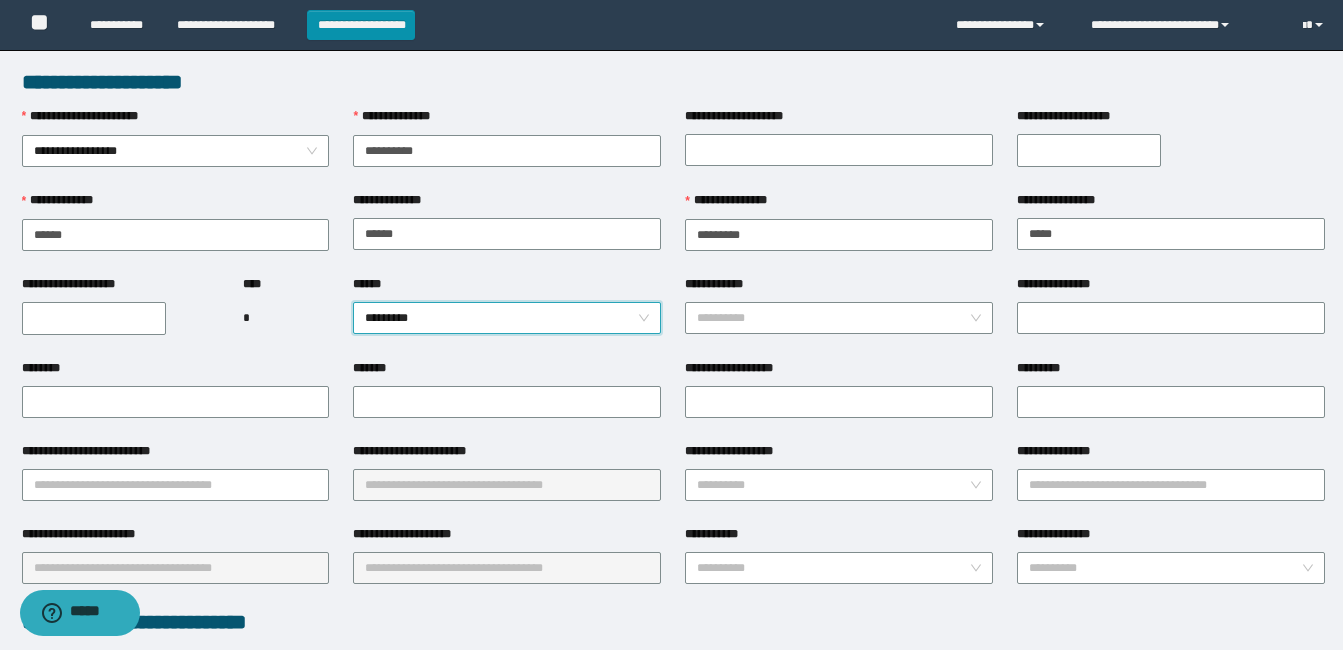 click on "**********" at bounding box center [94, 318] 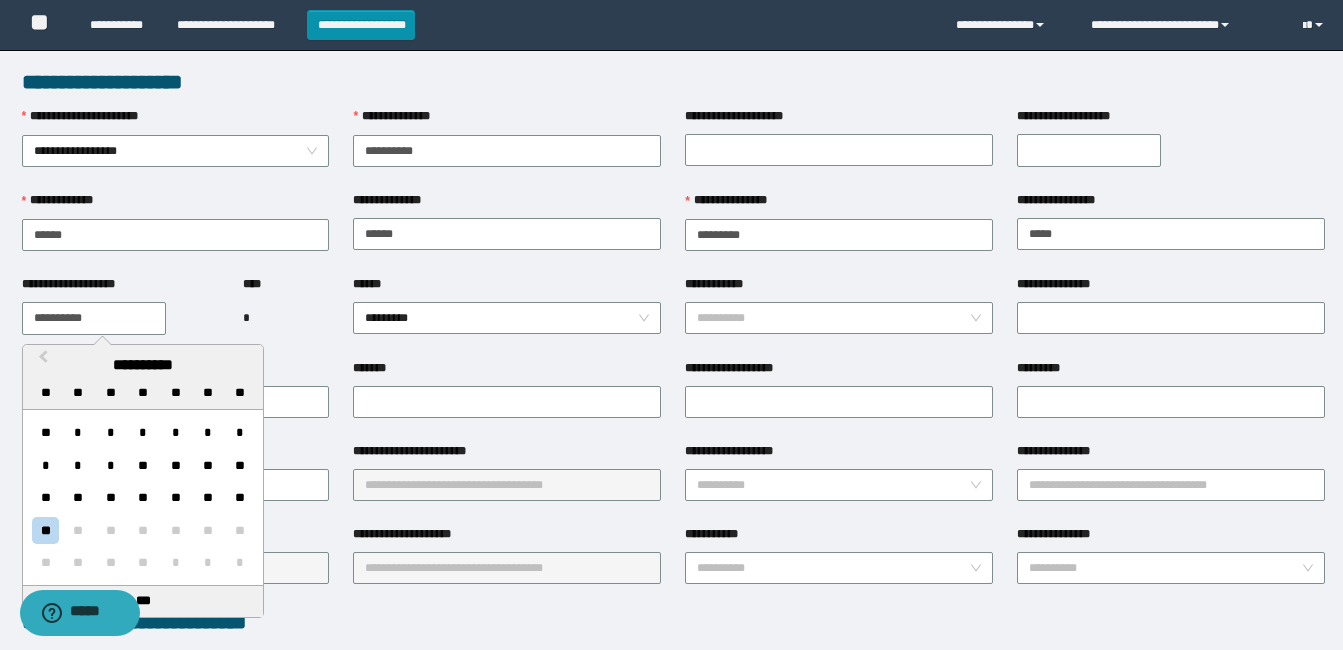 click on "******" at bounding box center (507, 288) 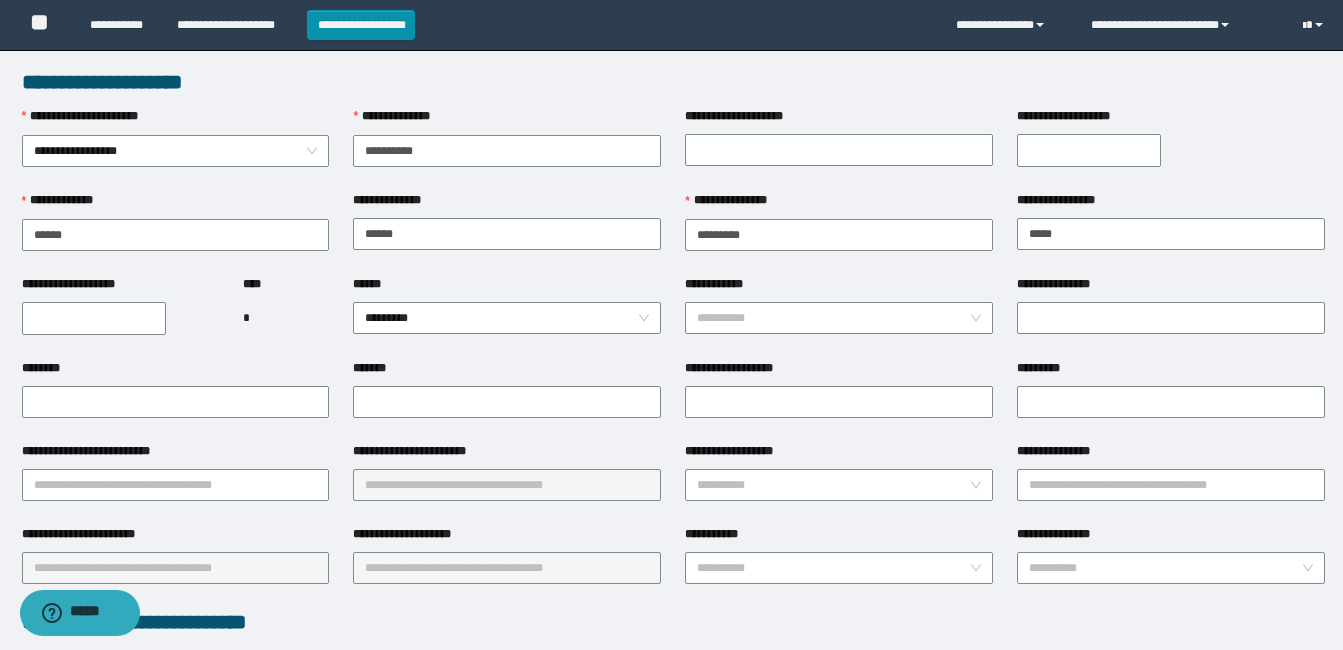 click on "**********" at bounding box center (94, 318) 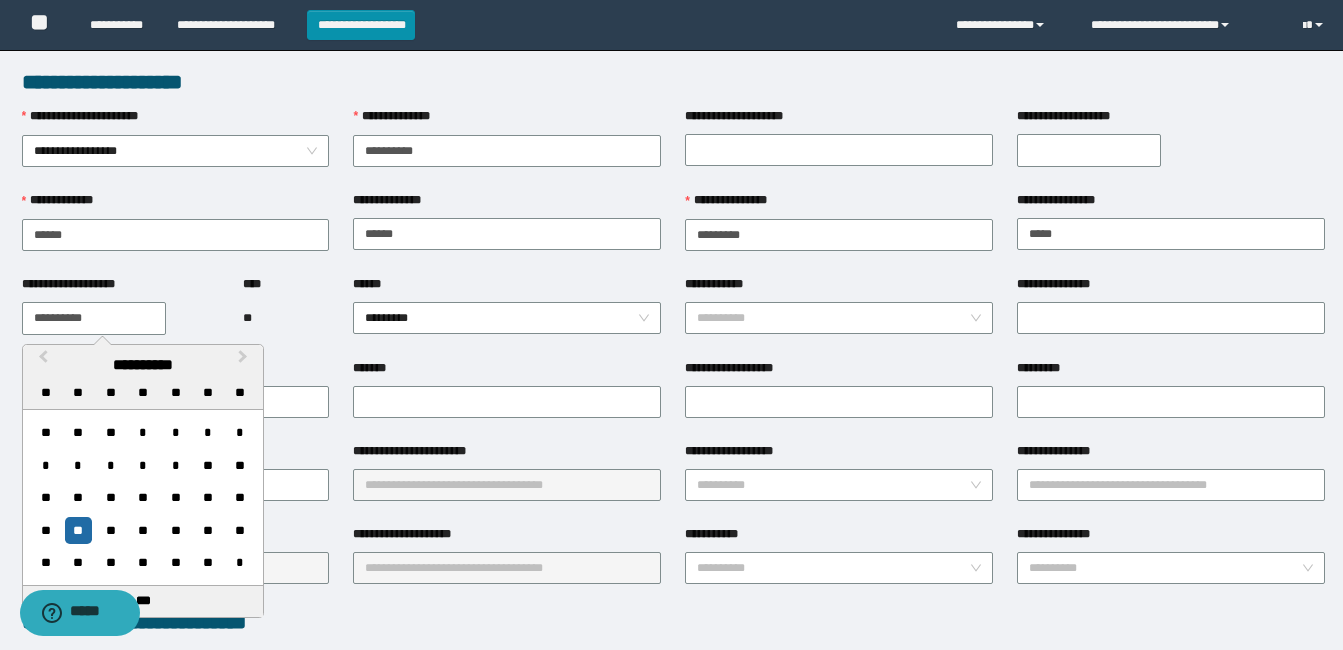 type on "**********" 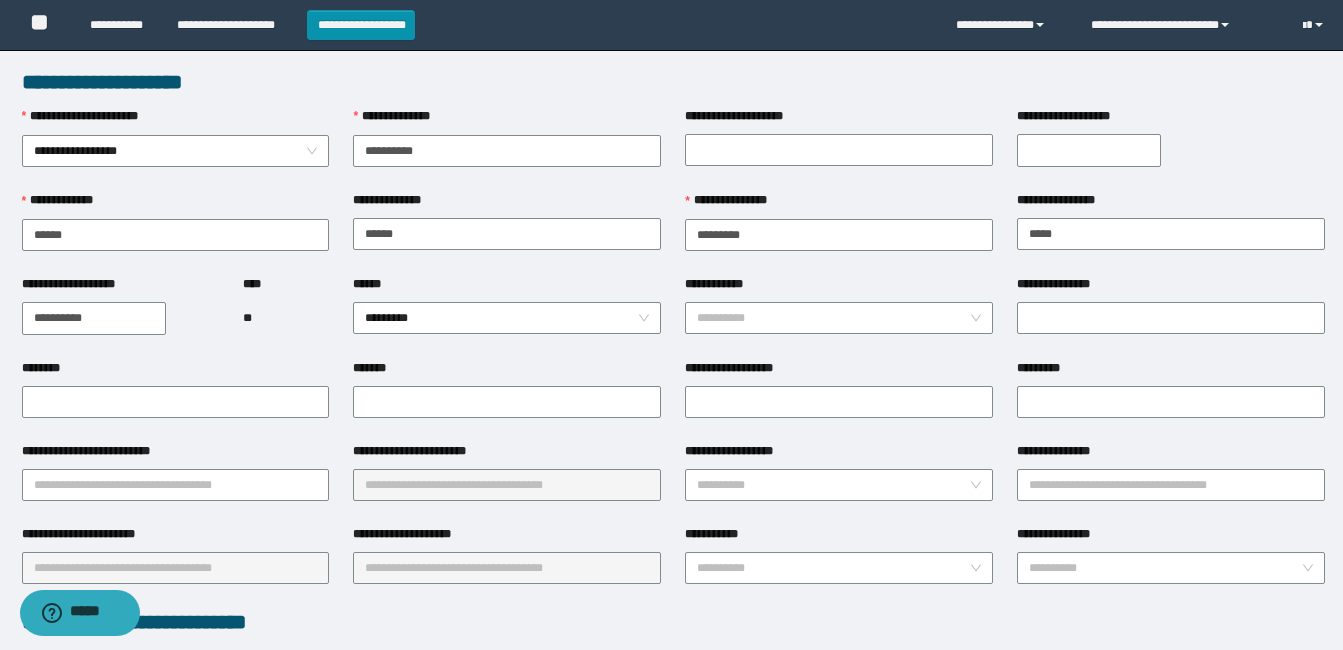 scroll, scrollTop: 100, scrollLeft: 0, axis: vertical 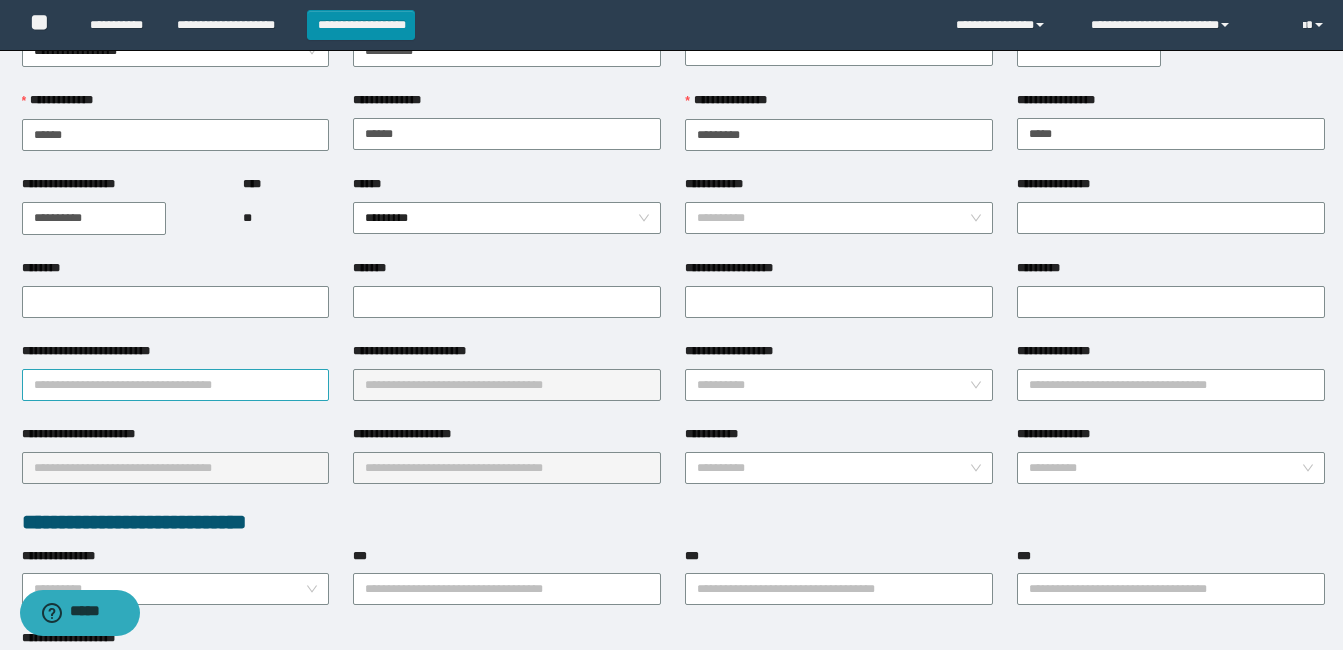 click on "**********" at bounding box center [176, 385] 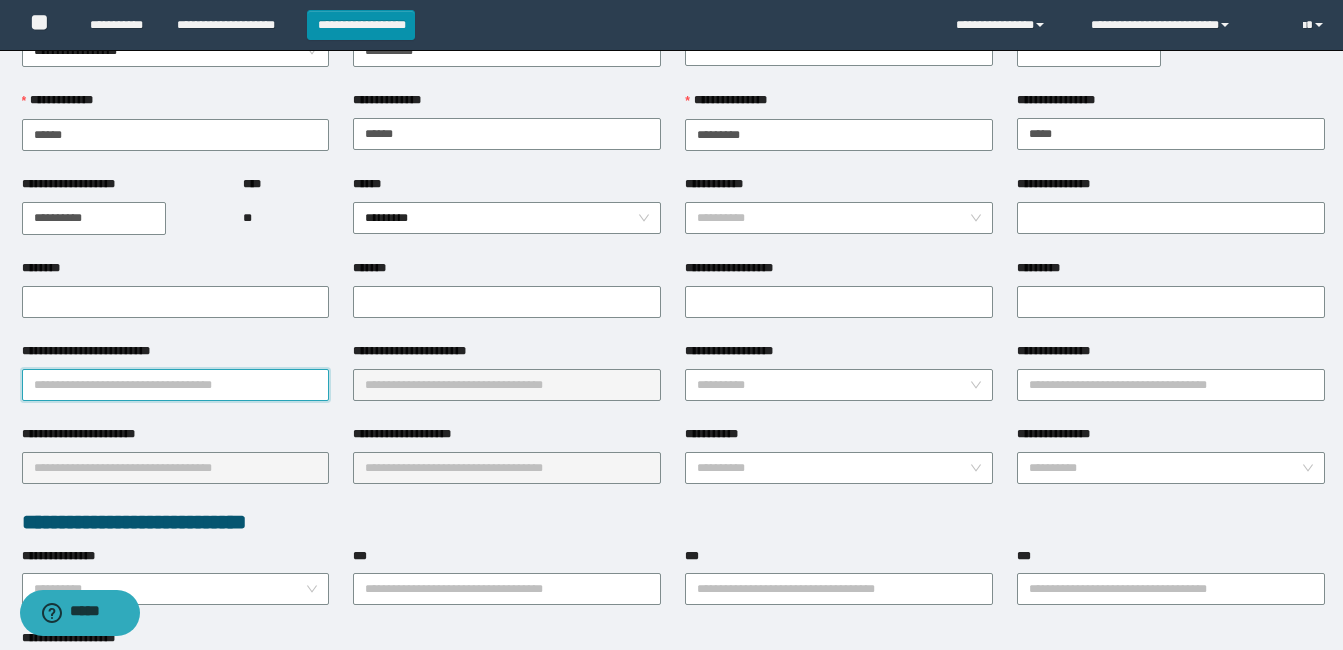 type on "*" 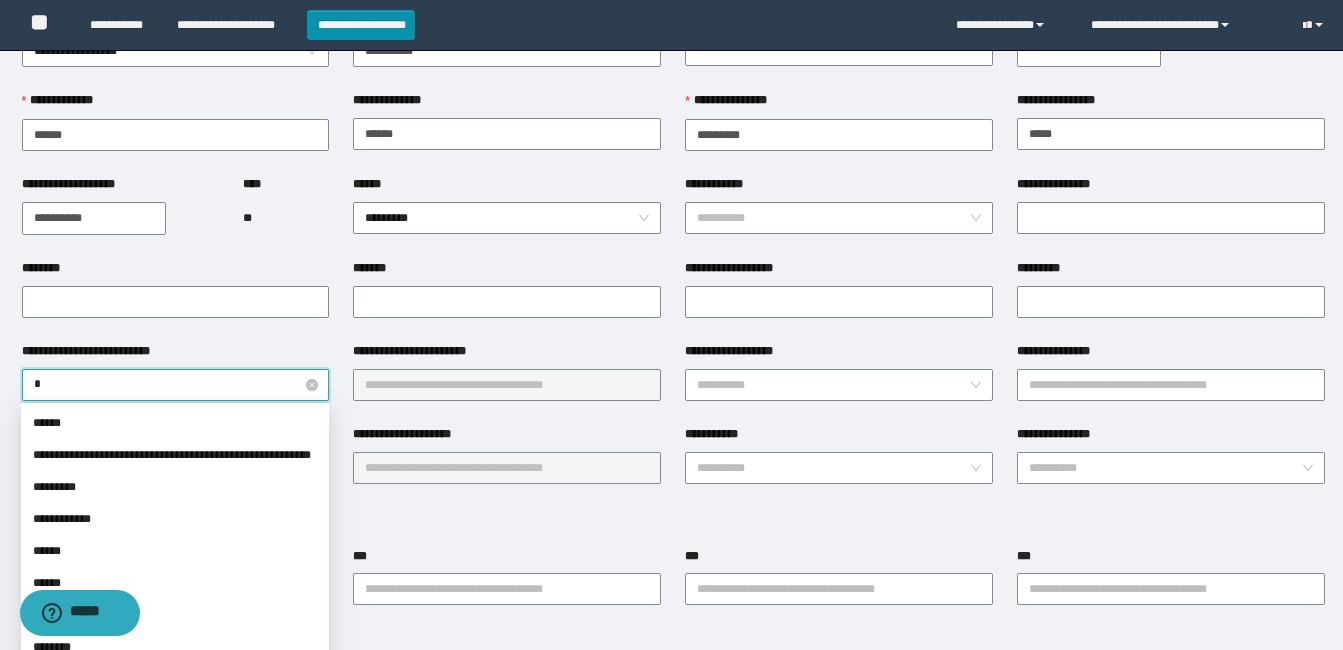click on "*" at bounding box center [176, 385] 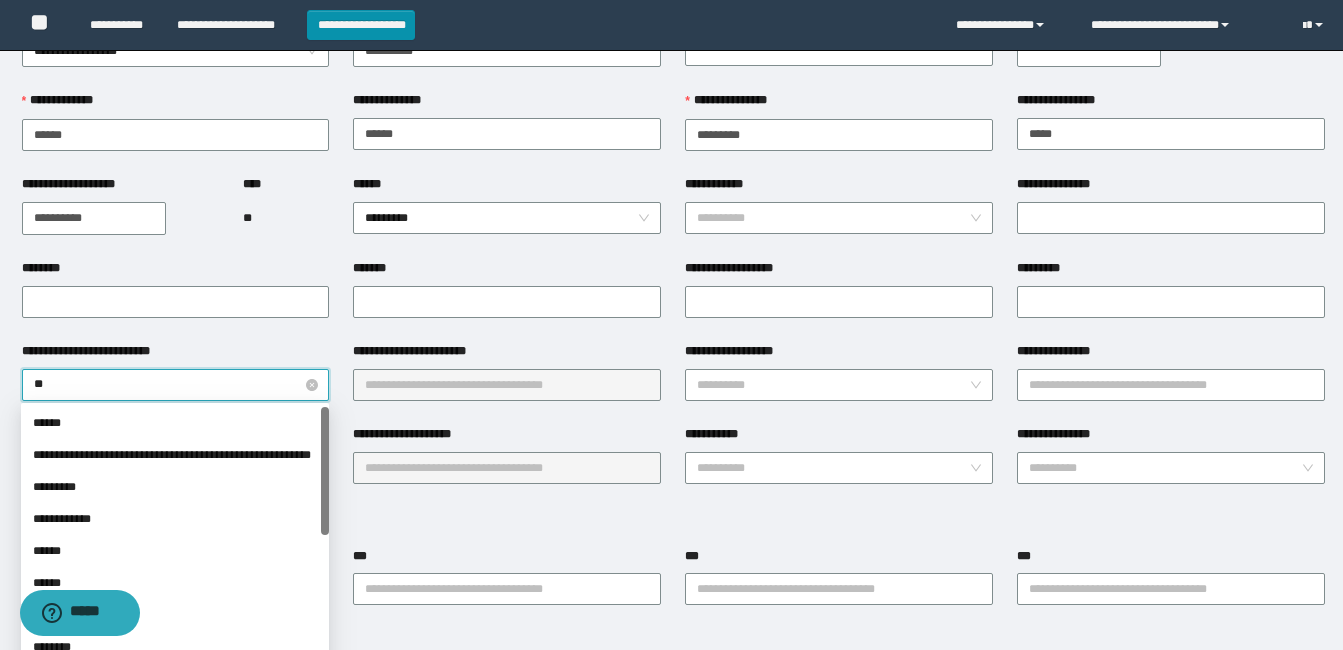 type on "***" 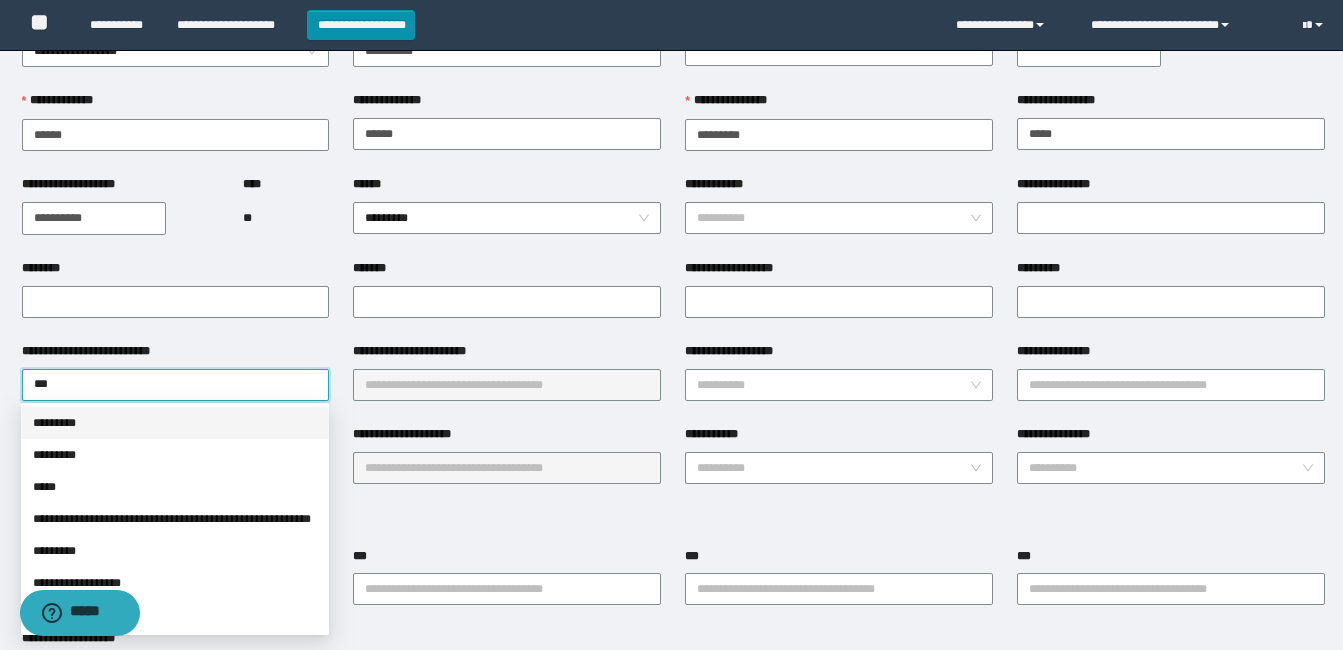 click on "*********" at bounding box center (175, 423) 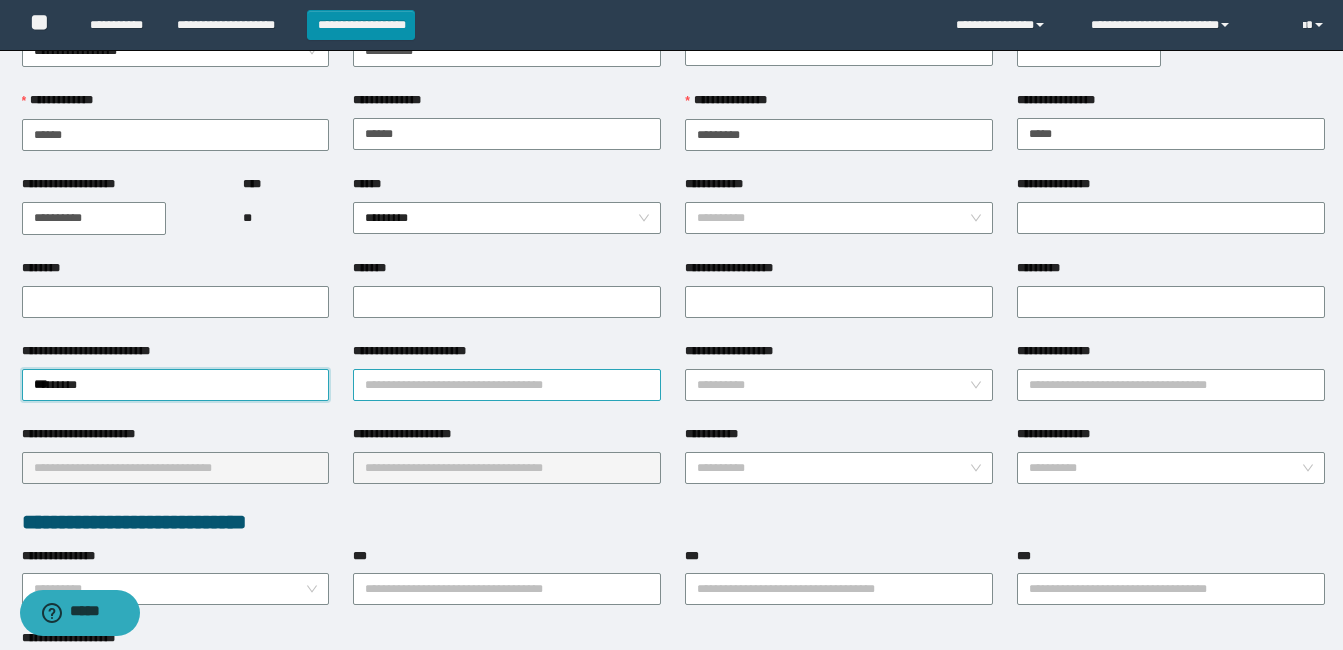 click on "**********" at bounding box center (507, 385) 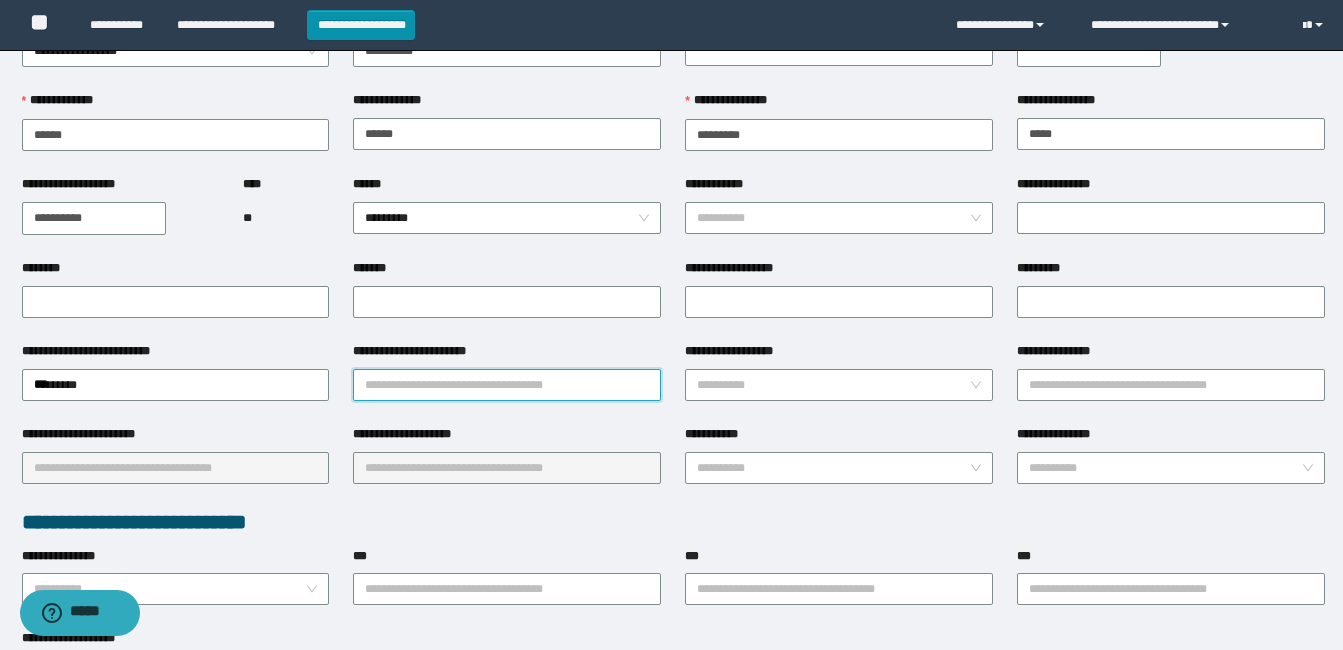 click on "**********" at bounding box center (507, 385) 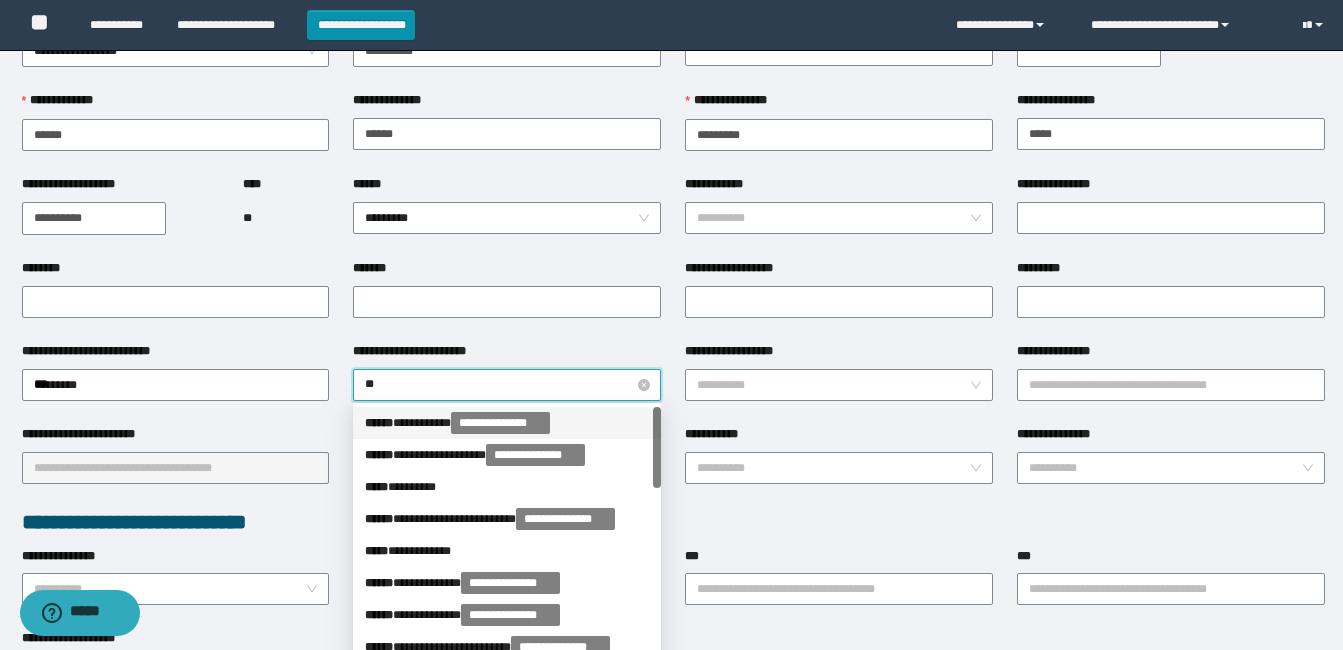 type on "***" 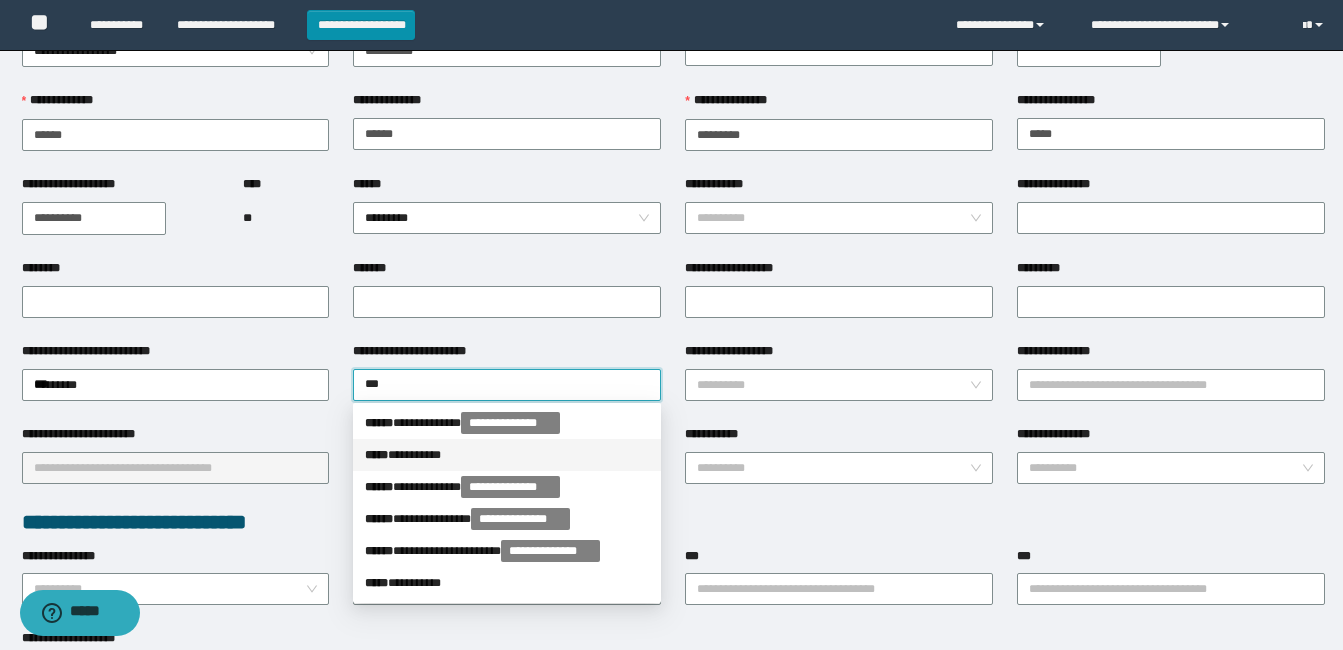 drag, startPoint x: 446, startPoint y: 447, endPoint x: 495, endPoint y: 436, distance: 50.219517 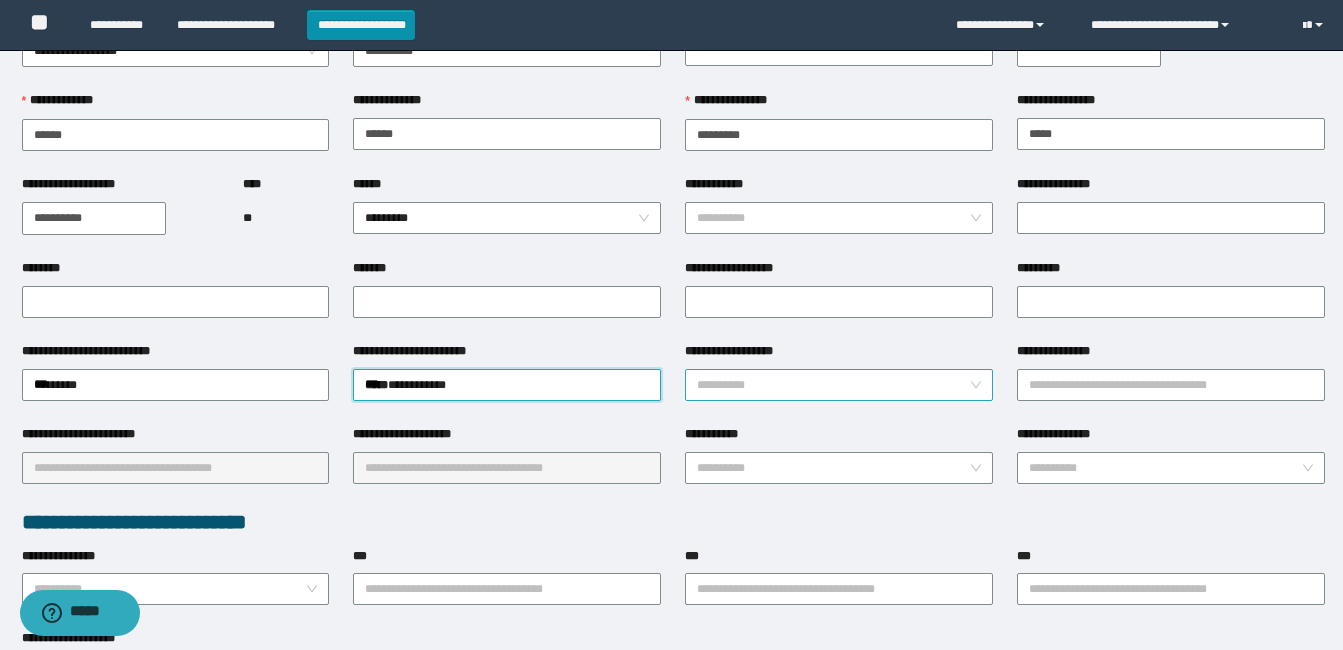 click on "**********" at bounding box center (833, 385) 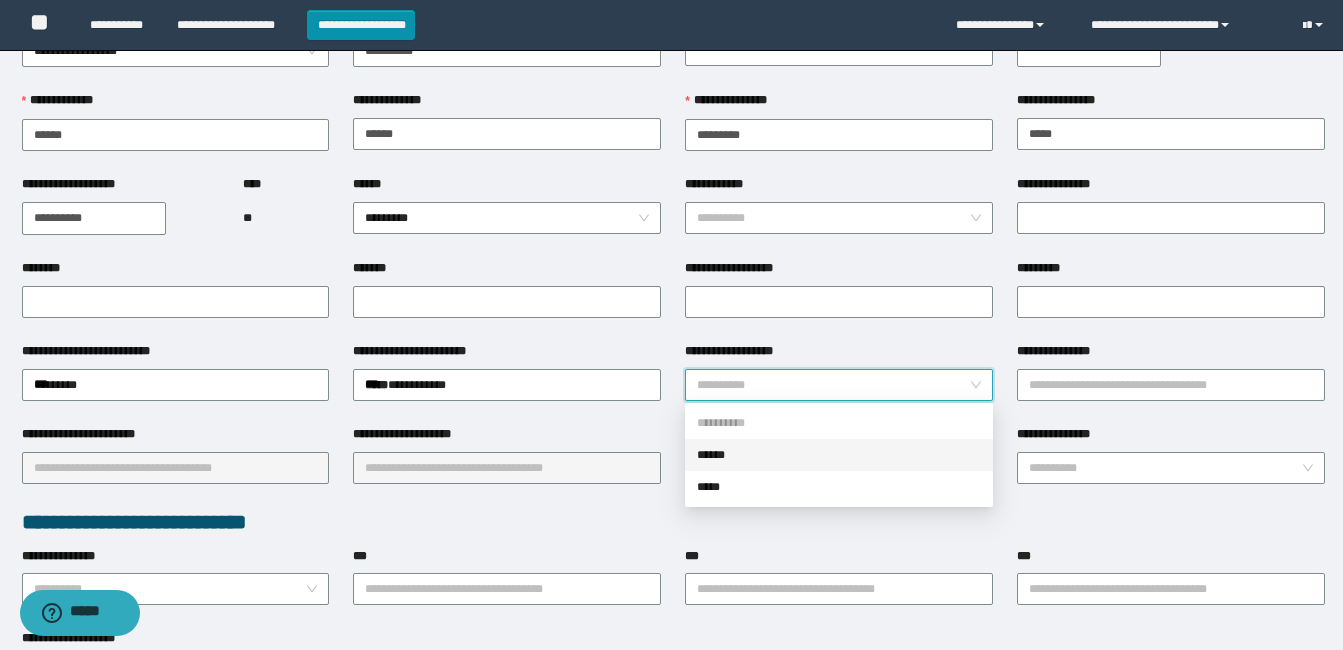 click on "******" at bounding box center (839, 455) 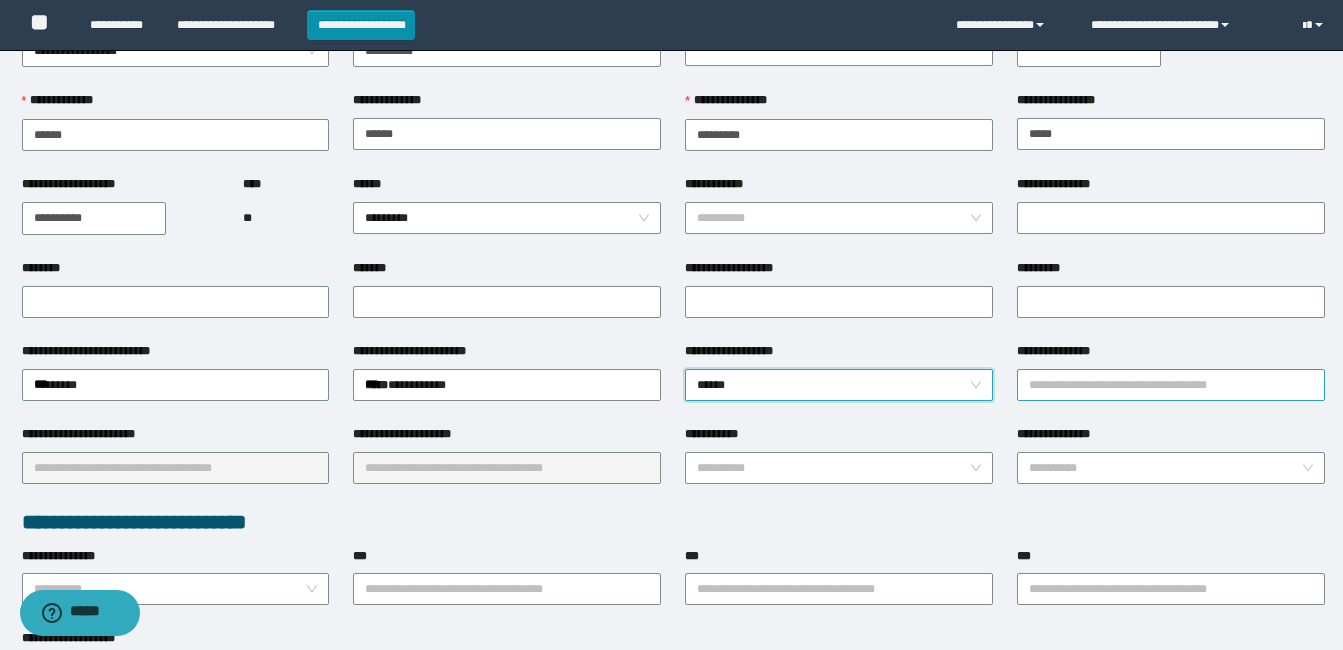 click on "**********" at bounding box center [1171, 385] 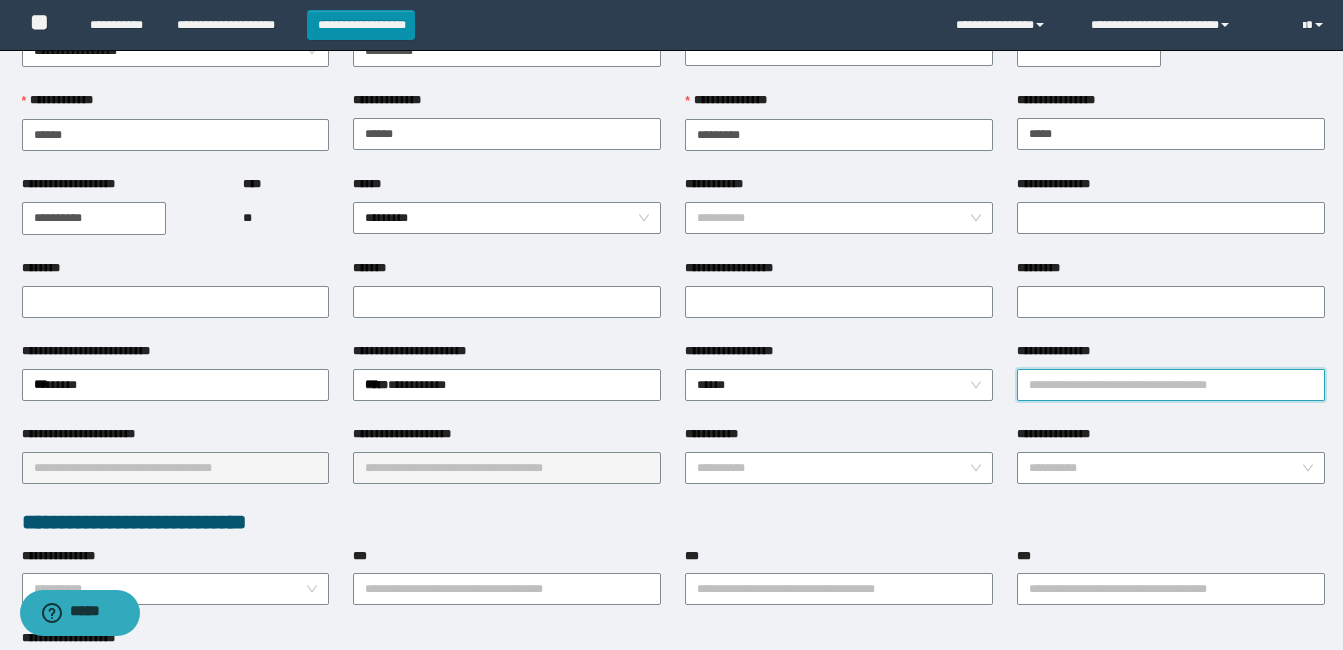 click on "**********" at bounding box center [1171, 385] 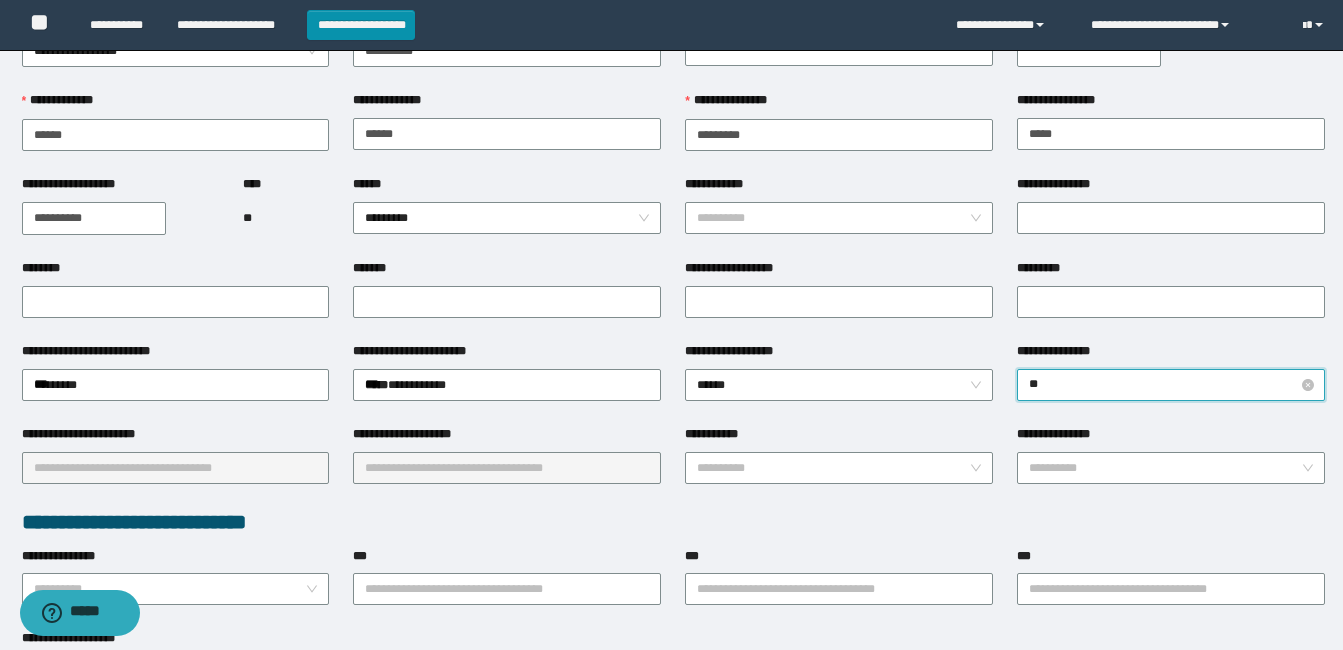 type on "***" 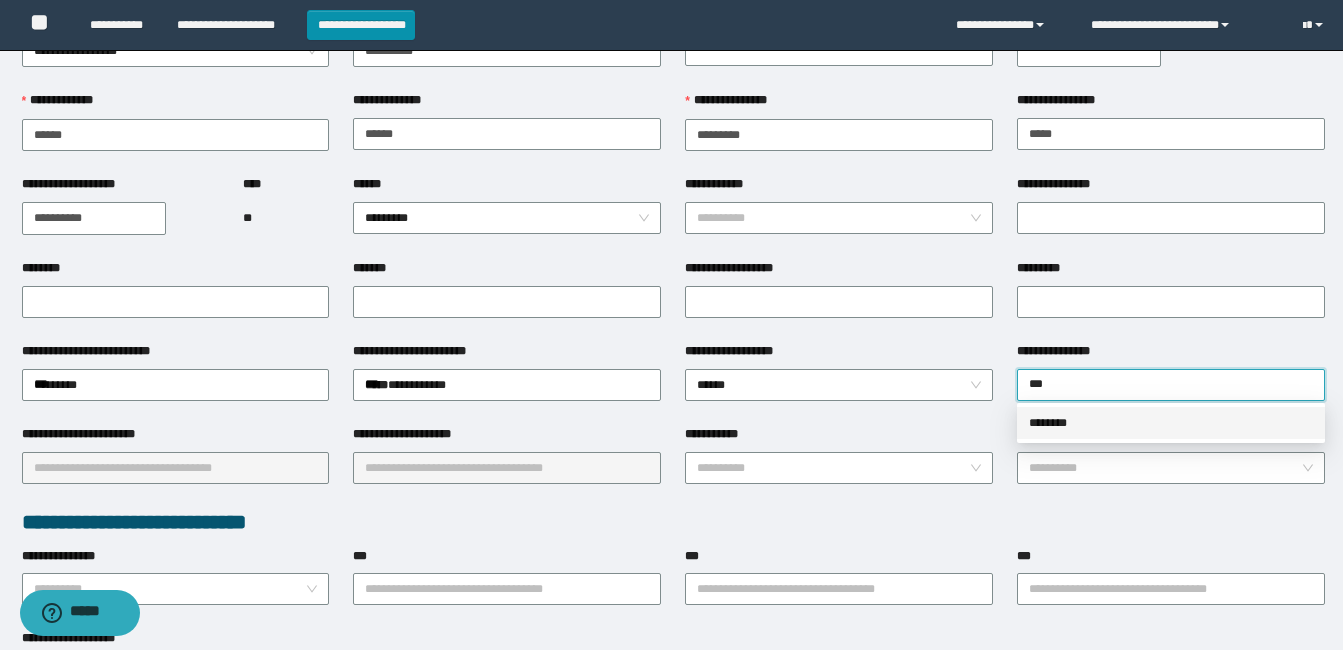 click on "********" at bounding box center (1171, 423) 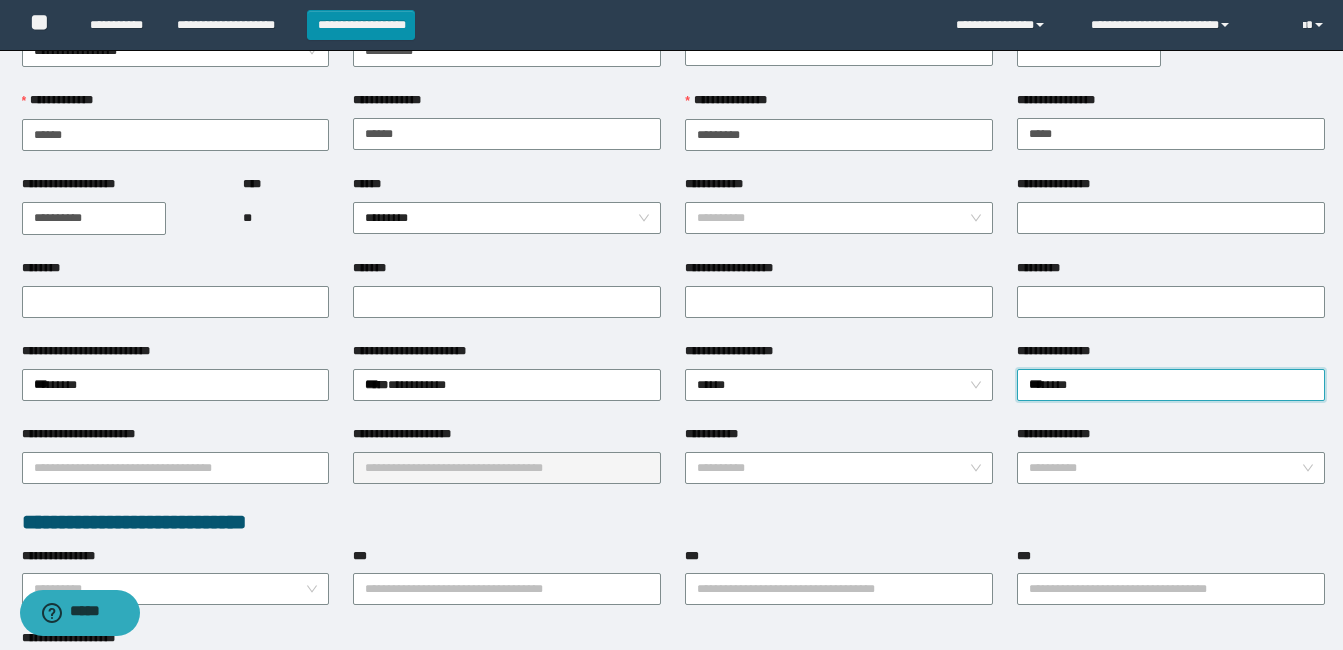 scroll, scrollTop: 200, scrollLeft: 0, axis: vertical 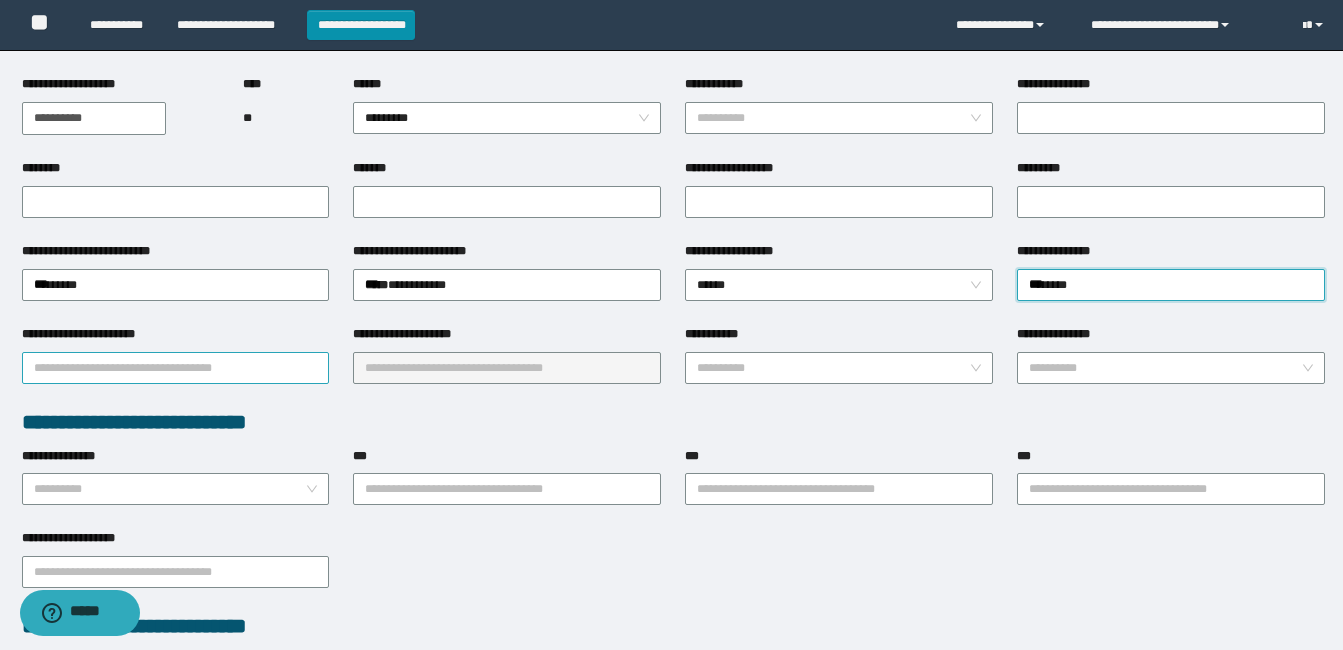 click on "**********" at bounding box center (176, 368) 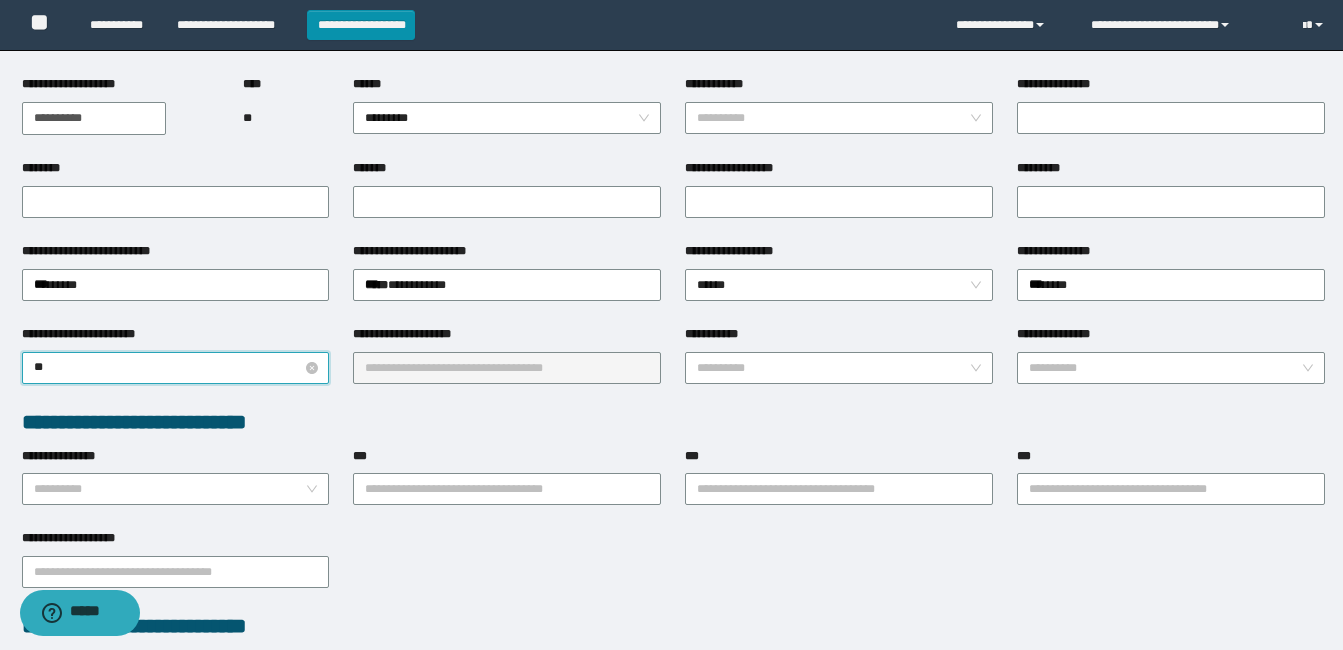 type on "***" 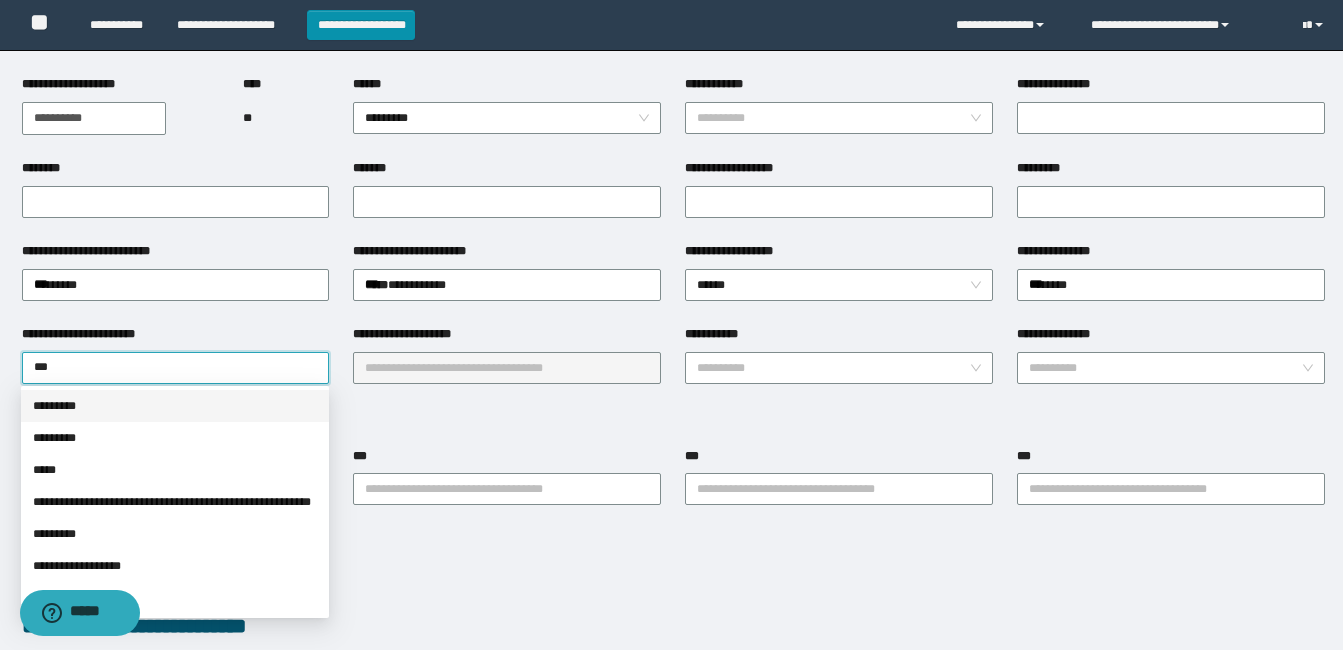 drag, startPoint x: 108, startPoint y: 405, endPoint x: 363, endPoint y: 402, distance: 255.01764 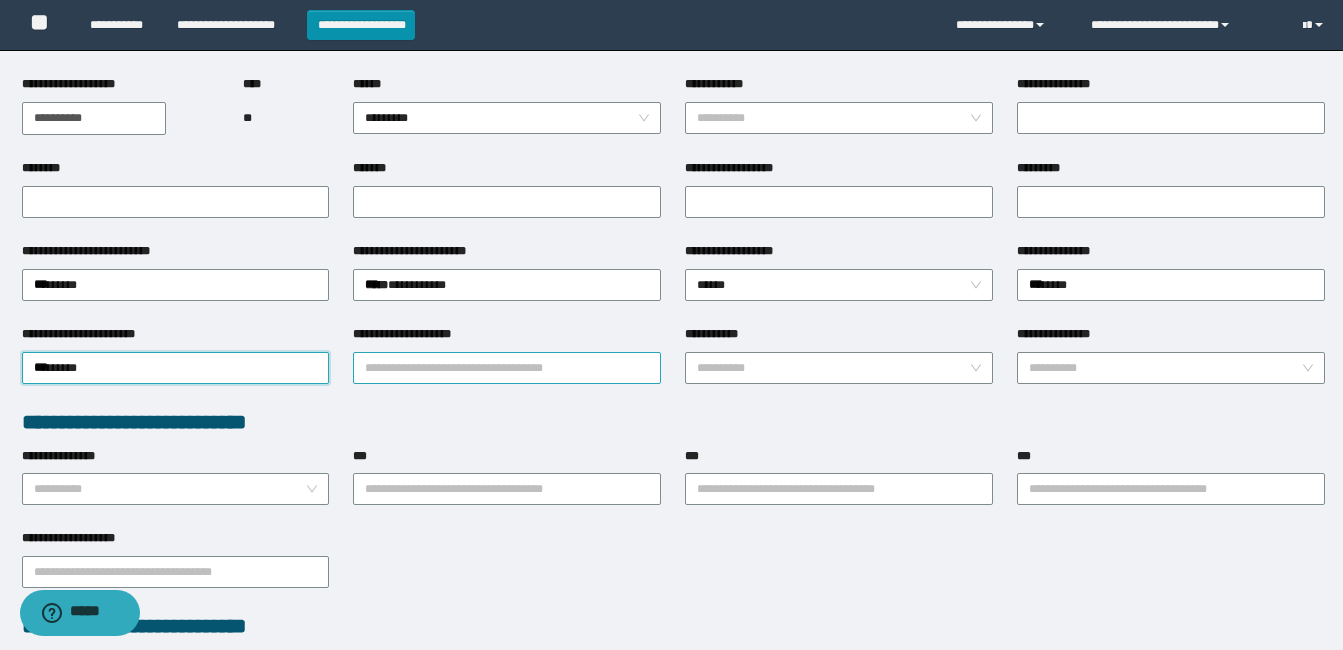 drag, startPoint x: 449, startPoint y: 381, endPoint x: 473, endPoint y: 369, distance: 26.832815 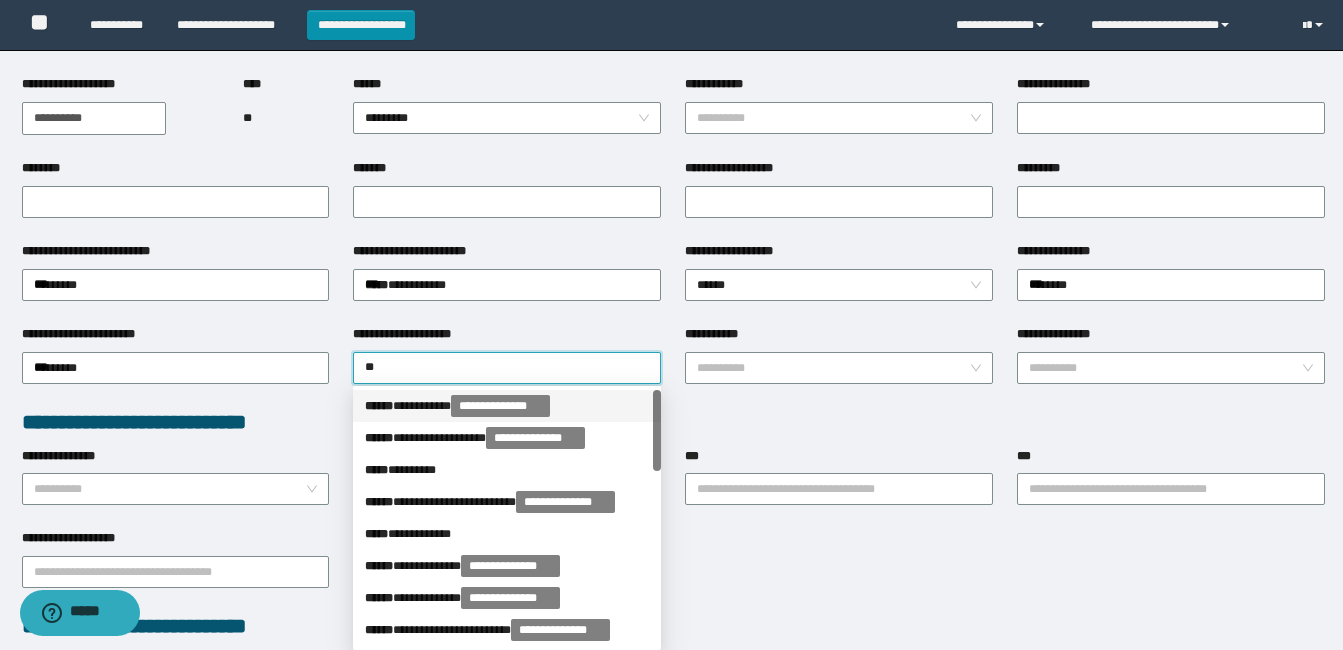 drag, startPoint x: 419, startPoint y: 470, endPoint x: 414, endPoint y: 384, distance: 86.145226 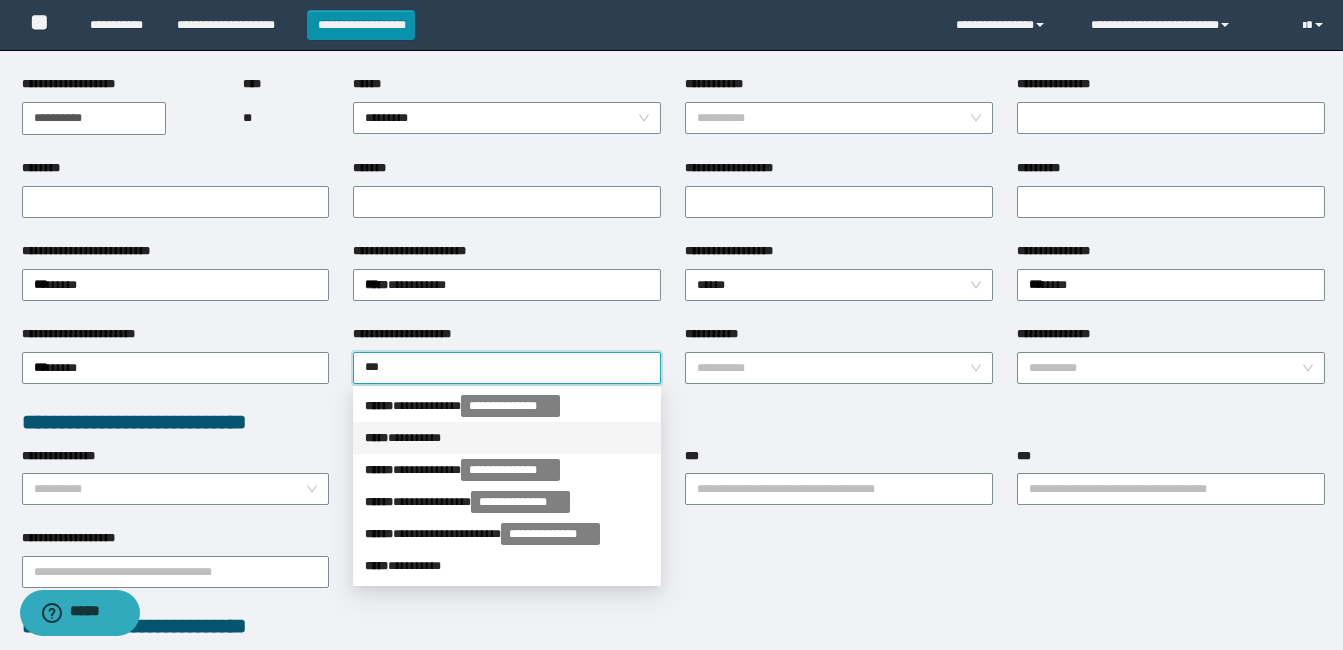 click on "***** * ********" at bounding box center [507, 438] 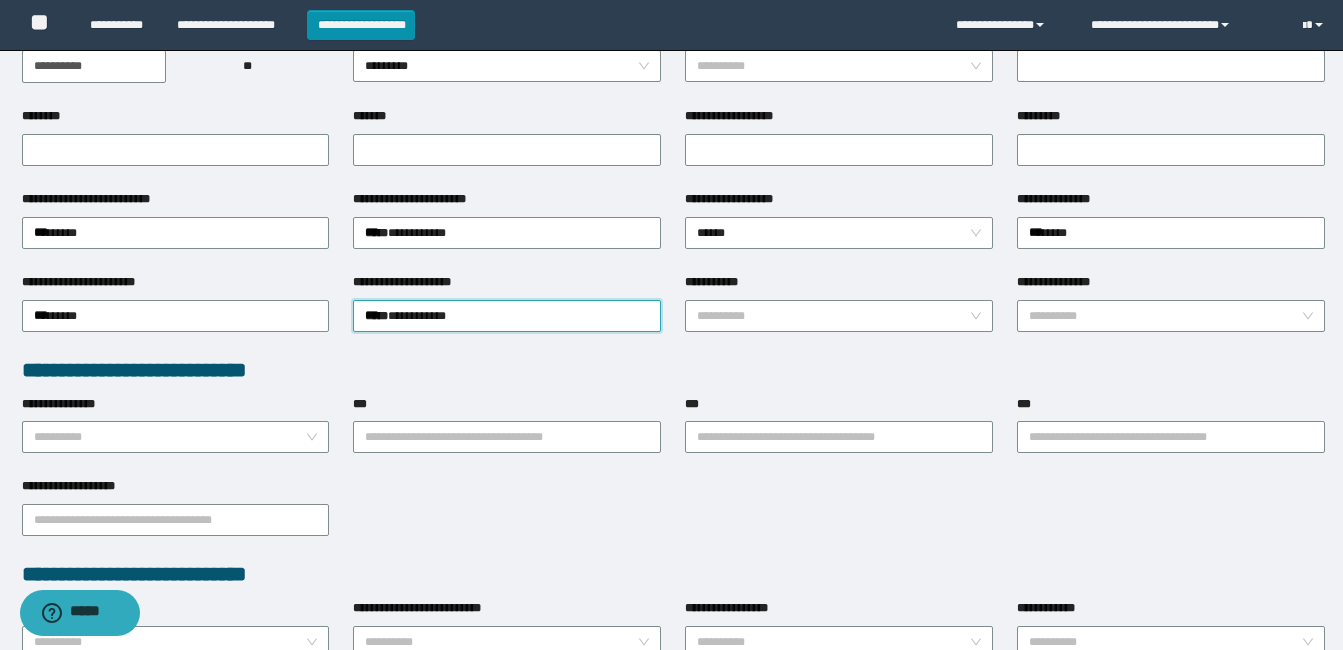 scroll, scrollTop: 300, scrollLeft: 0, axis: vertical 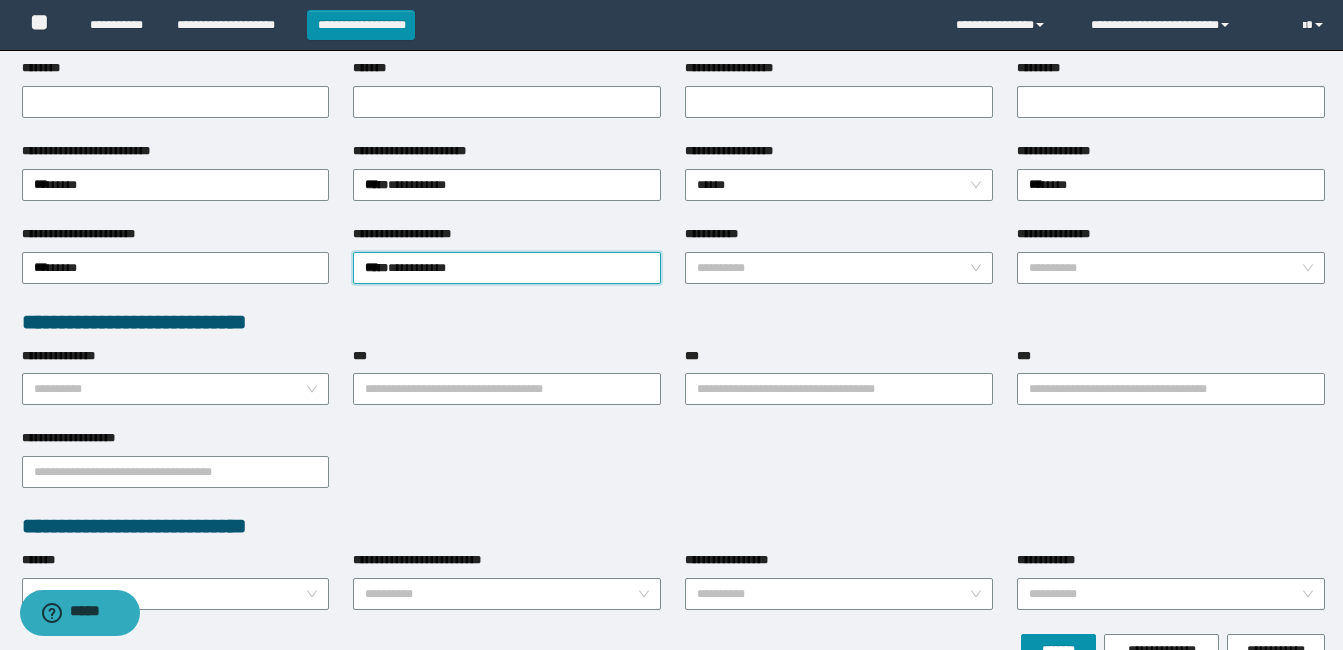 click on "**********" at bounding box center (176, 360) 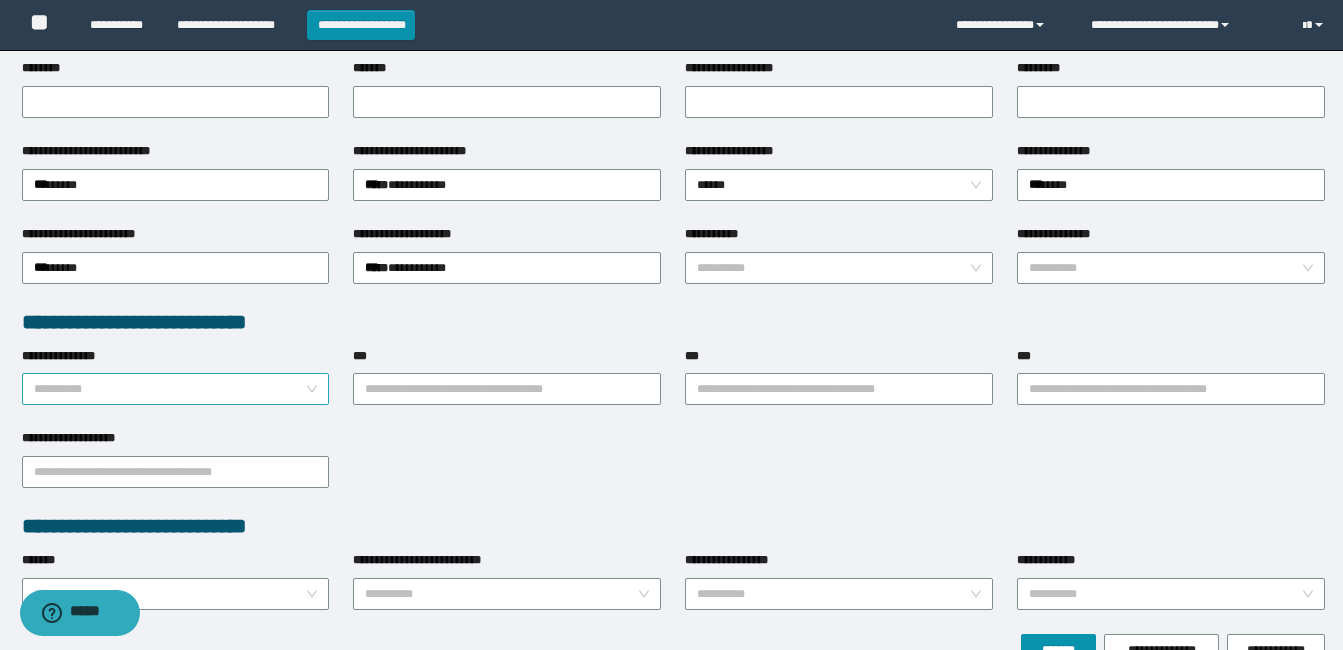click on "**********" at bounding box center (170, 389) 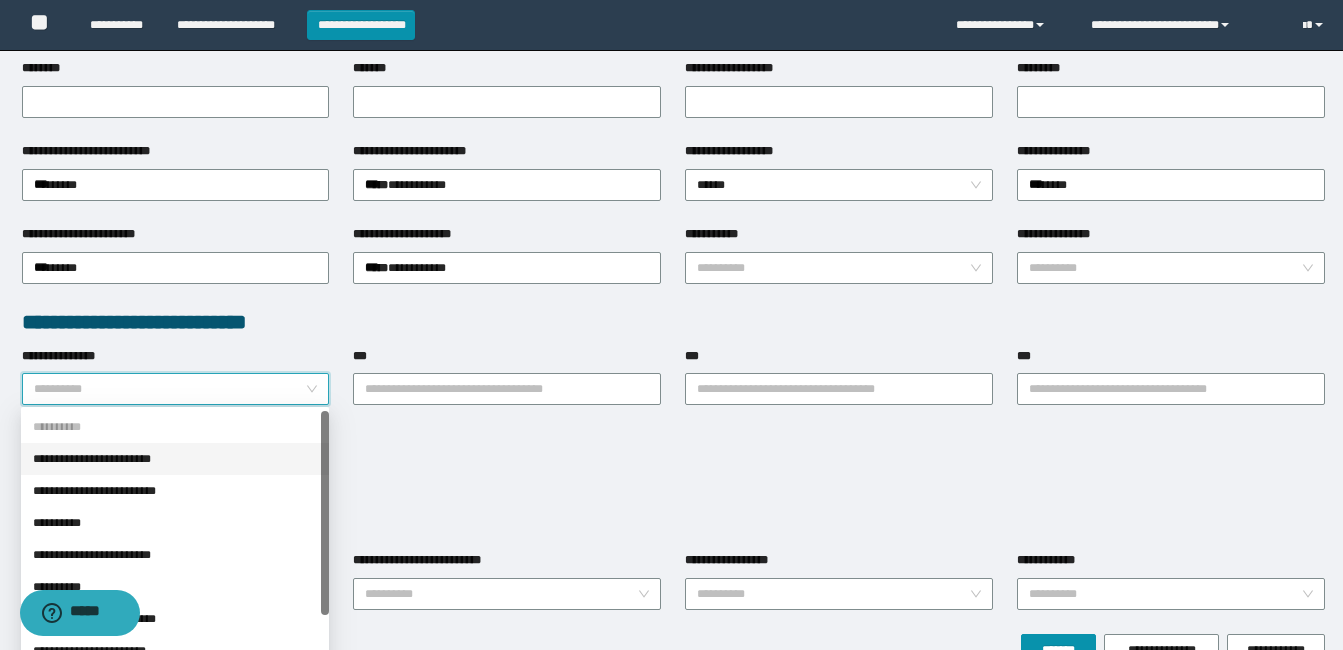 click on "**********" at bounding box center (175, 459) 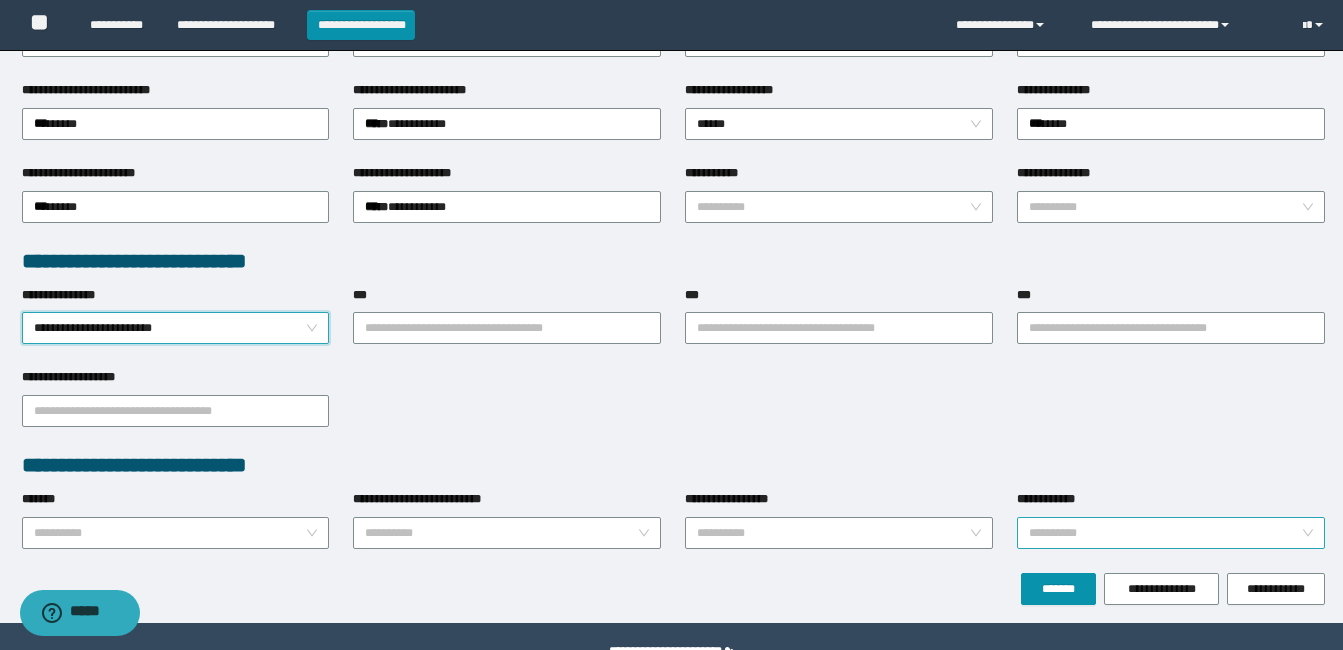 scroll, scrollTop: 411, scrollLeft: 0, axis: vertical 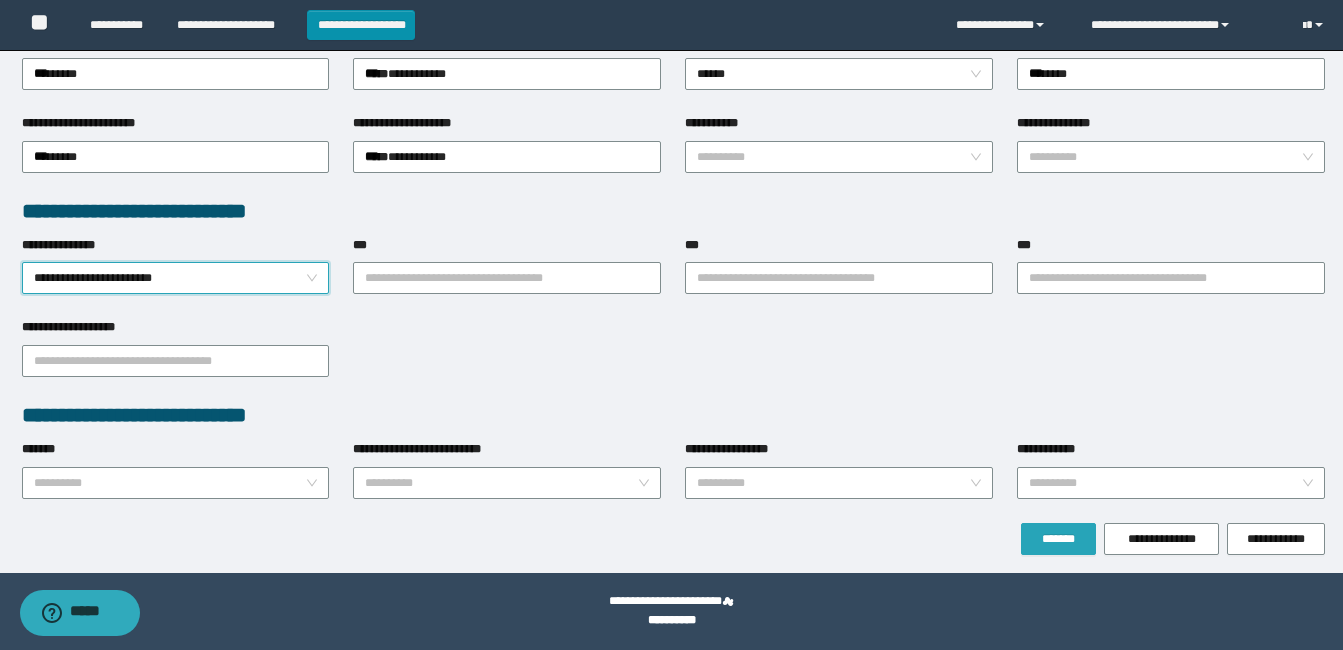 click on "*******" at bounding box center [1058, 539] 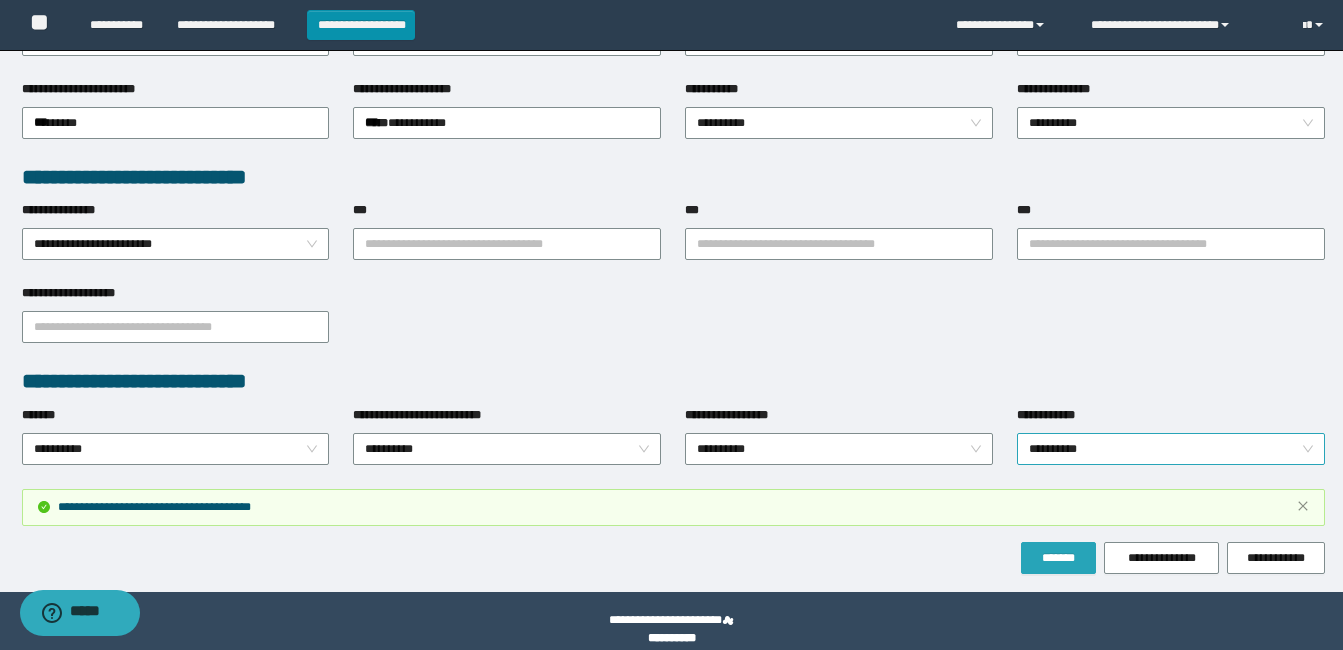 scroll, scrollTop: 516, scrollLeft: 0, axis: vertical 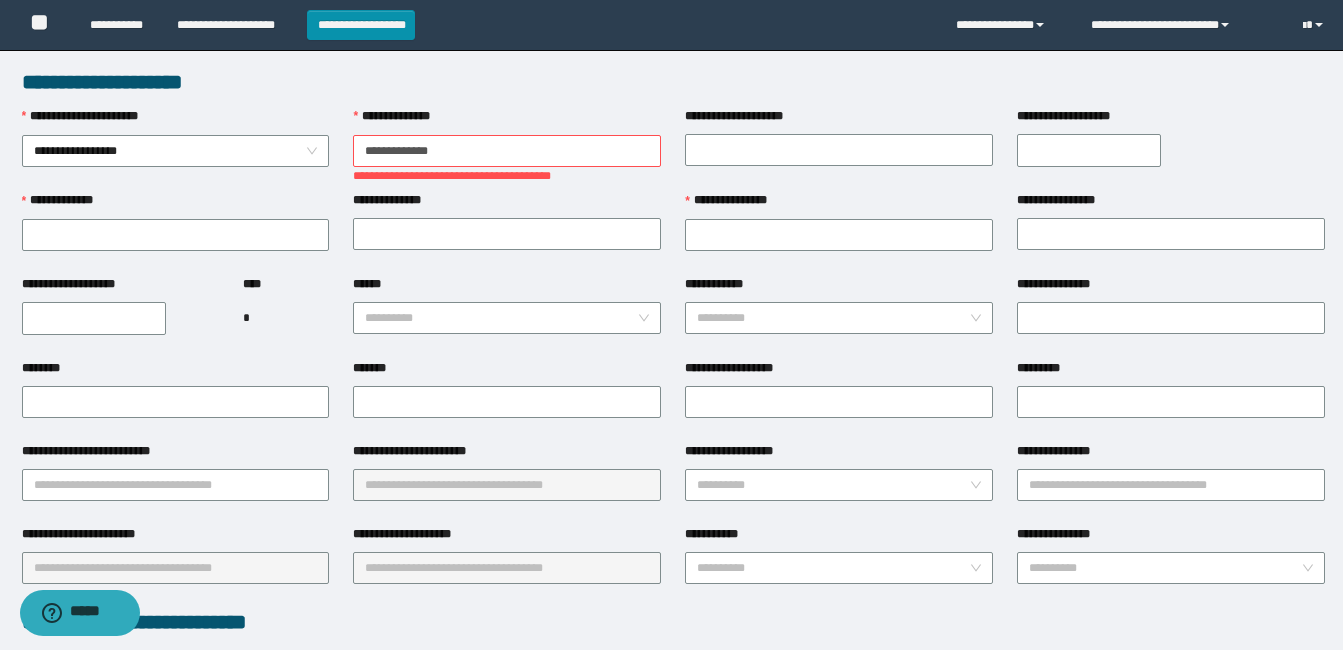 click on "**********" at bounding box center [507, 151] 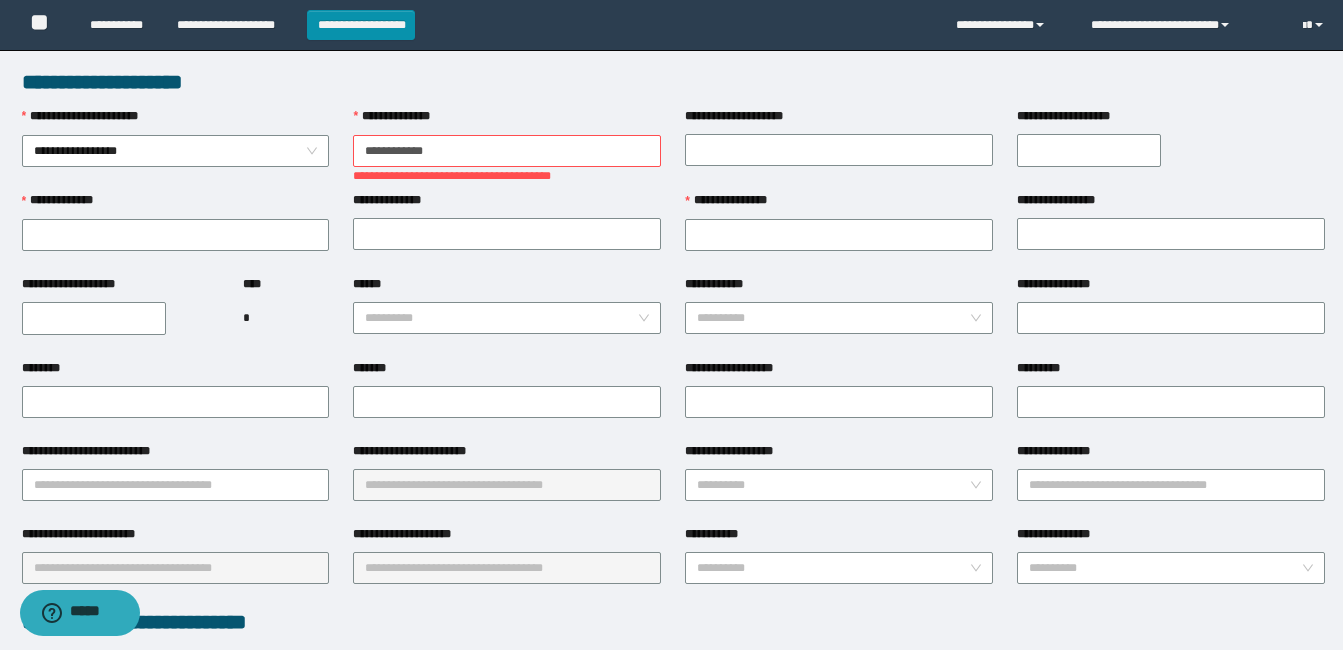 click on "**********" at bounding box center [507, 151] 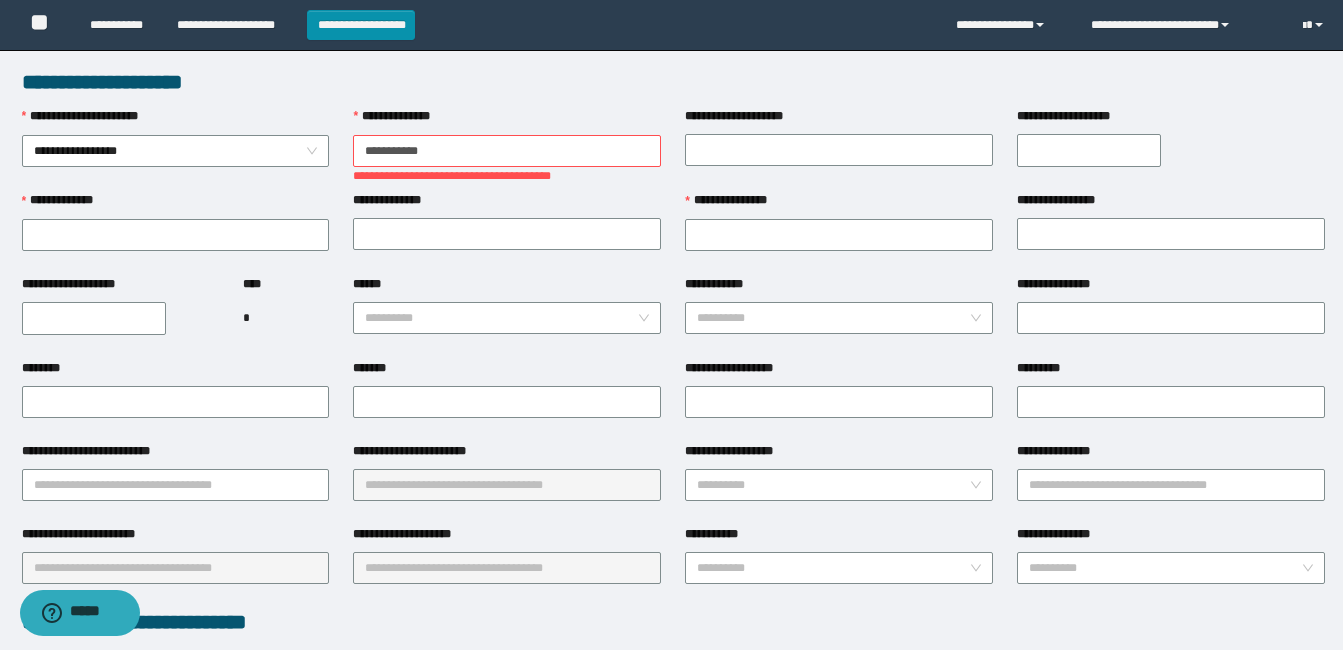 click on "**********" at bounding box center (507, 151) 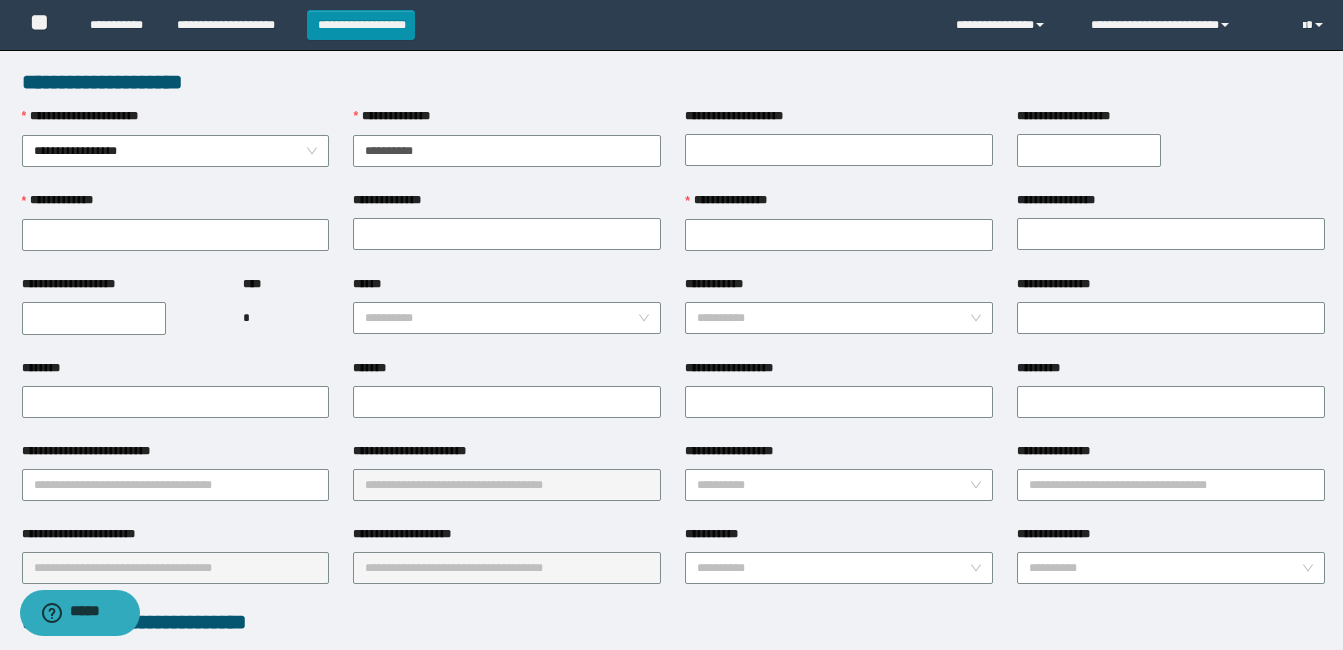 type on "**********" 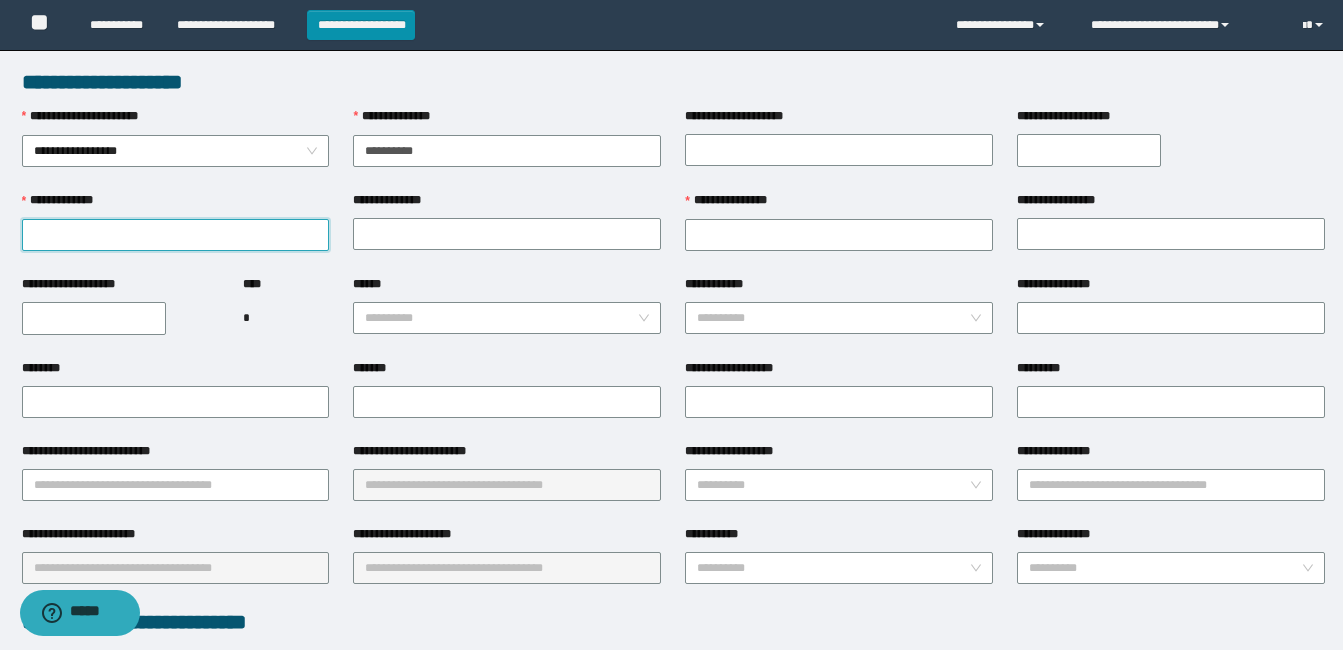 click on "**********" at bounding box center (176, 235) 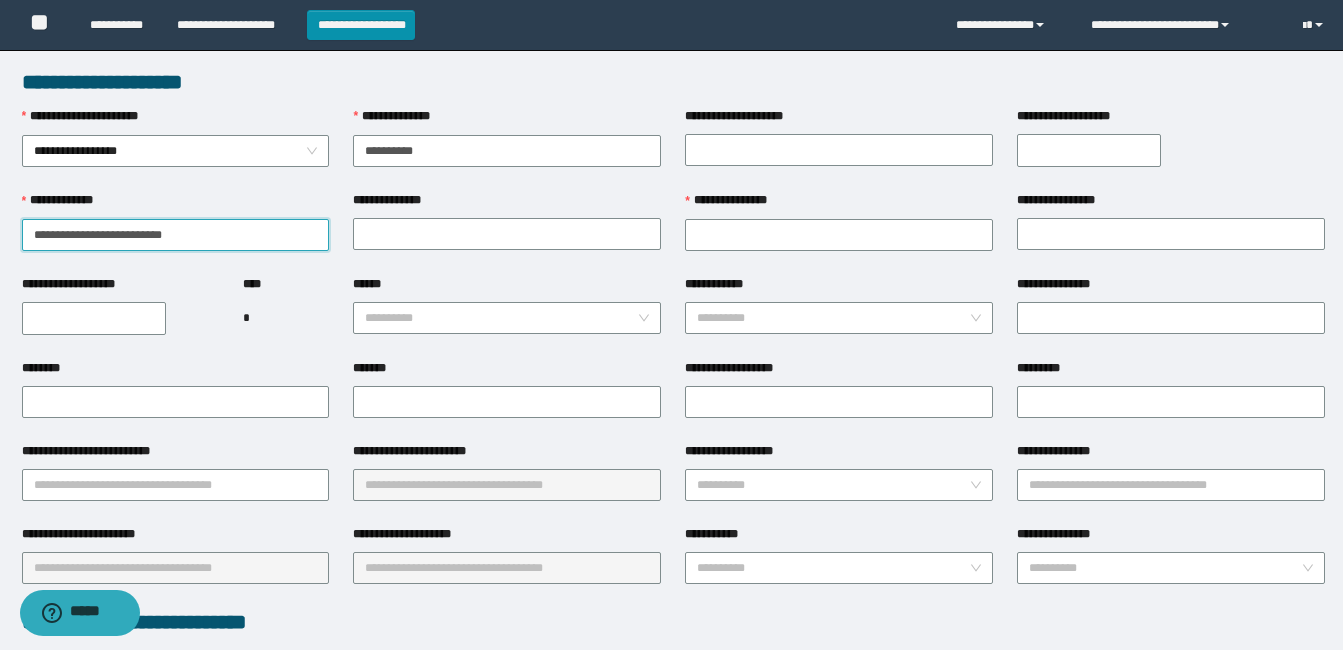 drag, startPoint x: 228, startPoint y: 234, endPoint x: 60, endPoint y: 237, distance: 168.02678 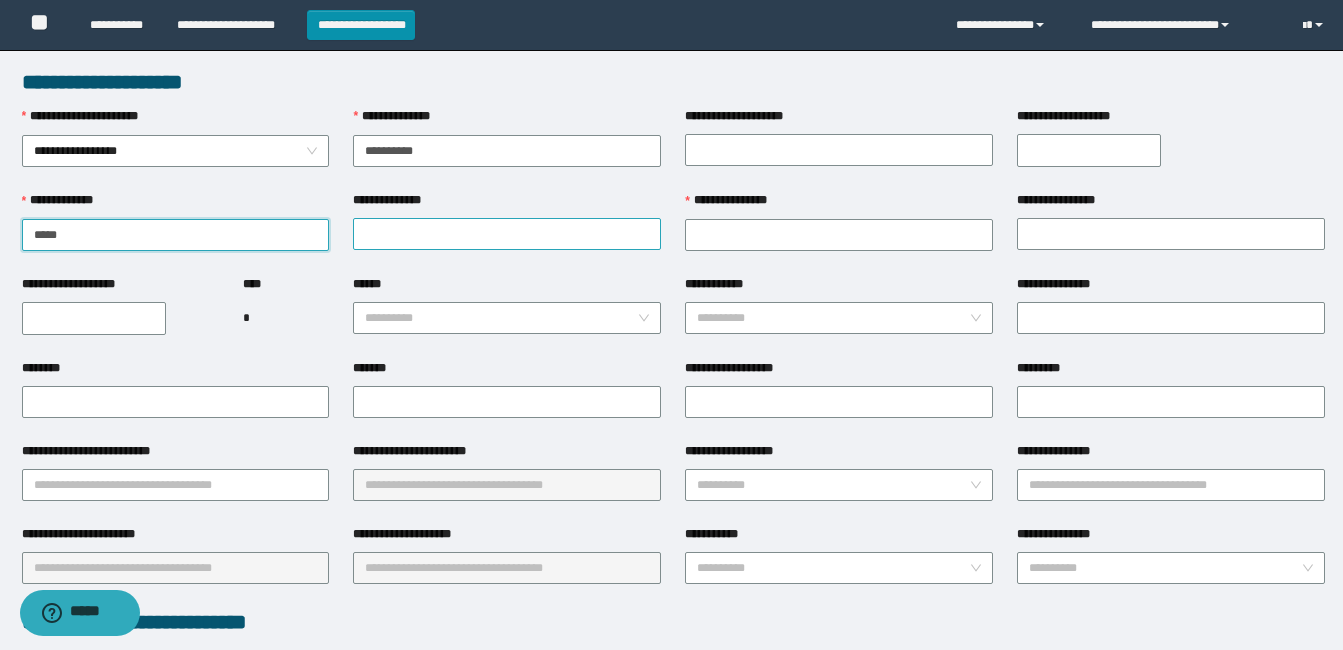 type on "****" 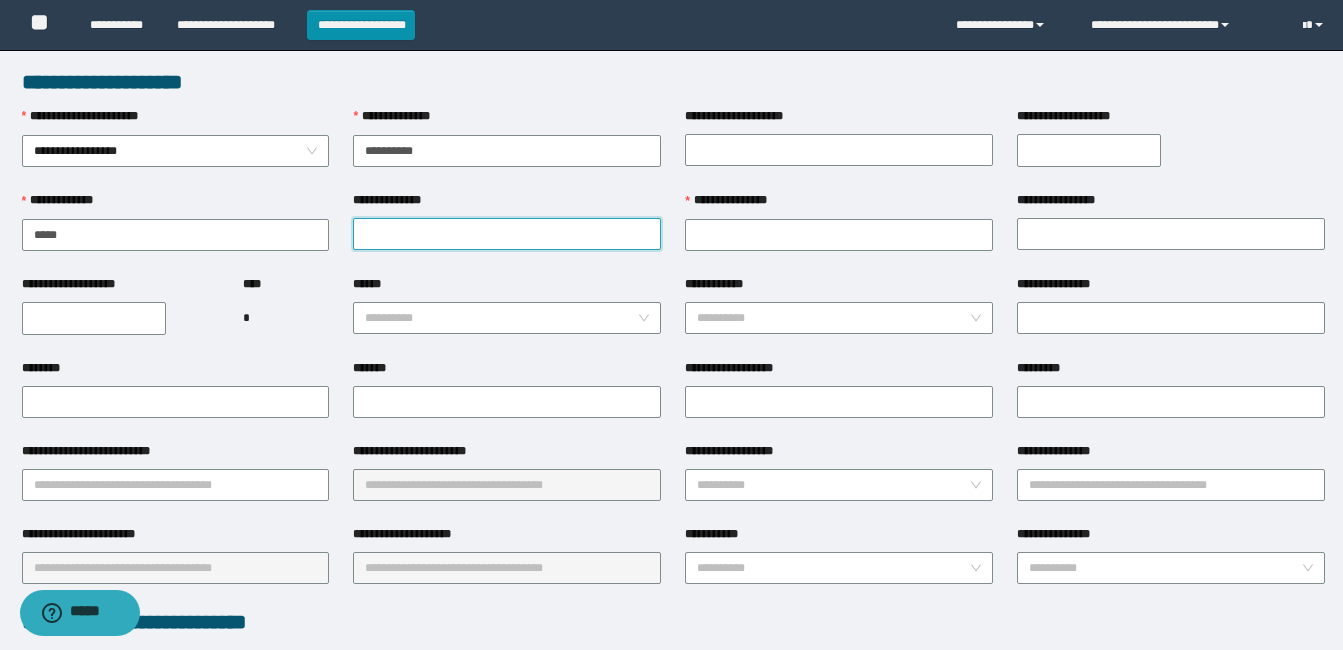 paste on "**********" 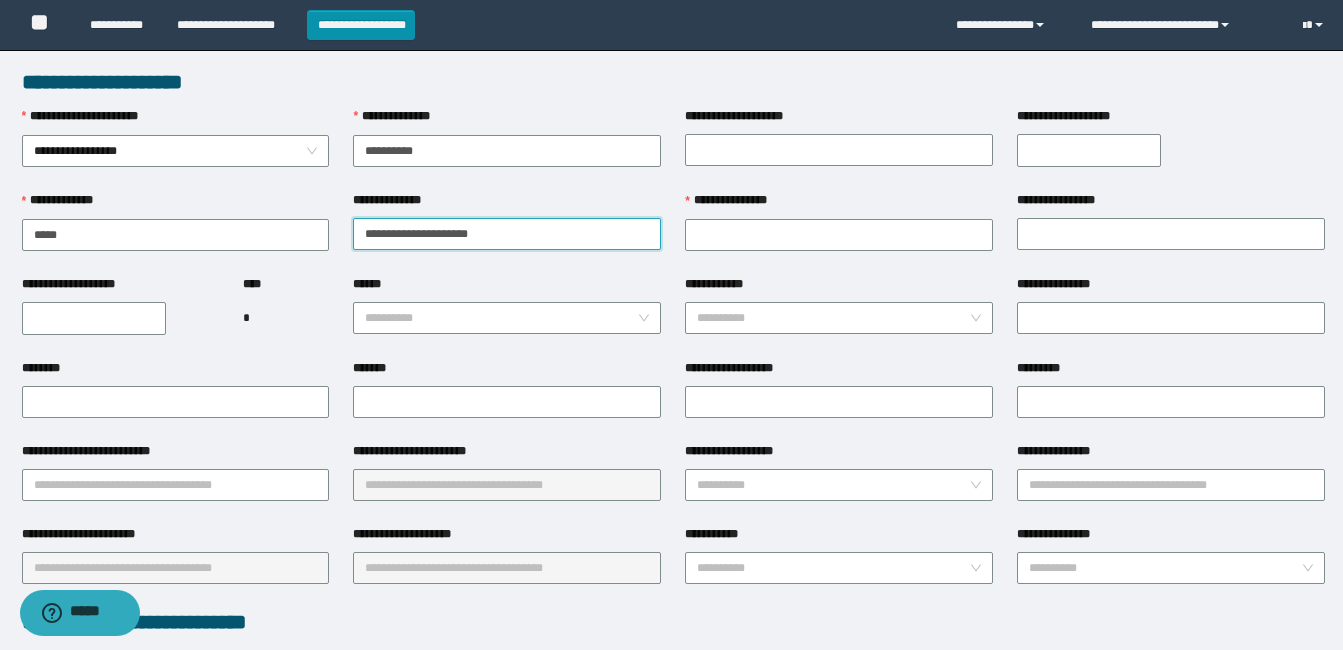 drag, startPoint x: 500, startPoint y: 234, endPoint x: 399, endPoint y: 234, distance: 101 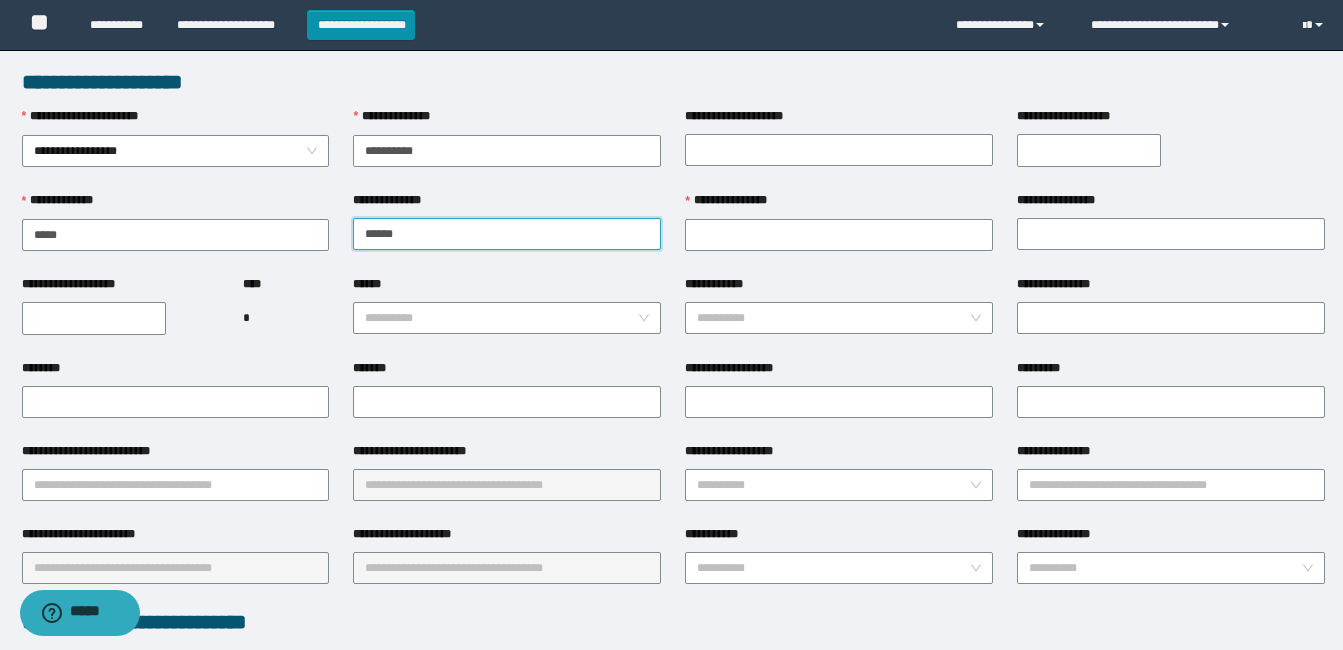type on "*****" 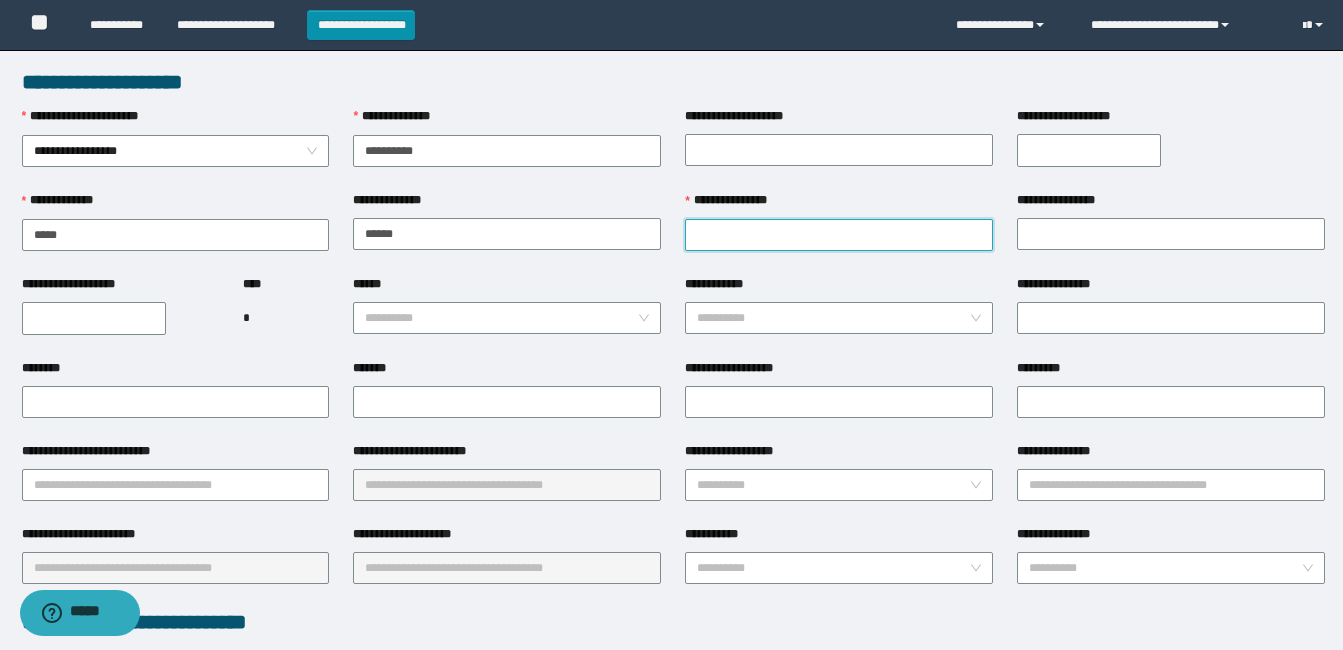 drag, startPoint x: 825, startPoint y: 247, endPoint x: 784, endPoint y: 232, distance: 43.65776 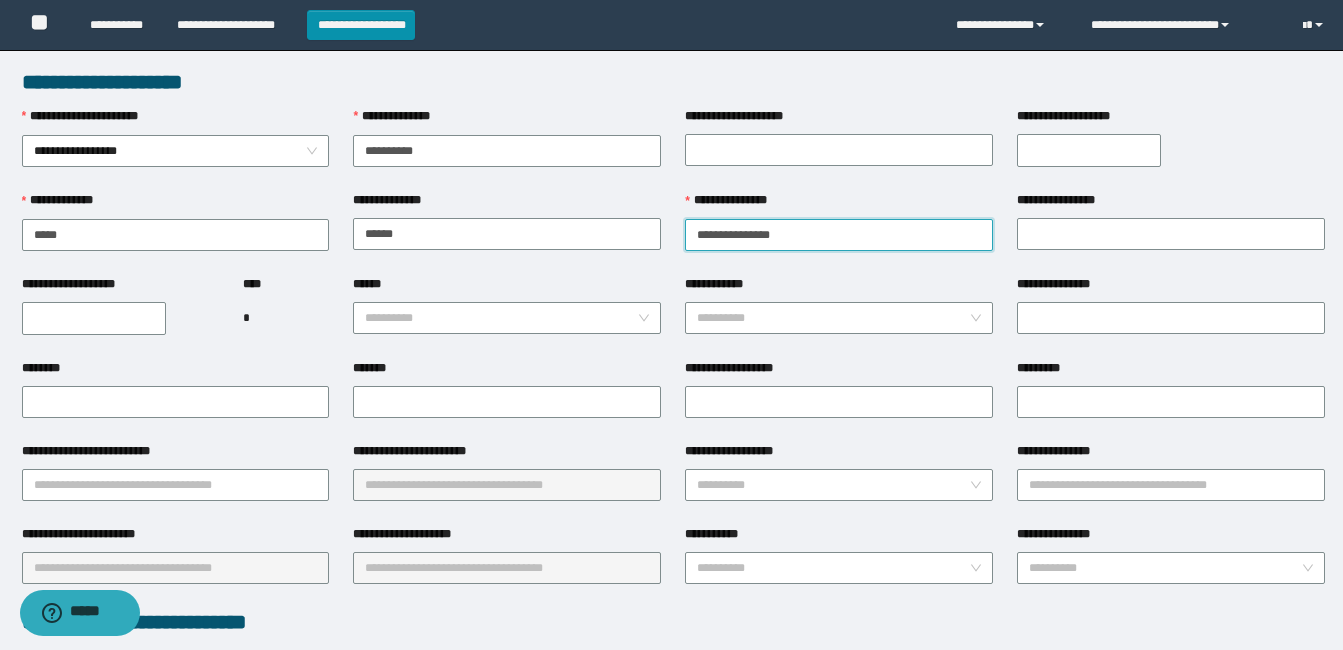 drag, startPoint x: 815, startPoint y: 241, endPoint x: 747, endPoint y: 231, distance: 68.73136 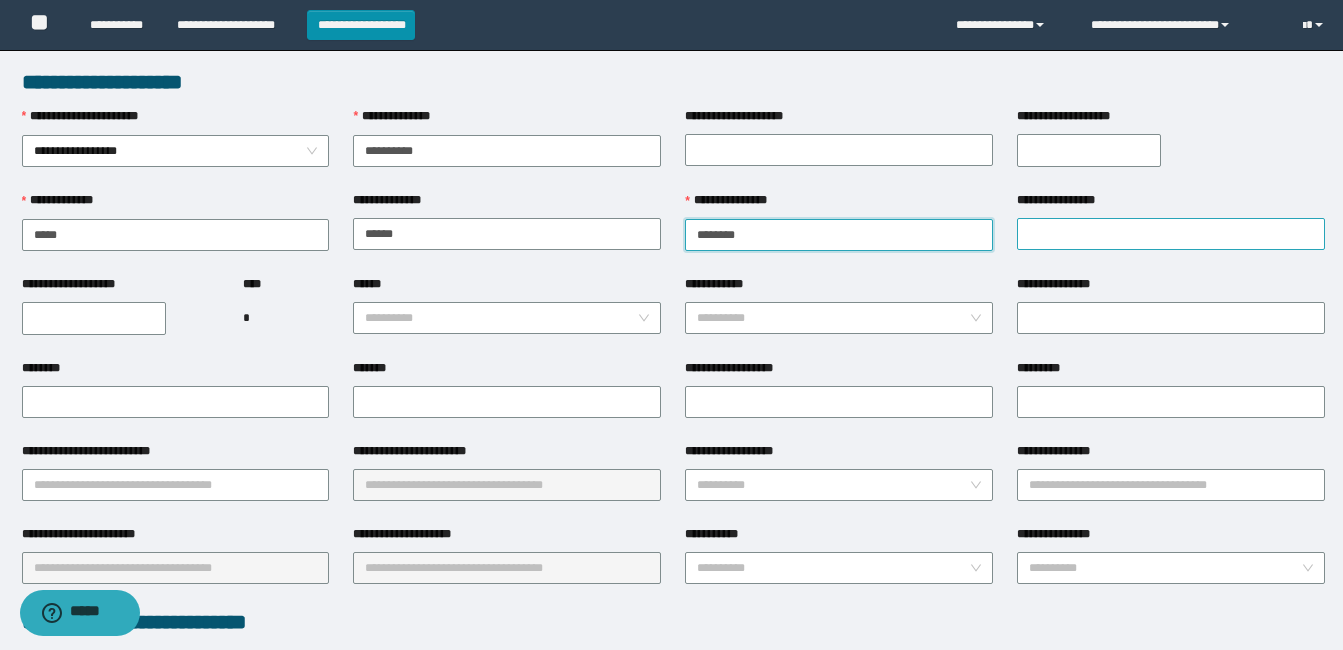 type on "*******" 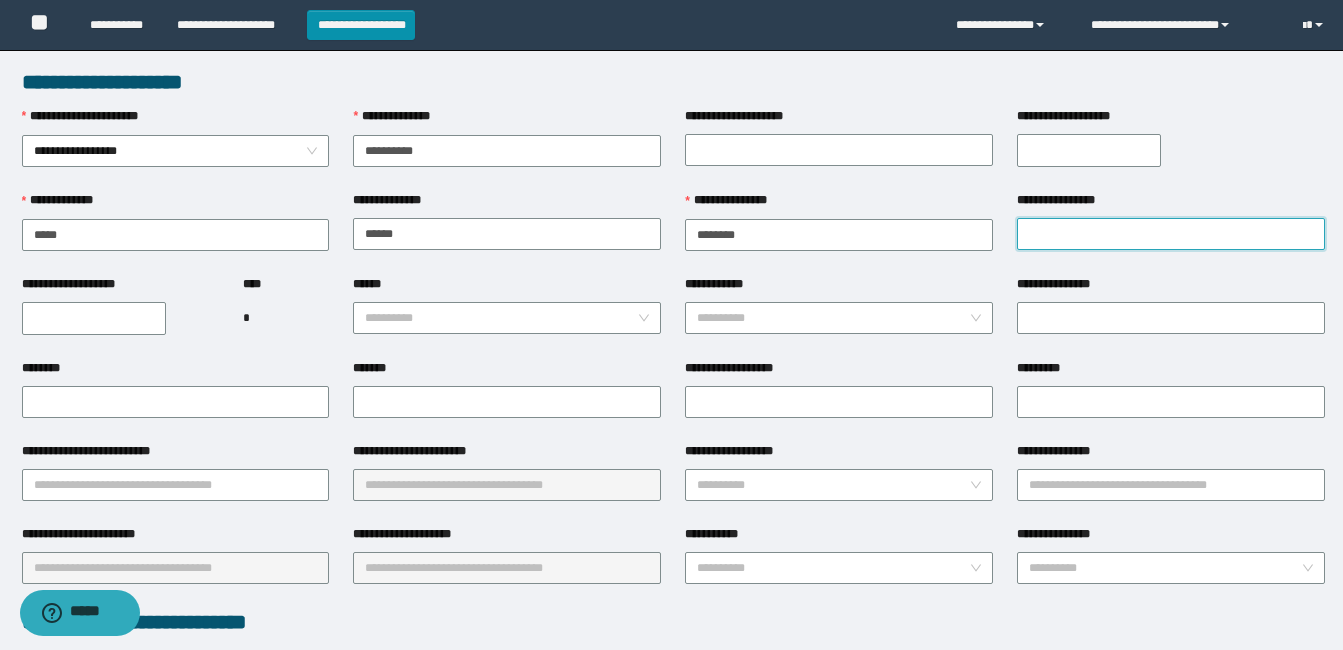 paste on "*******" 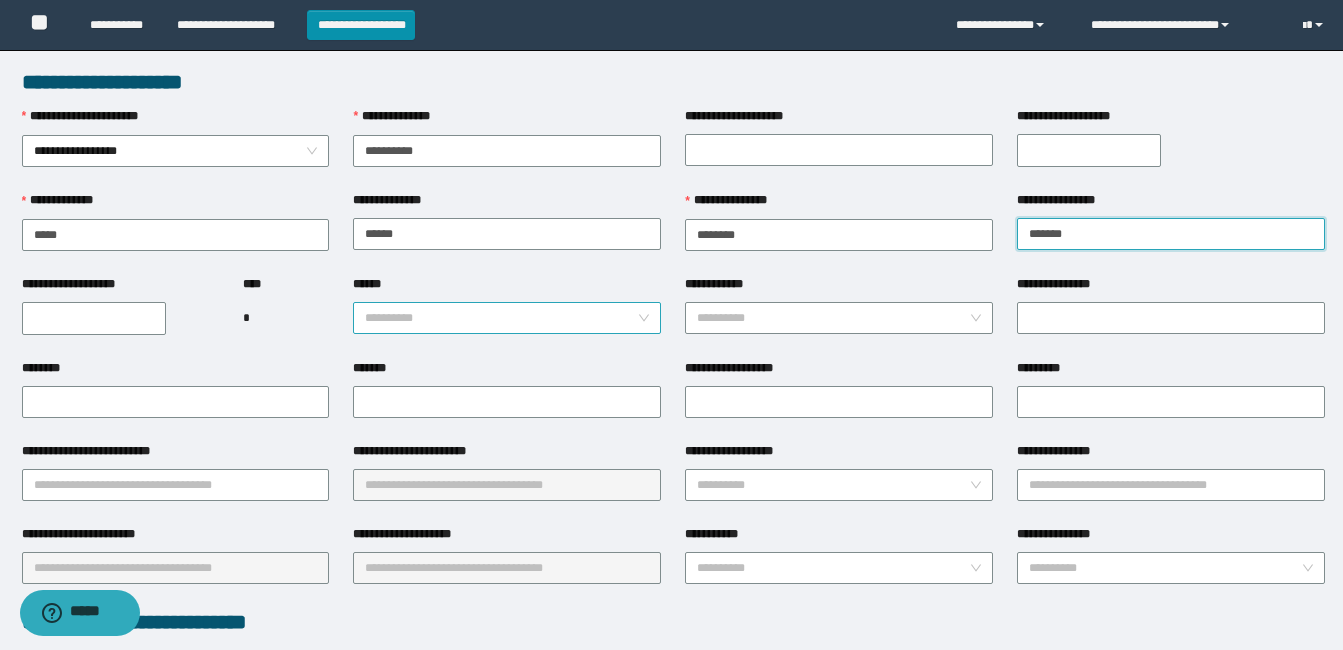 type on "*******" 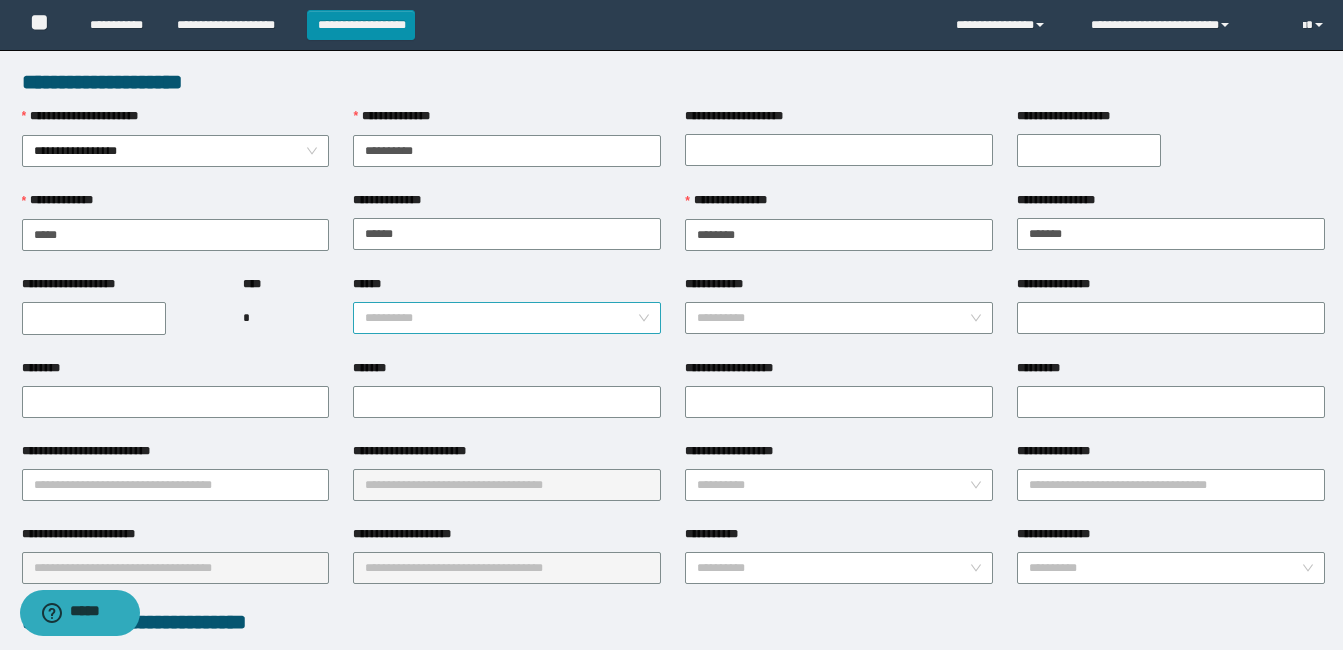 click on "******" at bounding box center (501, 318) 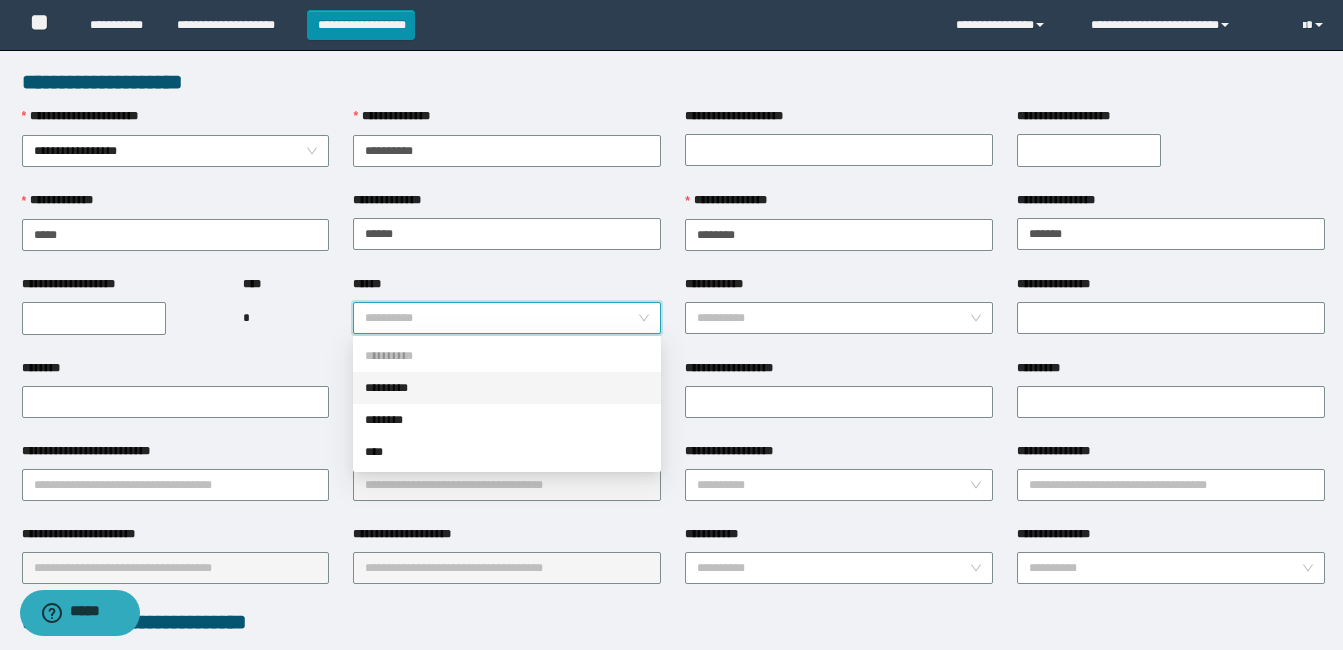 drag, startPoint x: 418, startPoint y: 389, endPoint x: 147, endPoint y: 339, distance: 275.57394 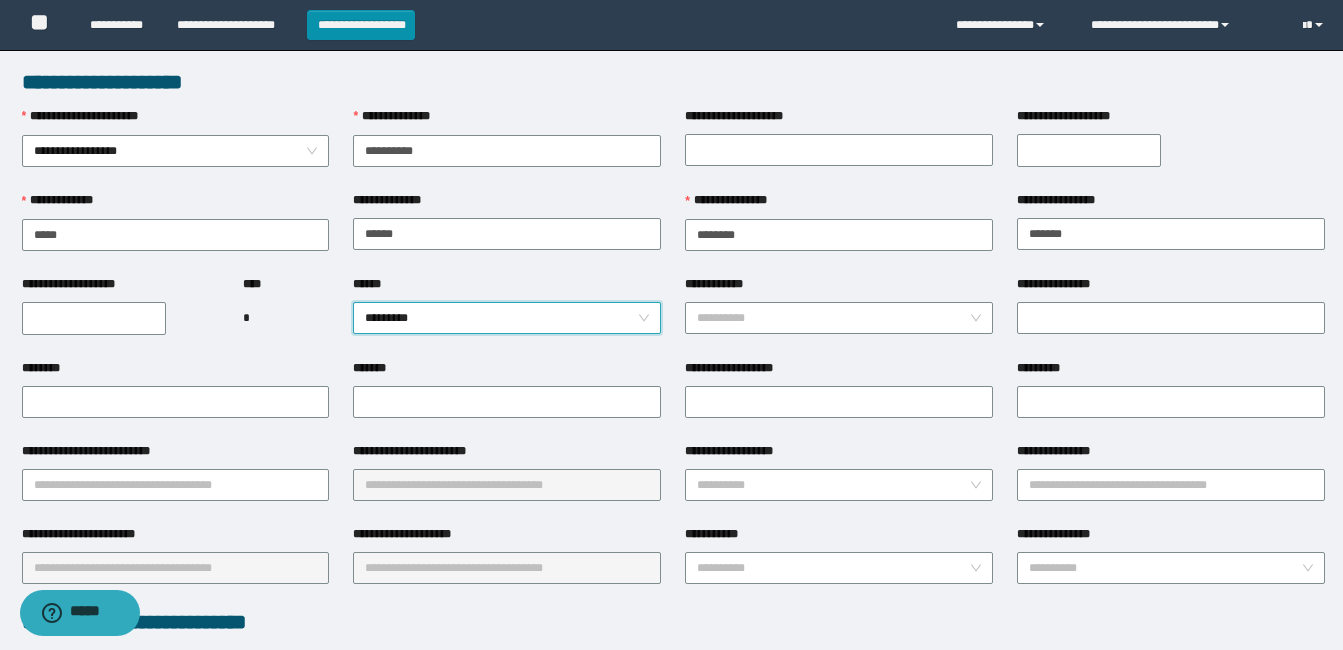 click on "**********" at bounding box center [94, 318] 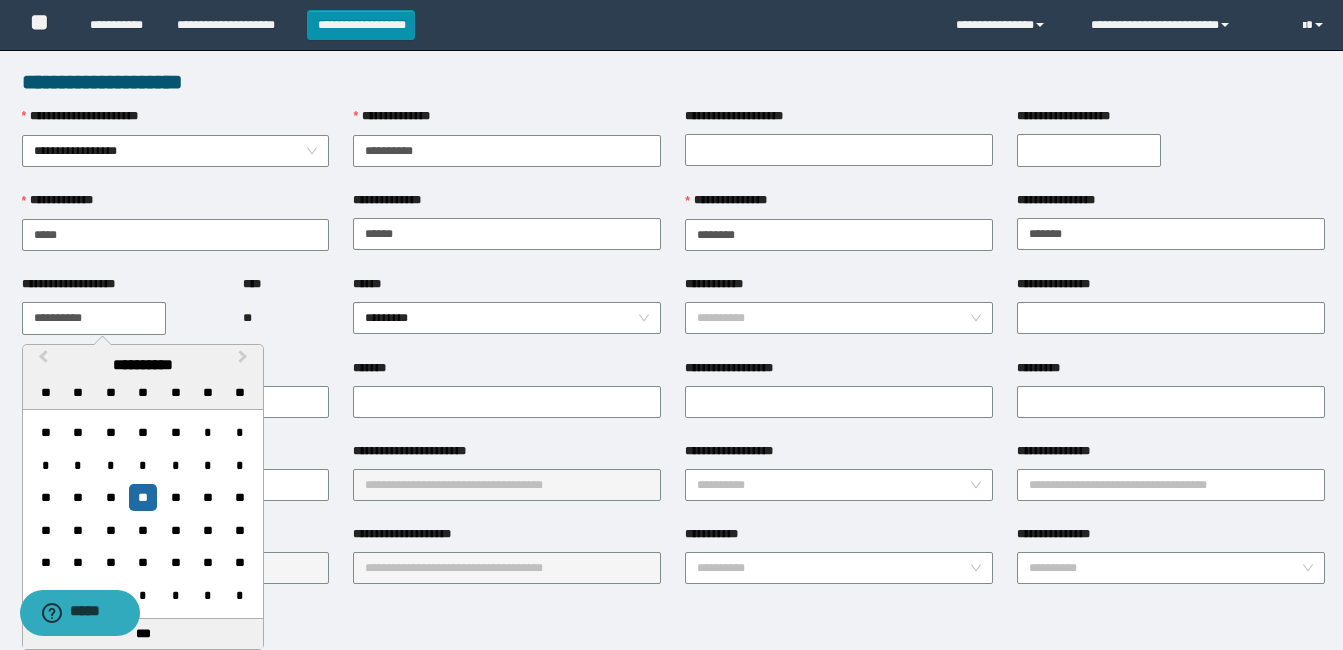 type on "**********" 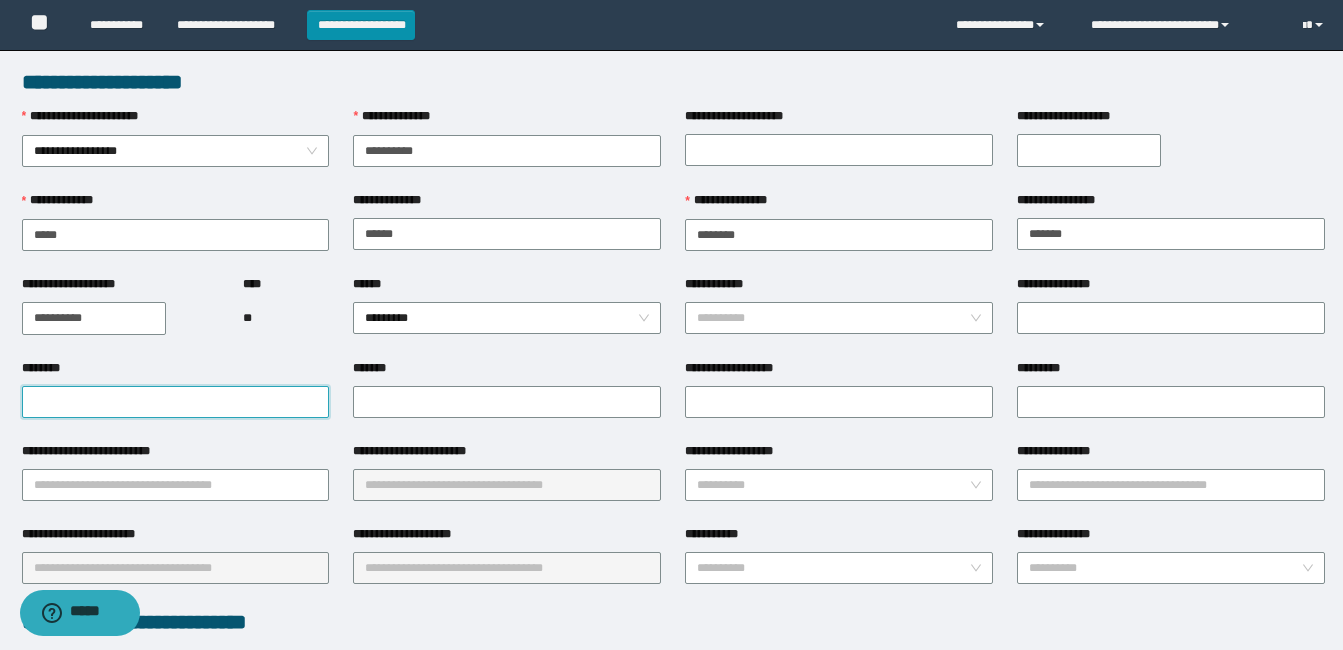 click on "********" at bounding box center [176, 402] 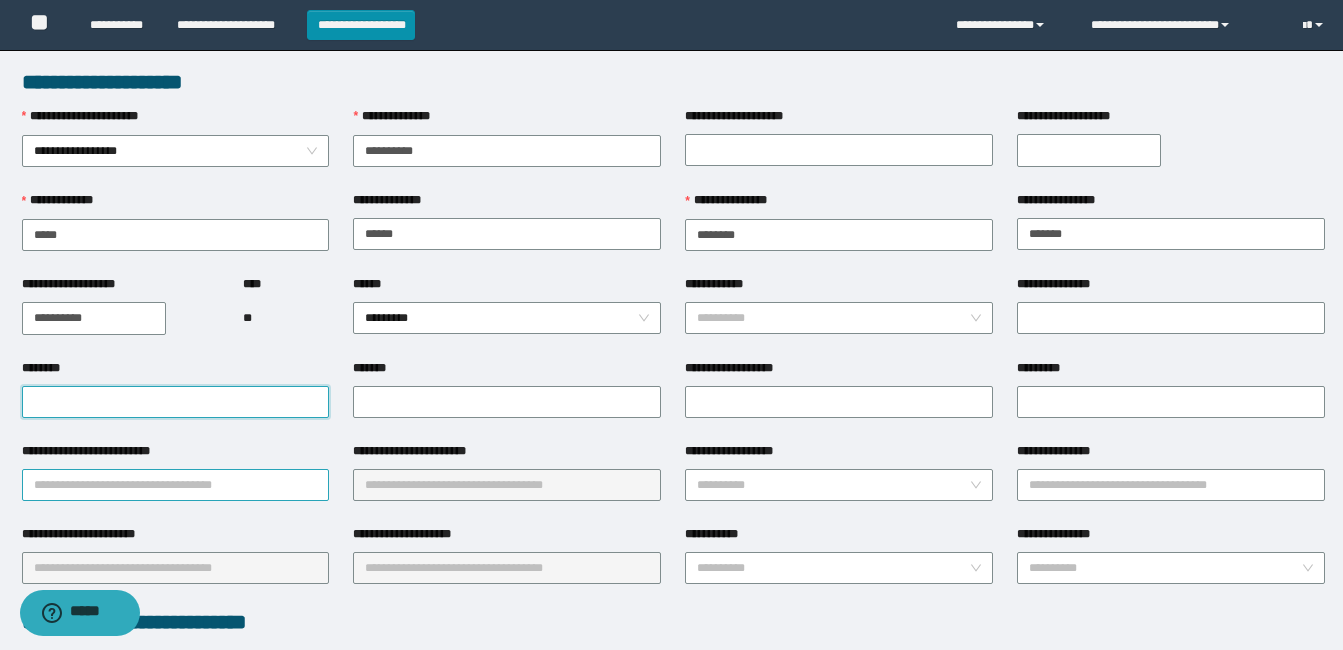 click on "**********" at bounding box center (176, 485) 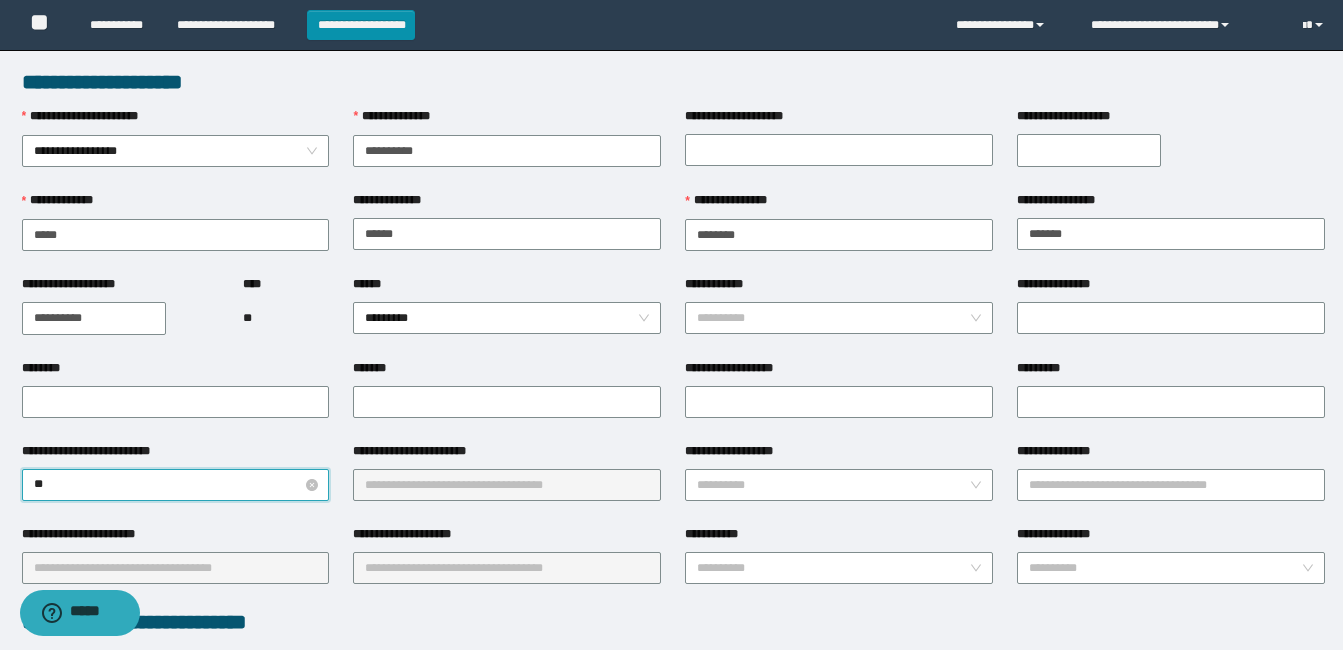 type on "***" 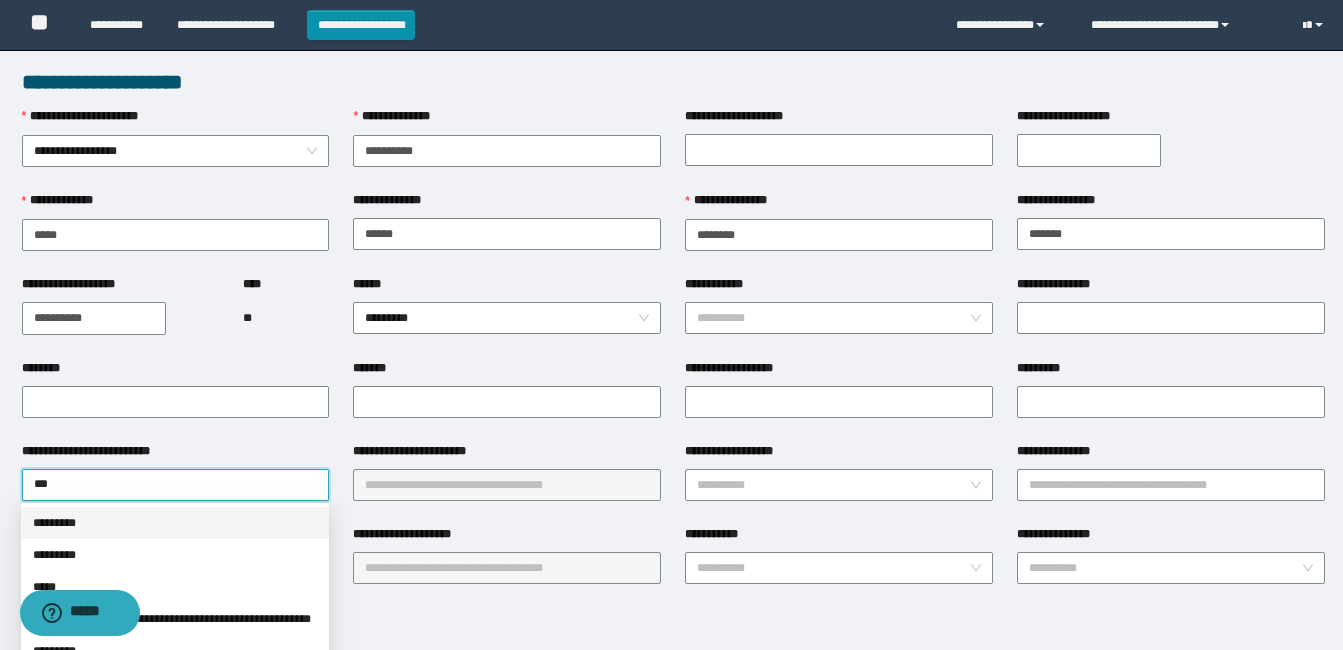 click on "*********" at bounding box center (175, 523) 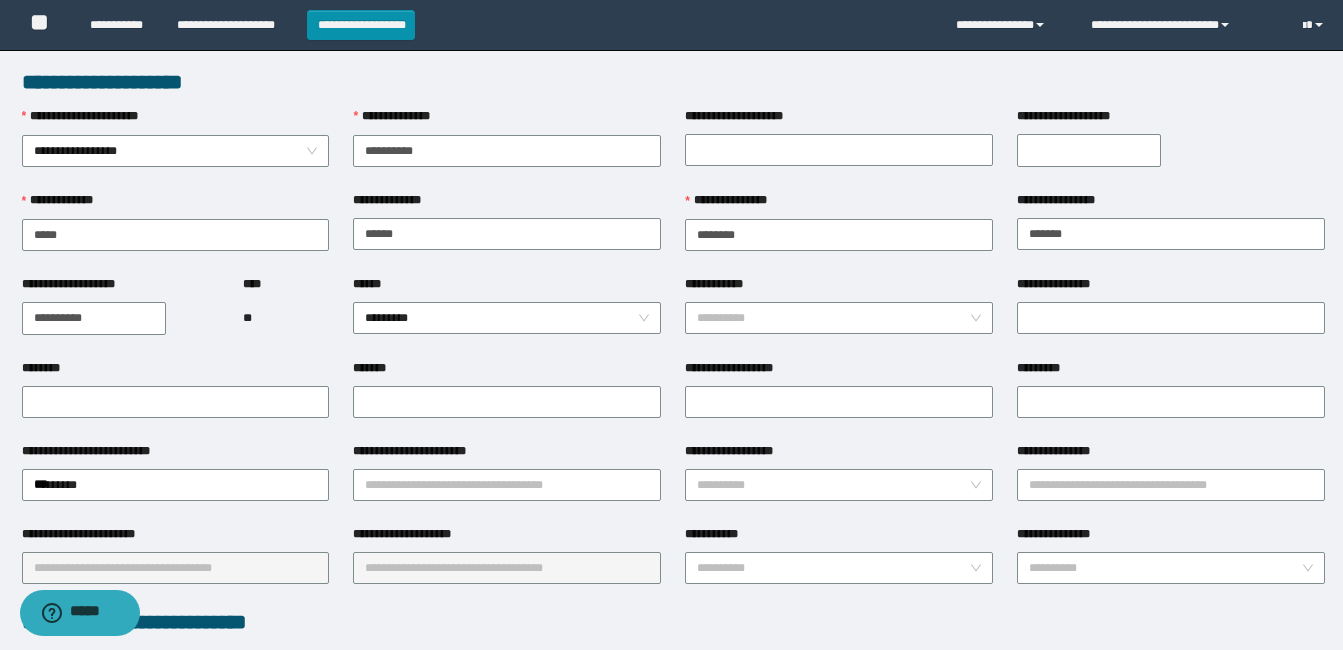 click on "**********" at bounding box center [507, 455] 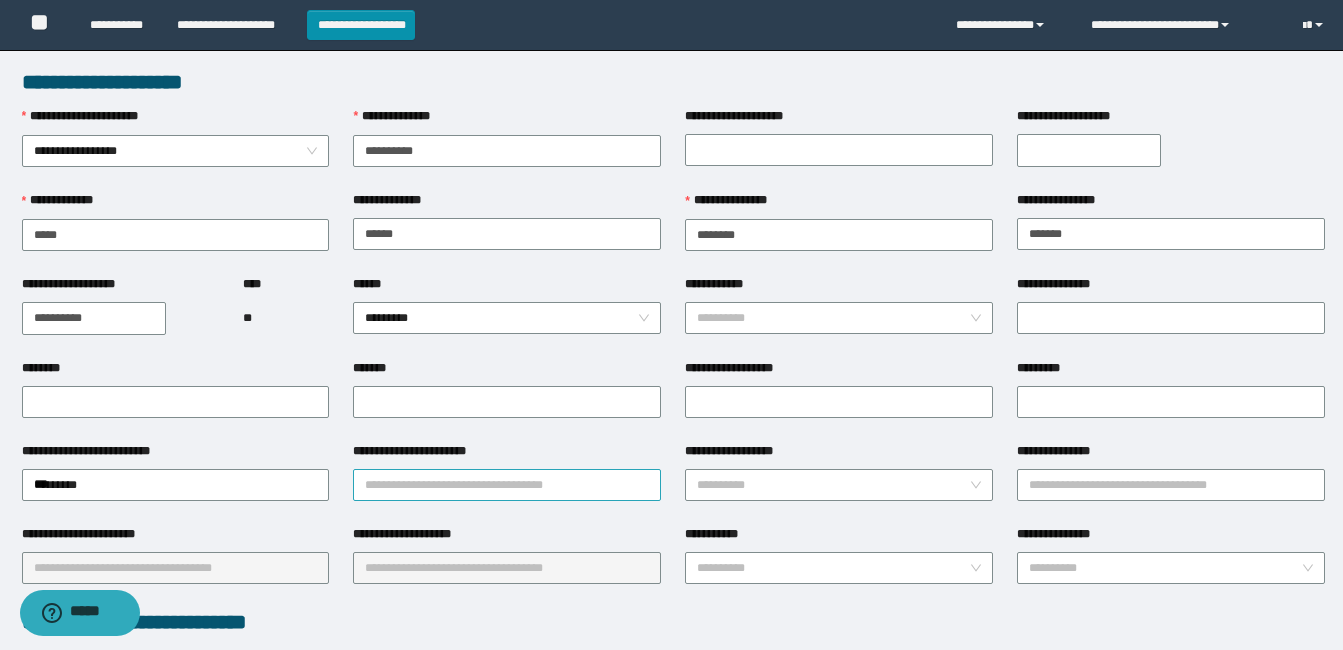 click on "**********" at bounding box center (507, 485) 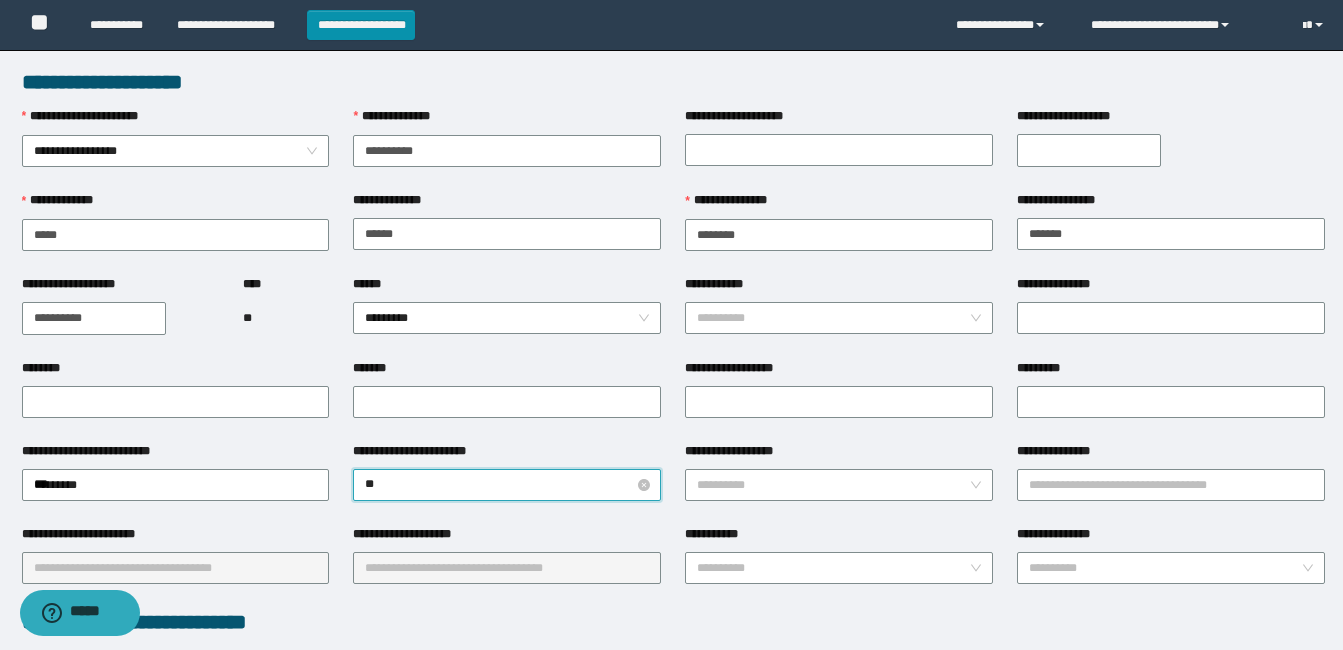type on "***" 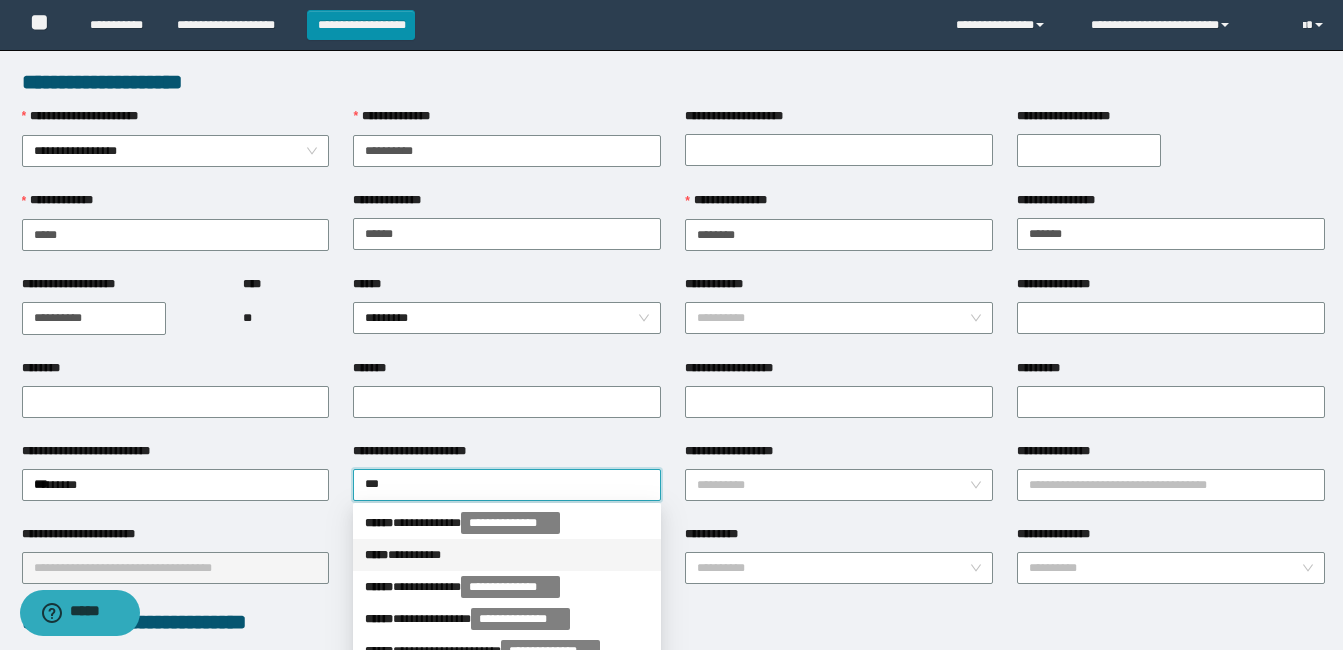 click on "***** * ********" at bounding box center (507, 555) 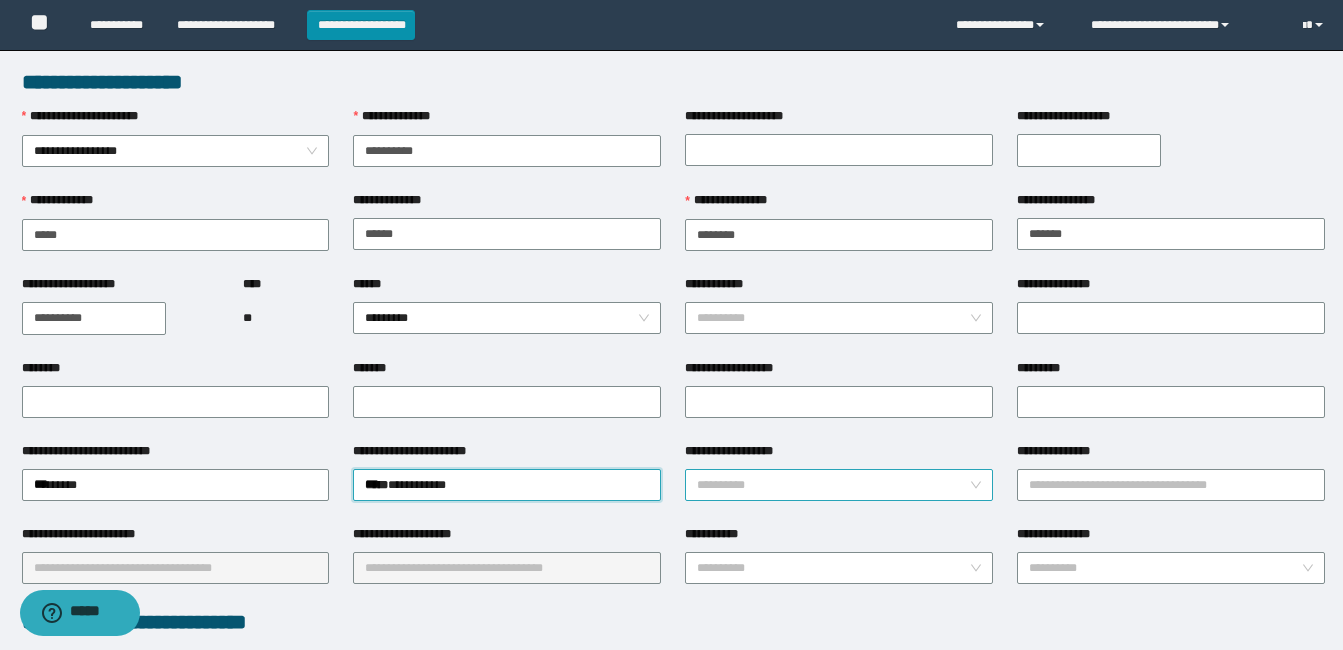 click on "**********" at bounding box center [833, 485] 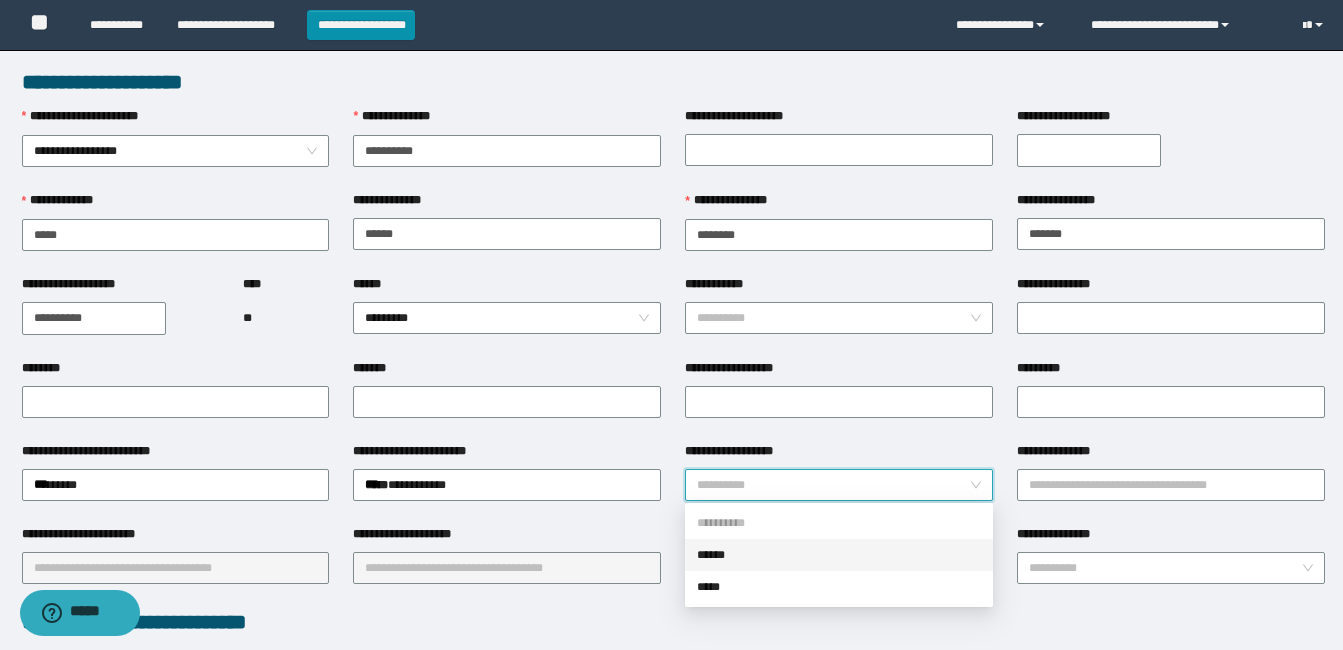 drag, startPoint x: 738, startPoint y: 553, endPoint x: 860, endPoint y: 518, distance: 126.921234 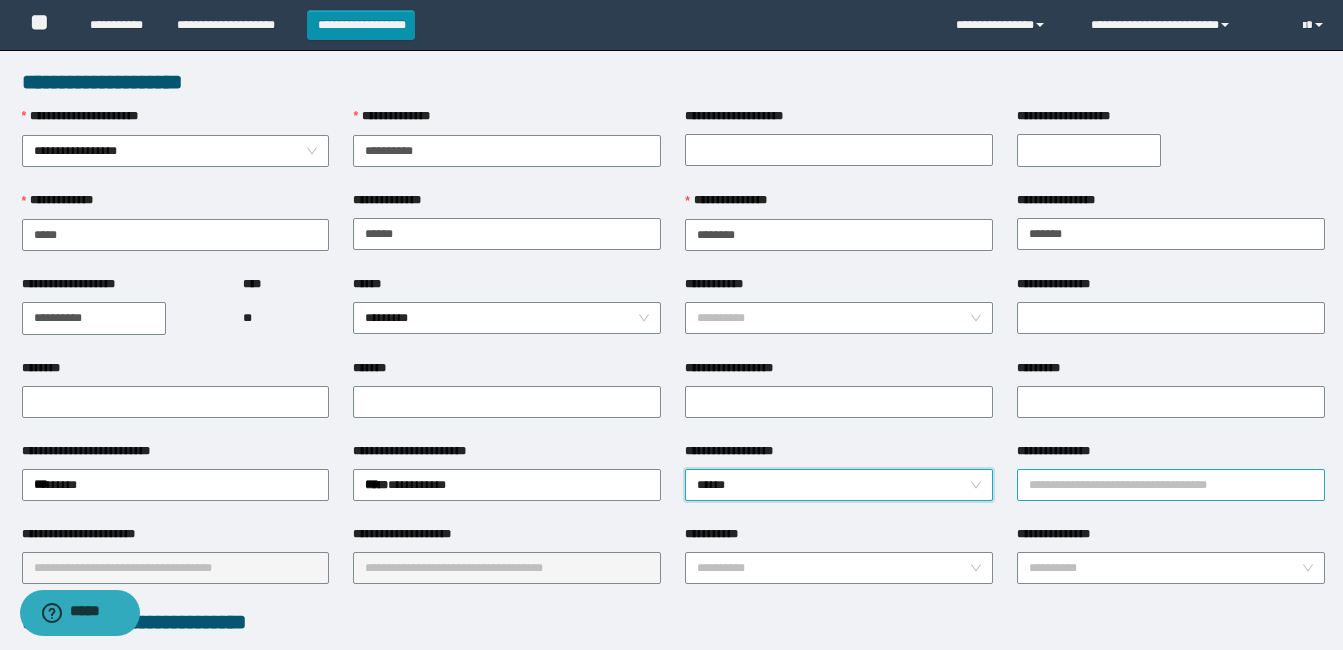 click on "**********" at bounding box center [1171, 485] 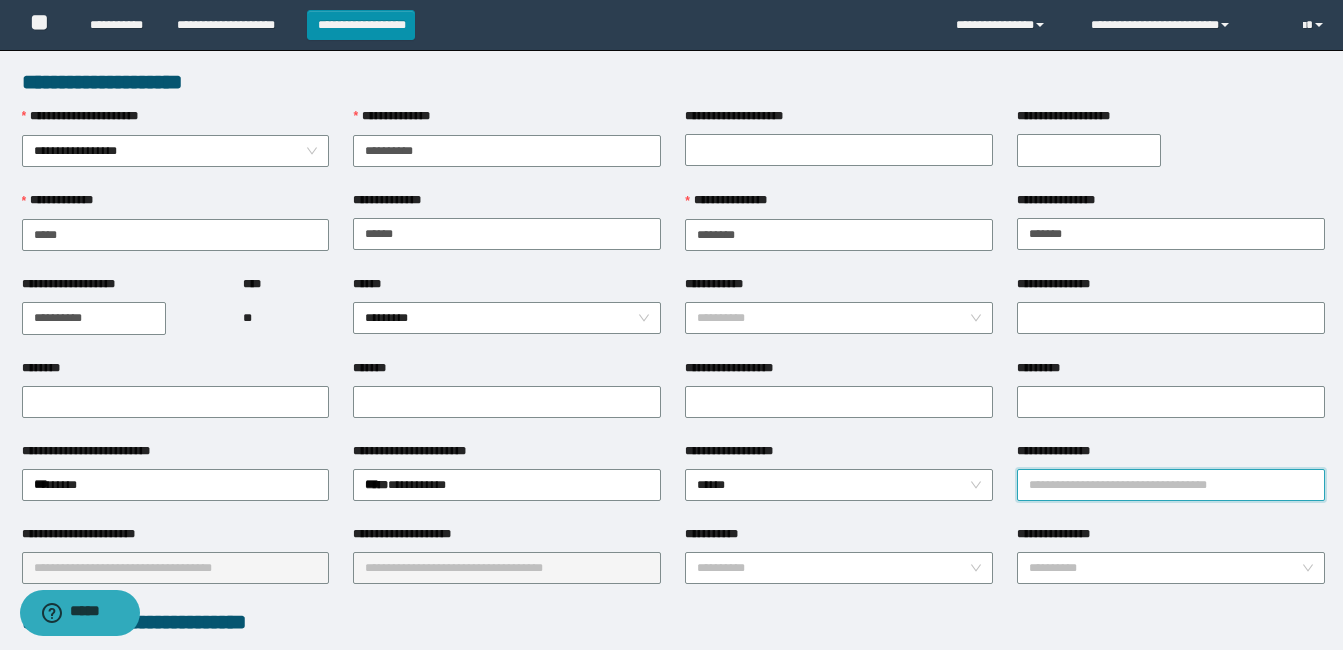 click on "**********" at bounding box center (1171, 485) 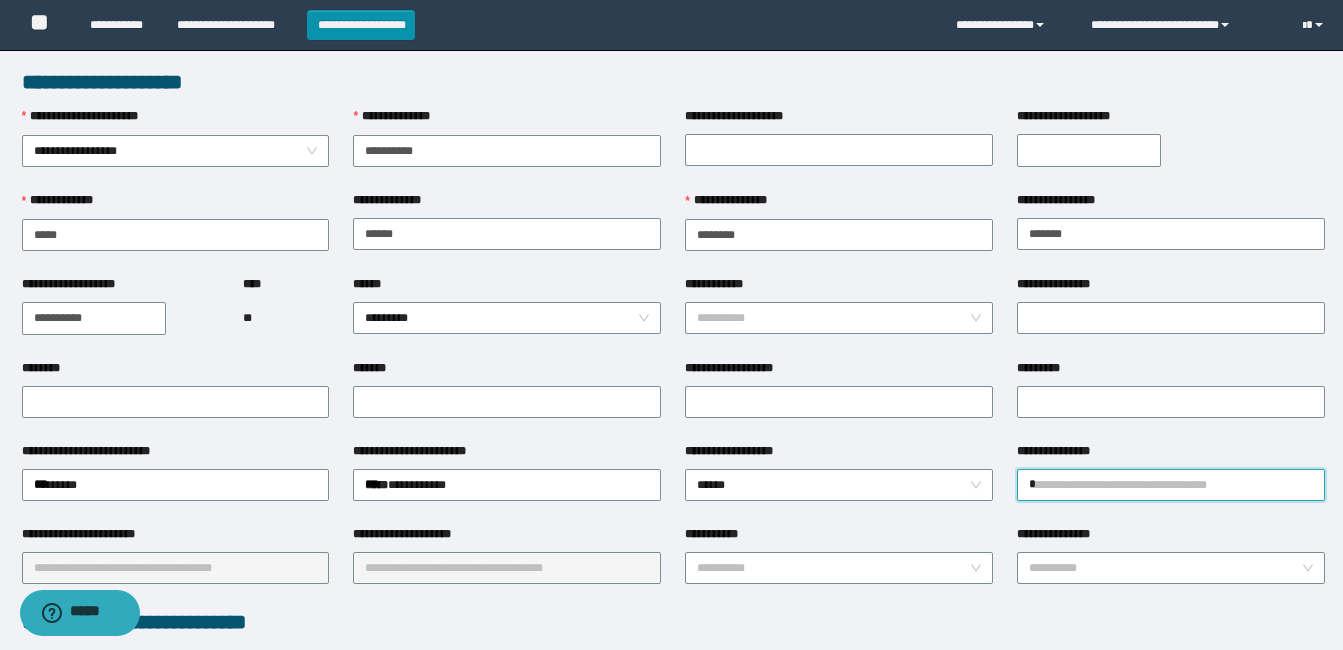 type on "**" 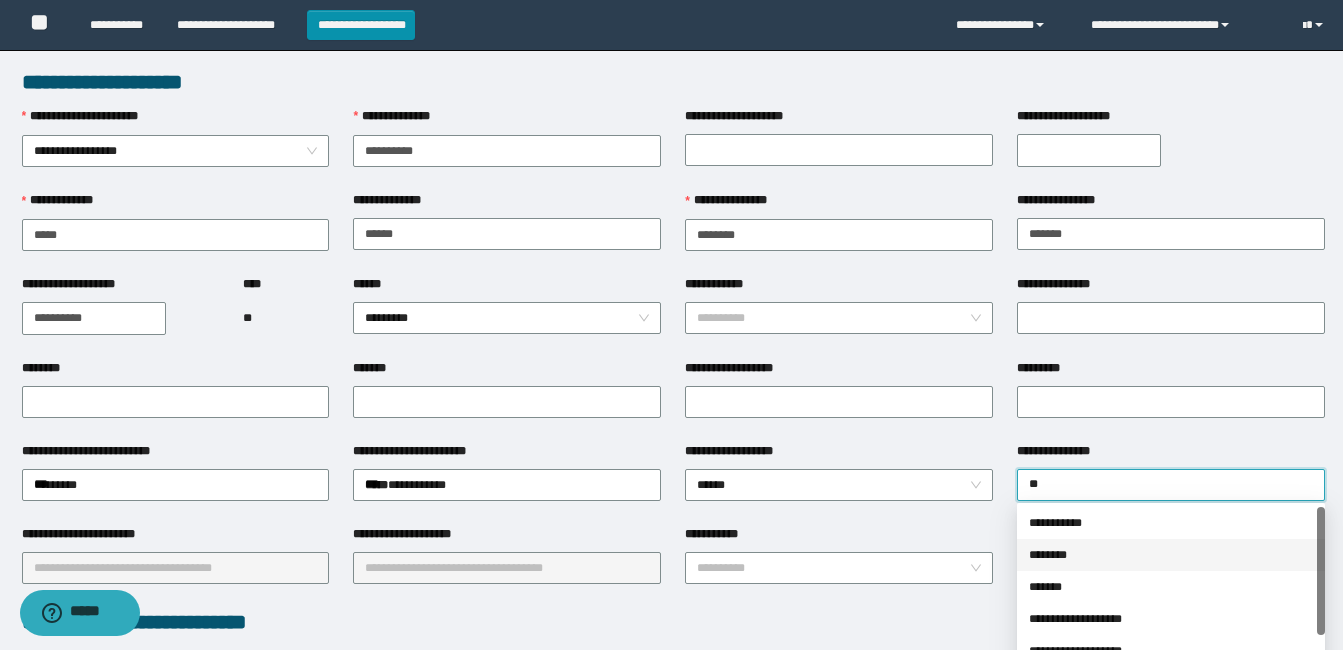 click on "********" at bounding box center [1171, 555] 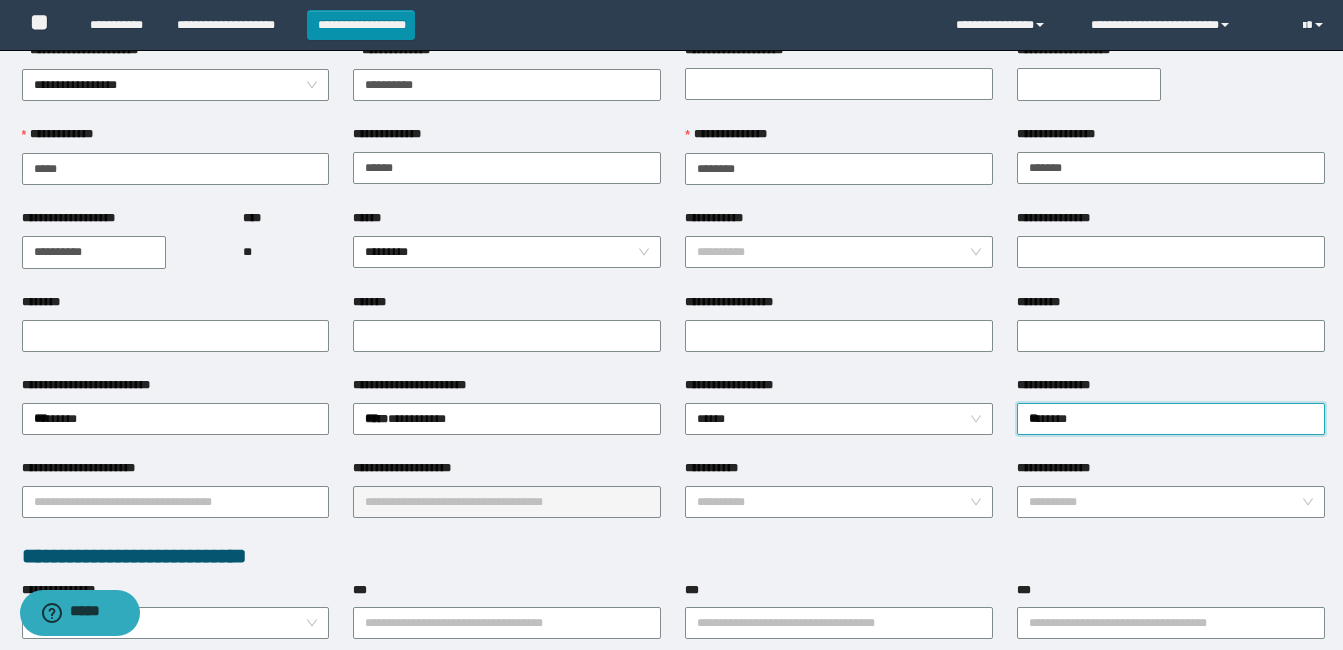 scroll, scrollTop: 100, scrollLeft: 0, axis: vertical 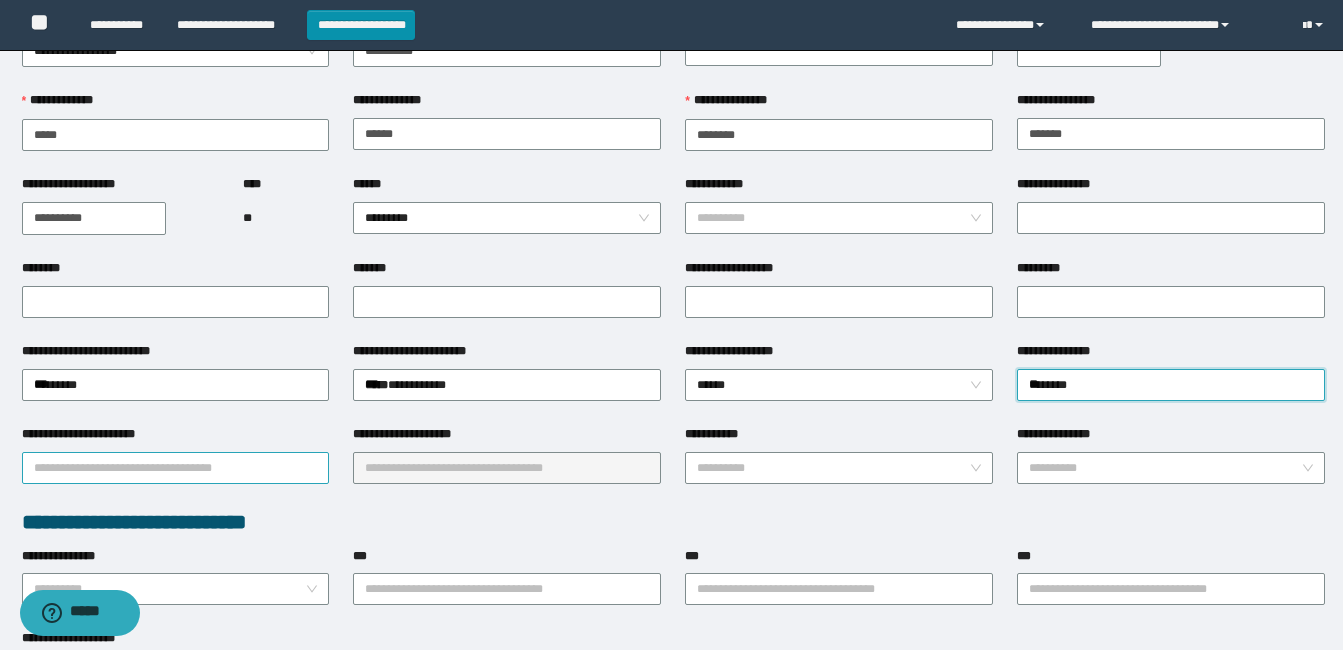 click on "**********" at bounding box center (176, 468) 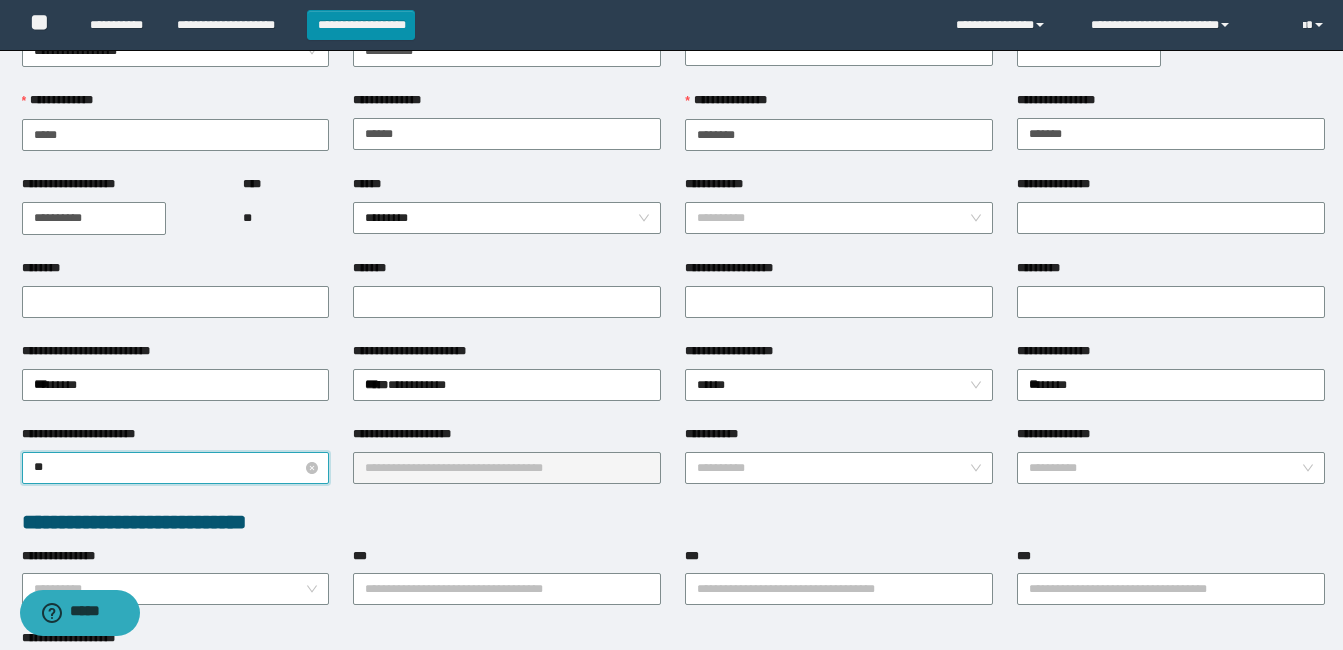 type on "***" 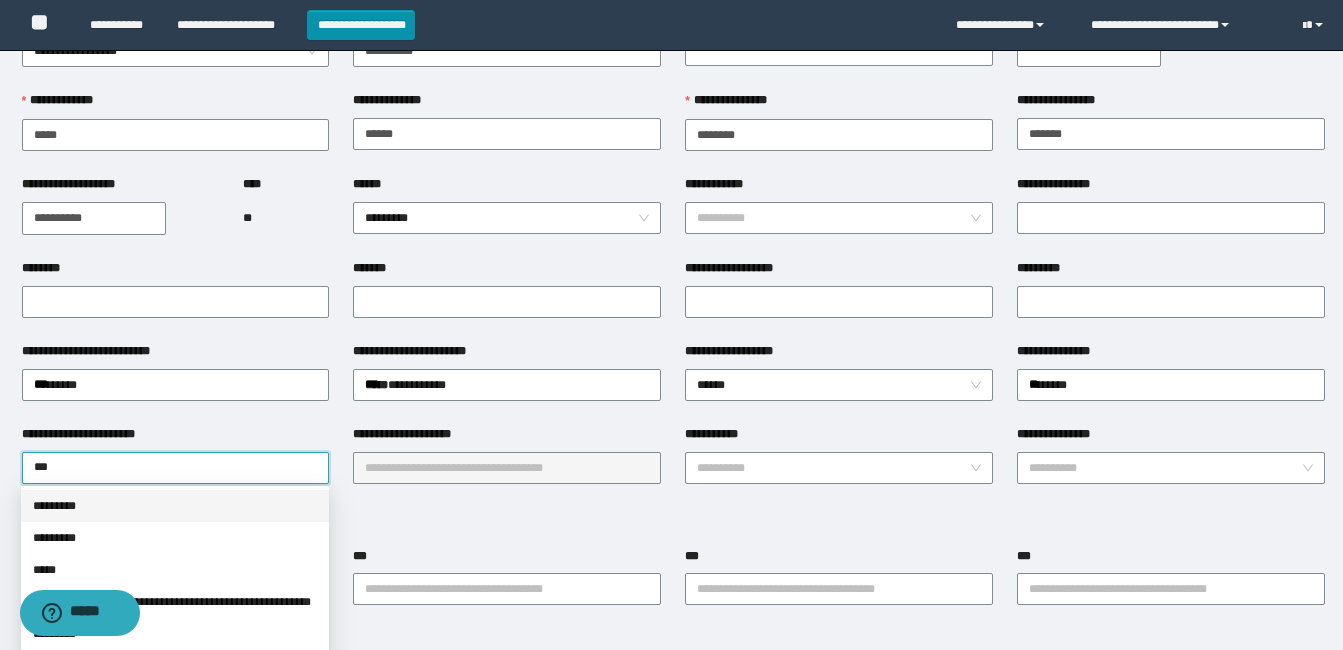 drag, startPoint x: 105, startPoint y: 499, endPoint x: 288, endPoint y: 492, distance: 183.13383 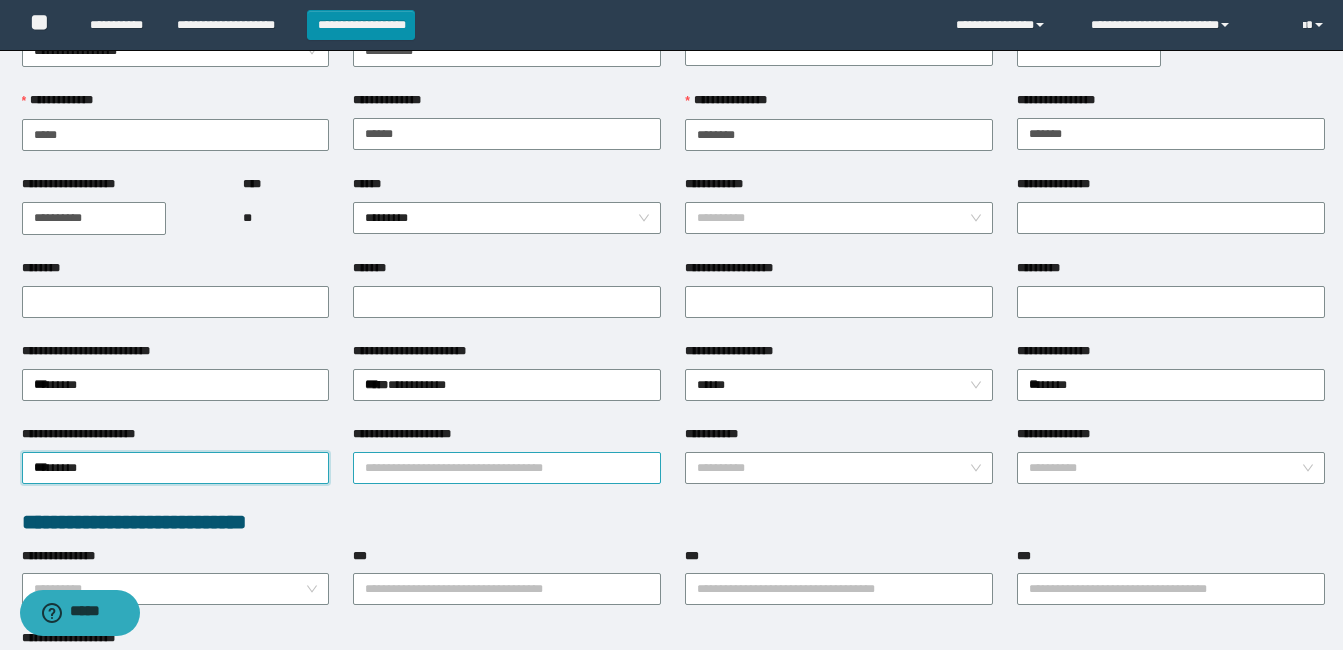 click on "**********" at bounding box center (507, 468) 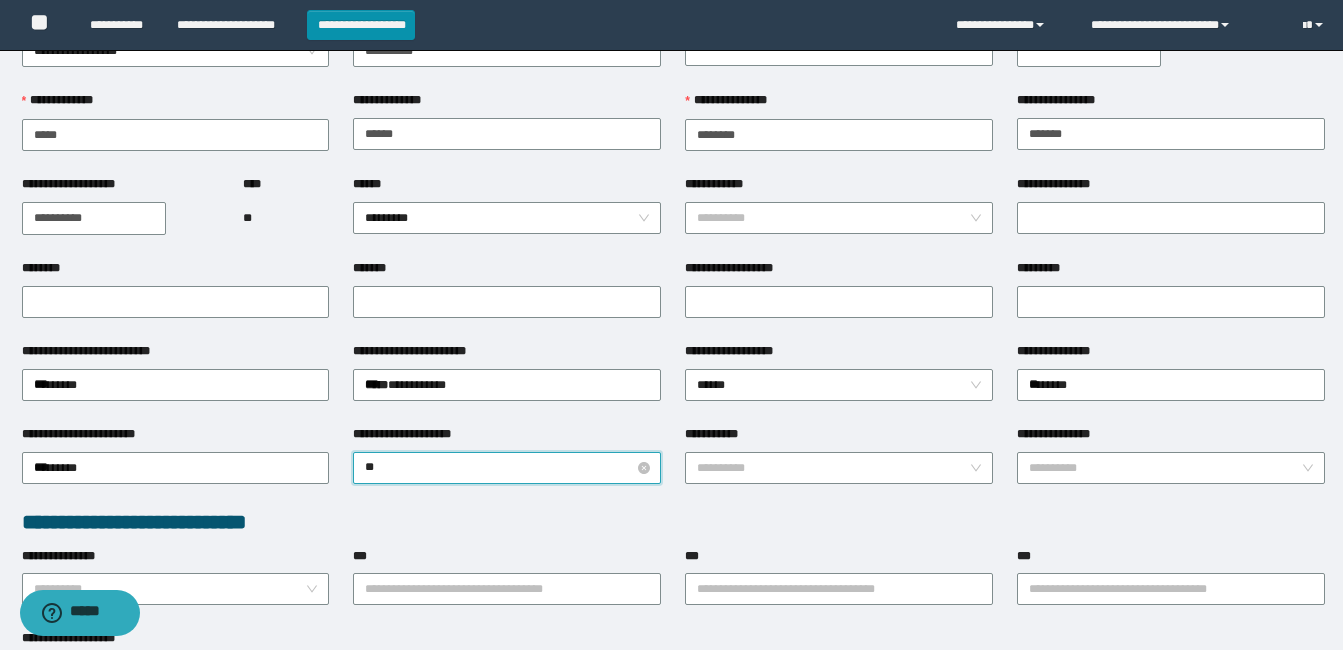 type on "***" 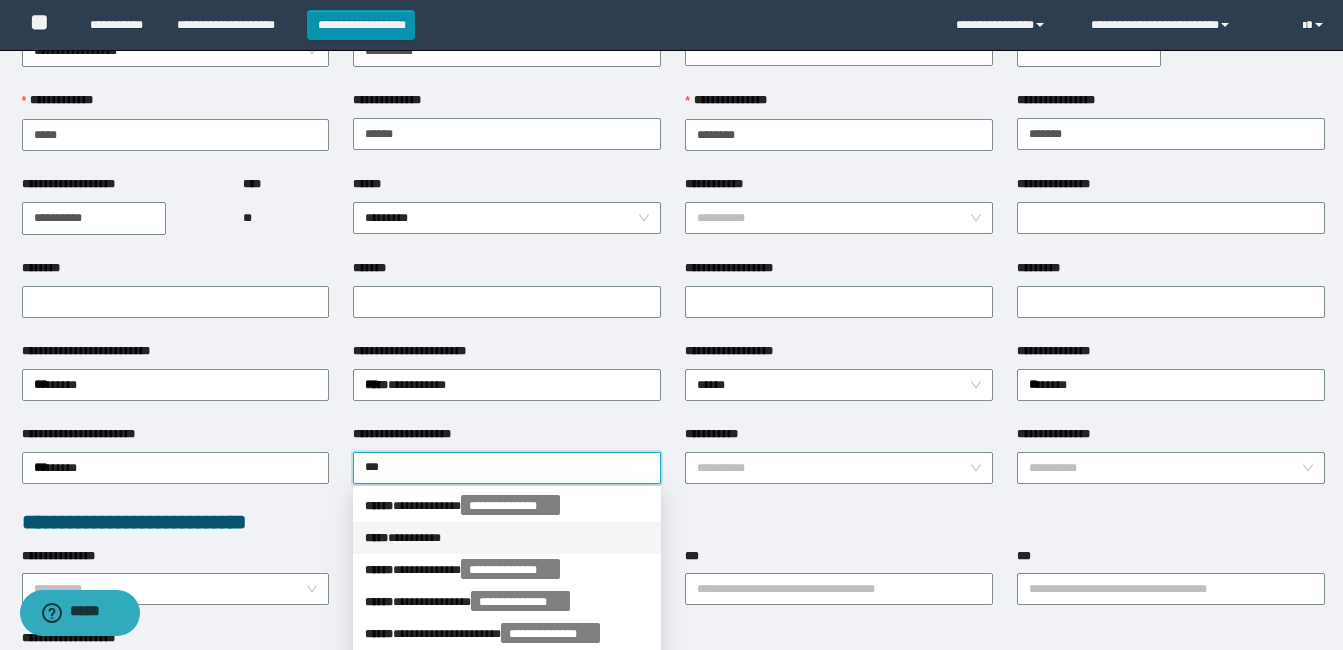 click on "***** * ********" at bounding box center [507, 538] 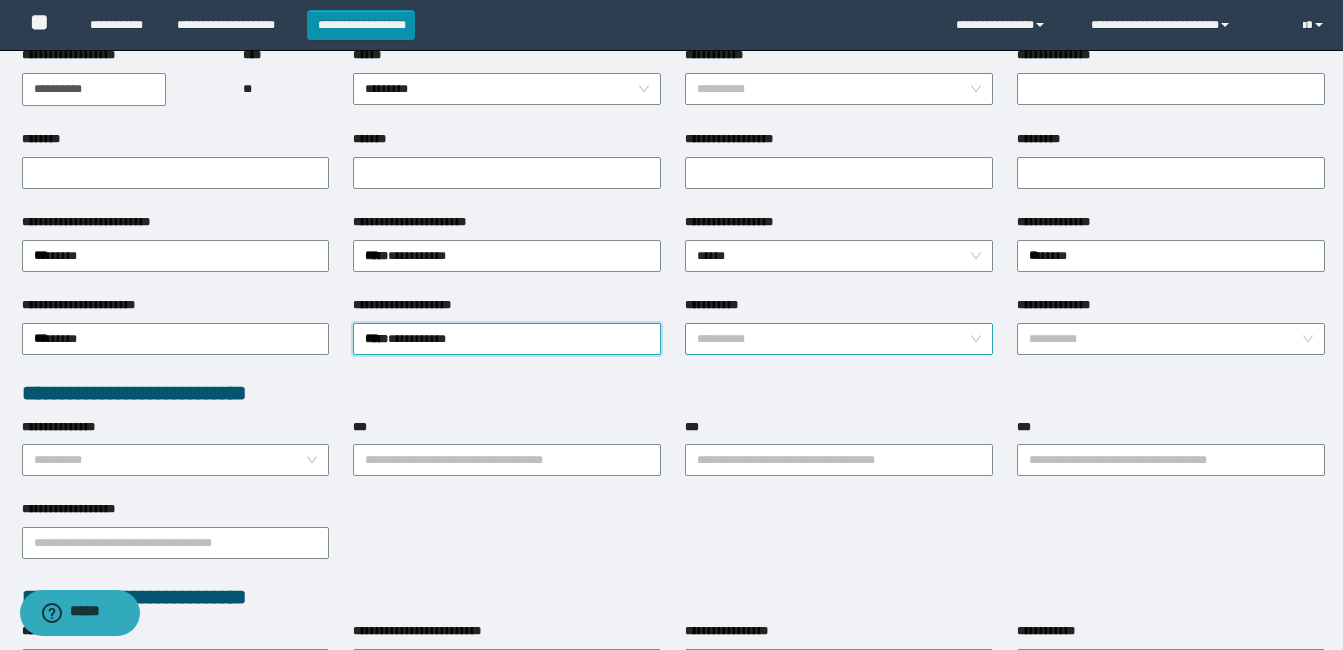 scroll, scrollTop: 300, scrollLeft: 0, axis: vertical 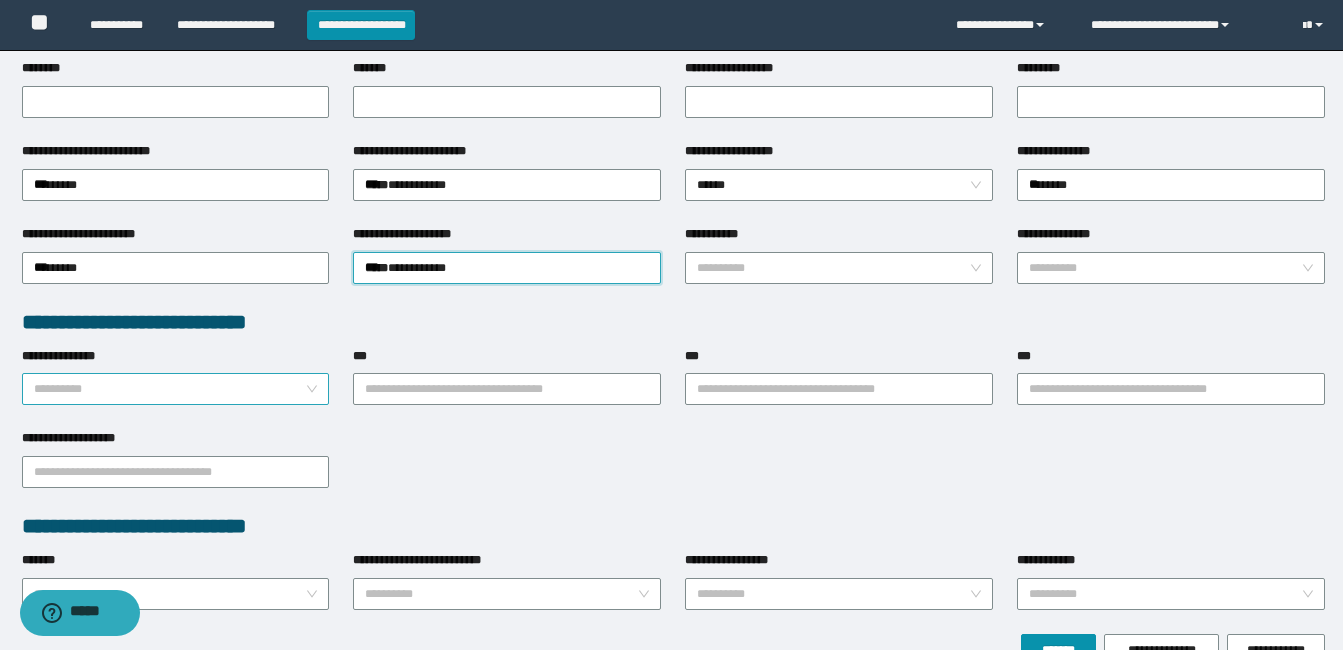click on "**********" at bounding box center (170, 389) 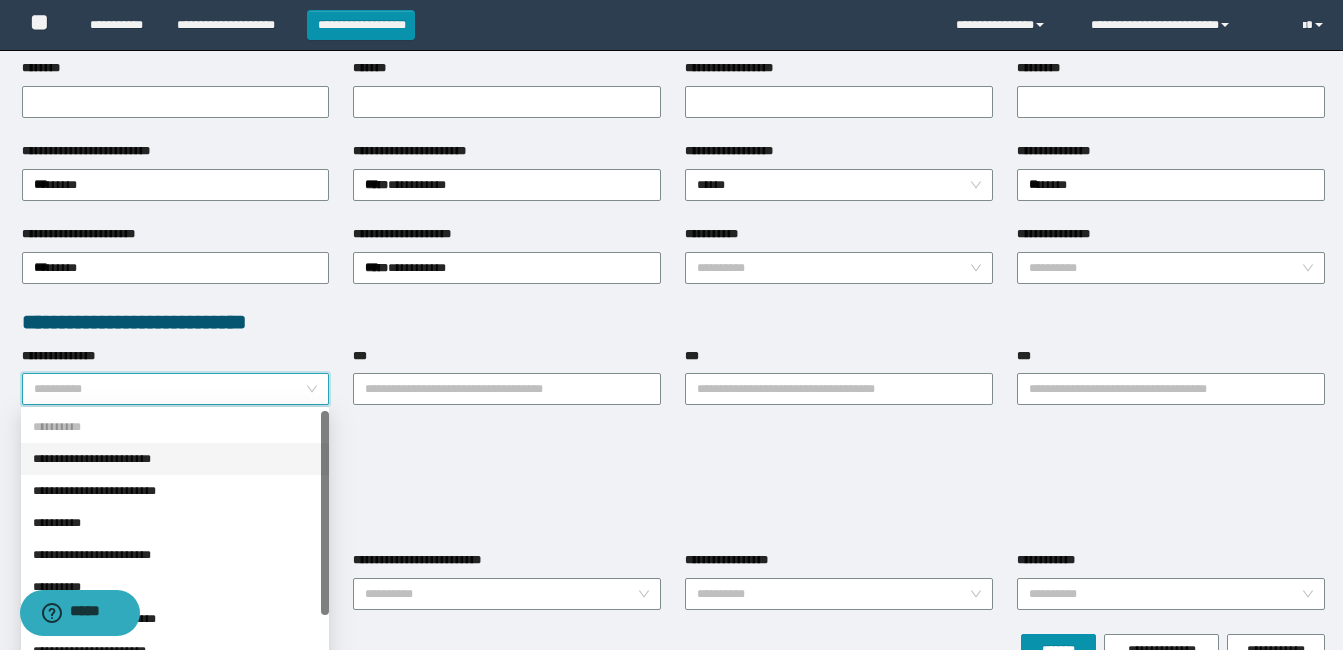 drag, startPoint x: 130, startPoint y: 457, endPoint x: 772, endPoint y: 559, distance: 650.0523 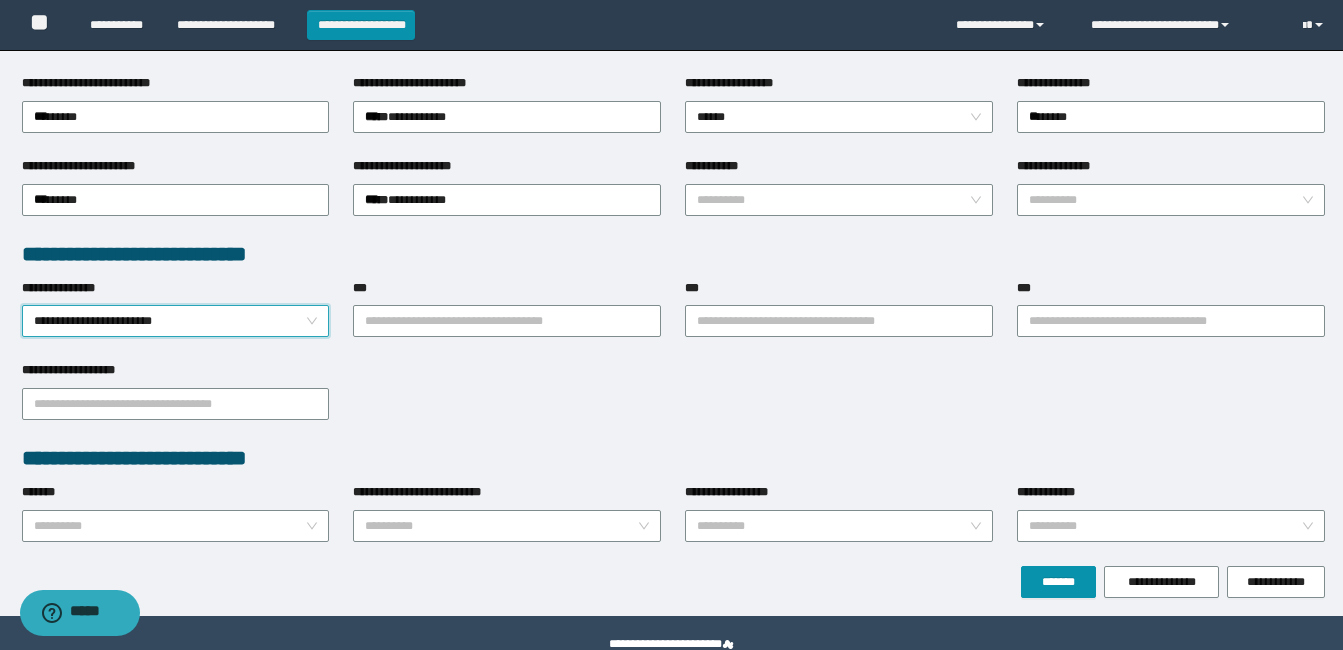 scroll, scrollTop: 411, scrollLeft: 0, axis: vertical 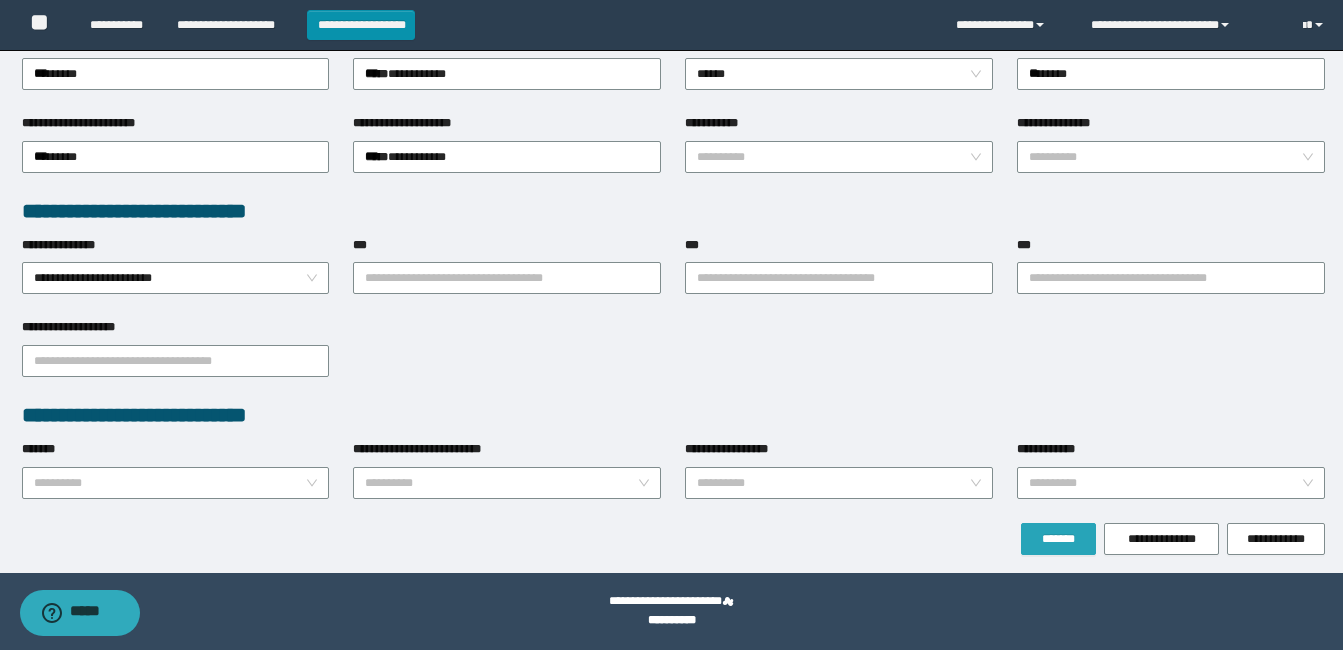 click on "*******" at bounding box center (1058, 539) 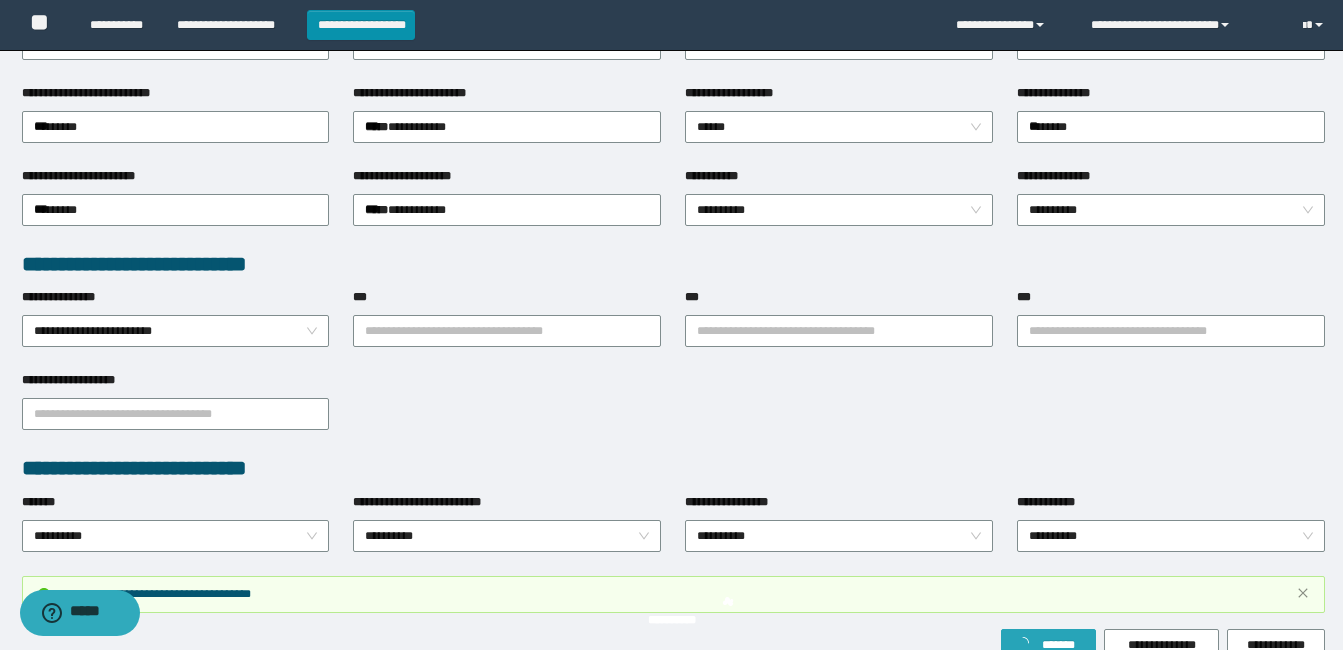 scroll, scrollTop: 463, scrollLeft: 0, axis: vertical 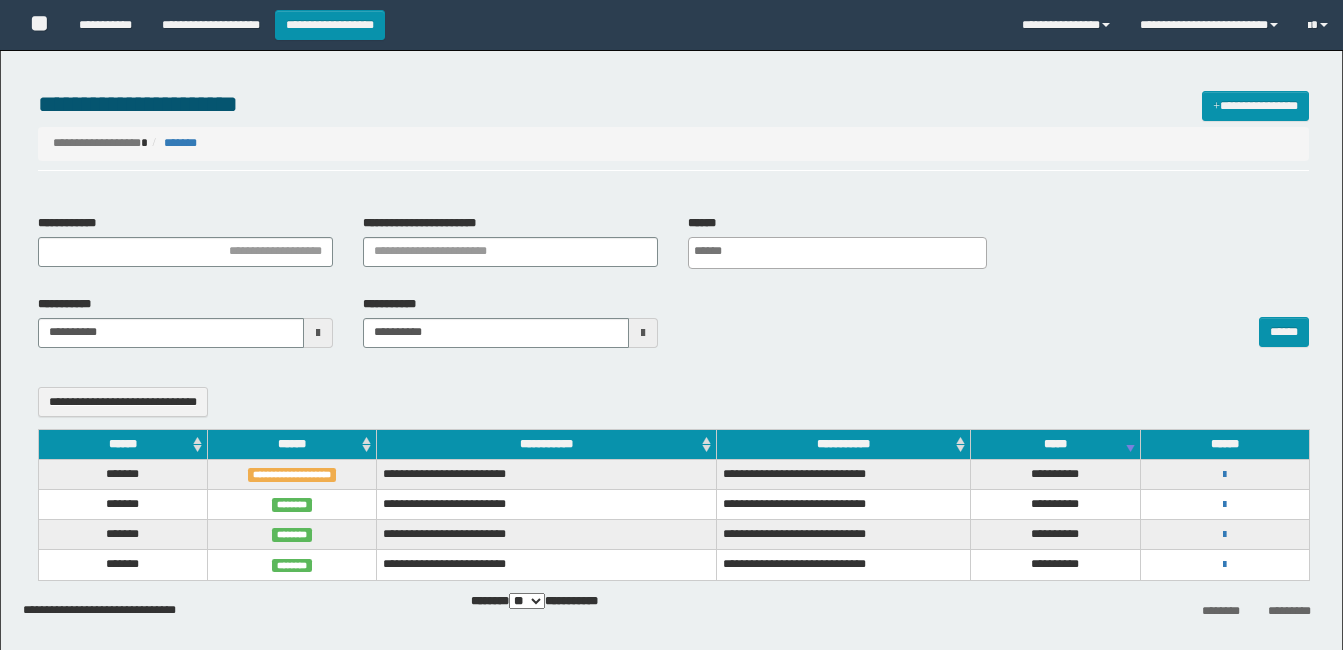 select 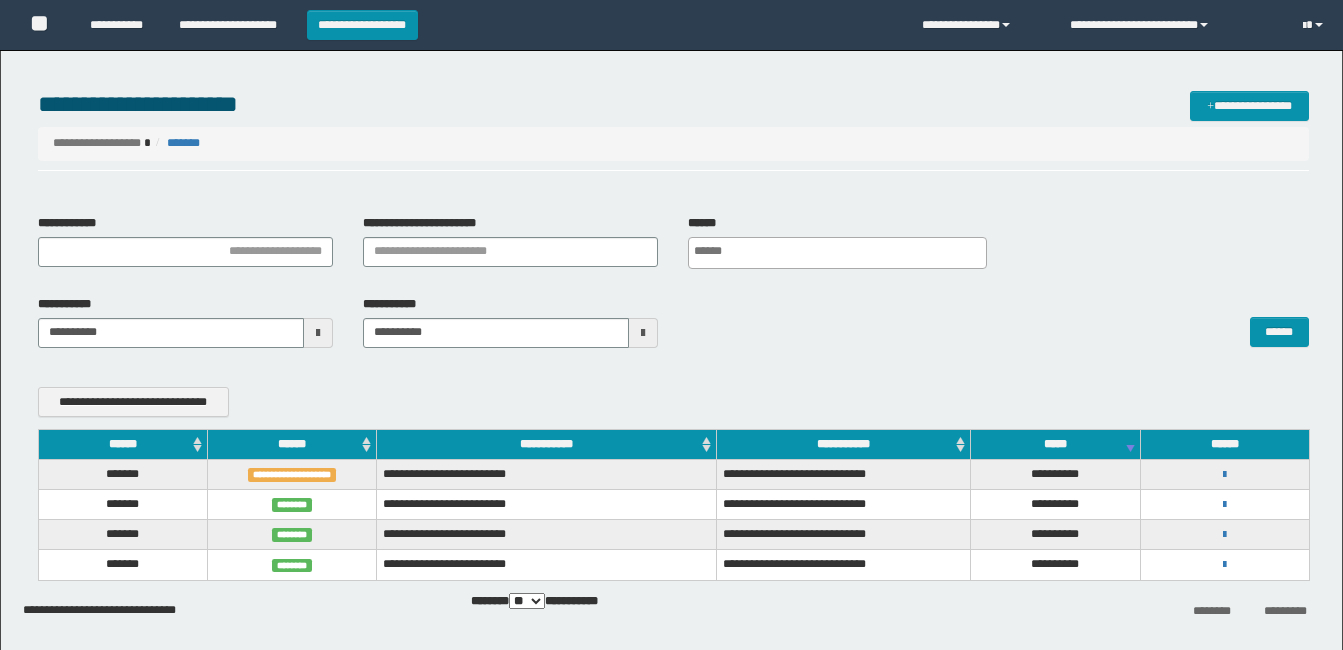 scroll, scrollTop: 0, scrollLeft: 0, axis: both 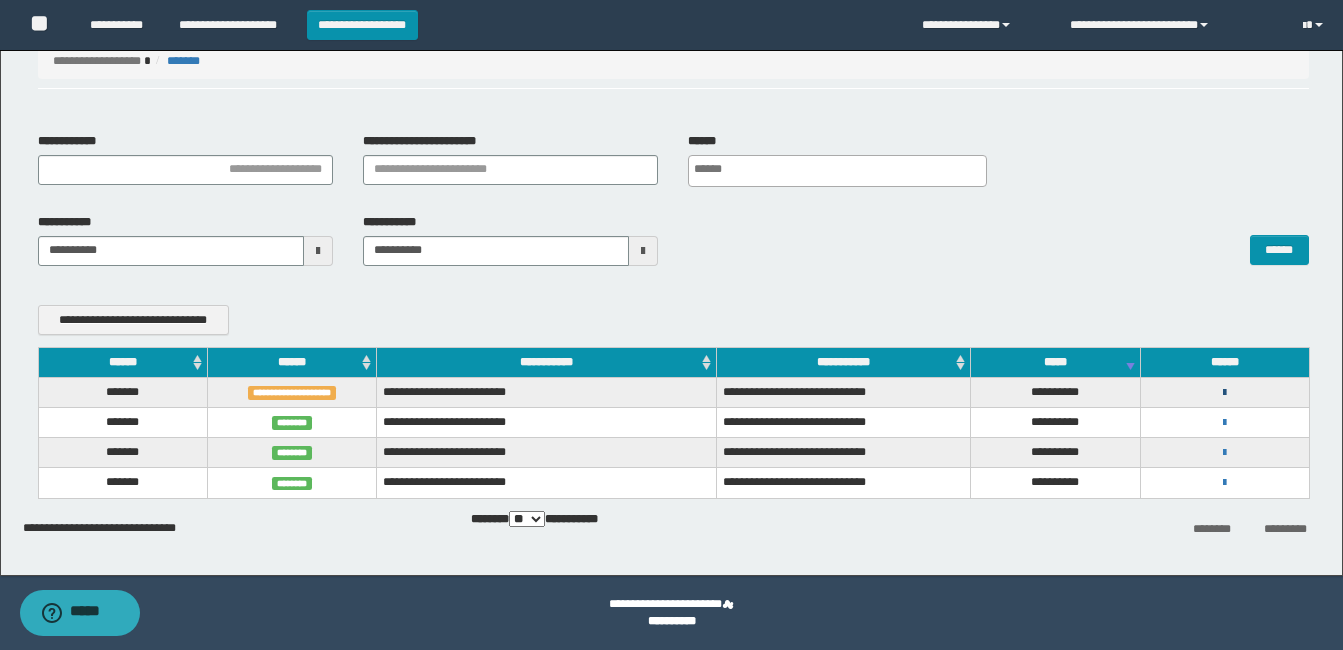 click at bounding box center [1224, 393] 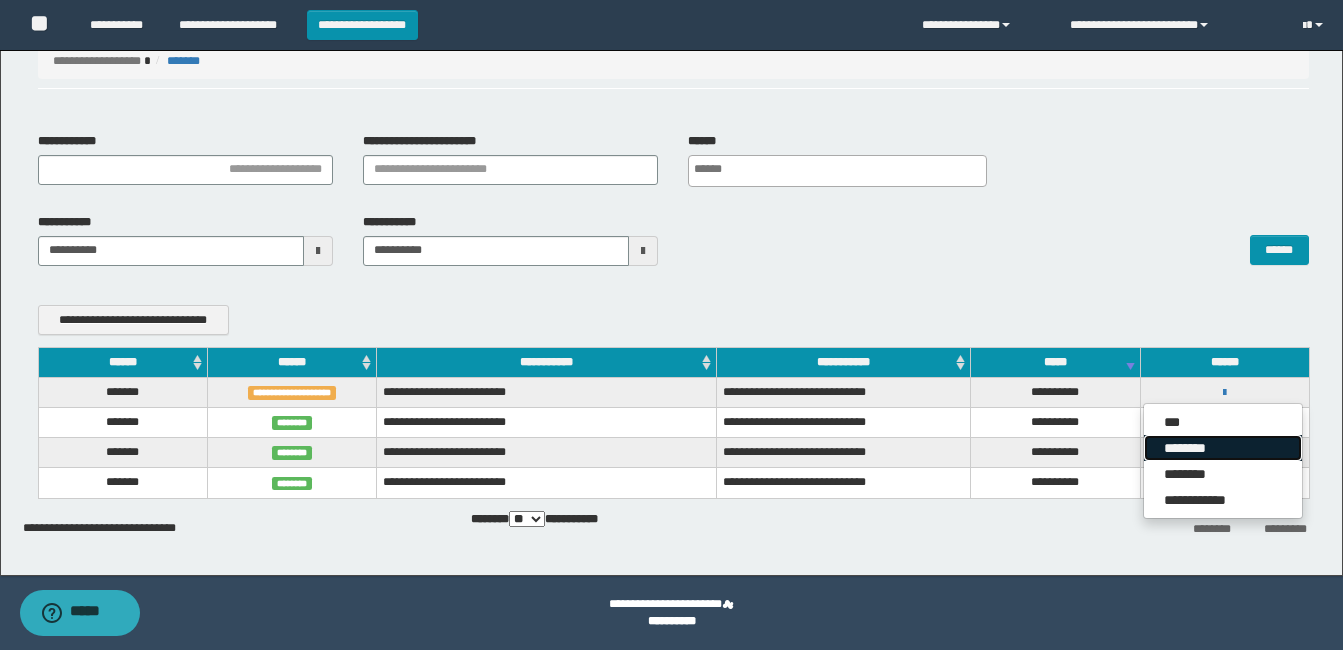 click on "********" at bounding box center (1223, 448) 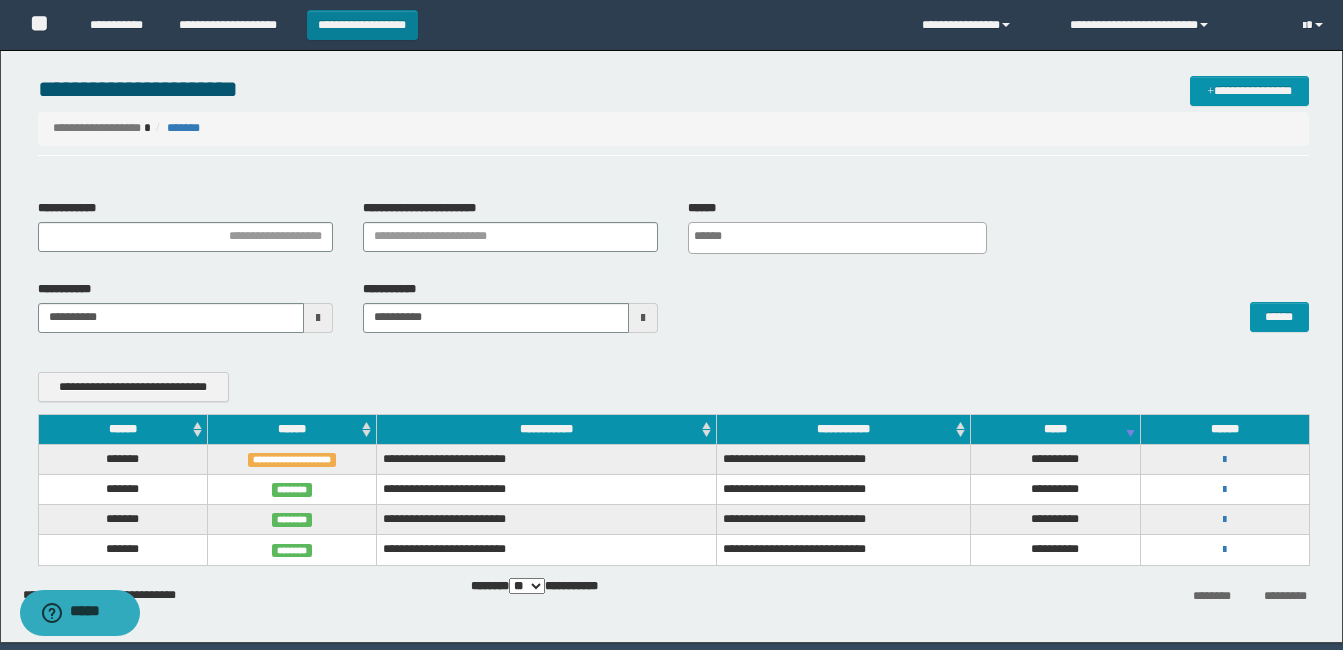 scroll, scrollTop: 0, scrollLeft: 0, axis: both 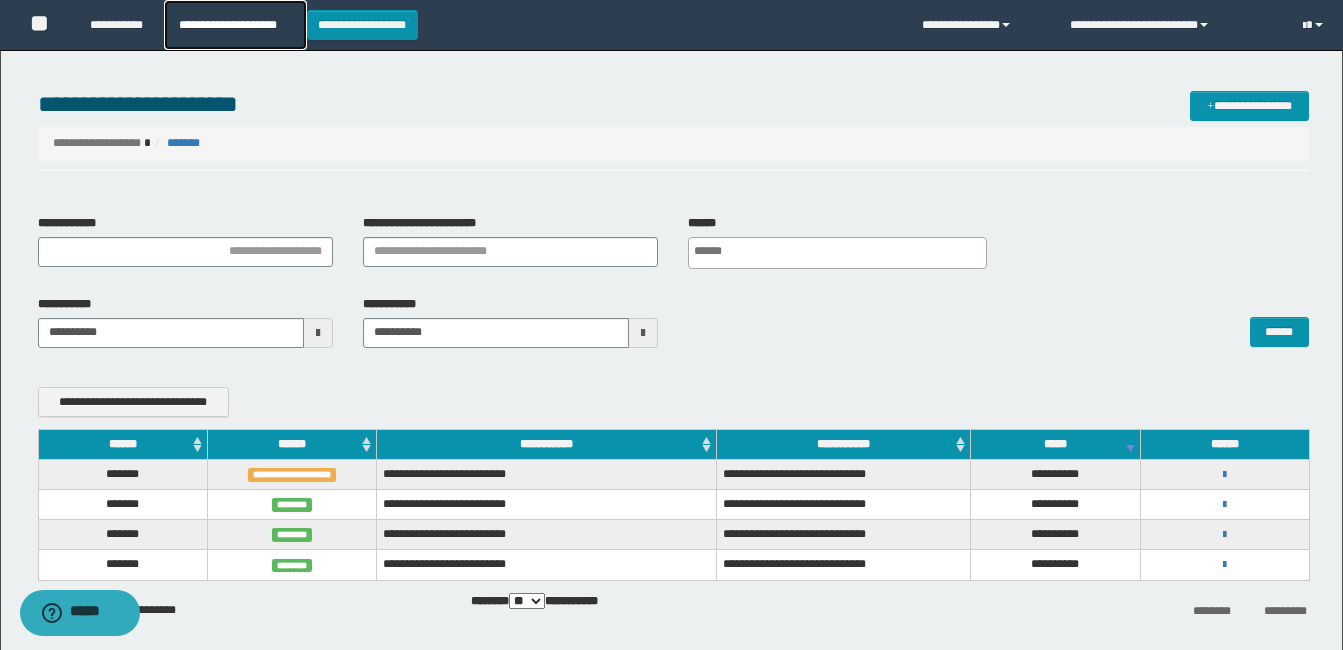 click on "**********" at bounding box center (235, 25) 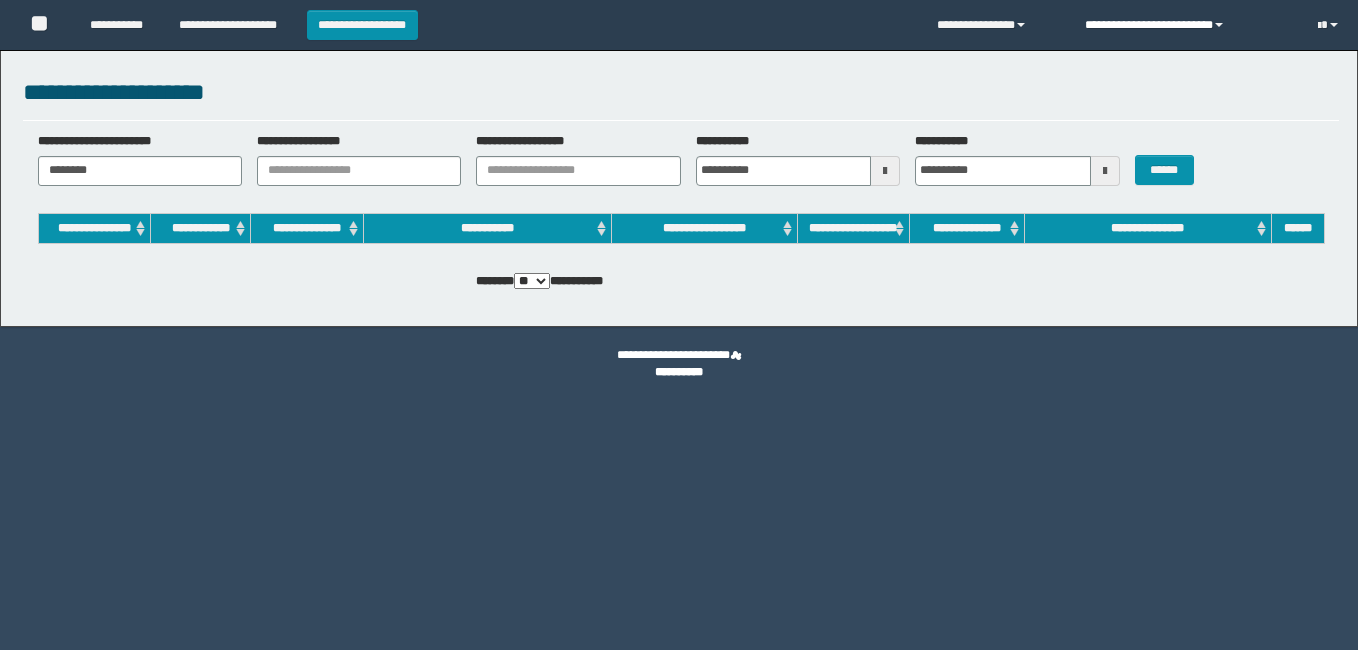 scroll, scrollTop: 0, scrollLeft: 0, axis: both 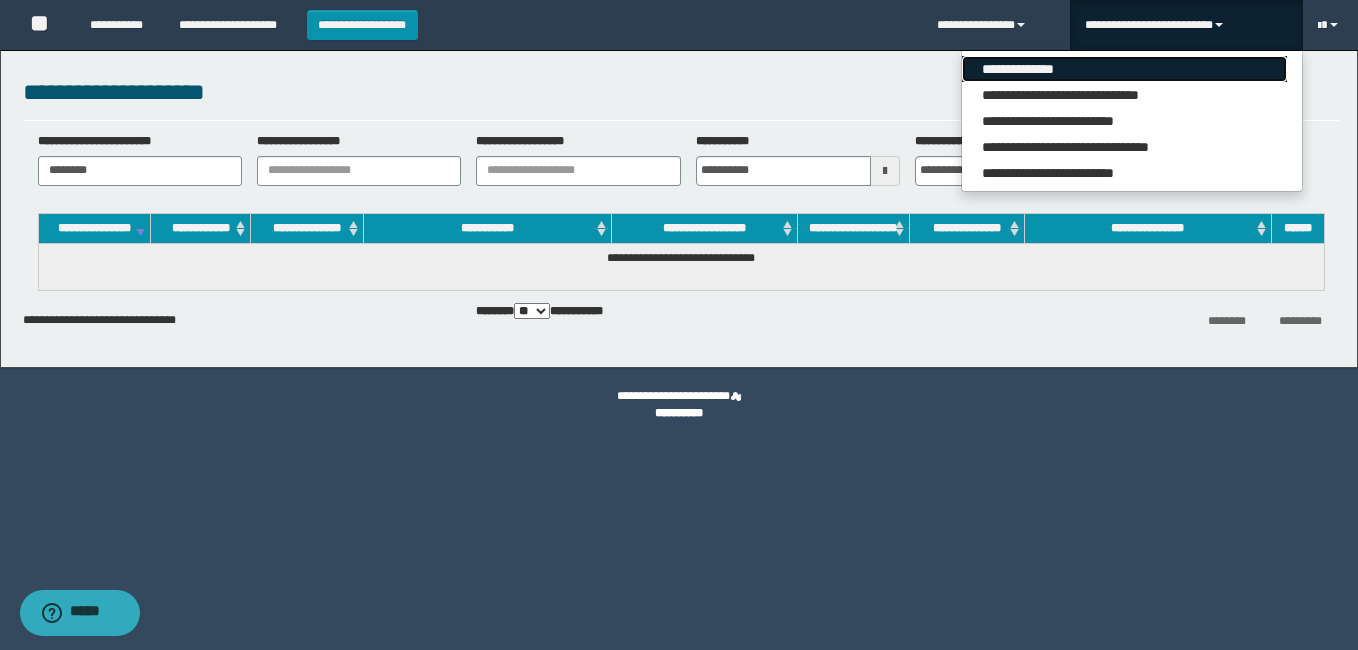 click on "**********" at bounding box center [1124, 69] 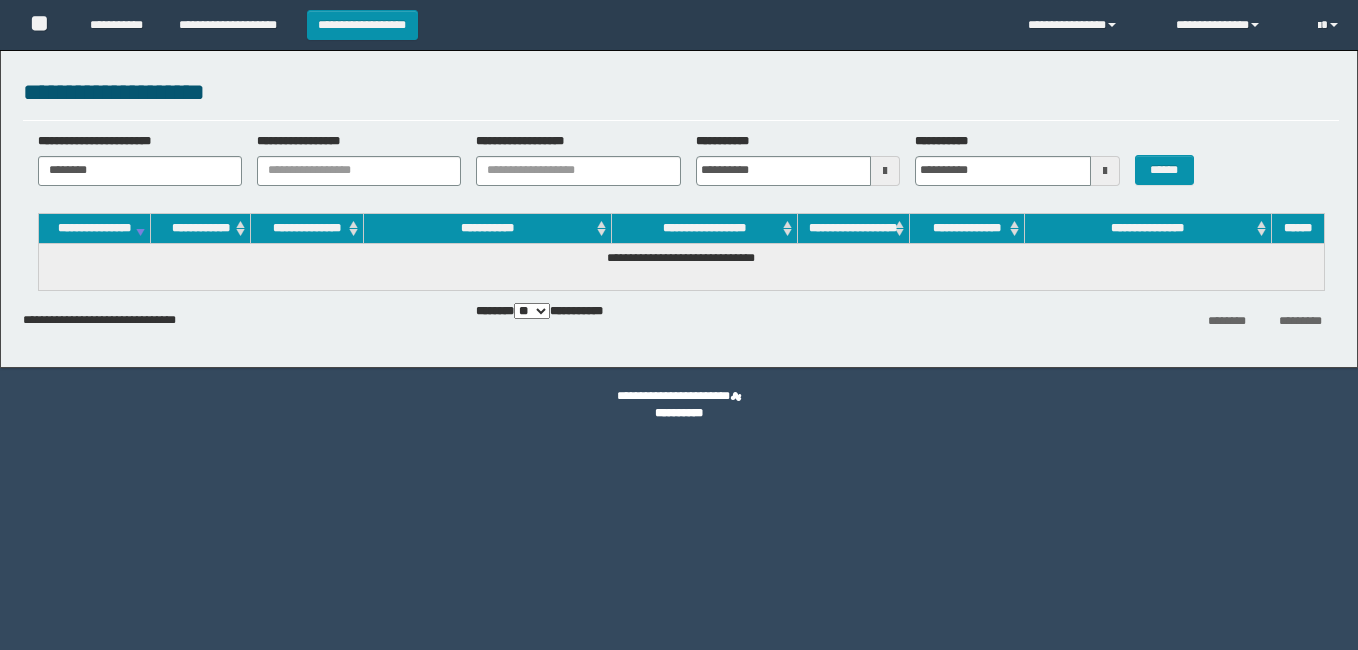 scroll, scrollTop: 0, scrollLeft: 0, axis: both 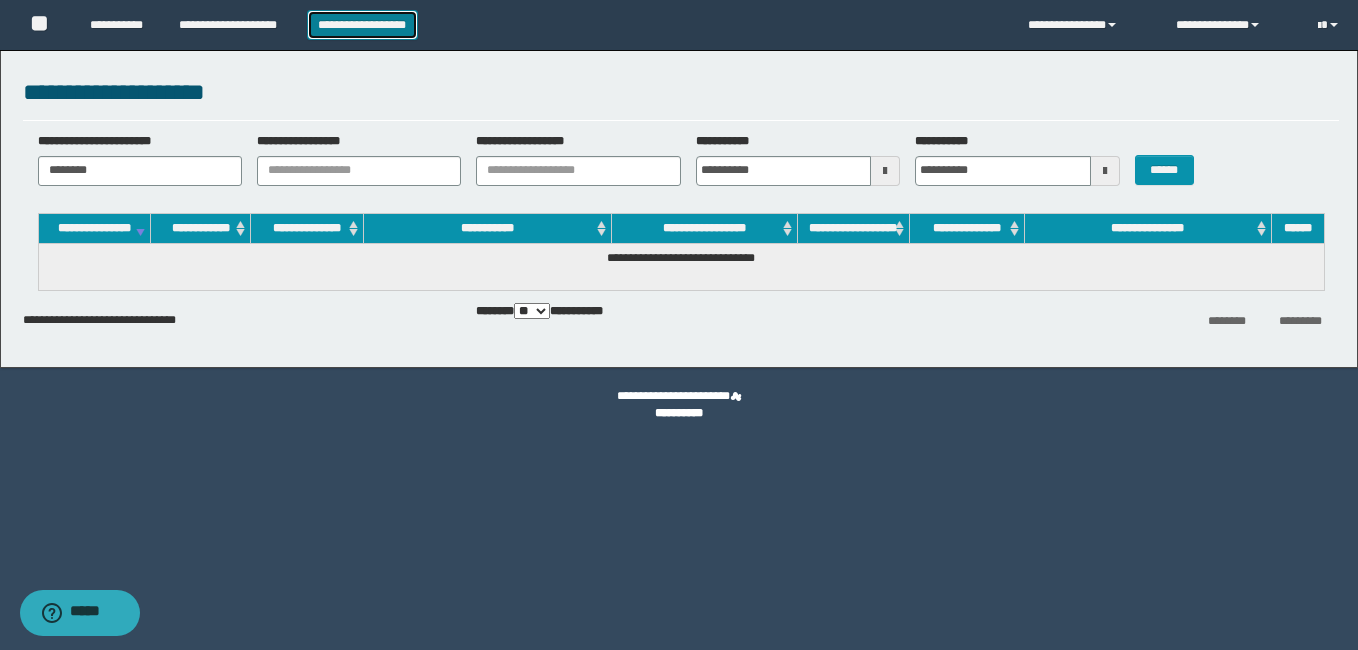 click on "**********" at bounding box center (362, 25) 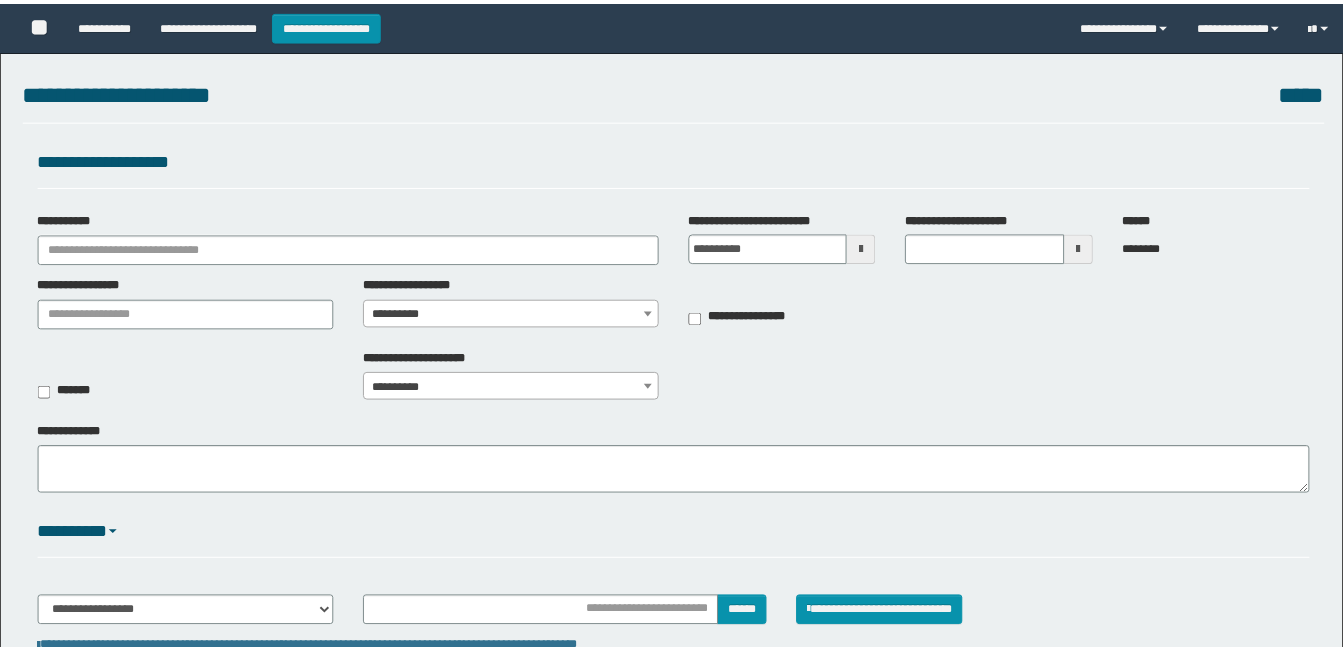 scroll, scrollTop: 0, scrollLeft: 0, axis: both 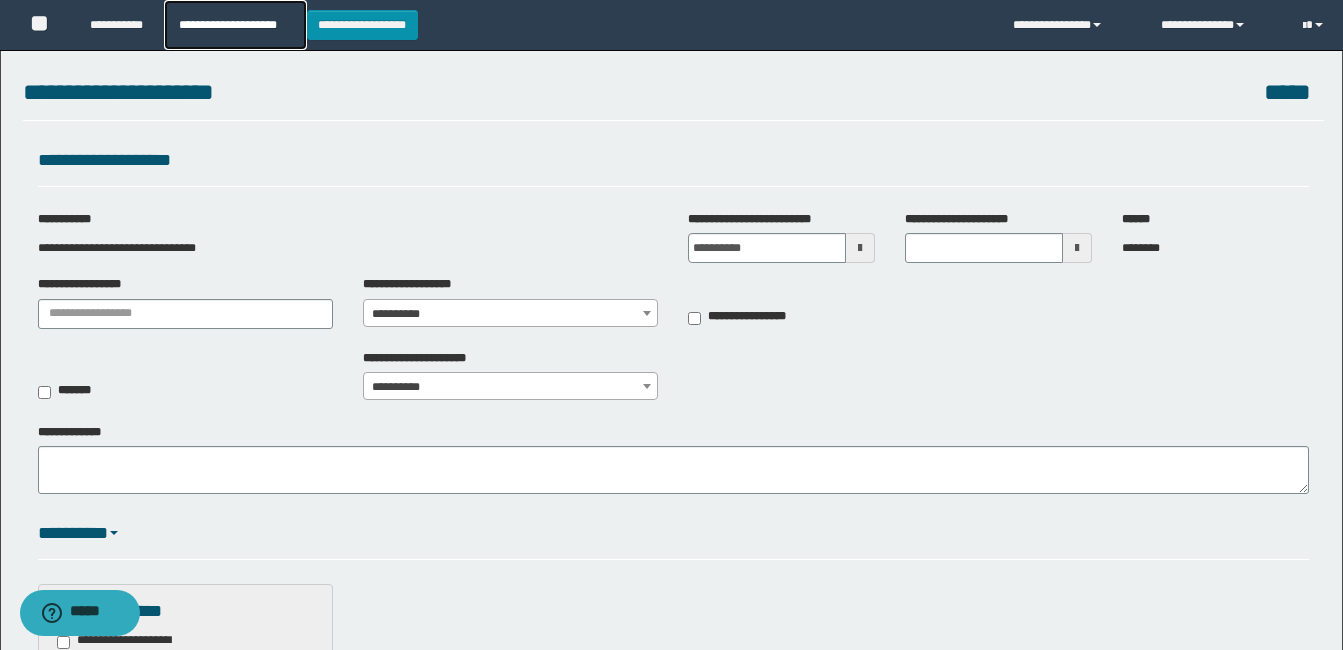 click on "**********" at bounding box center [235, 25] 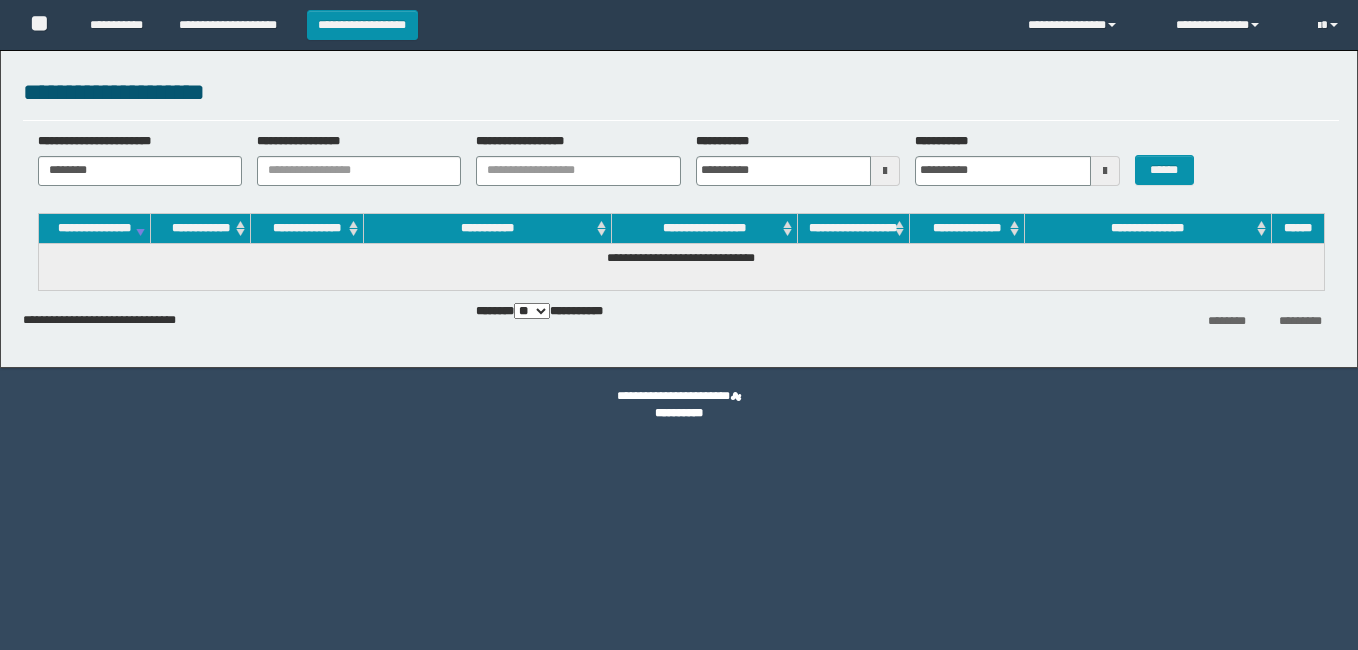 scroll, scrollTop: 0, scrollLeft: 0, axis: both 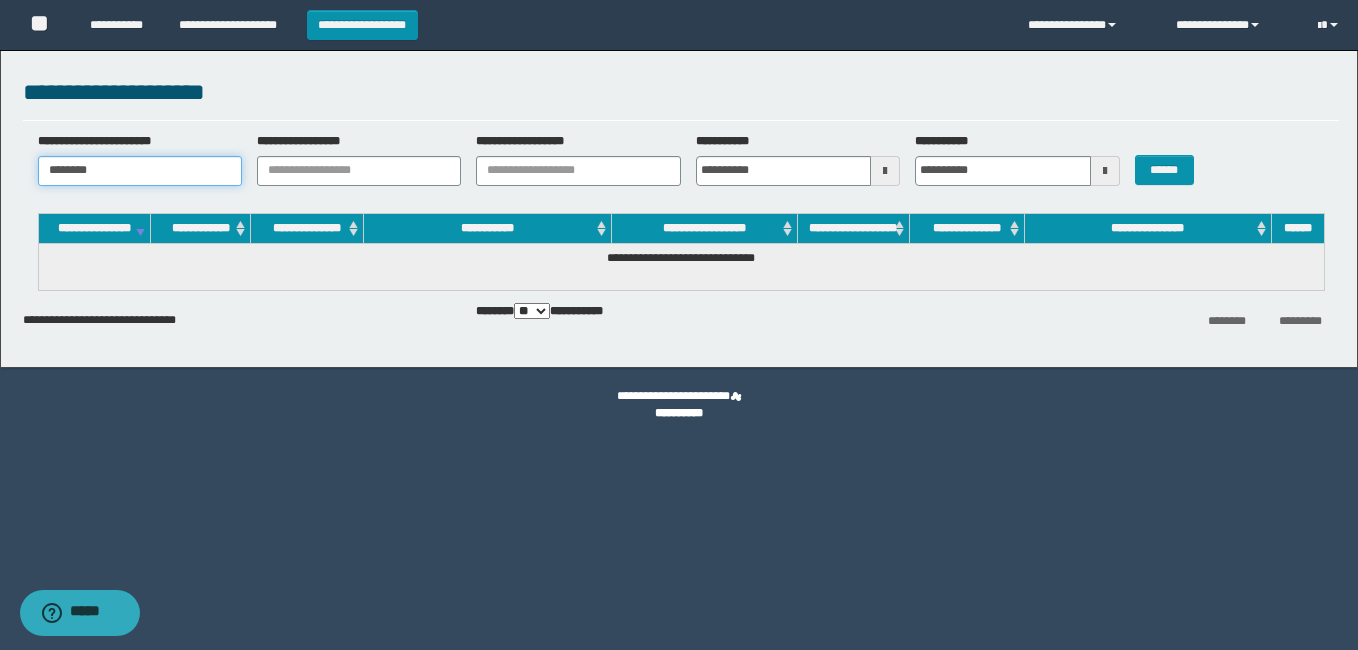 drag, startPoint x: 203, startPoint y: 177, endPoint x: -4, endPoint y: 153, distance: 208.38666 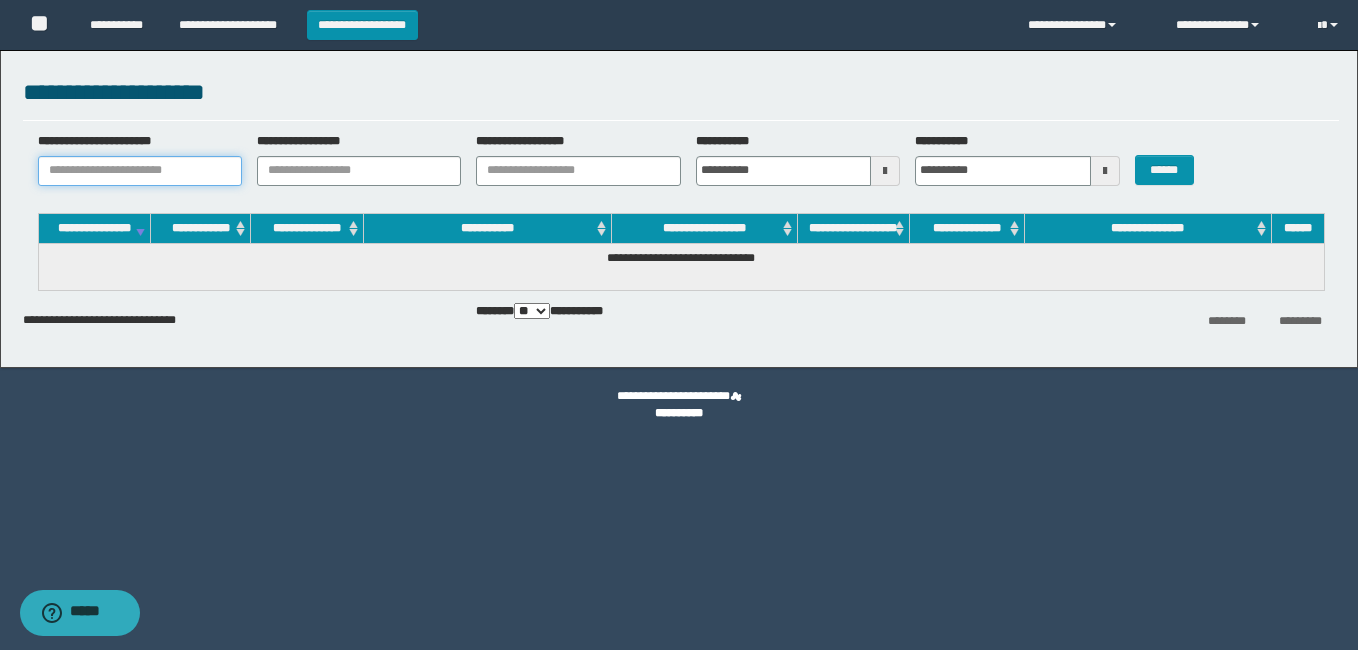 drag, startPoint x: 185, startPoint y: 183, endPoint x: 168, endPoint y: 174, distance: 19.235384 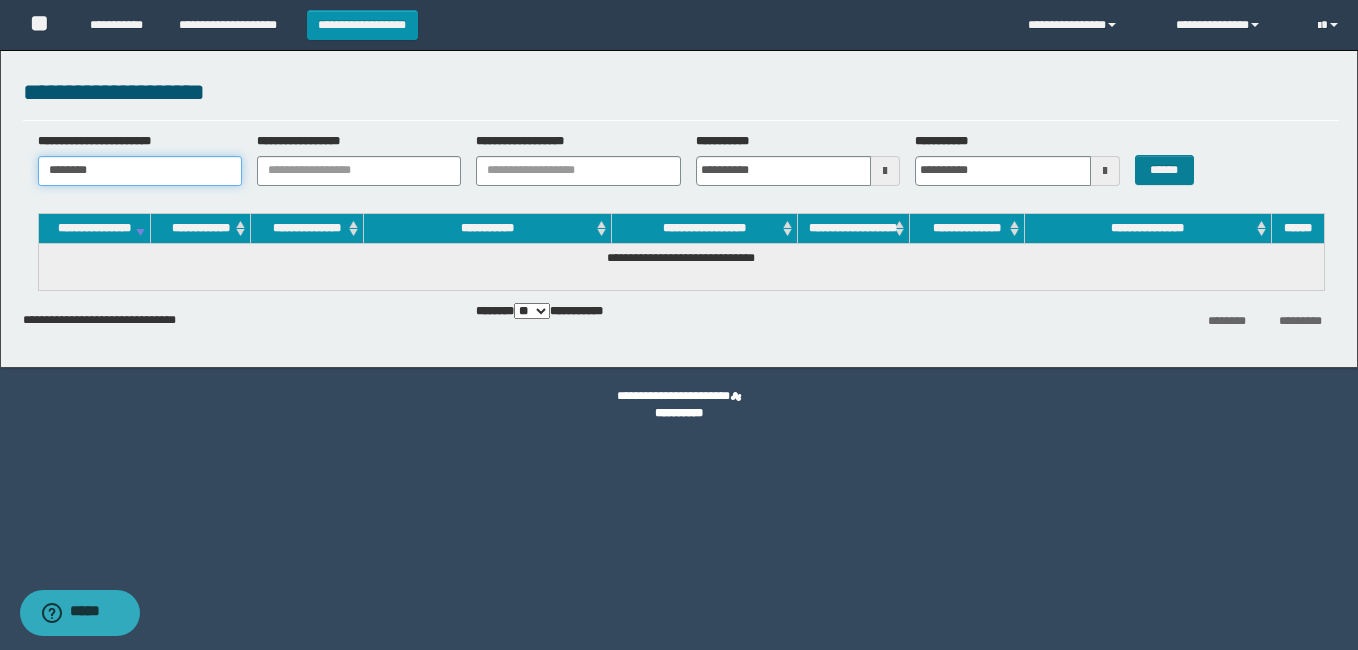 type on "********" 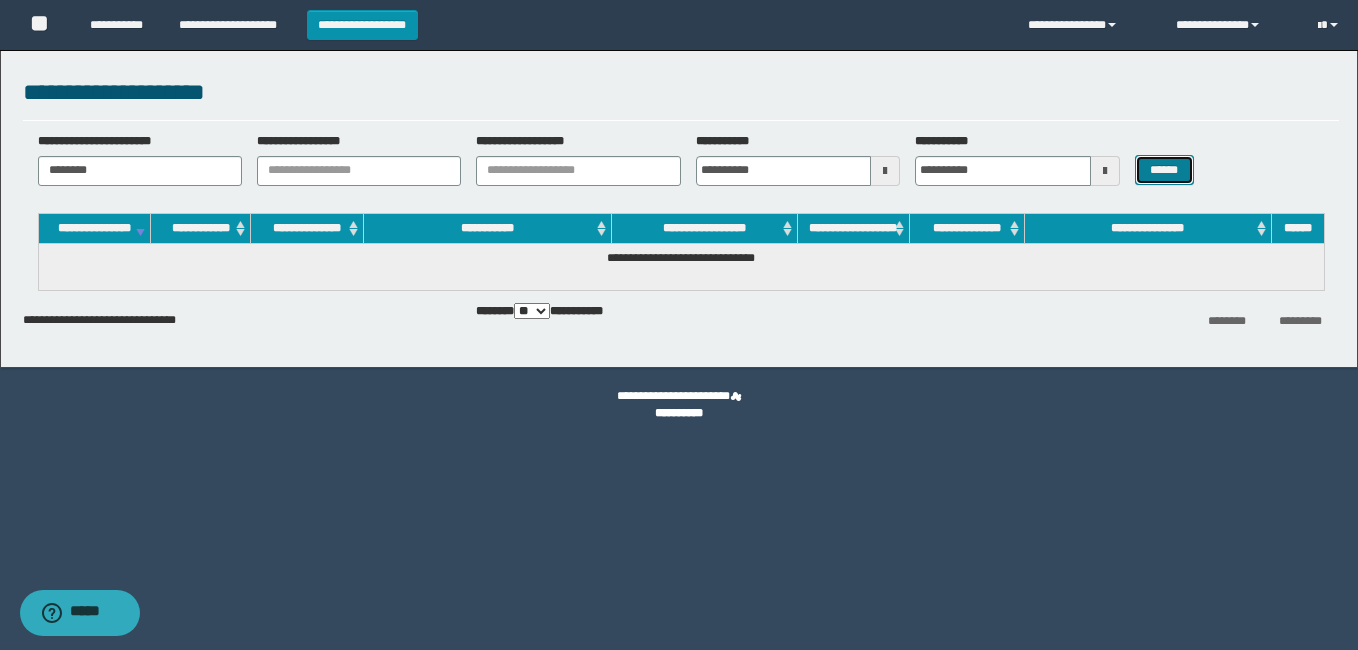 click on "******" at bounding box center [1164, 170] 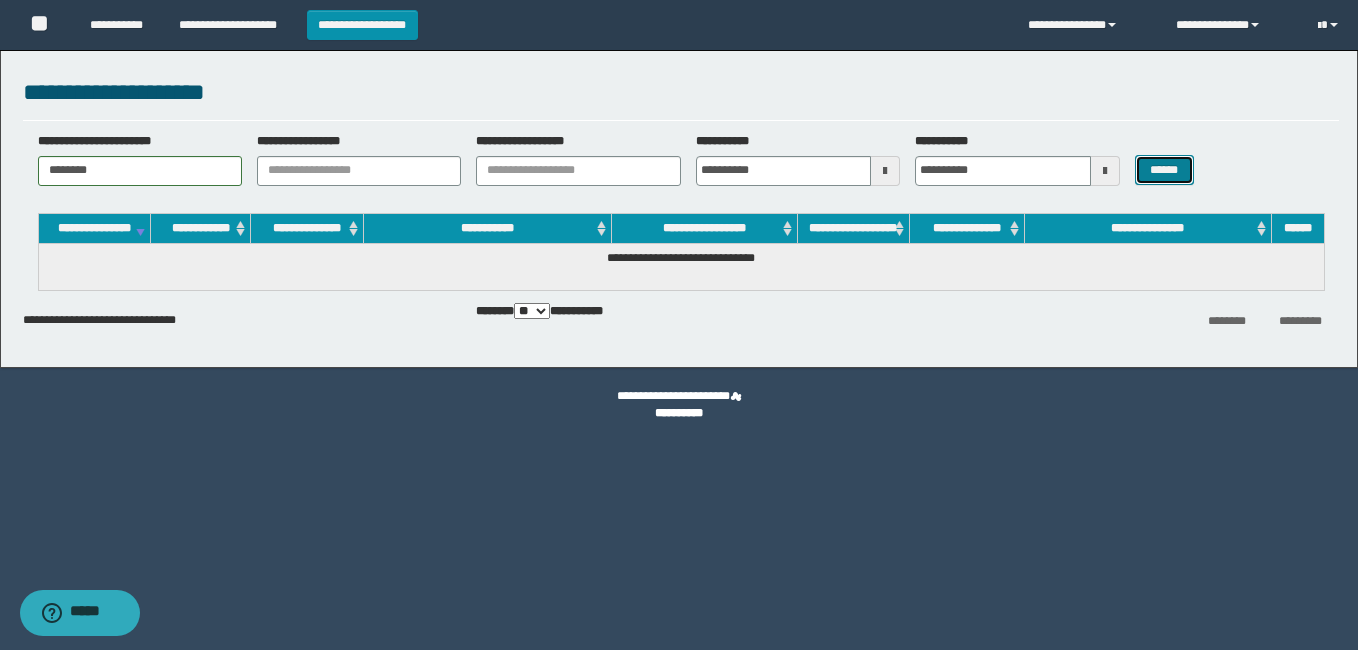 click on "******" at bounding box center [1164, 170] 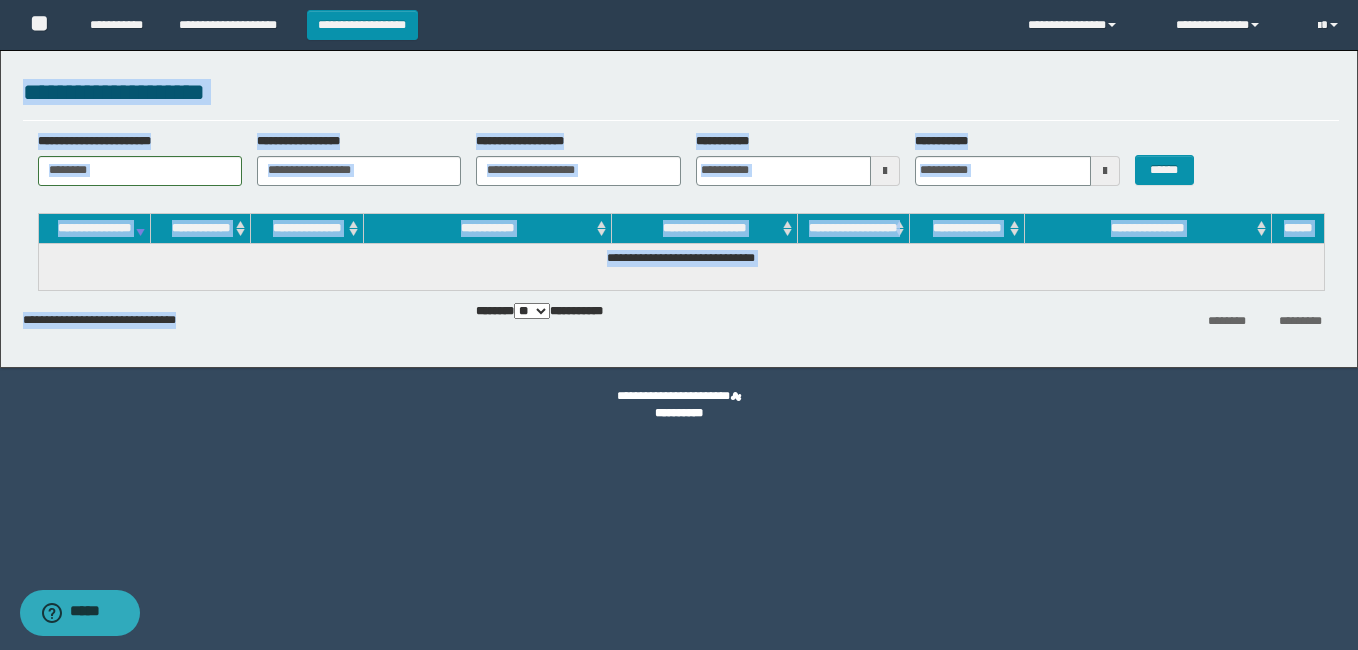 drag, startPoint x: 21, startPoint y: 91, endPoint x: 641, endPoint y: 320, distance: 660.93945 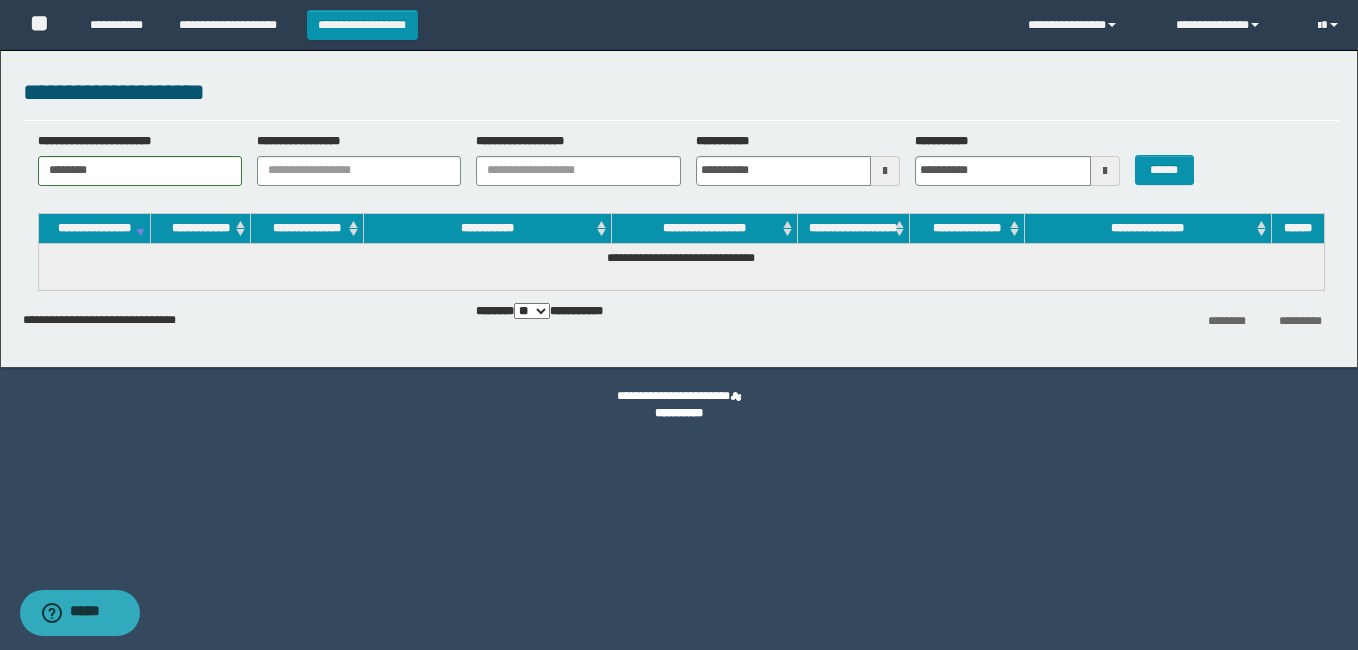 drag, startPoint x: 641, startPoint y: 320, endPoint x: 654, endPoint y: 462, distance: 142.59383 